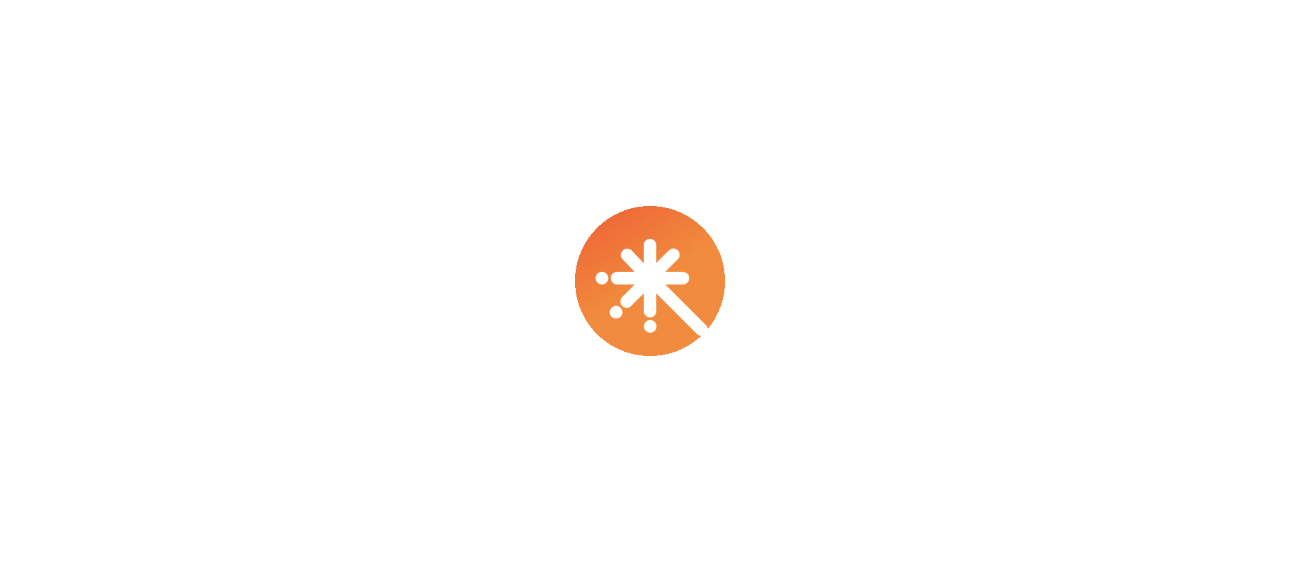 scroll, scrollTop: 0, scrollLeft: 0, axis: both 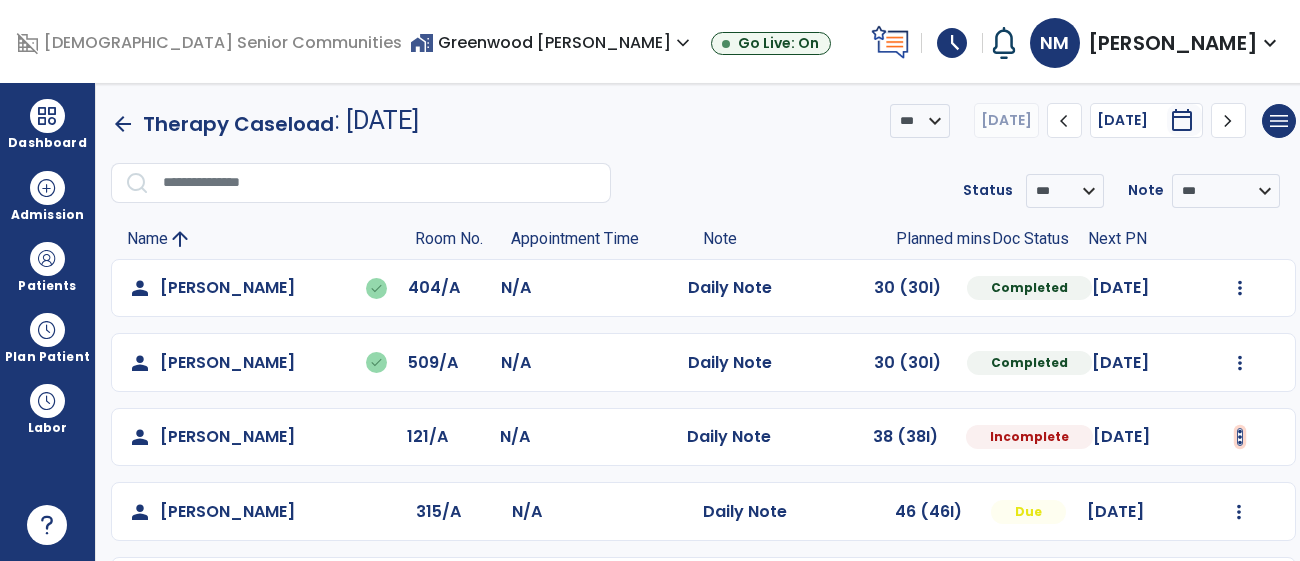 click at bounding box center (1240, 288) 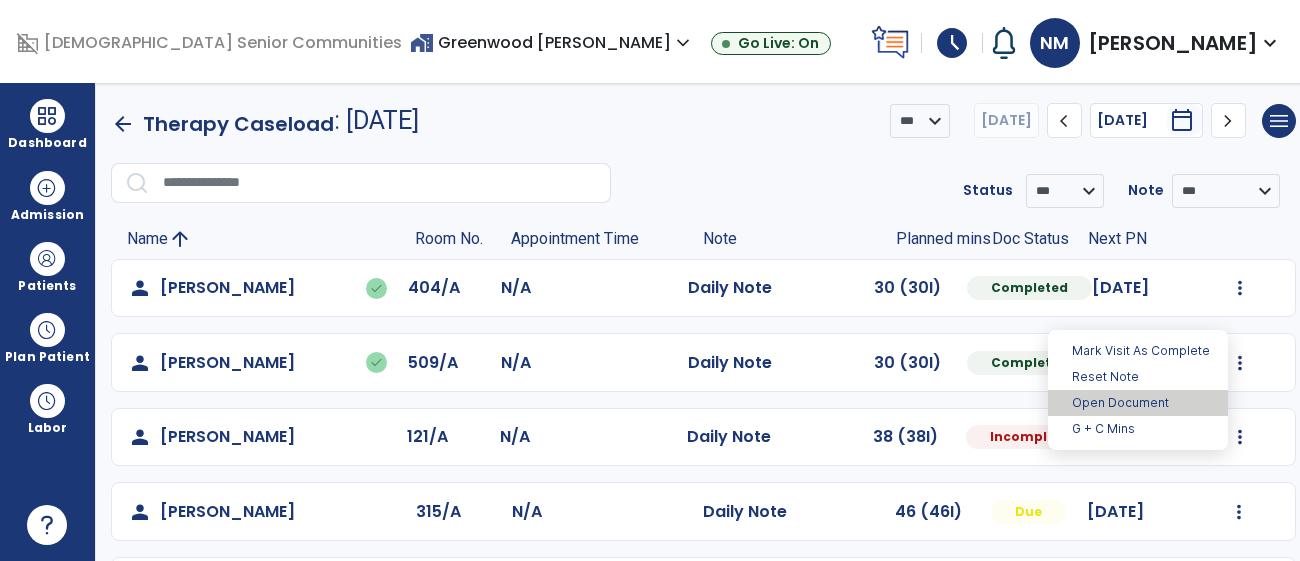 click on "Open Document" at bounding box center (1138, 403) 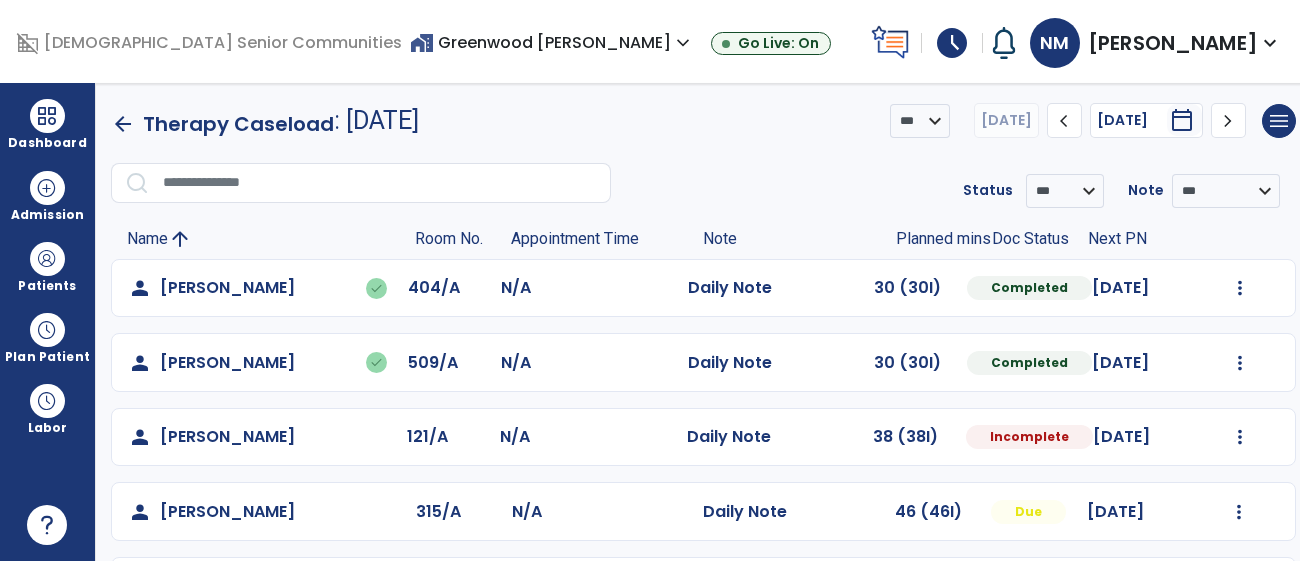 select on "*" 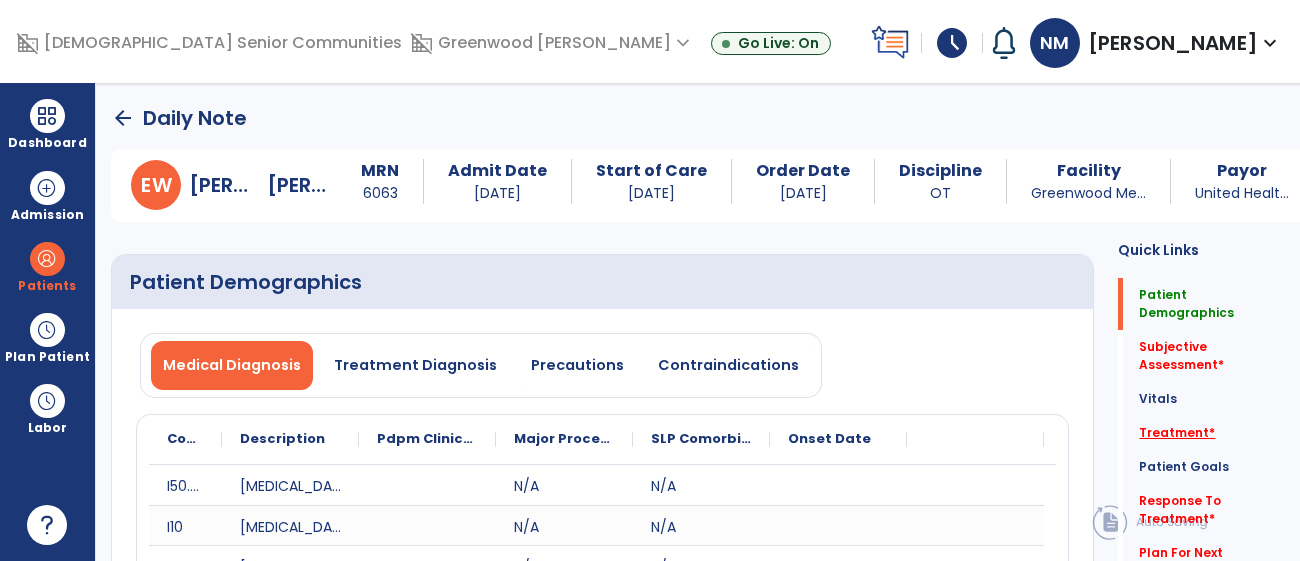 click on "Treatment   *" 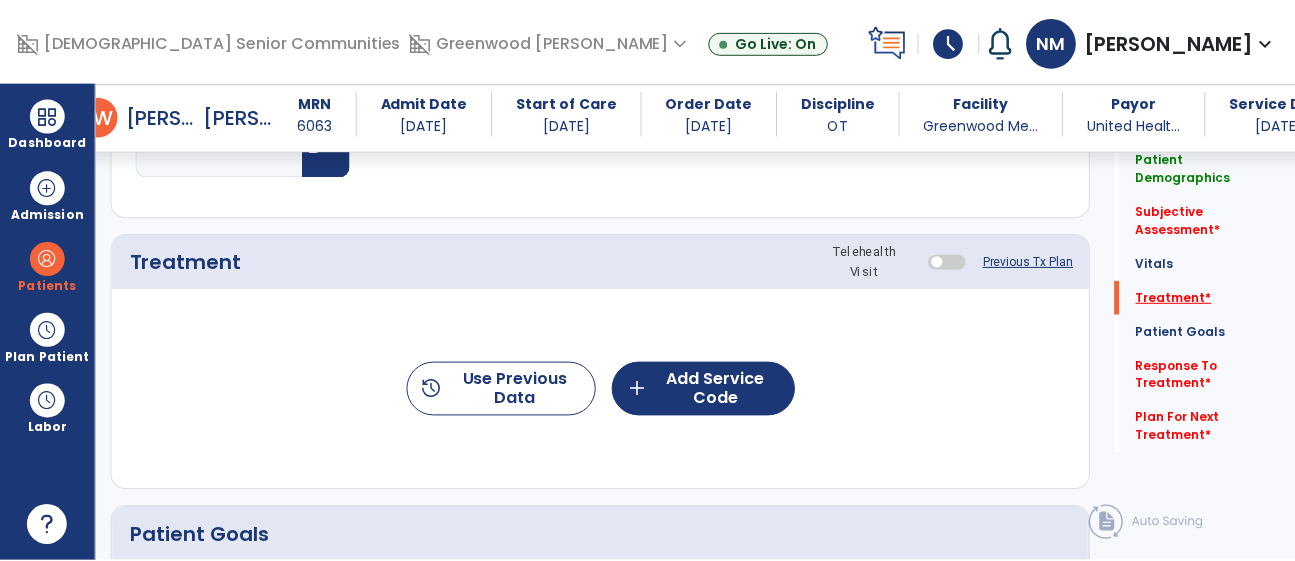 scroll, scrollTop: 1192, scrollLeft: 0, axis: vertical 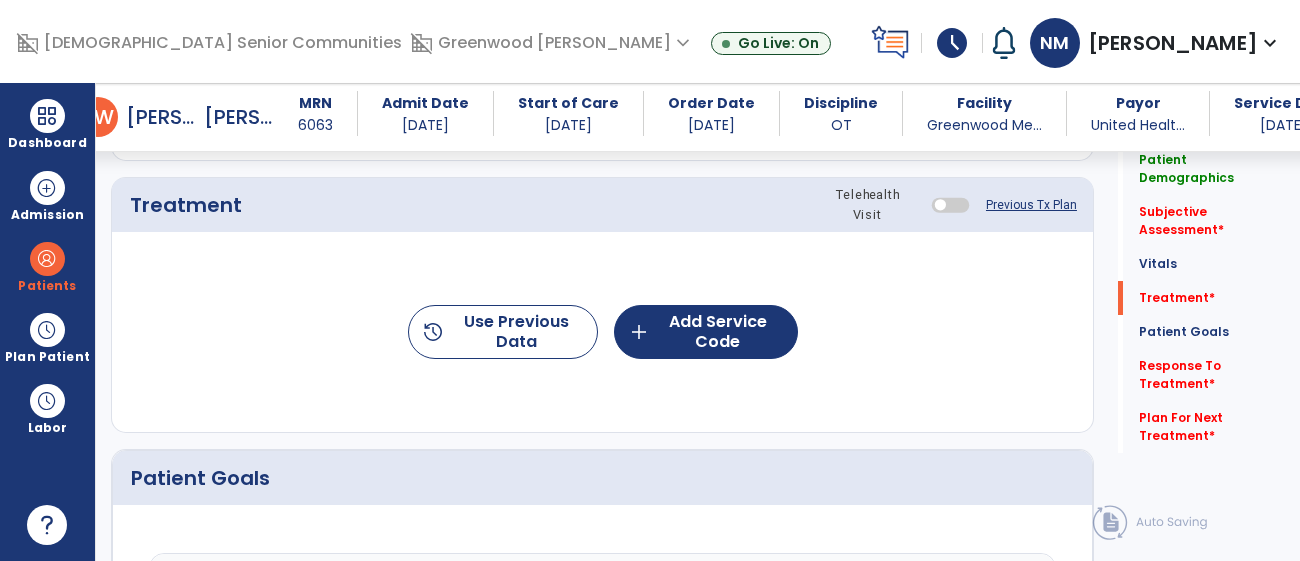 click on "history  Use Previous Data  add  Add Service Code" 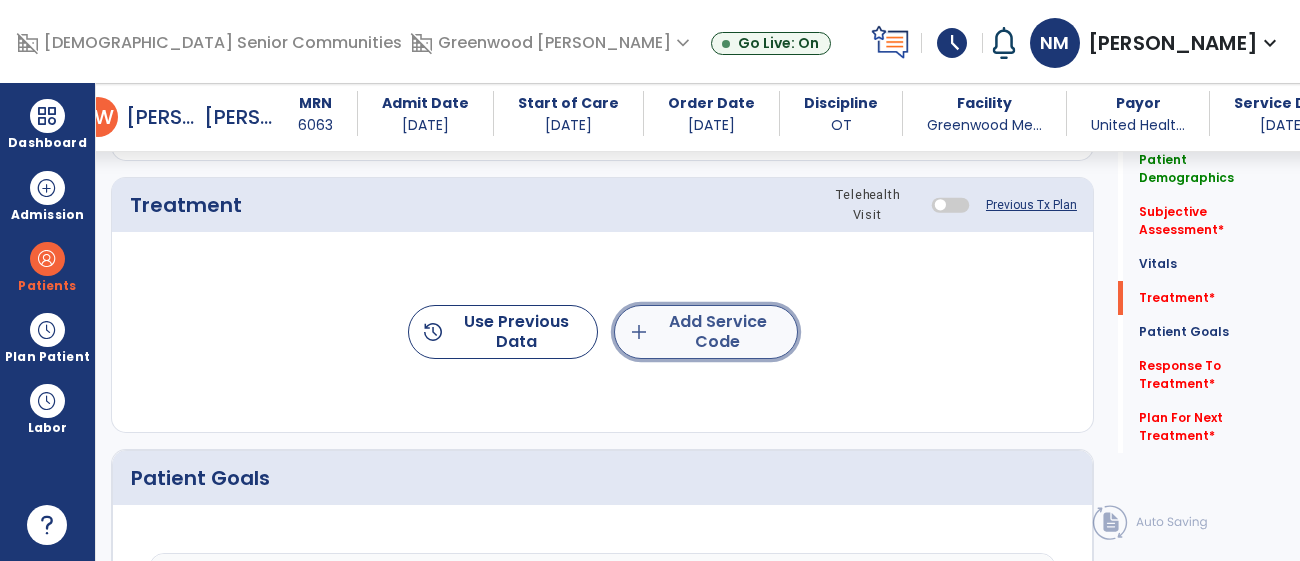 click on "add  Add Service Code" 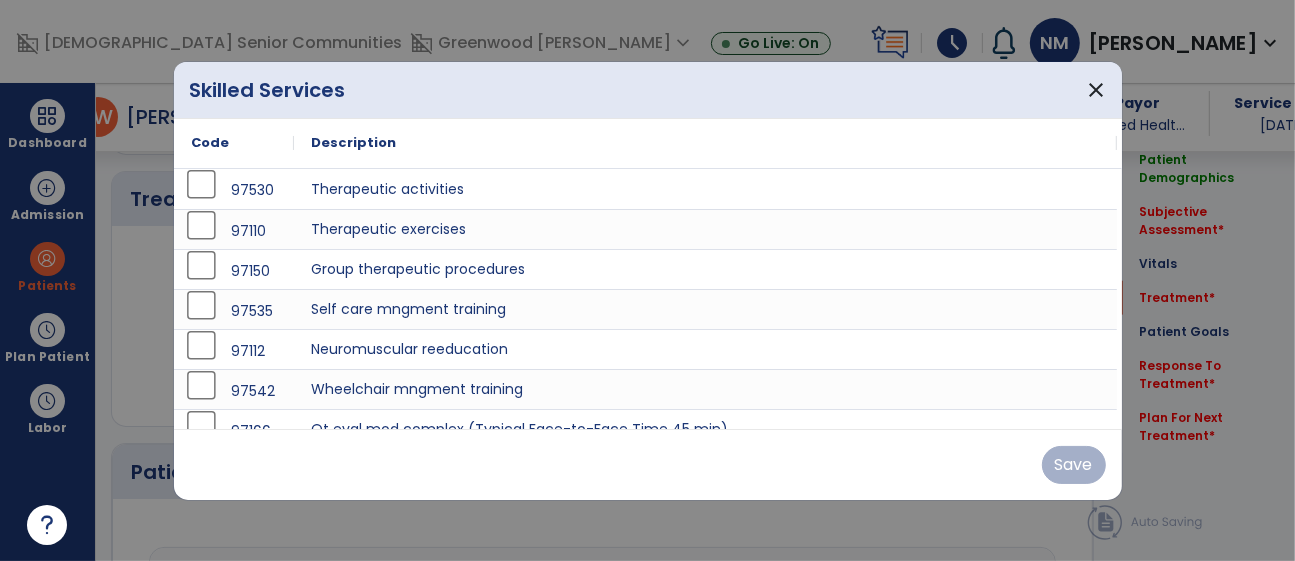 scroll, scrollTop: 1192, scrollLeft: 0, axis: vertical 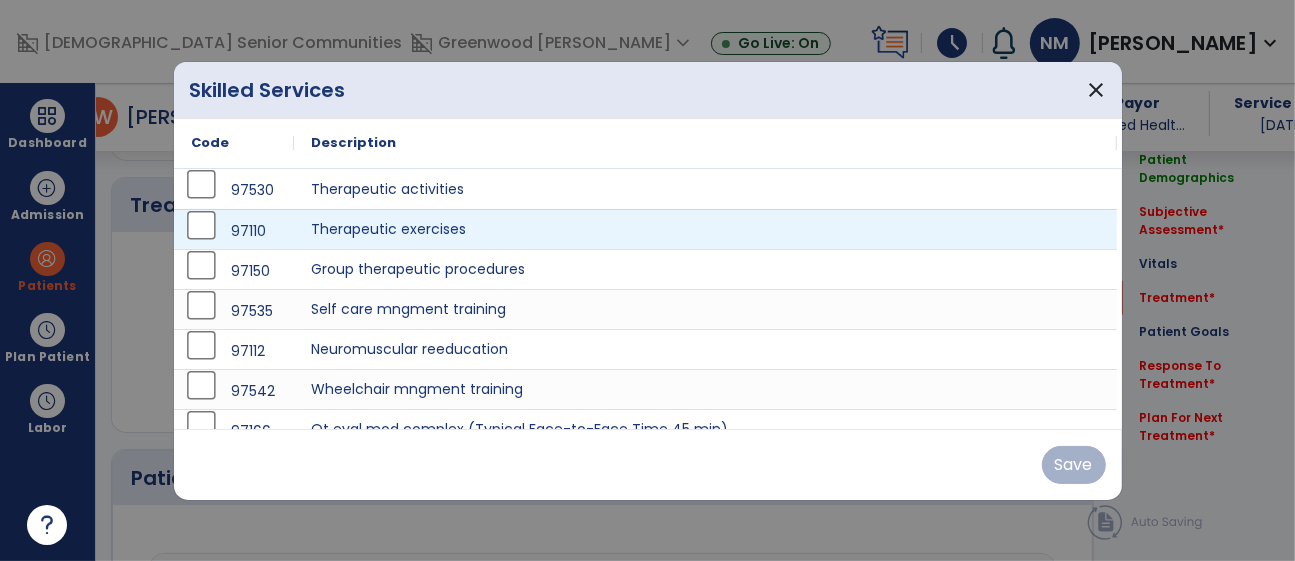click on "97110" at bounding box center [234, 231] 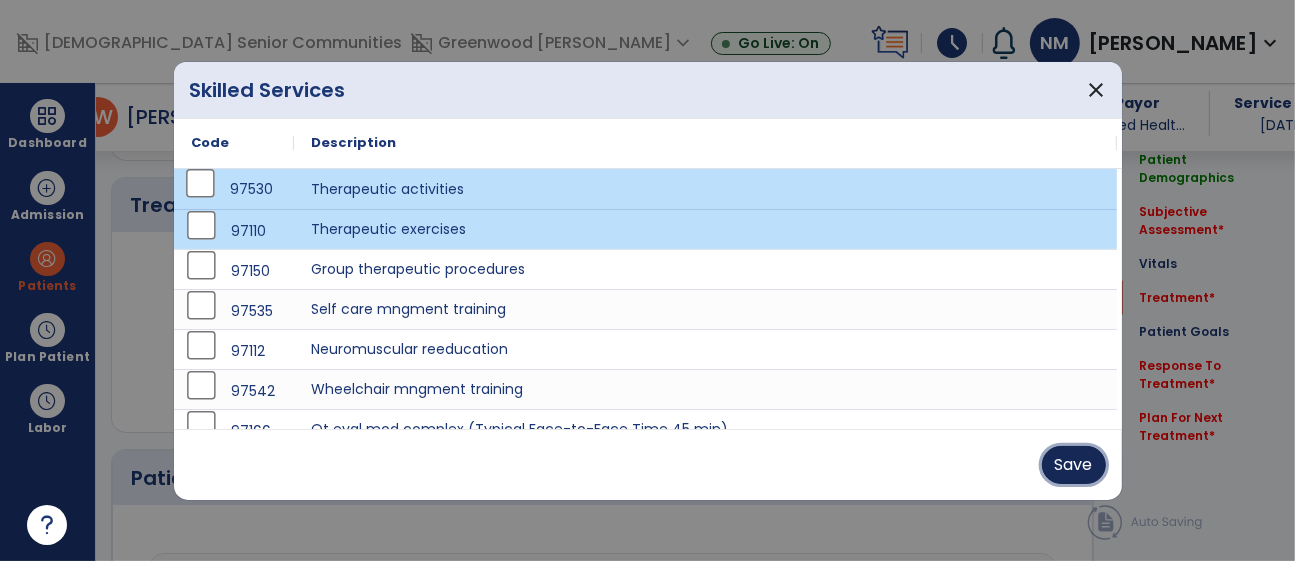 click on "Save" at bounding box center [1074, 465] 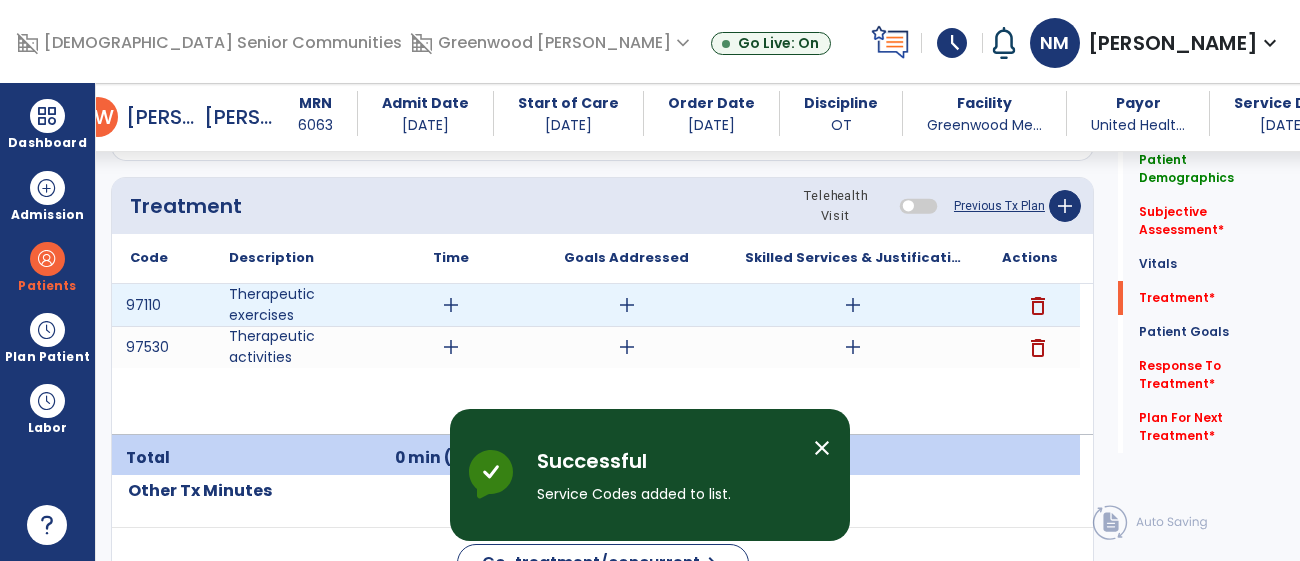 click on "add" at bounding box center (853, 305) 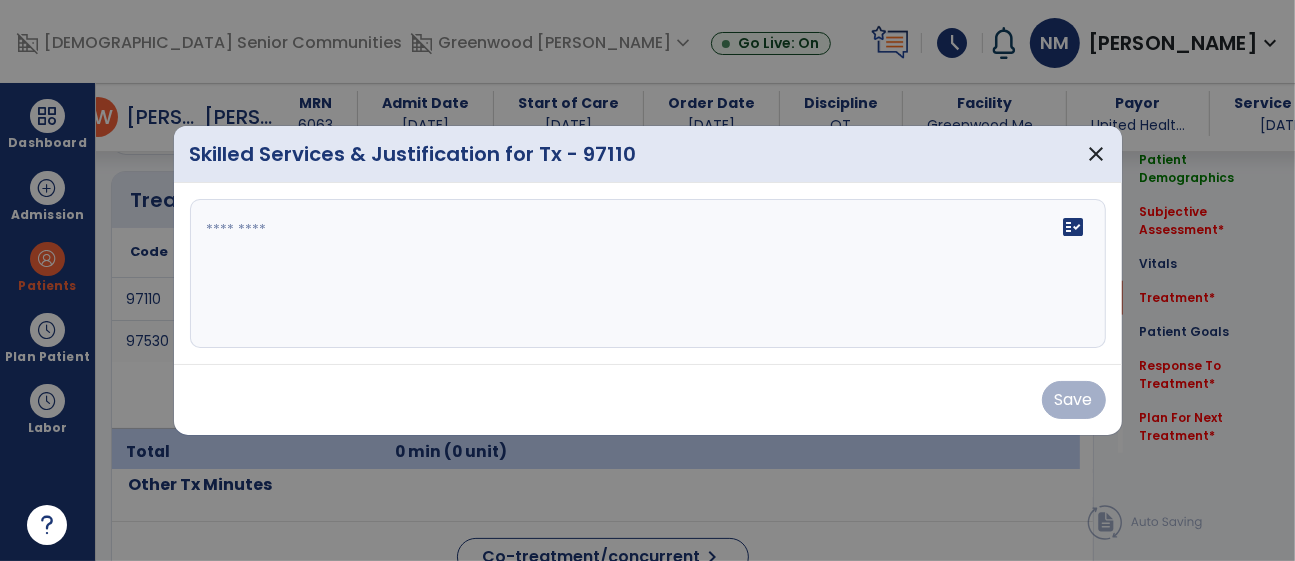 click on "fact_check" at bounding box center [648, 274] 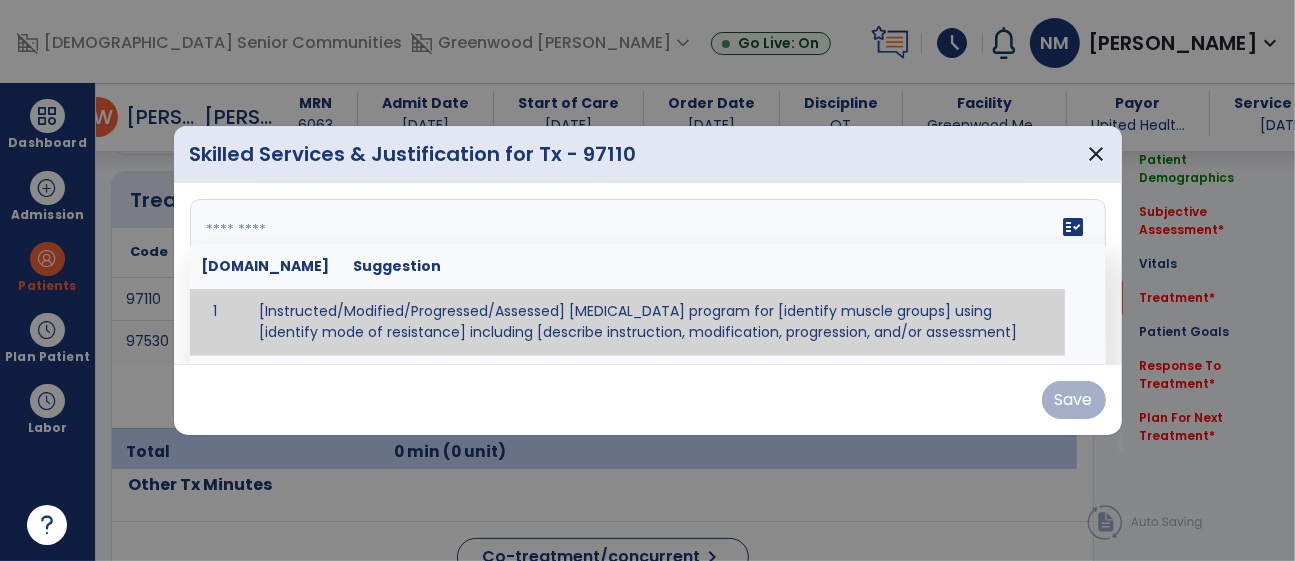scroll, scrollTop: 1192, scrollLeft: 0, axis: vertical 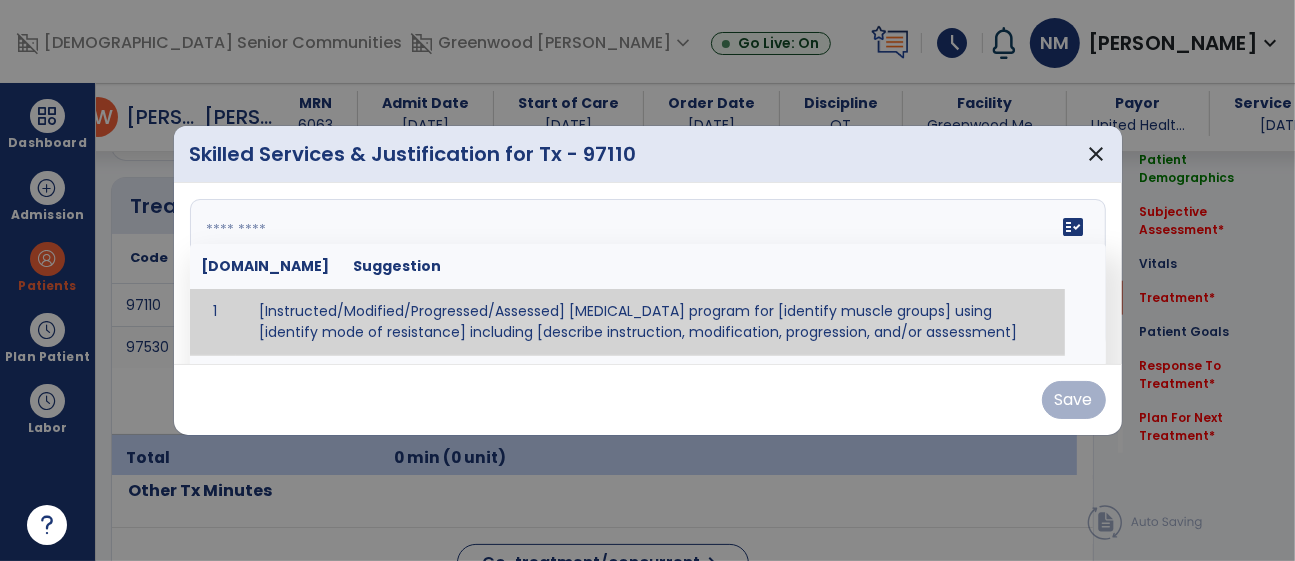 paste on "**********" 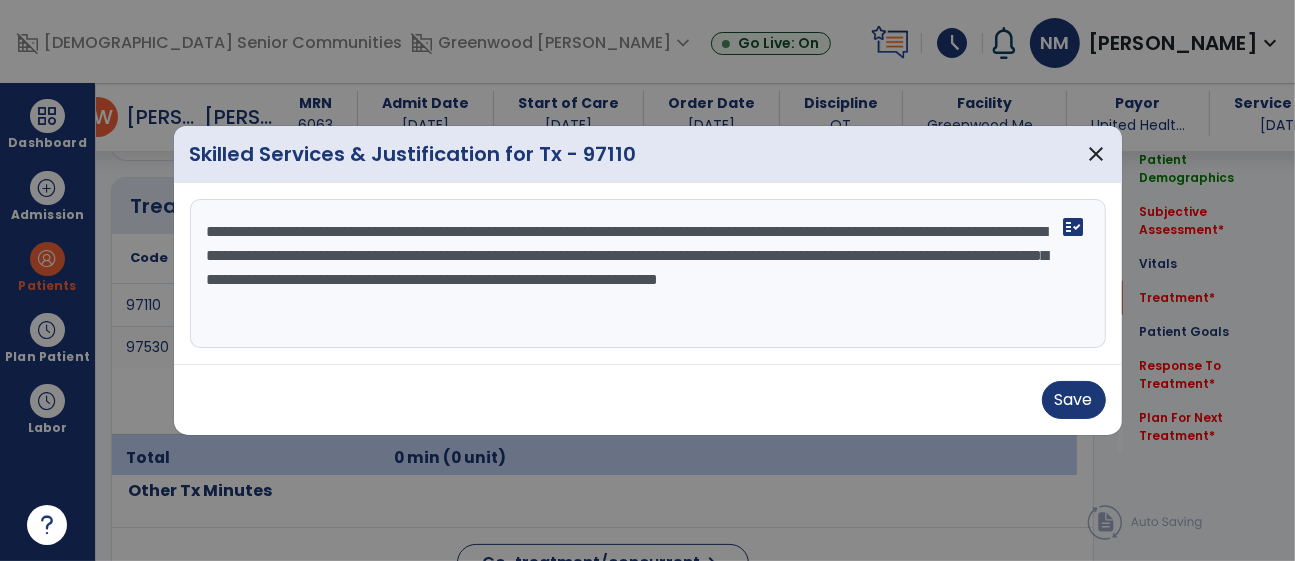 click on "**********" at bounding box center (648, 274) 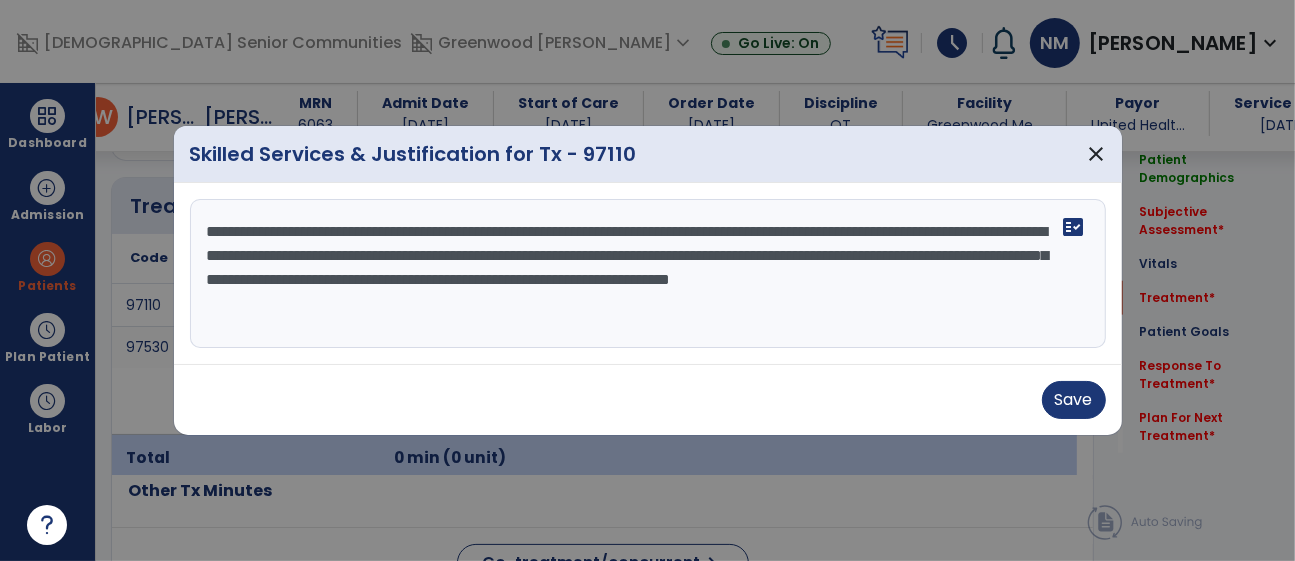 click on "**********" at bounding box center [648, 274] 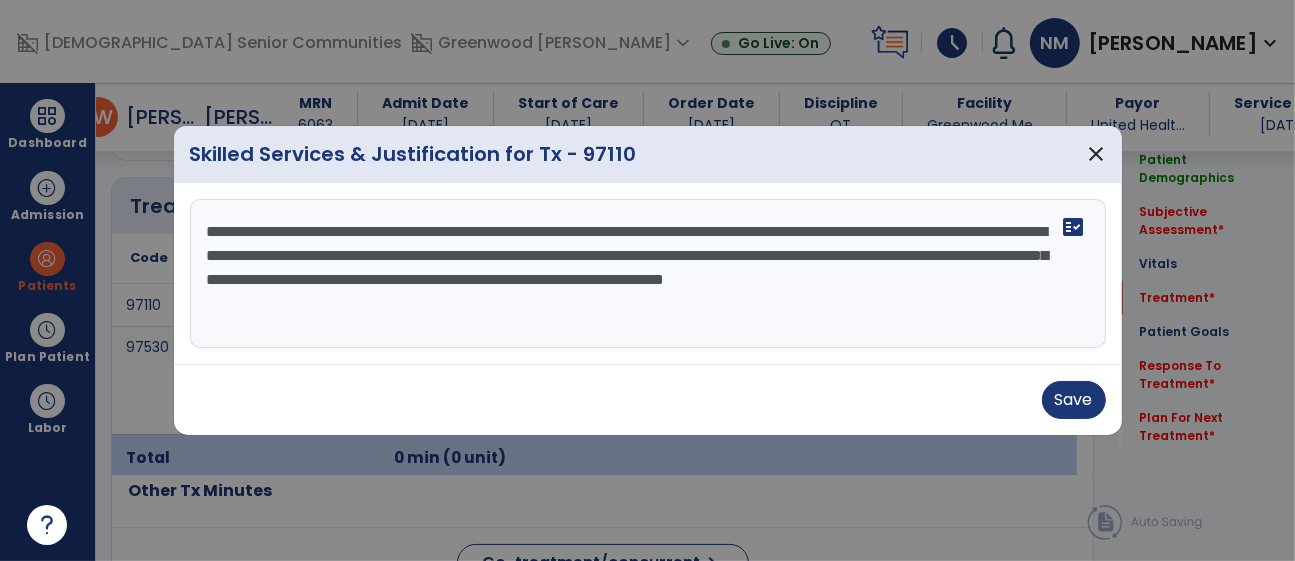 click on "**********" at bounding box center (648, 274) 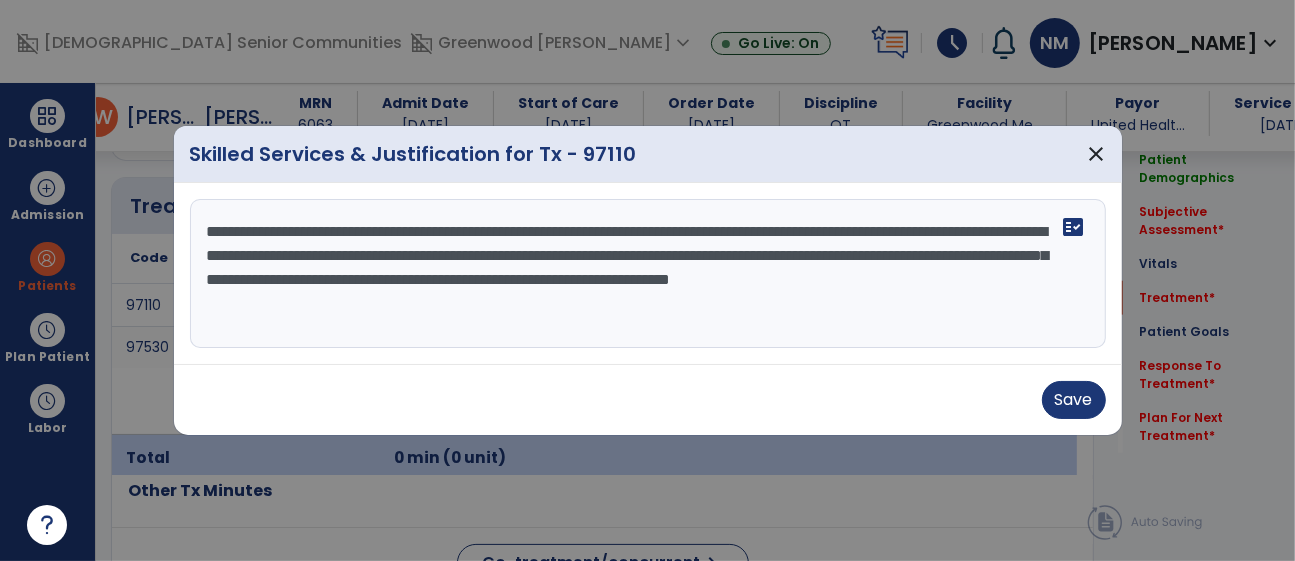 click on "**********" at bounding box center [648, 274] 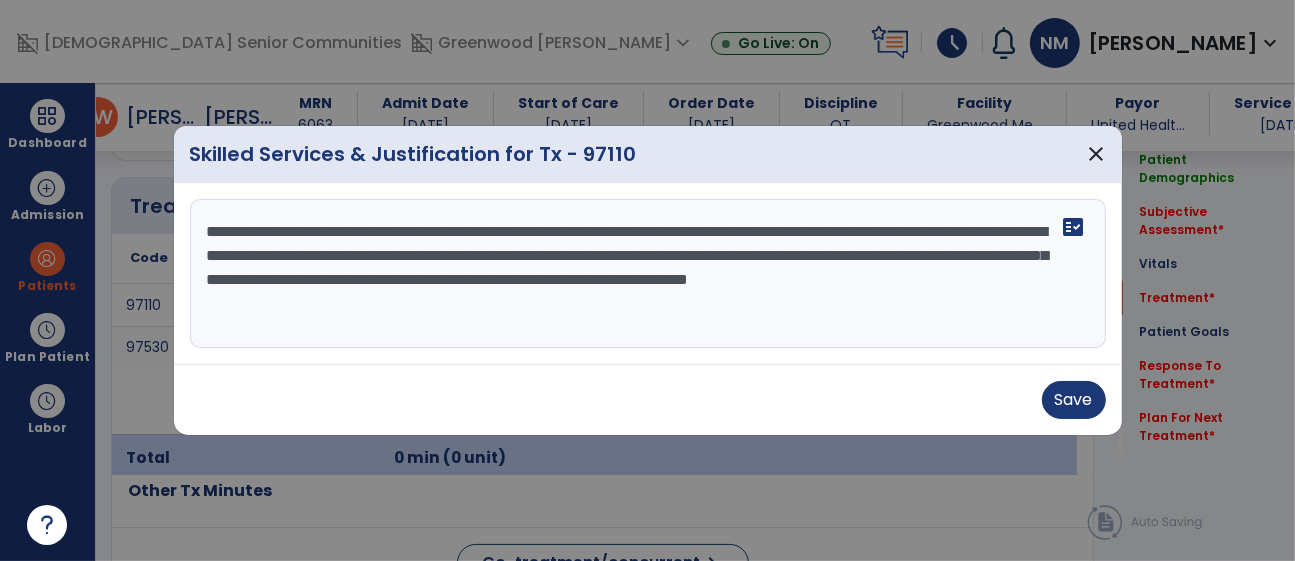 click on "**********" at bounding box center [648, 274] 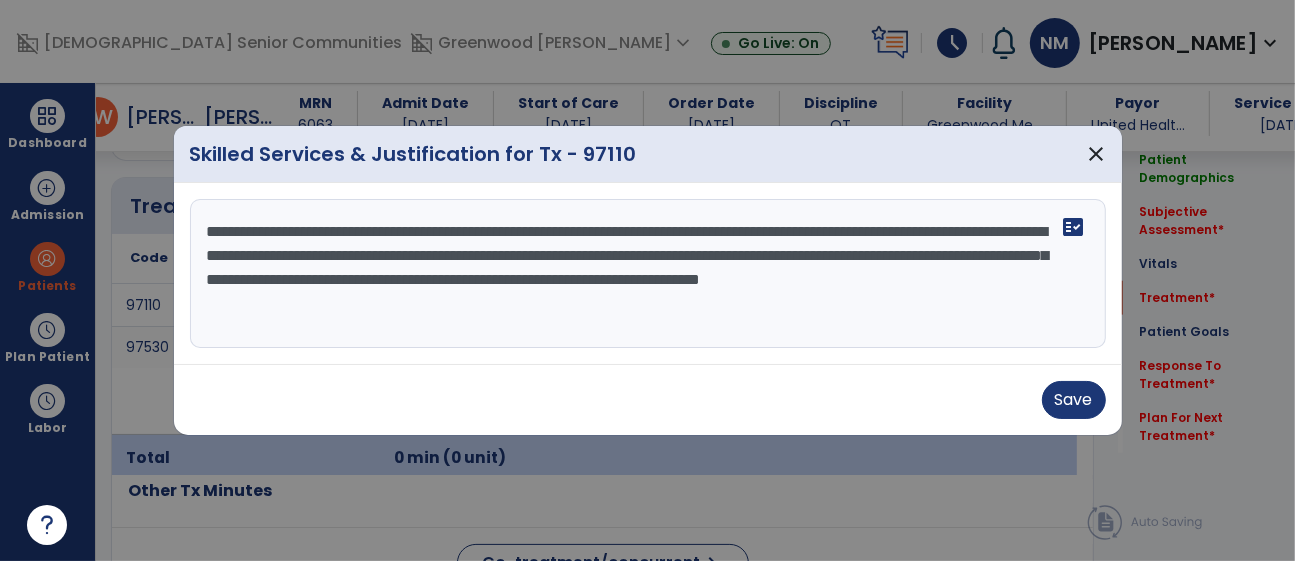click on "**********" at bounding box center [648, 274] 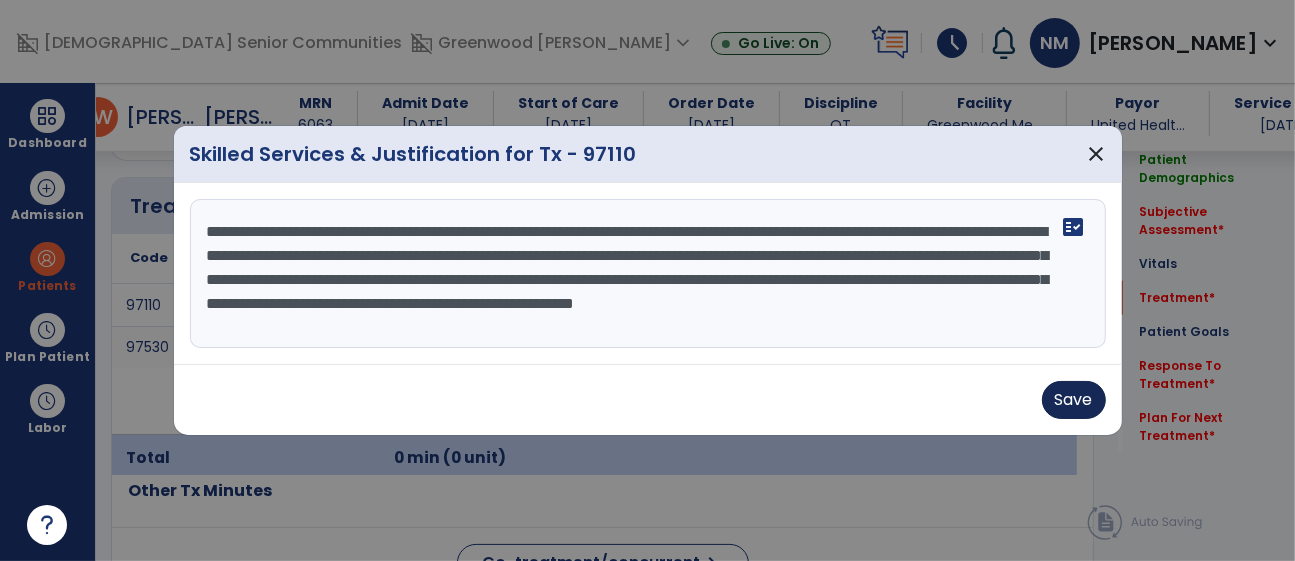 type on "**********" 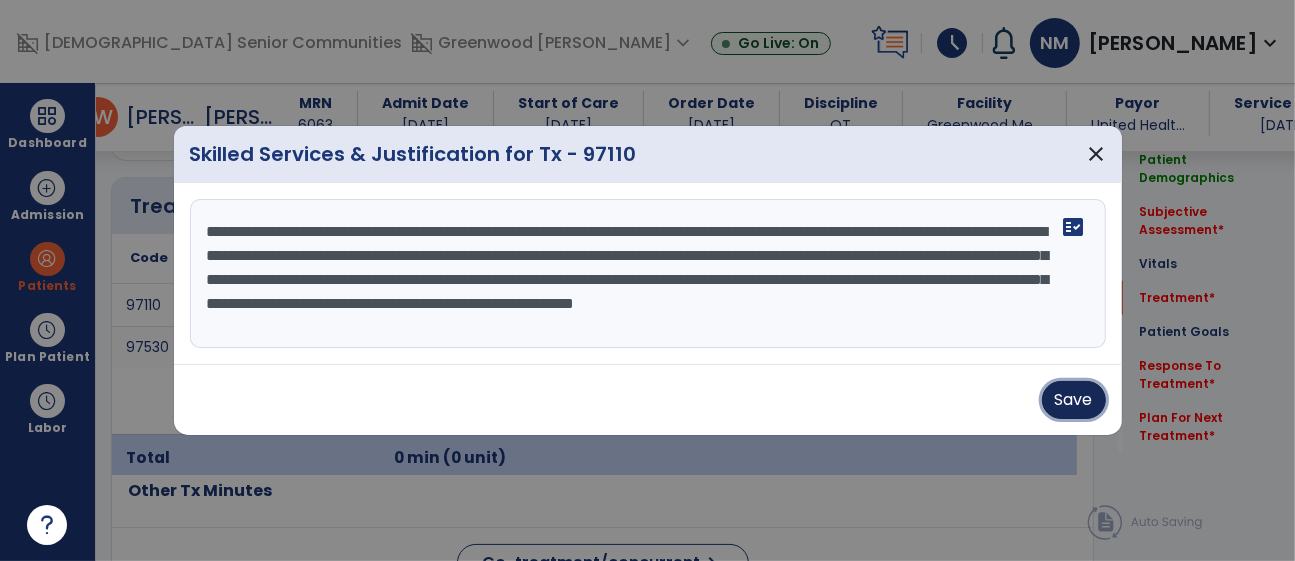 click on "Save" at bounding box center [1074, 400] 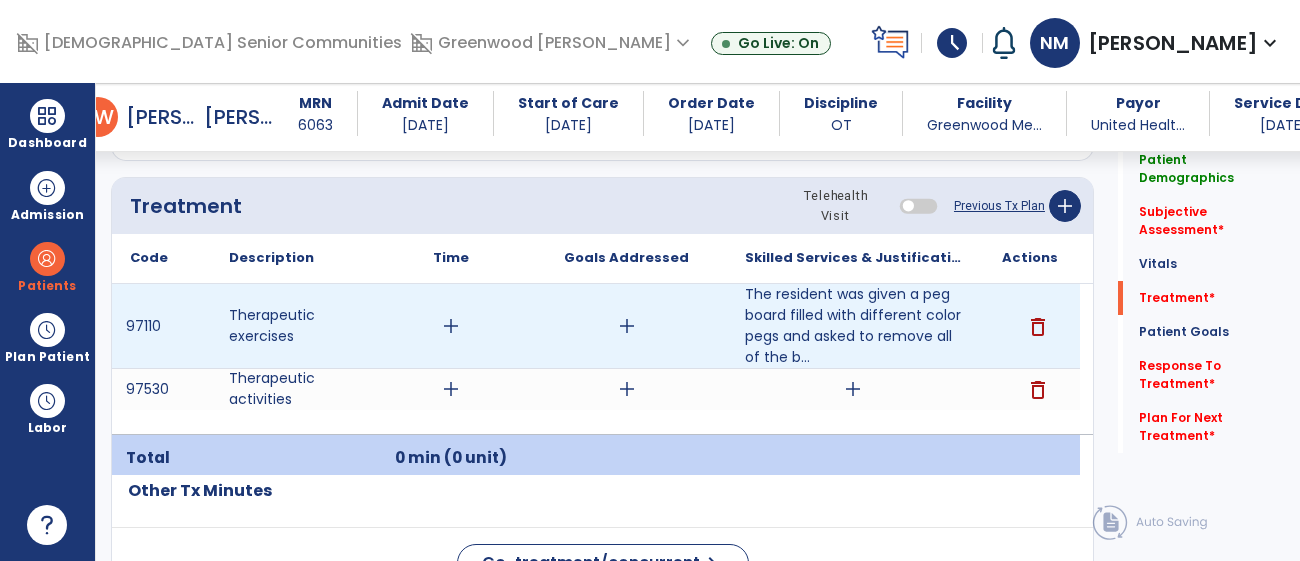 click on "add" at bounding box center (451, 326) 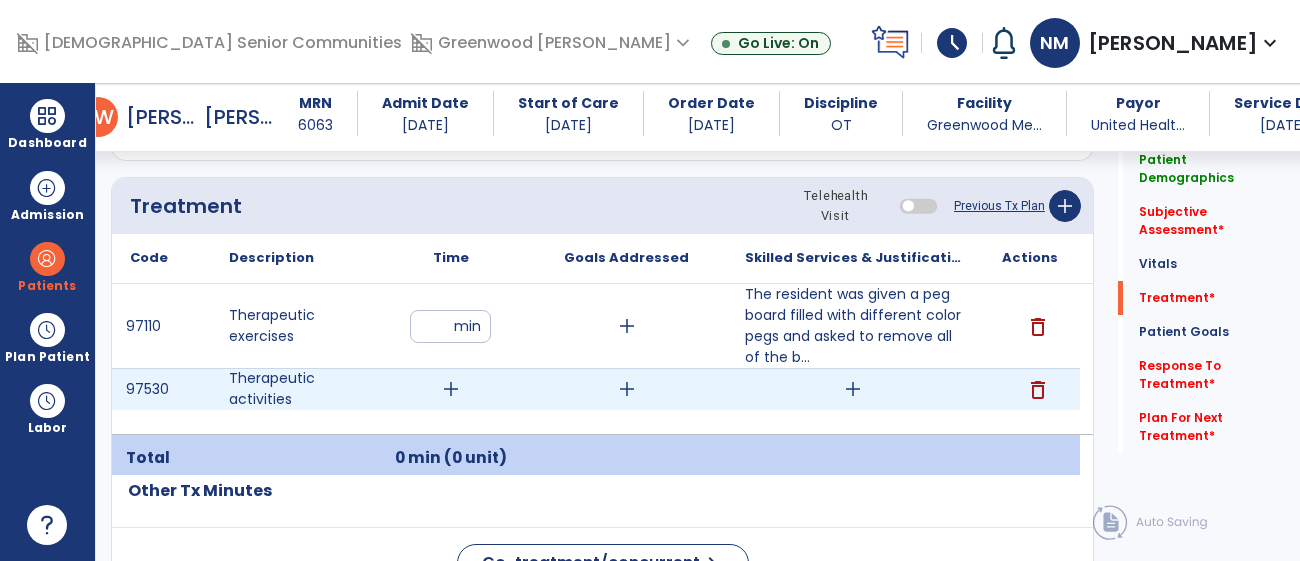 type on "**" 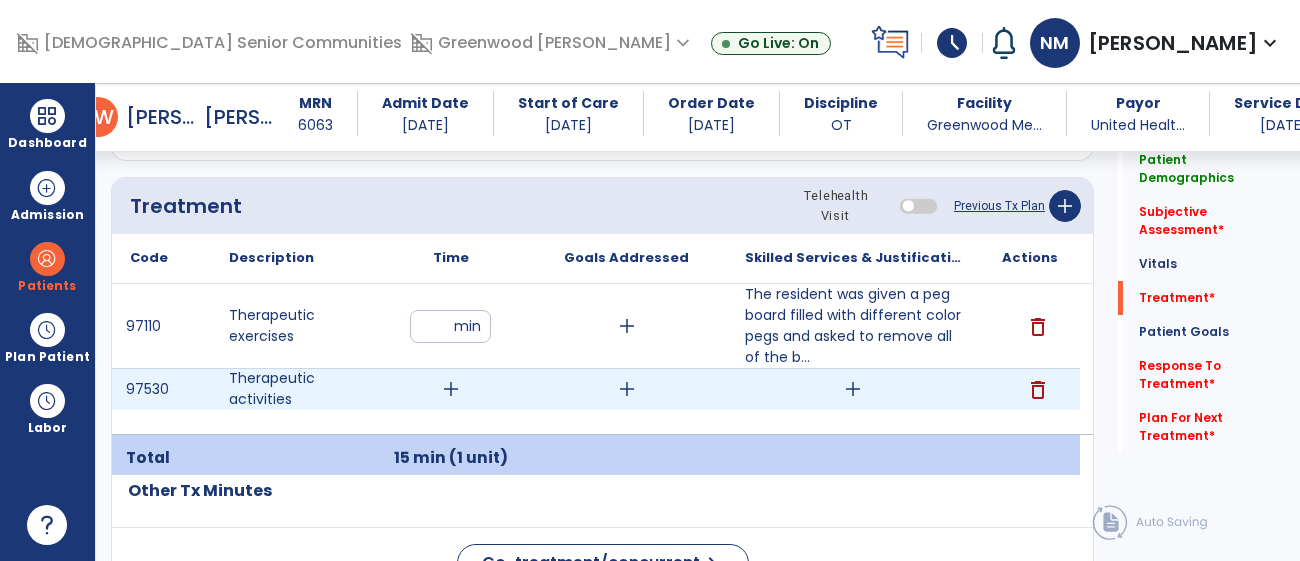 click on "add" at bounding box center [451, 389] 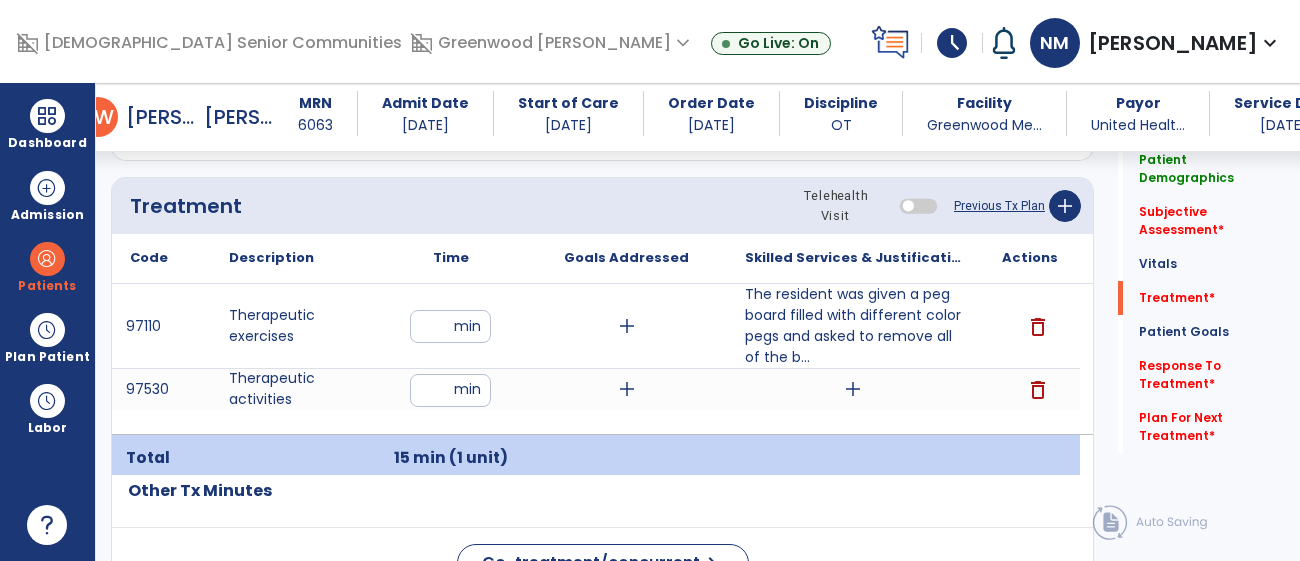 type on "**" 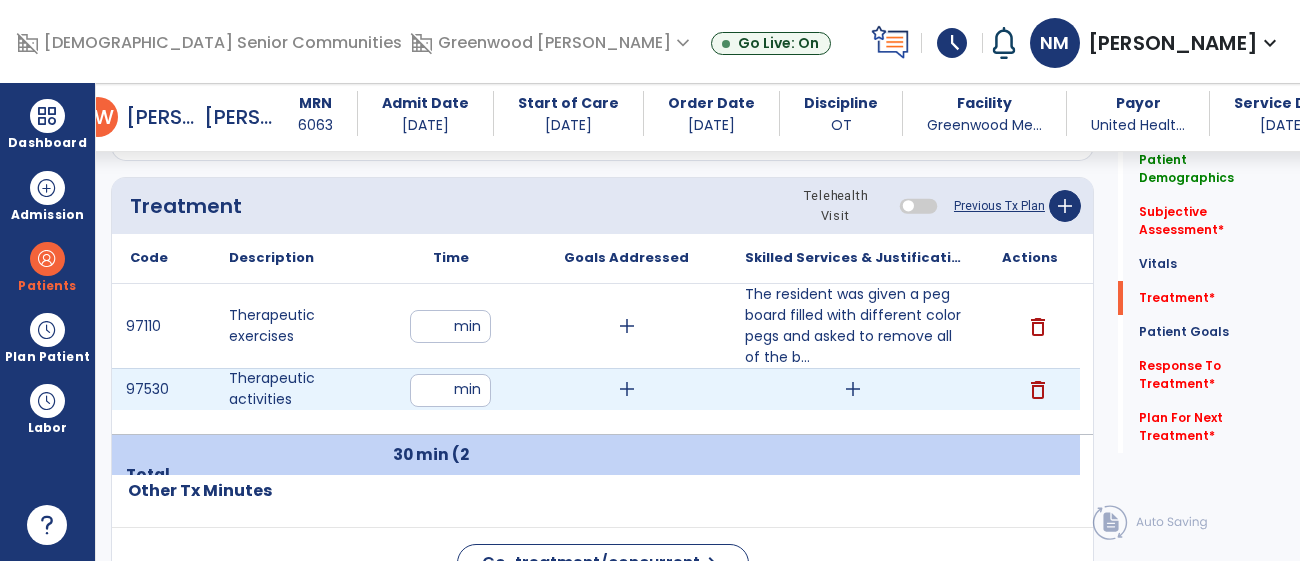 click on "add" at bounding box center (853, 389) 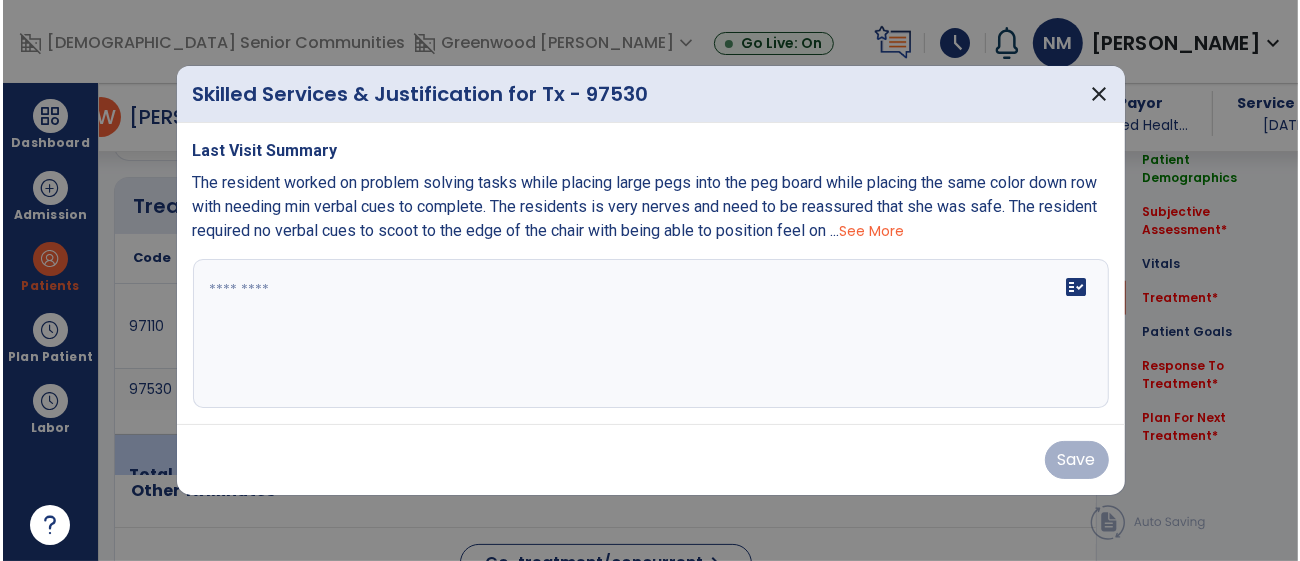 scroll, scrollTop: 1192, scrollLeft: 0, axis: vertical 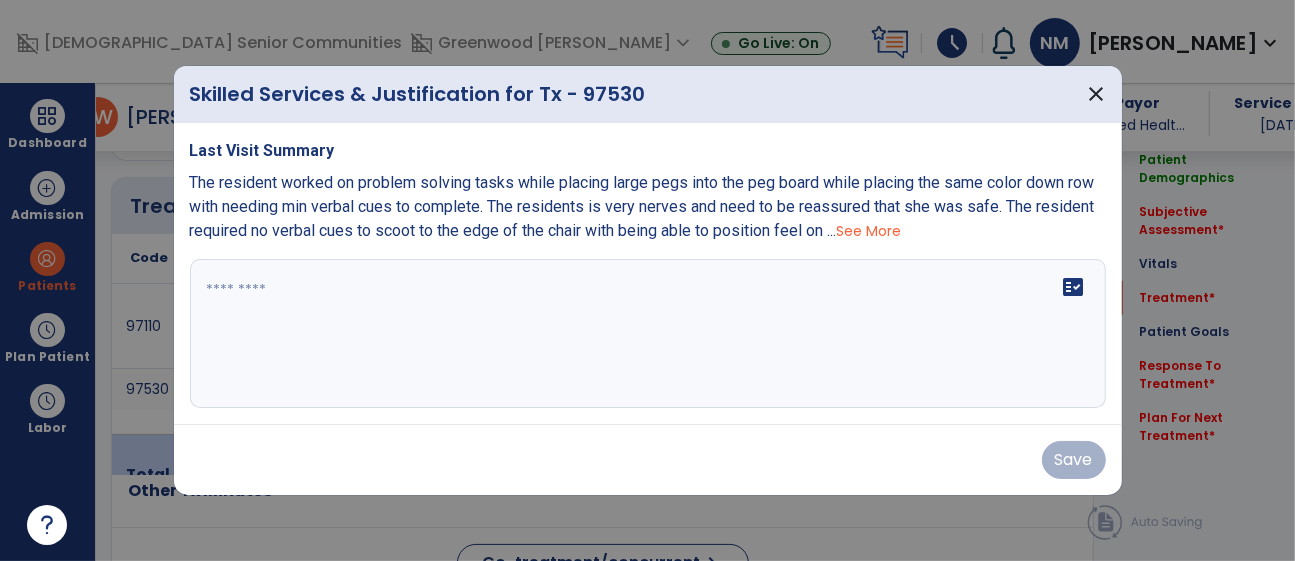 click on "fact_check" at bounding box center (648, 334) 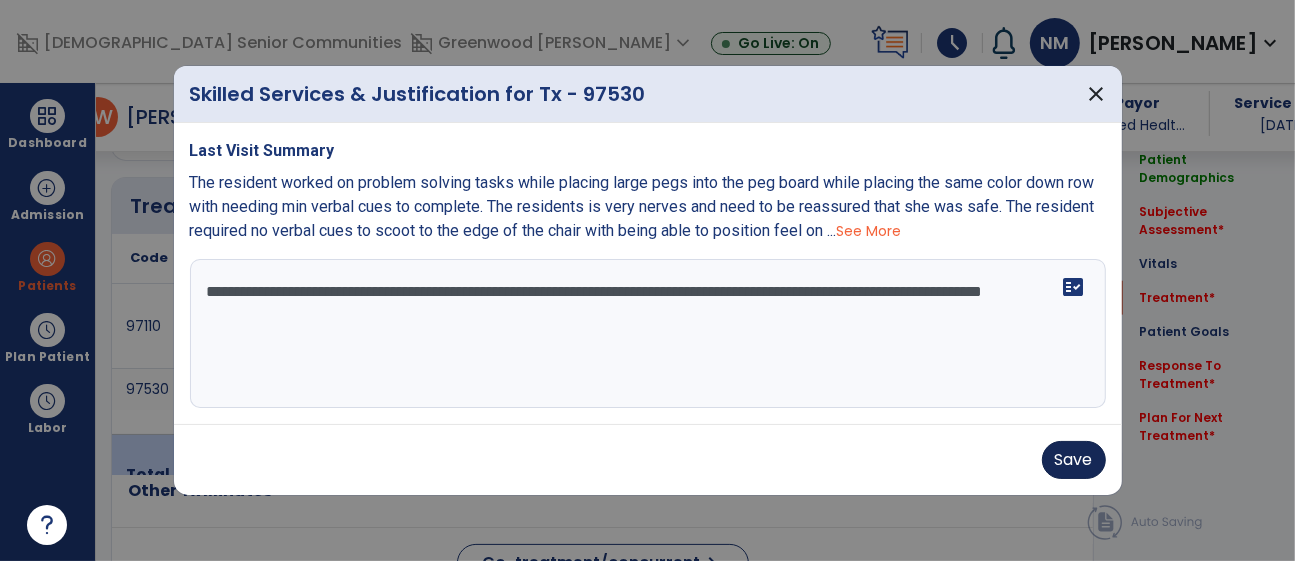 type on "**********" 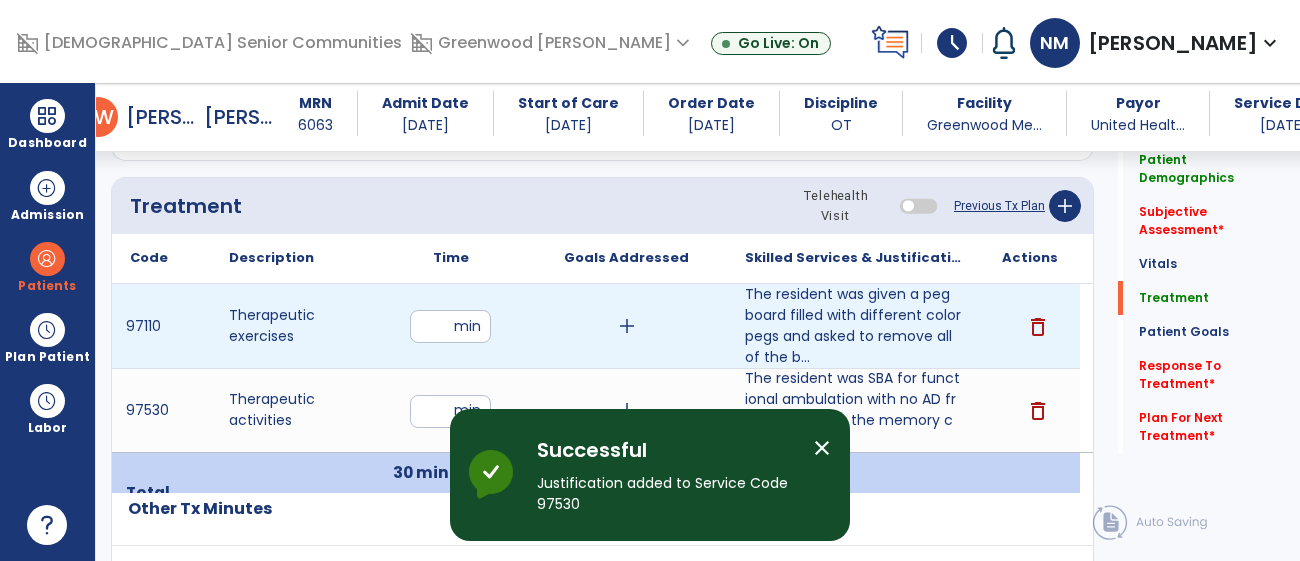 drag, startPoint x: 447, startPoint y: 322, endPoint x: 392, endPoint y: 313, distance: 55.7315 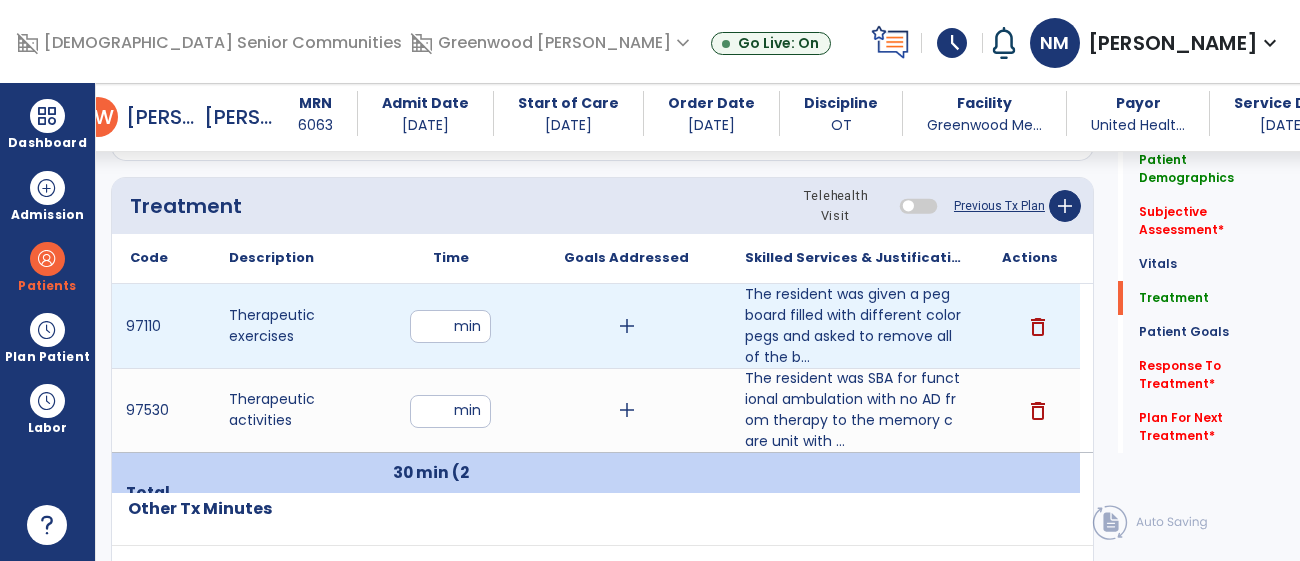 type on "**" 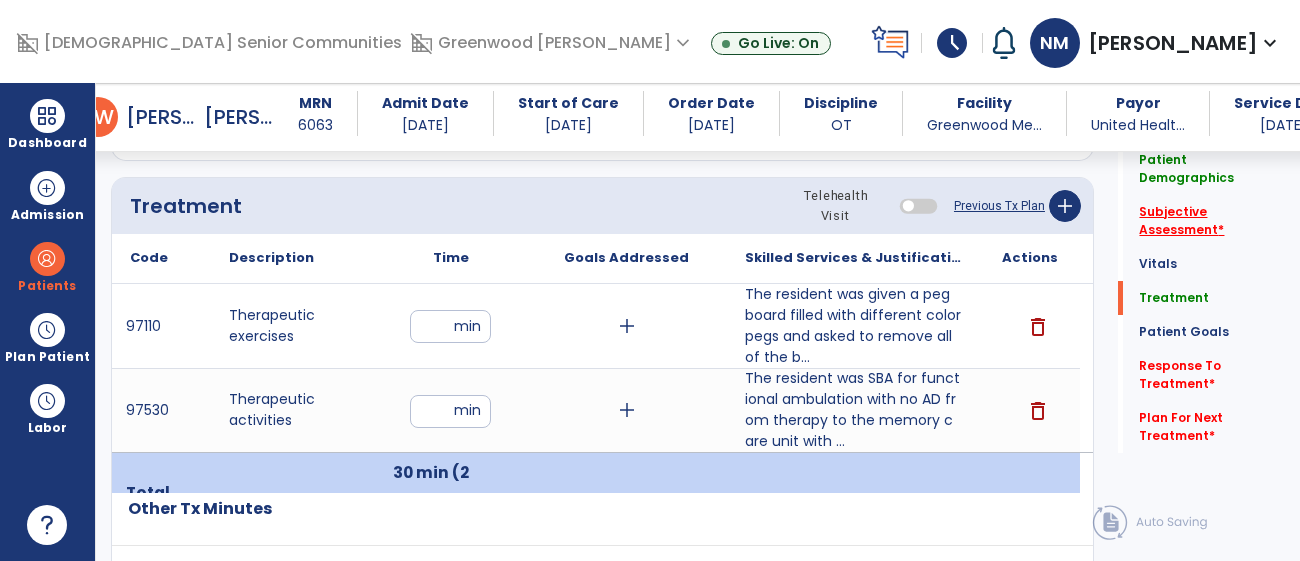 click on "Subjective Assessment   *" 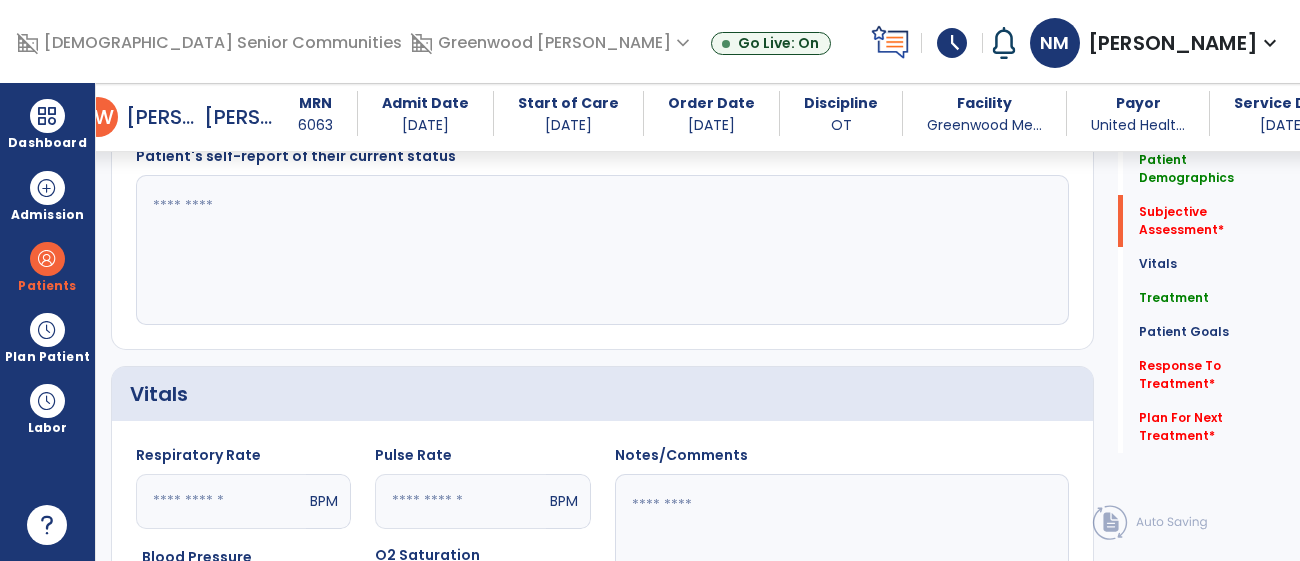 scroll, scrollTop: 466, scrollLeft: 0, axis: vertical 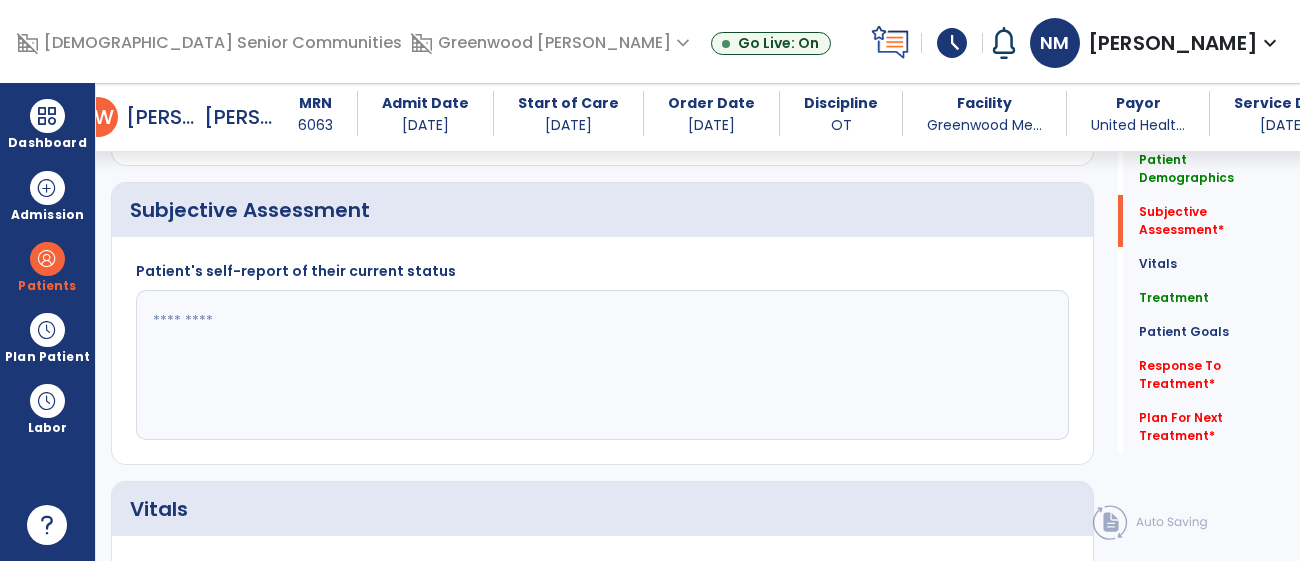 click 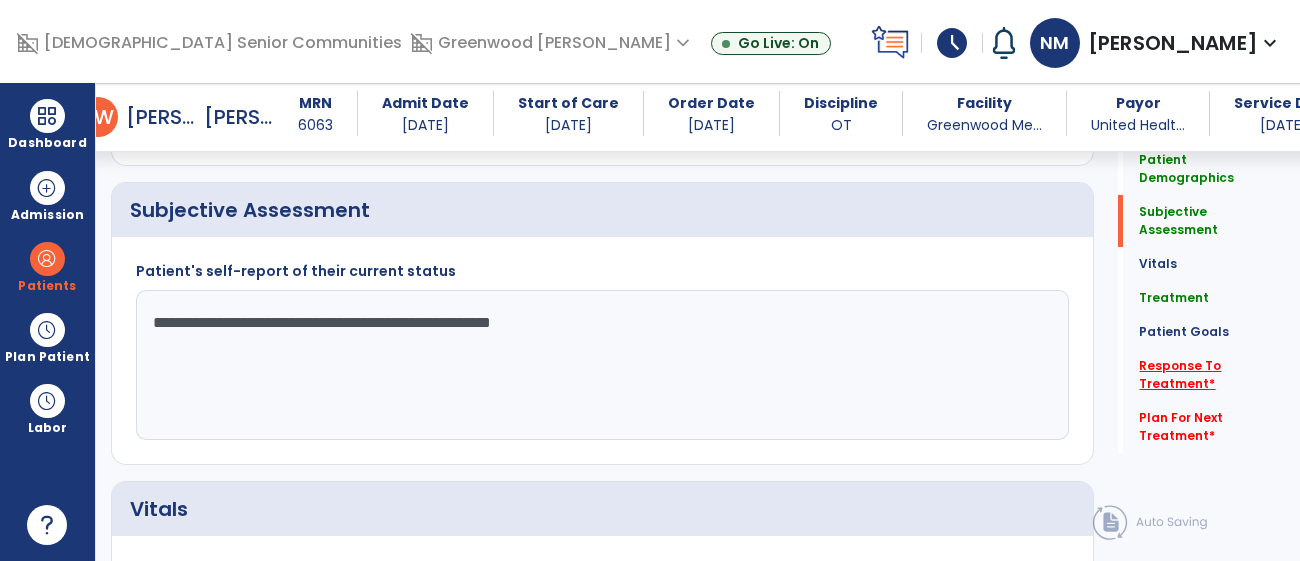 type on "**********" 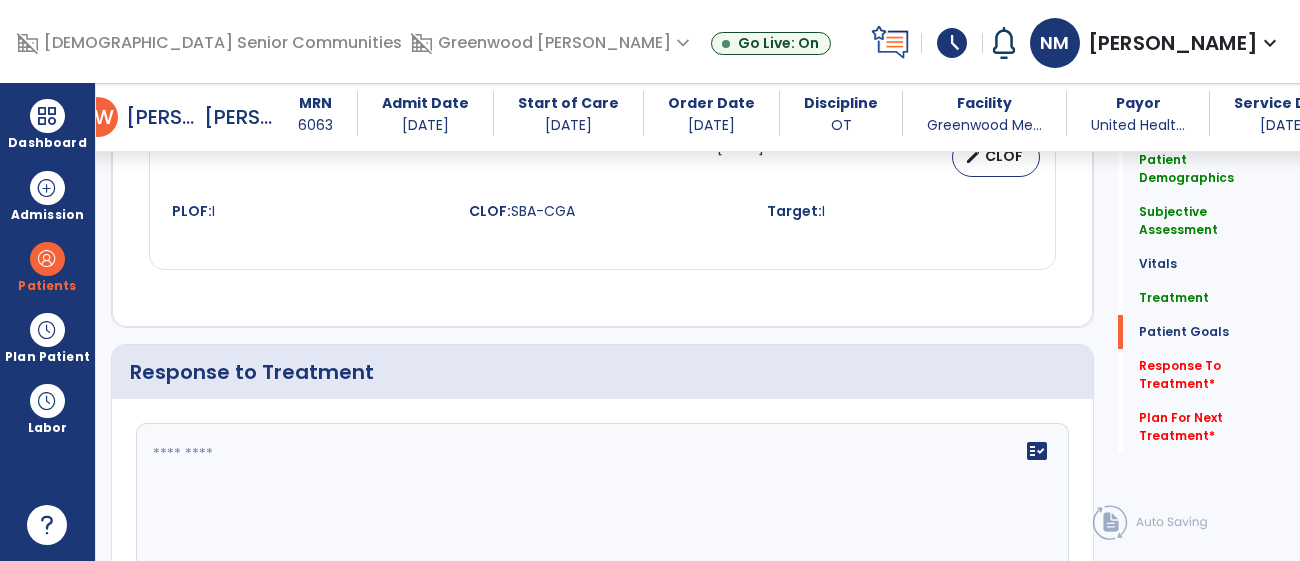 scroll, scrollTop: 3002, scrollLeft: 0, axis: vertical 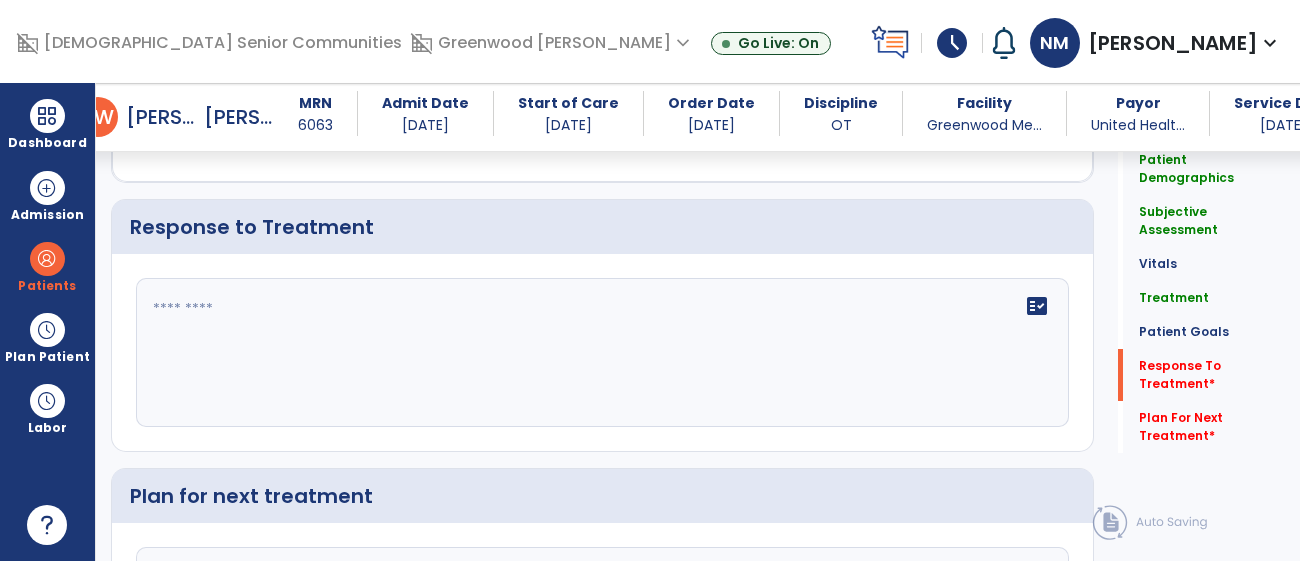 click on "fact_check" 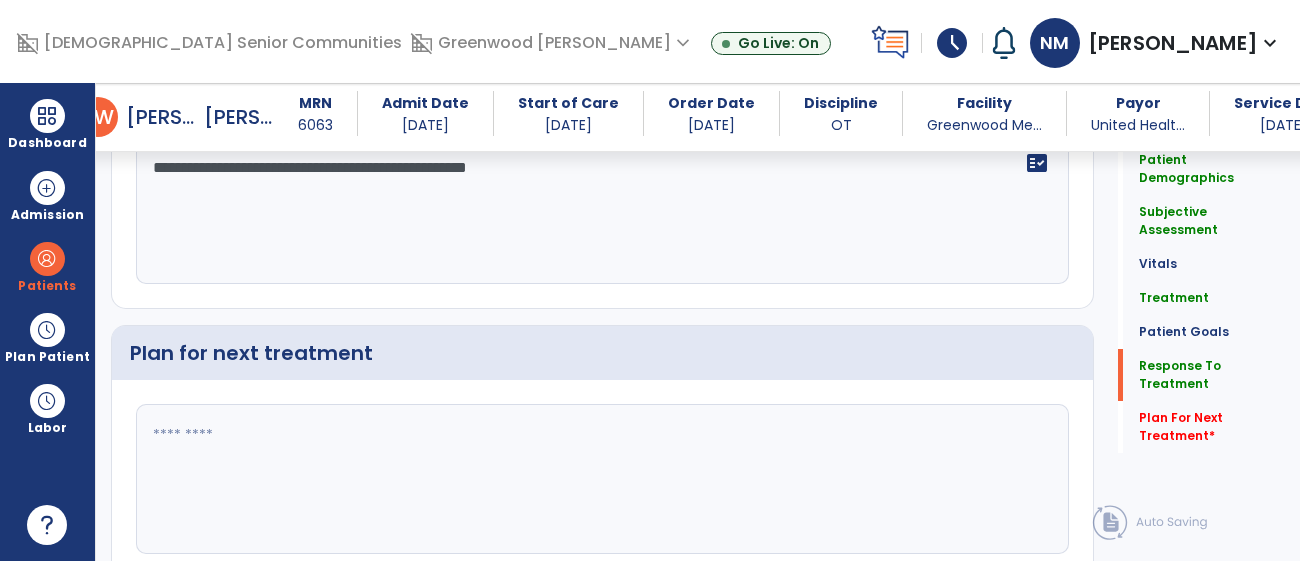 scroll, scrollTop: 3156, scrollLeft: 0, axis: vertical 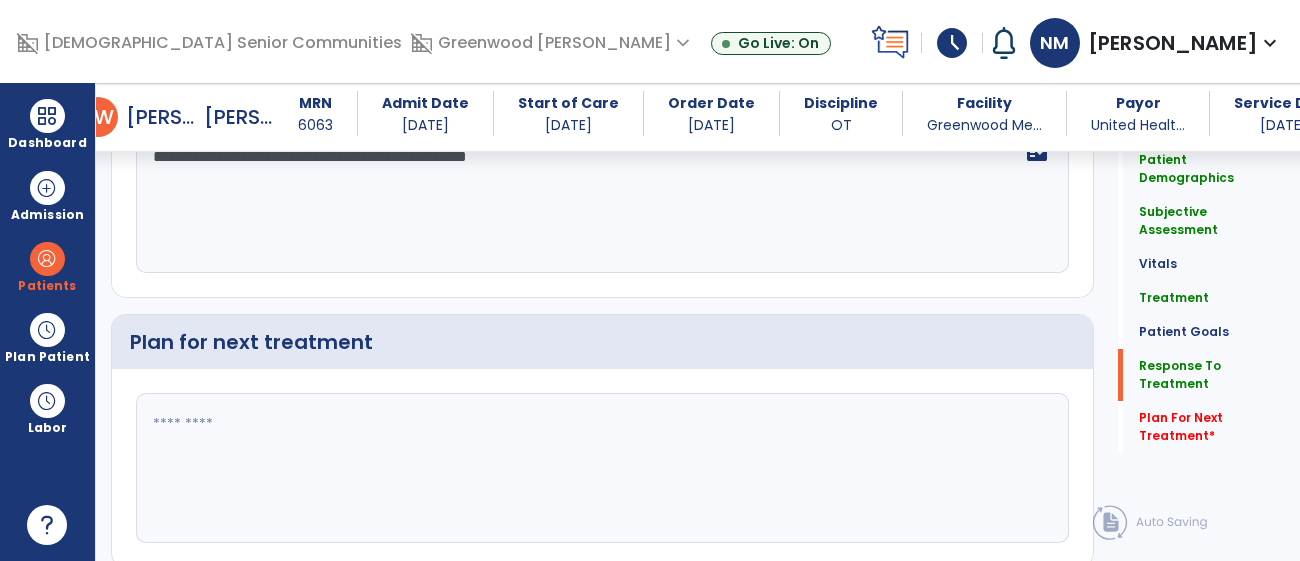 type on "**********" 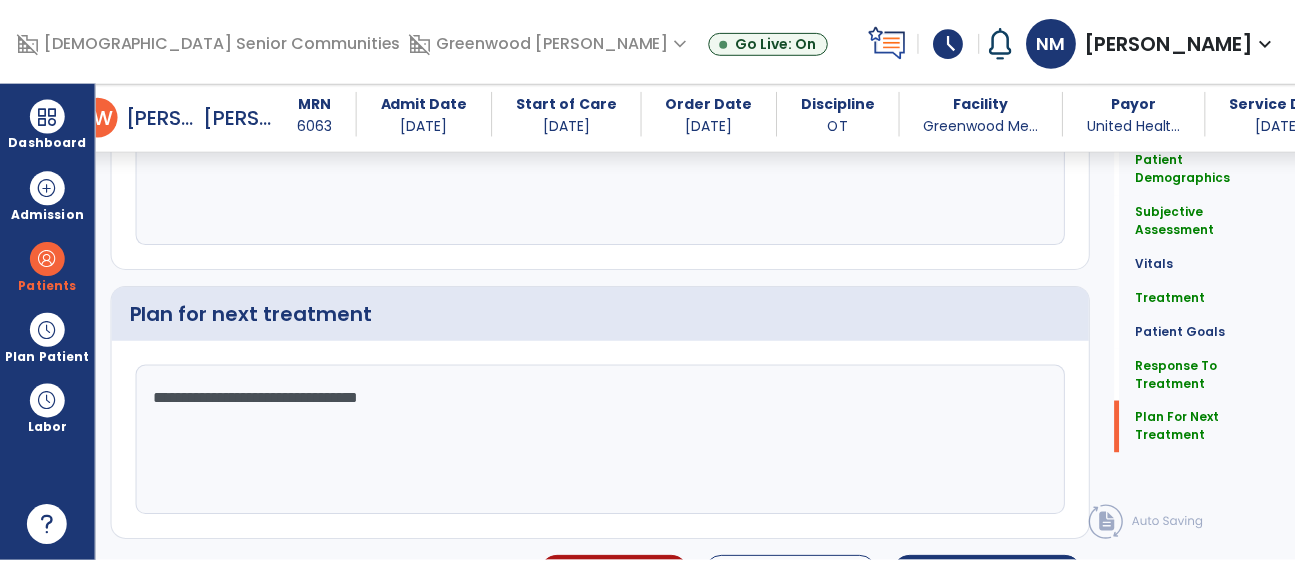 scroll, scrollTop: 3225, scrollLeft: 0, axis: vertical 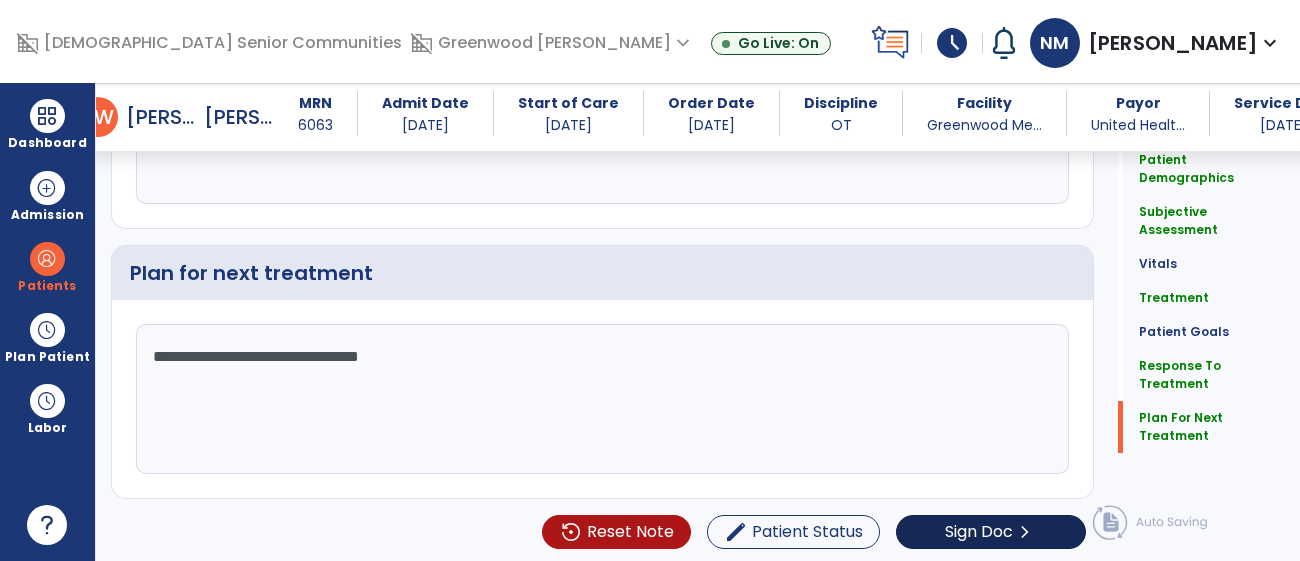 type on "**********" 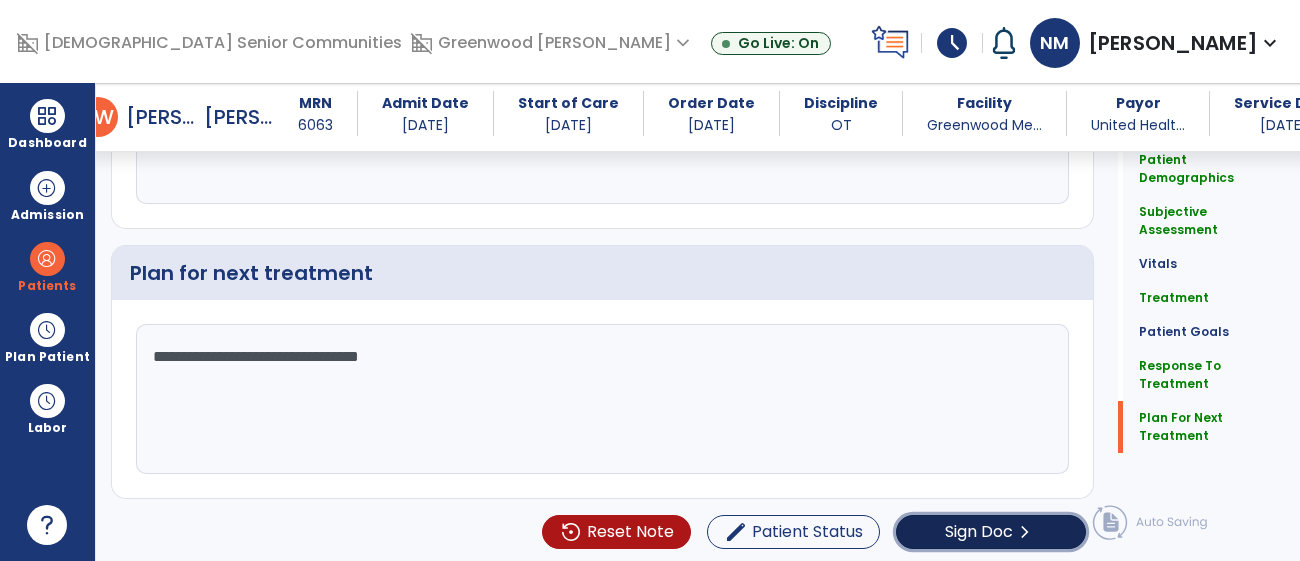 click on "Sign Doc" 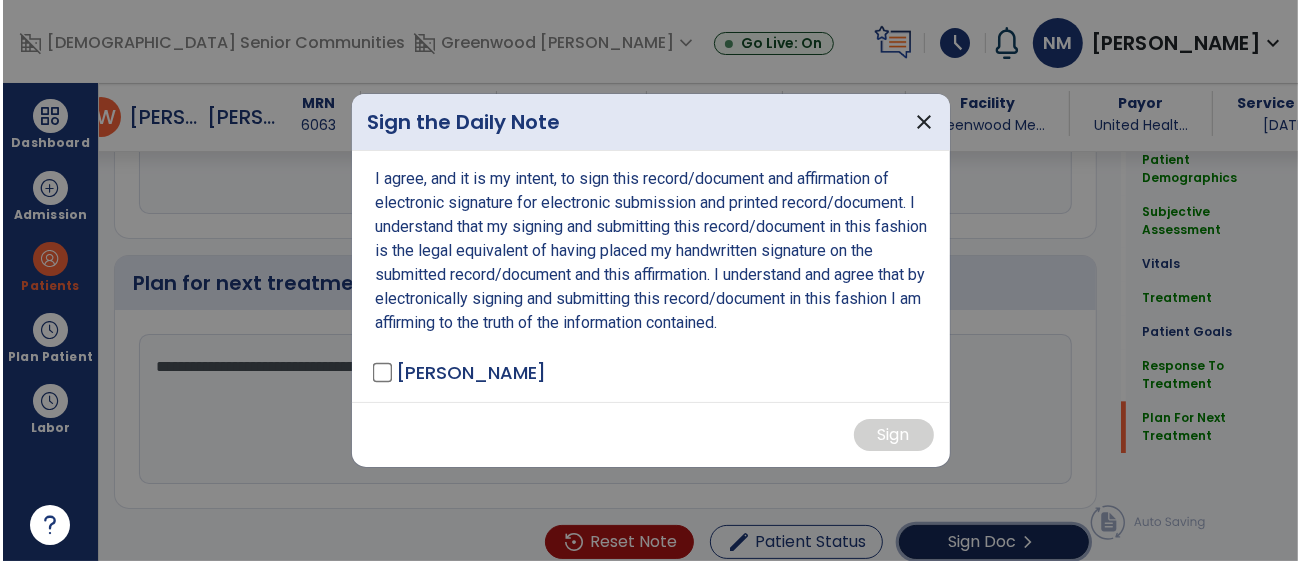 scroll, scrollTop: 3225, scrollLeft: 0, axis: vertical 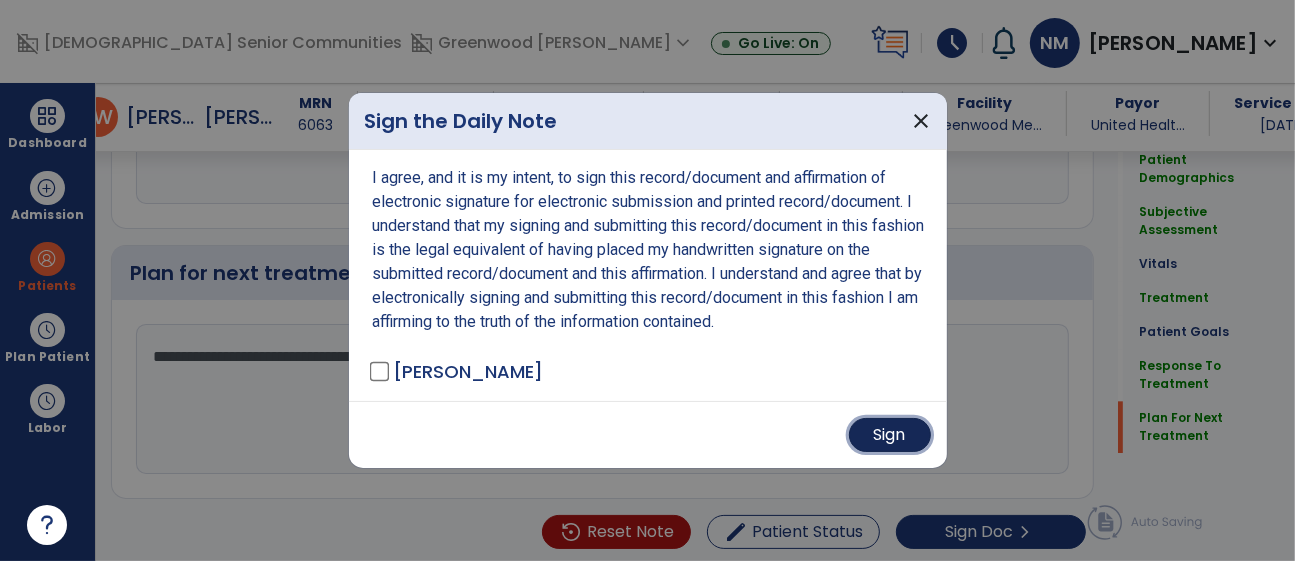 click on "Sign" at bounding box center [890, 435] 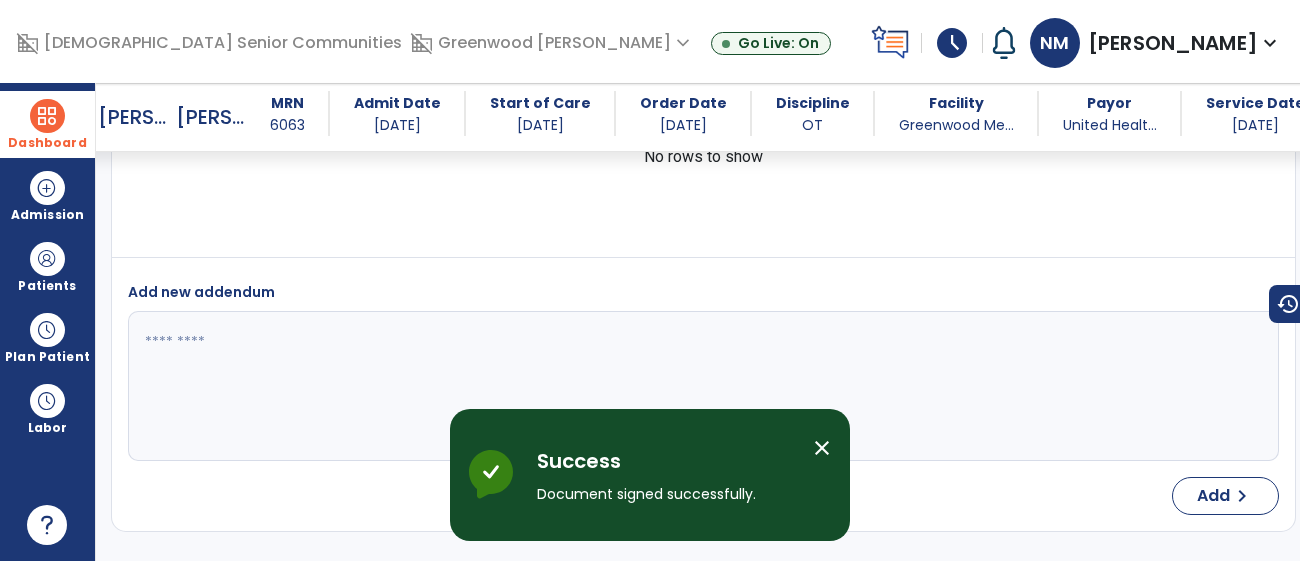 click at bounding box center [47, 116] 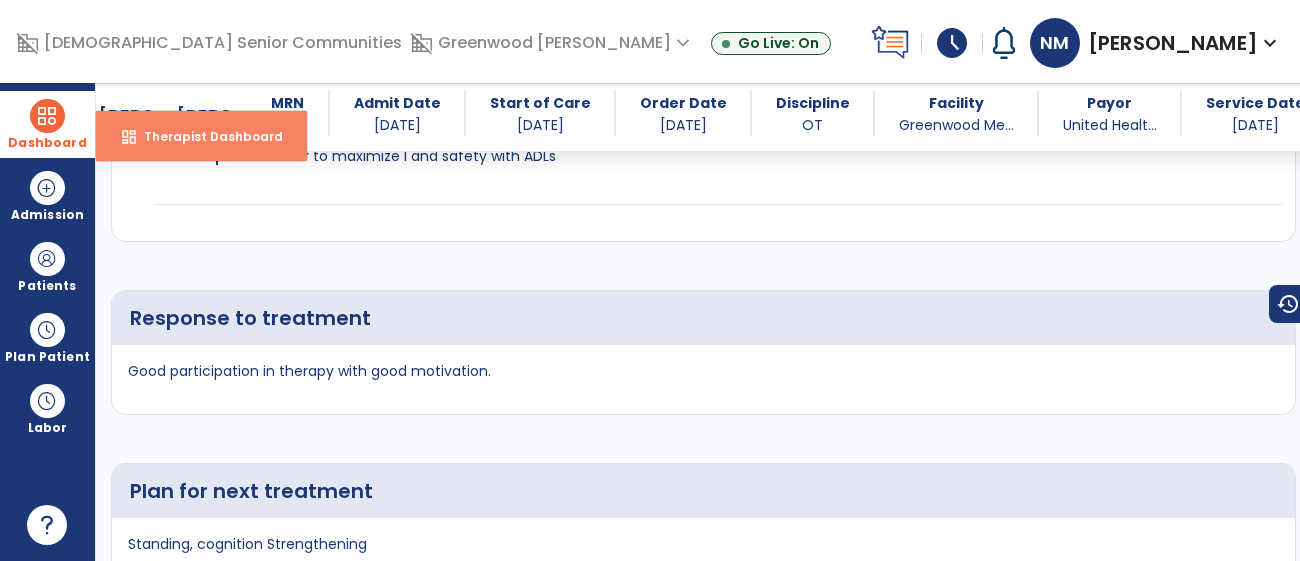 click on "dashboard" at bounding box center (129, 137) 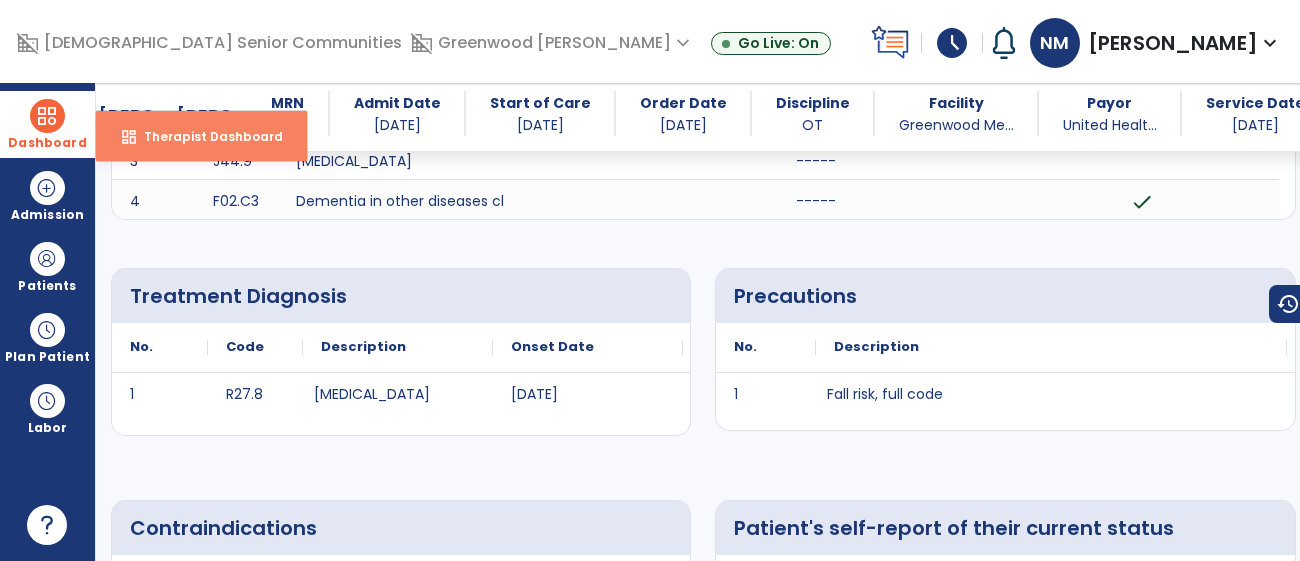 select on "****" 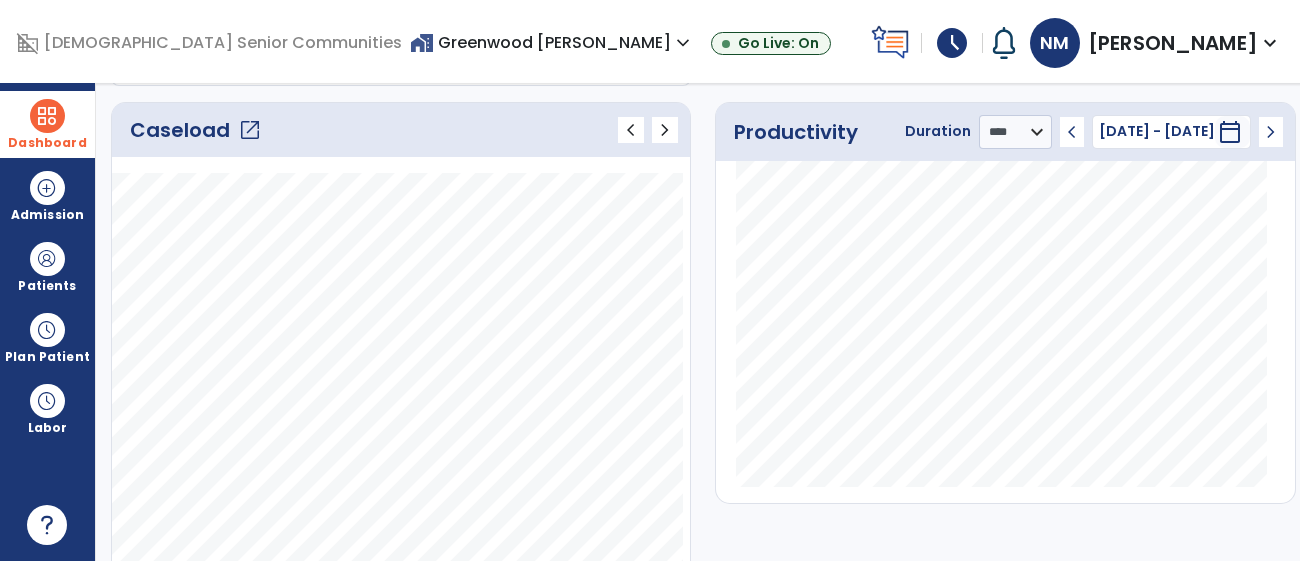 click on "open_in_new" 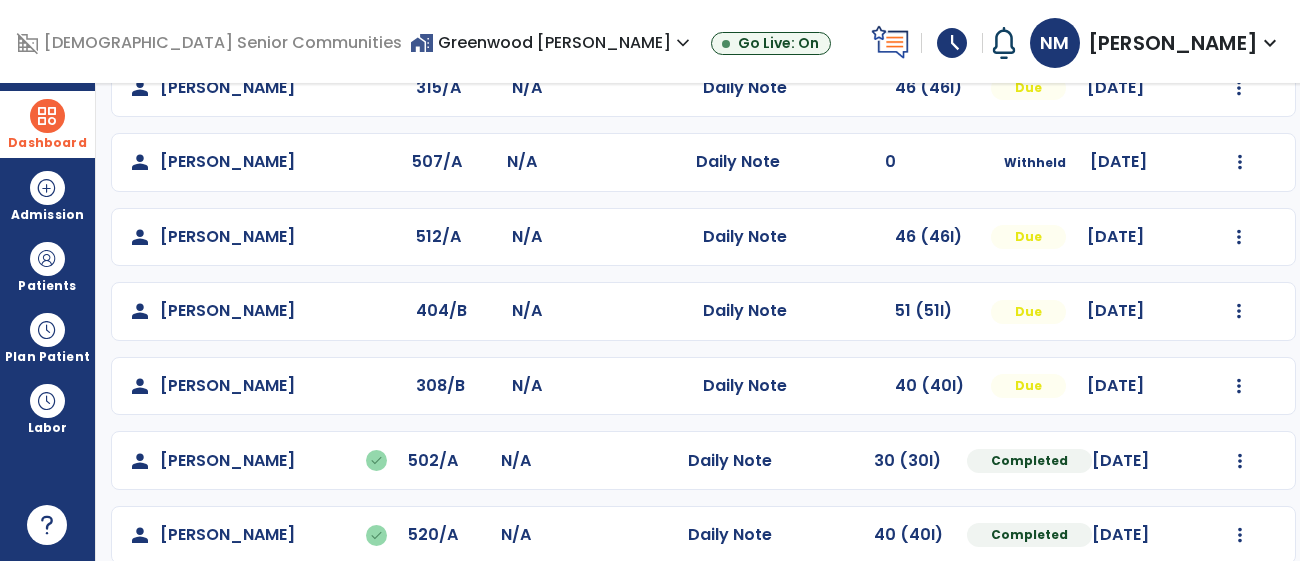 scroll, scrollTop: 435, scrollLeft: 0, axis: vertical 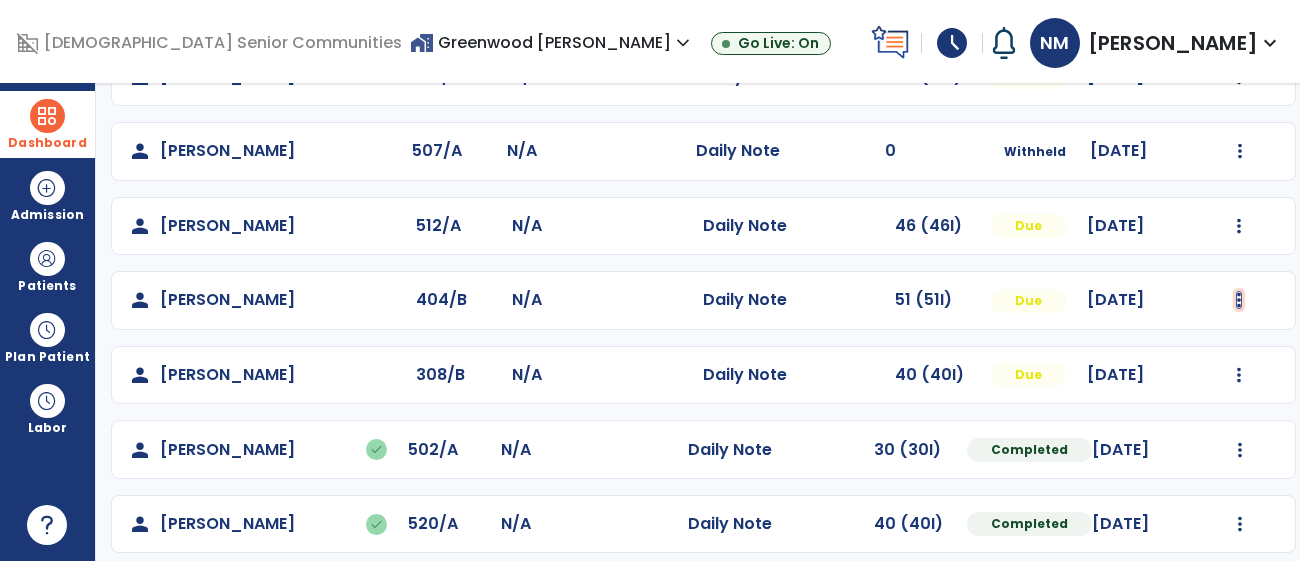 click at bounding box center [1240, -147] 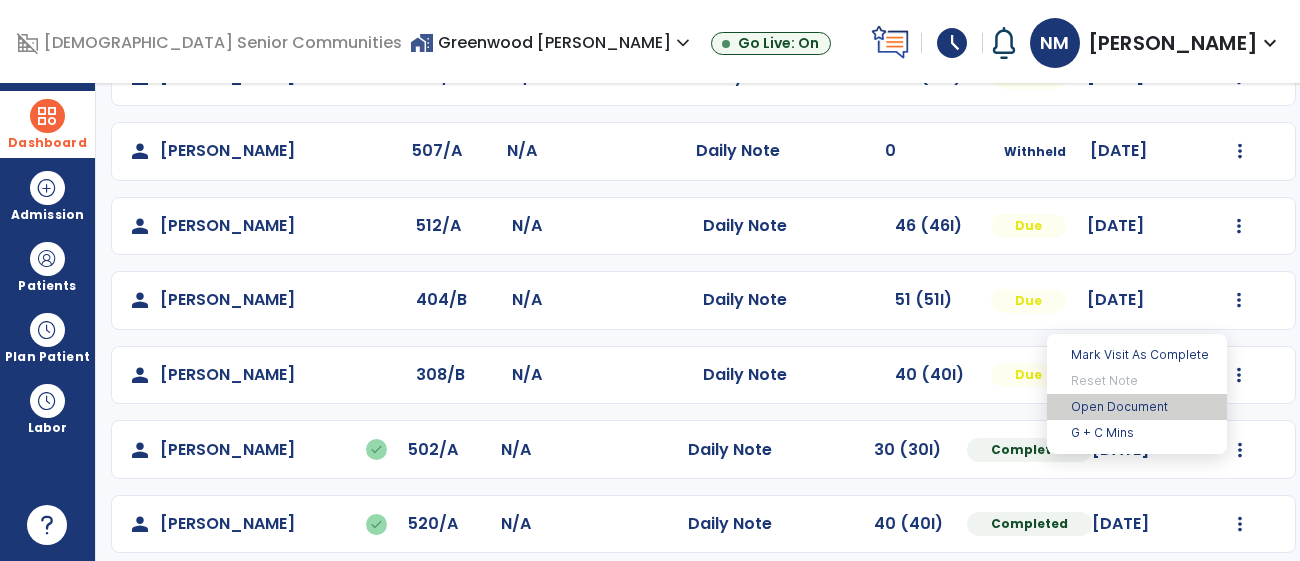 click on "Open Document" at bounding box center [1137, 407] 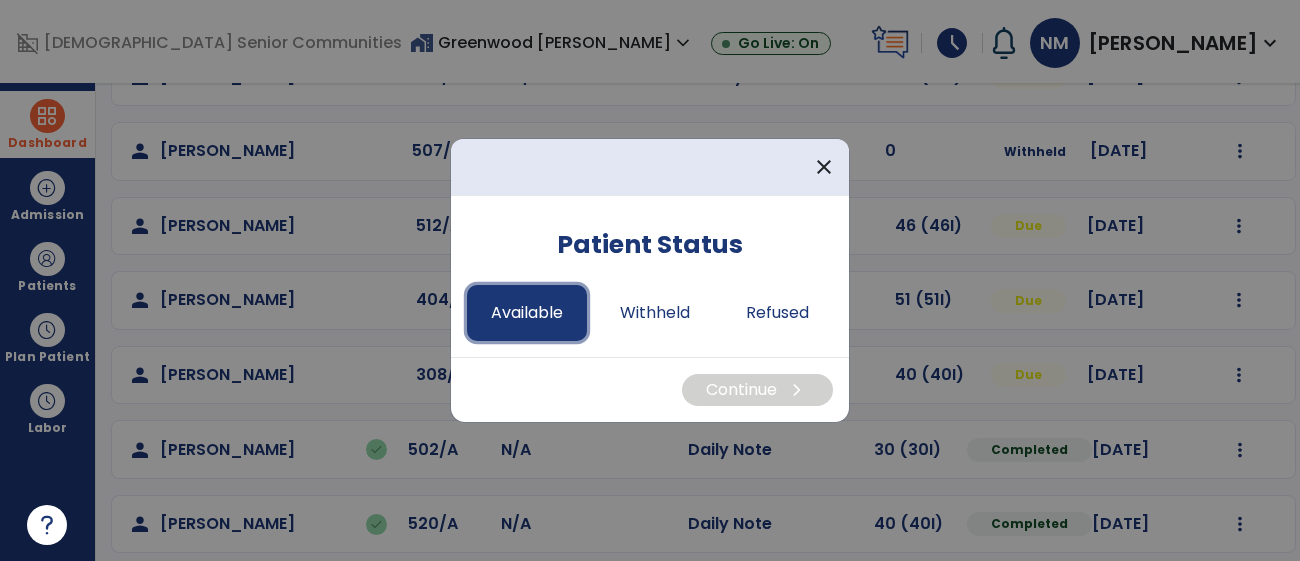 click on "Available" at bounding box center (527, 313) 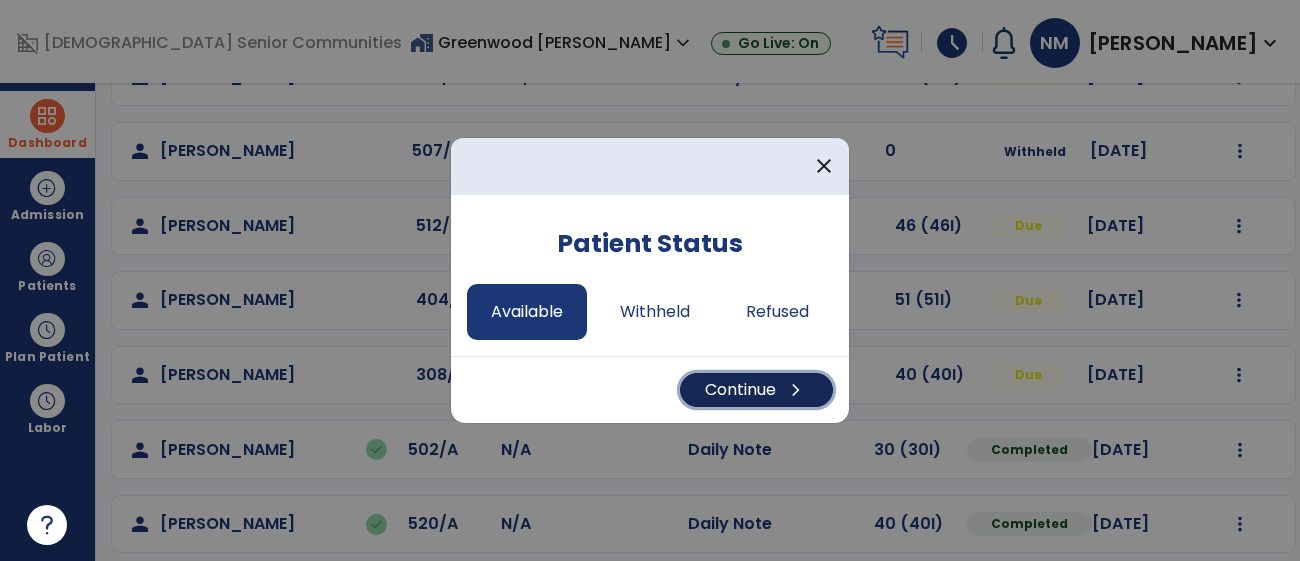 click on "Continue   chevron_right" at bounding box center [756, 390] 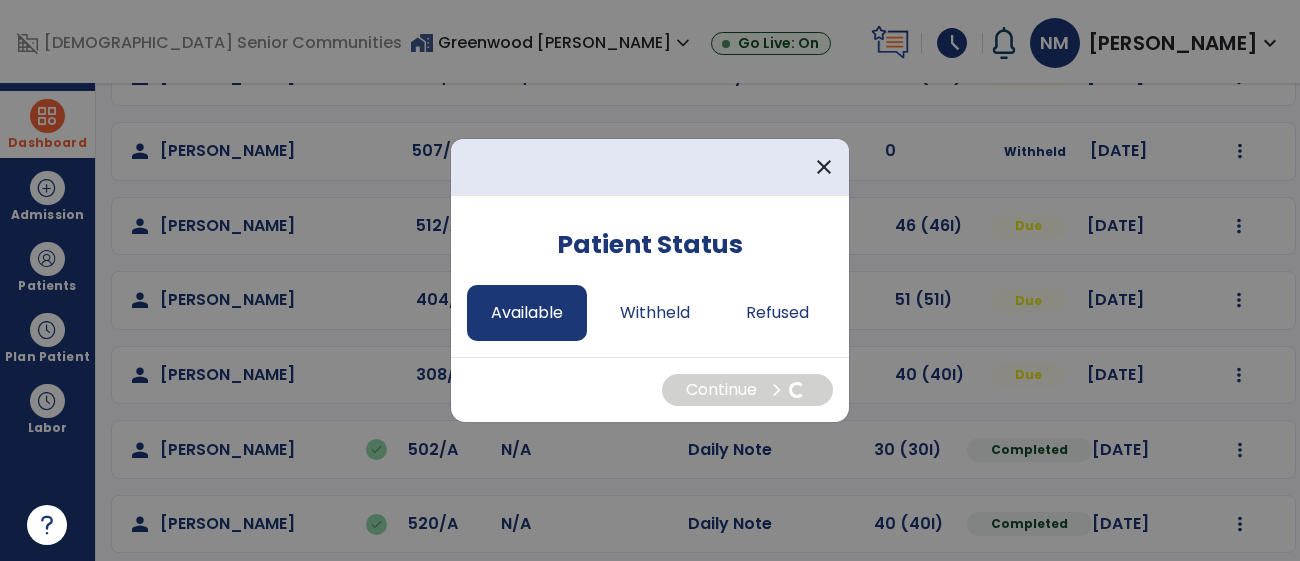 select on "*" 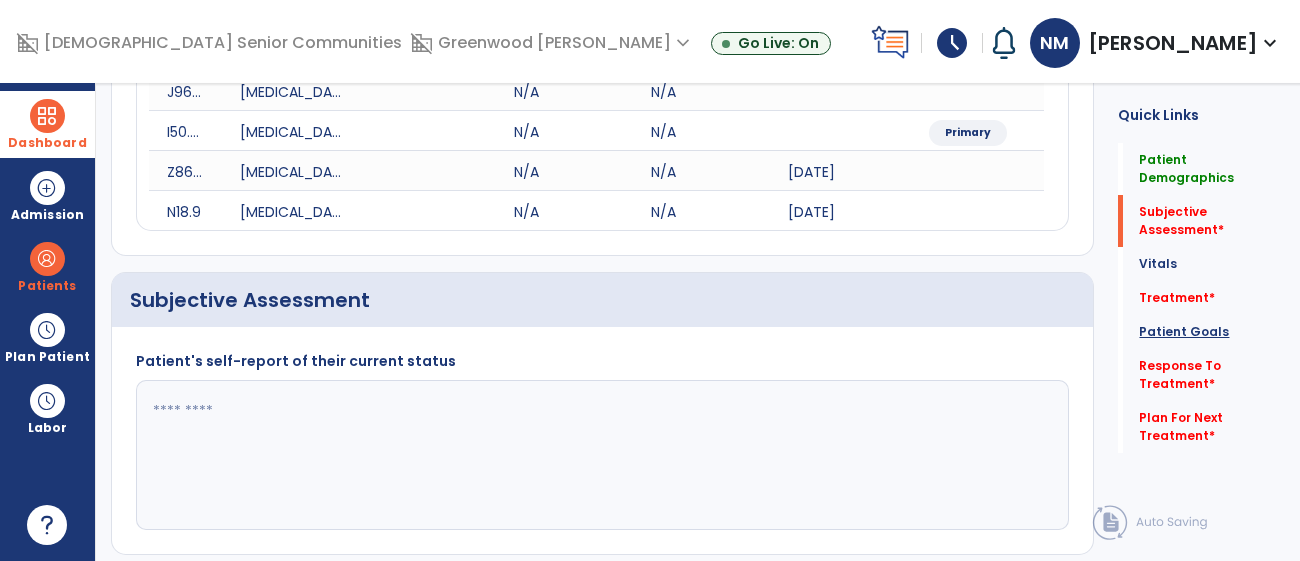 click on "Patient Goals" 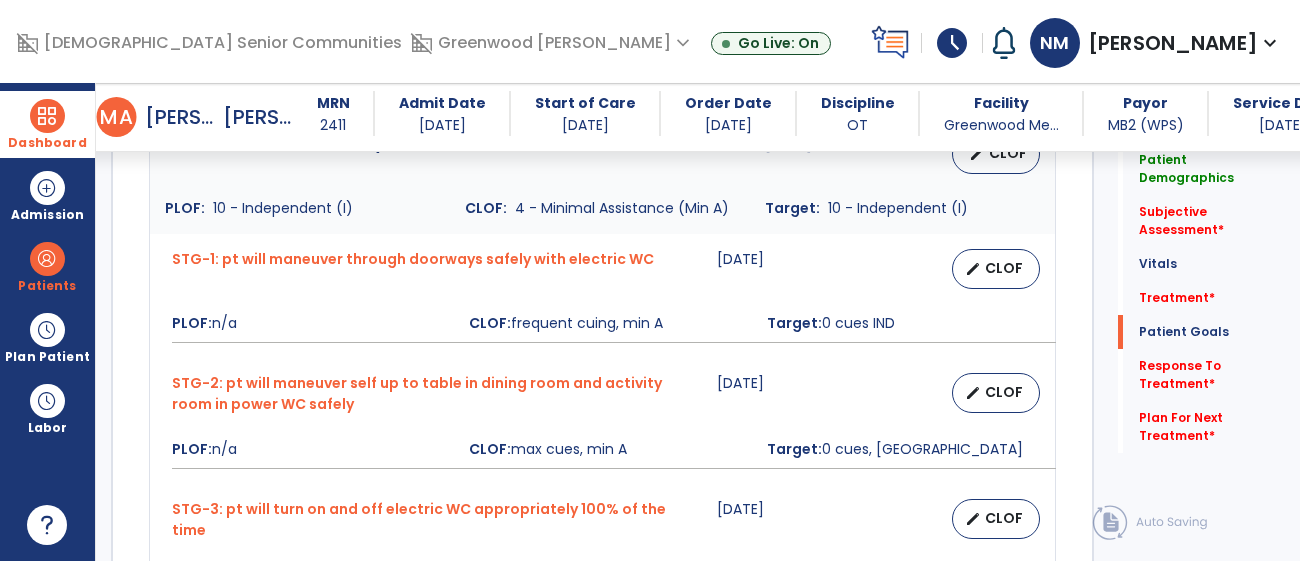 scroll, scrollTop: 1668, scrollLeft: 0, axis: vertical 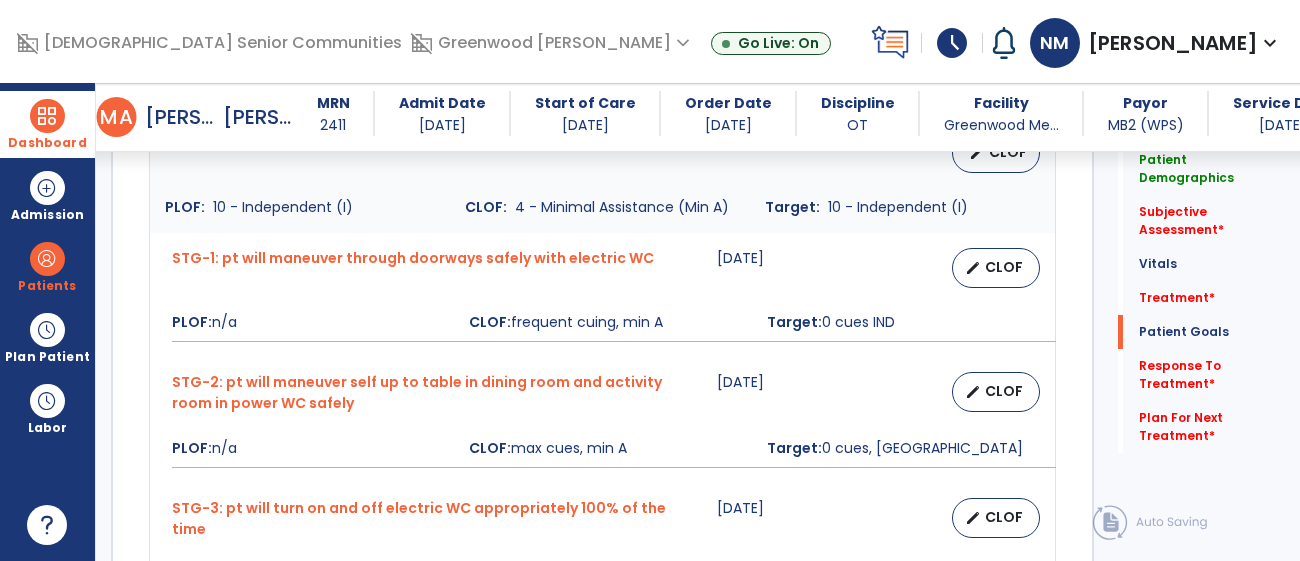 click at bounding box center [47, 116] 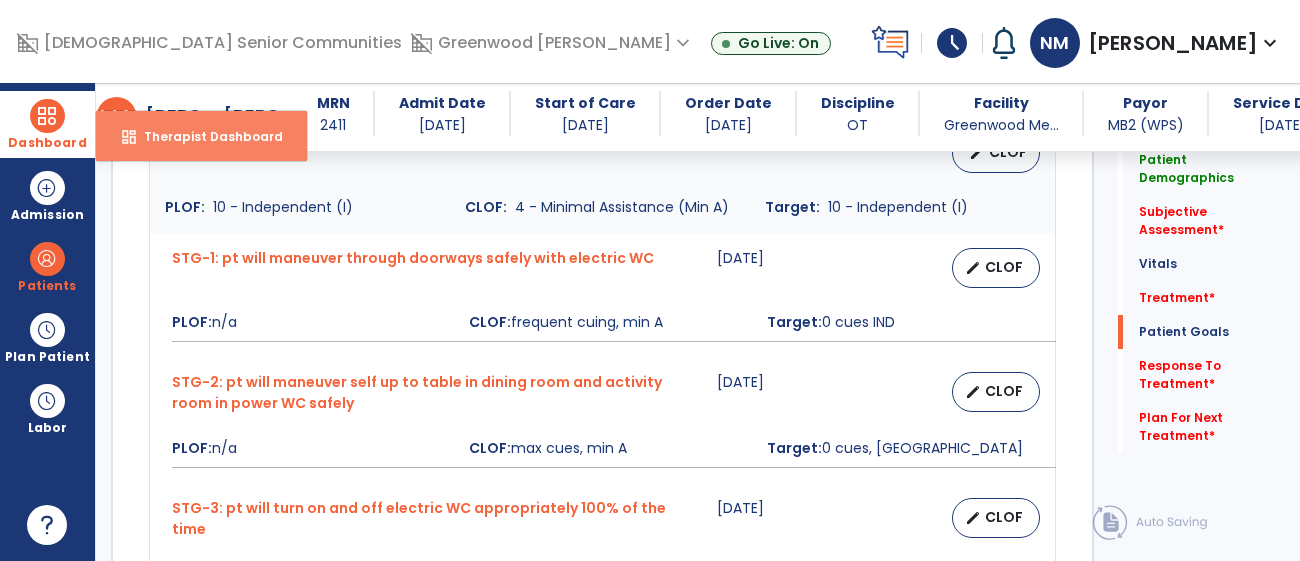 click on "dashboard" at bounding box center [129, 137] 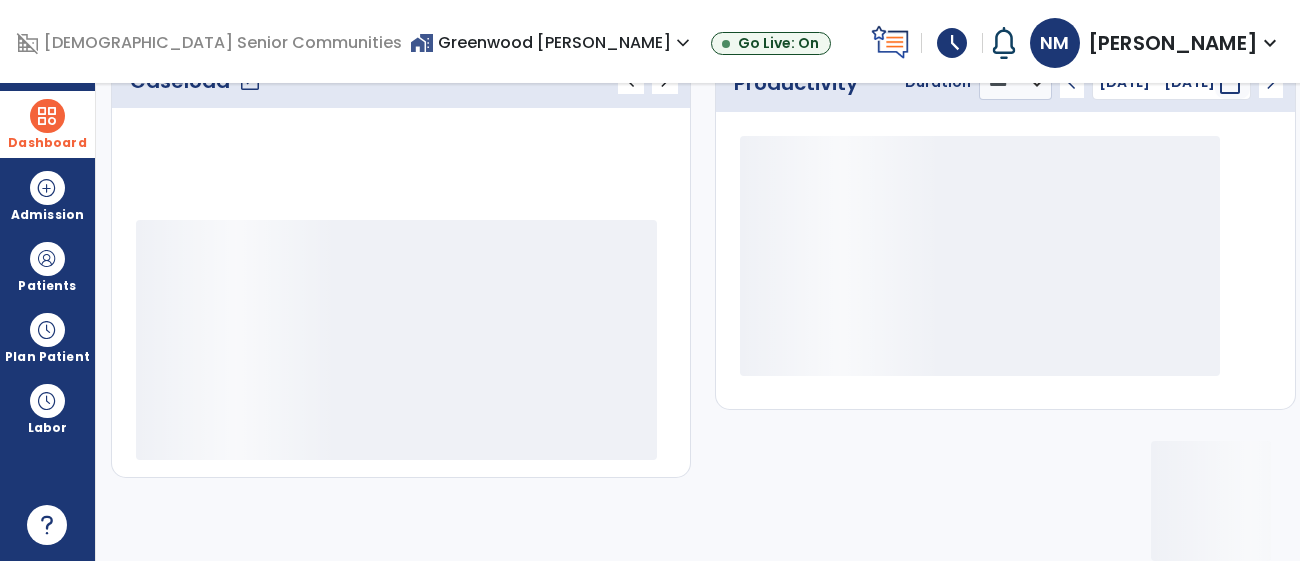 scroll, scrollTop: 314, scrollLeft: 0, axis: vertical 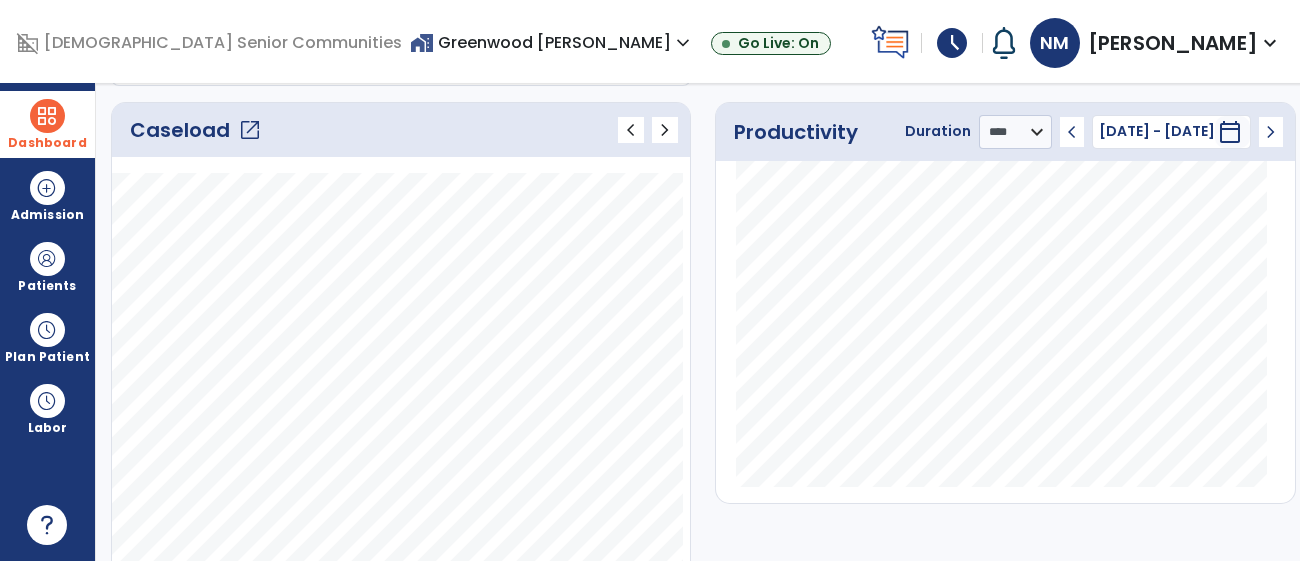 click on "open_in_new" 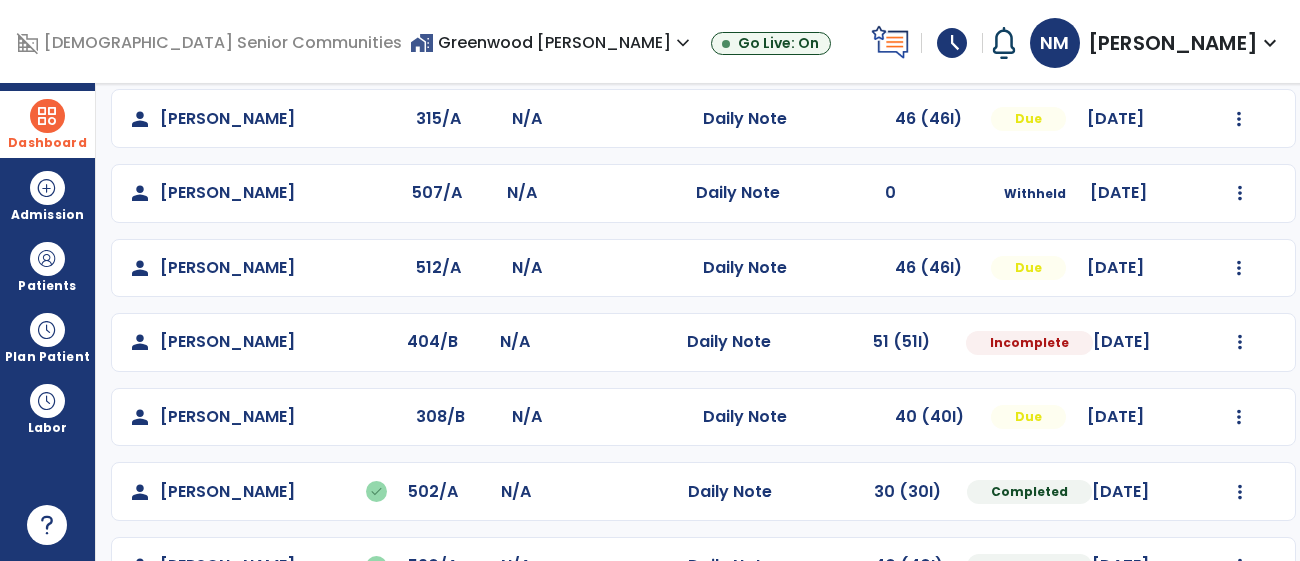 scroll, scrollTop: 394, scrollLeft: 0, axis: vertical 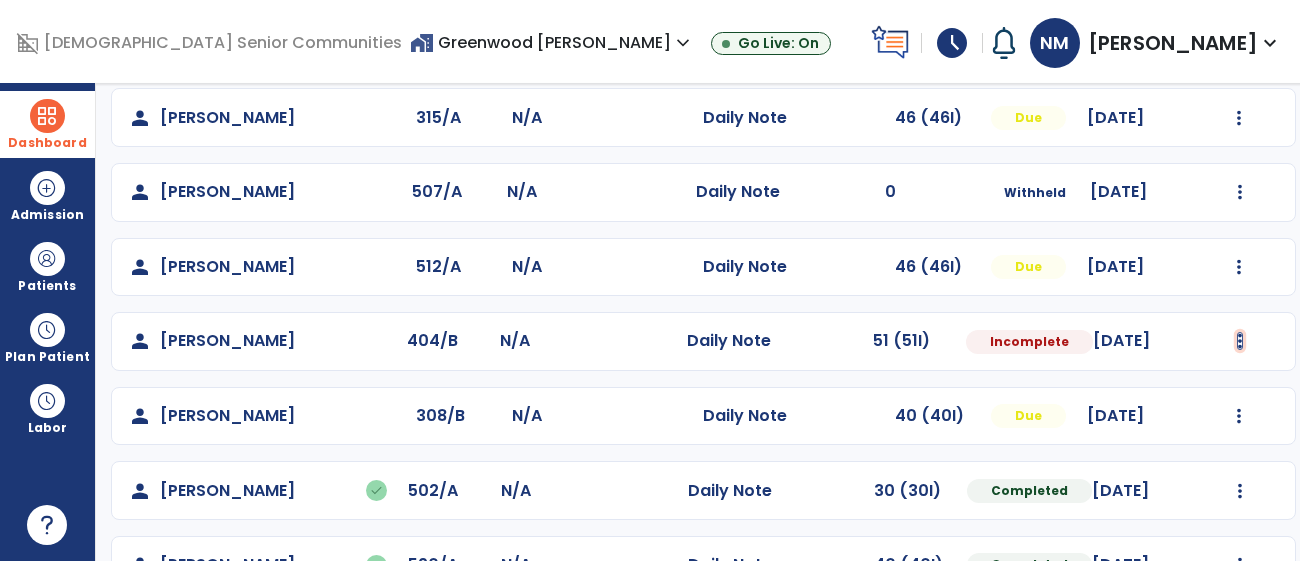 click at bounding box center [1240, -106] 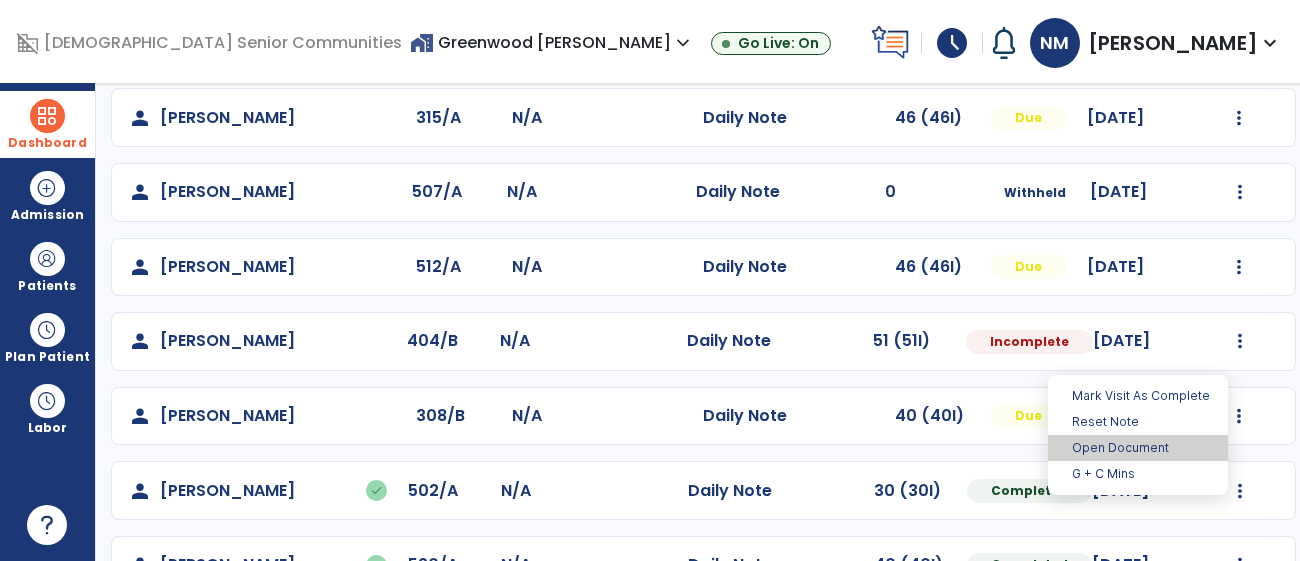 click on "Open Document" at bounding box center (1138, 448) 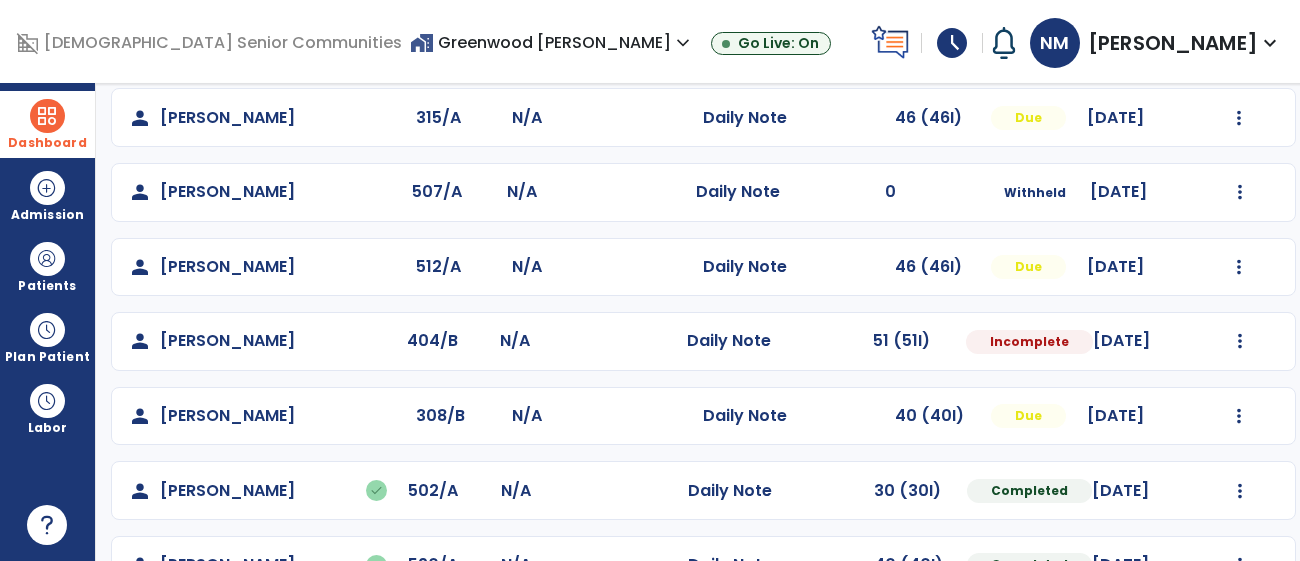 select on "*" 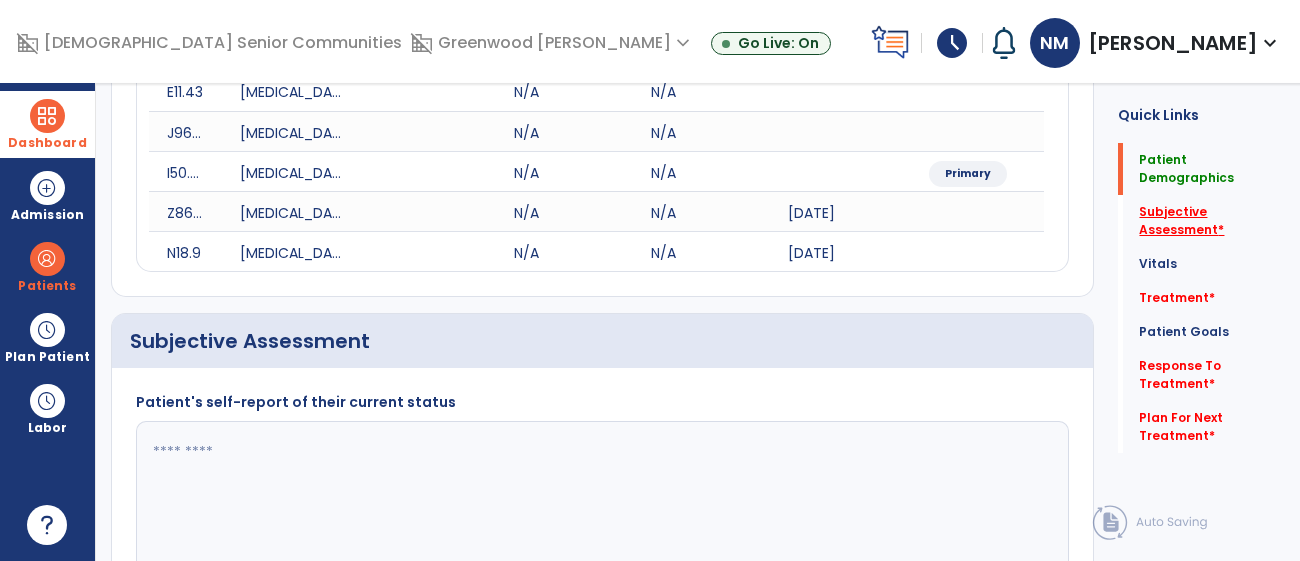 click on "Subjective Assessment   *" 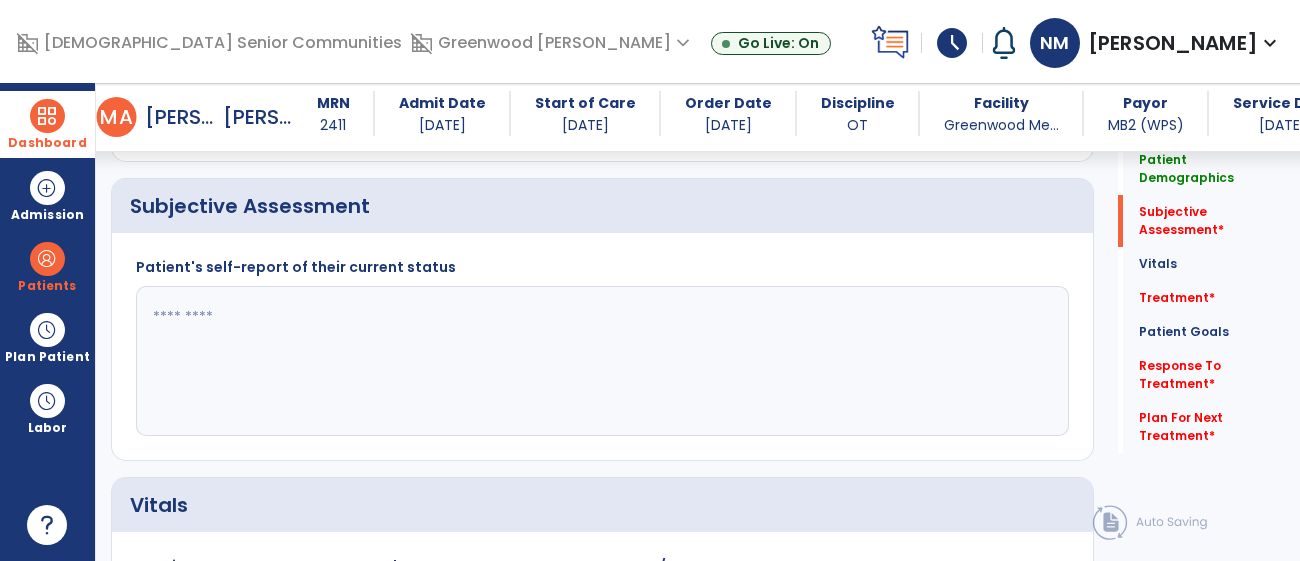 scroll, scrollTop: 525, scrollLeft: 0, axis: vertical 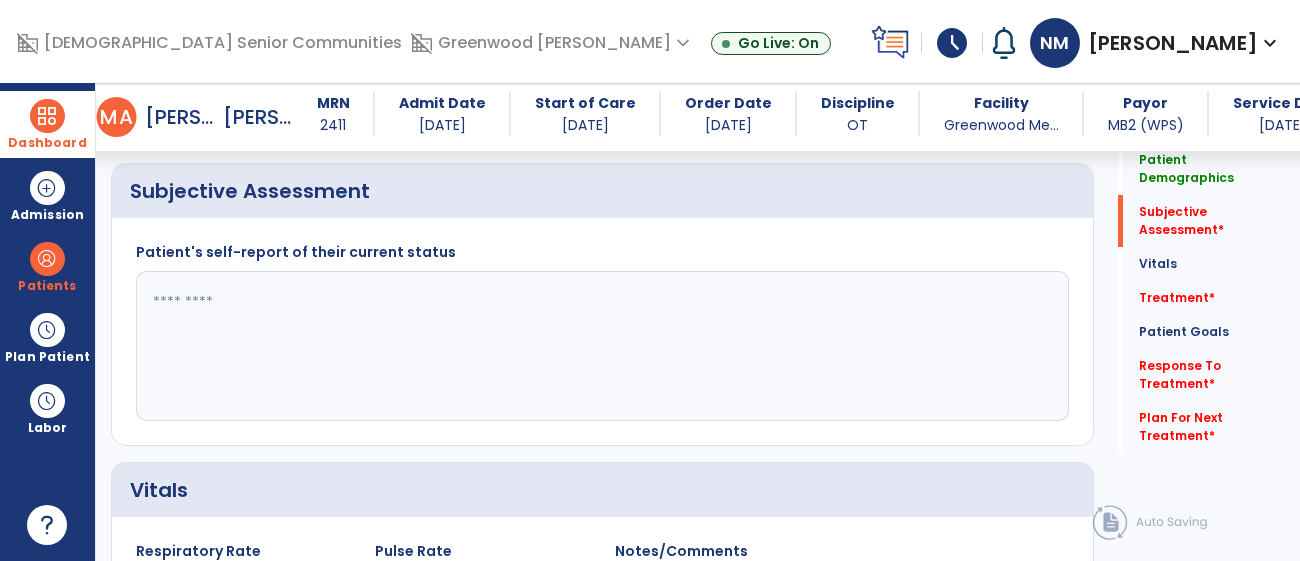 click 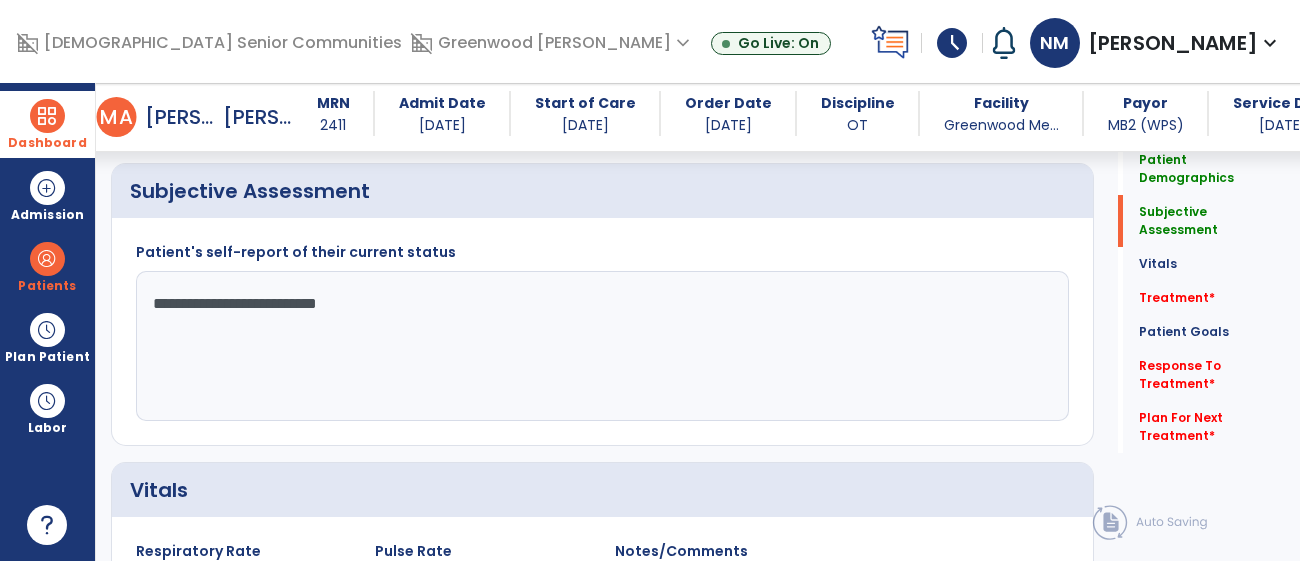 click on "**********" 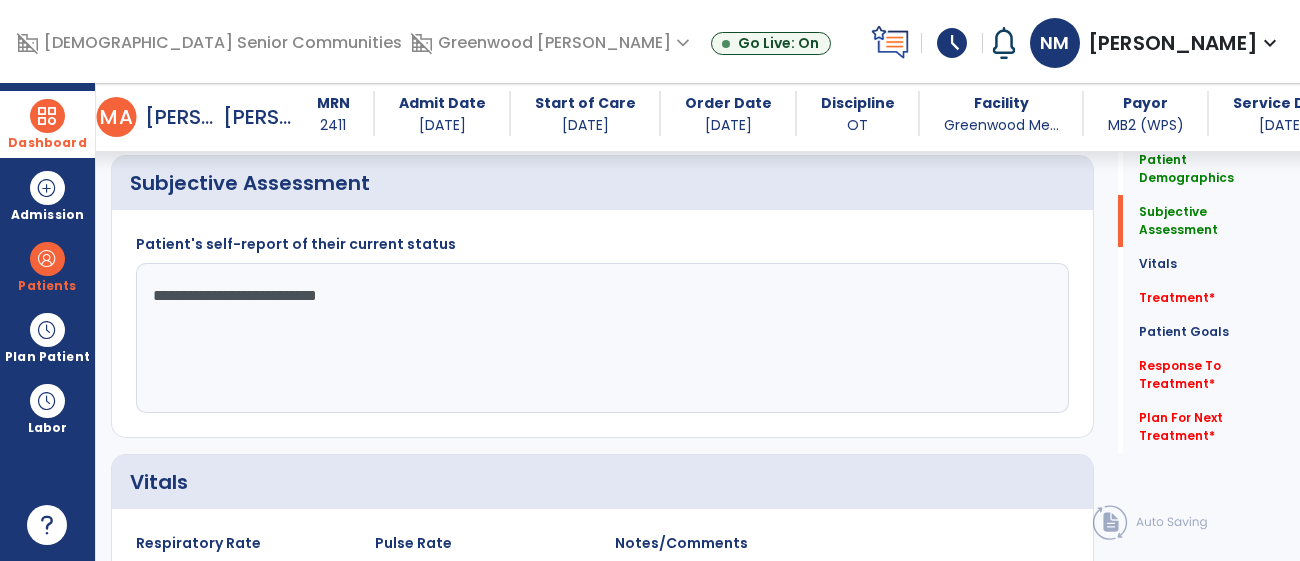 scroll, scrollTop: 533, scrollLeft: 0, axis: vertical 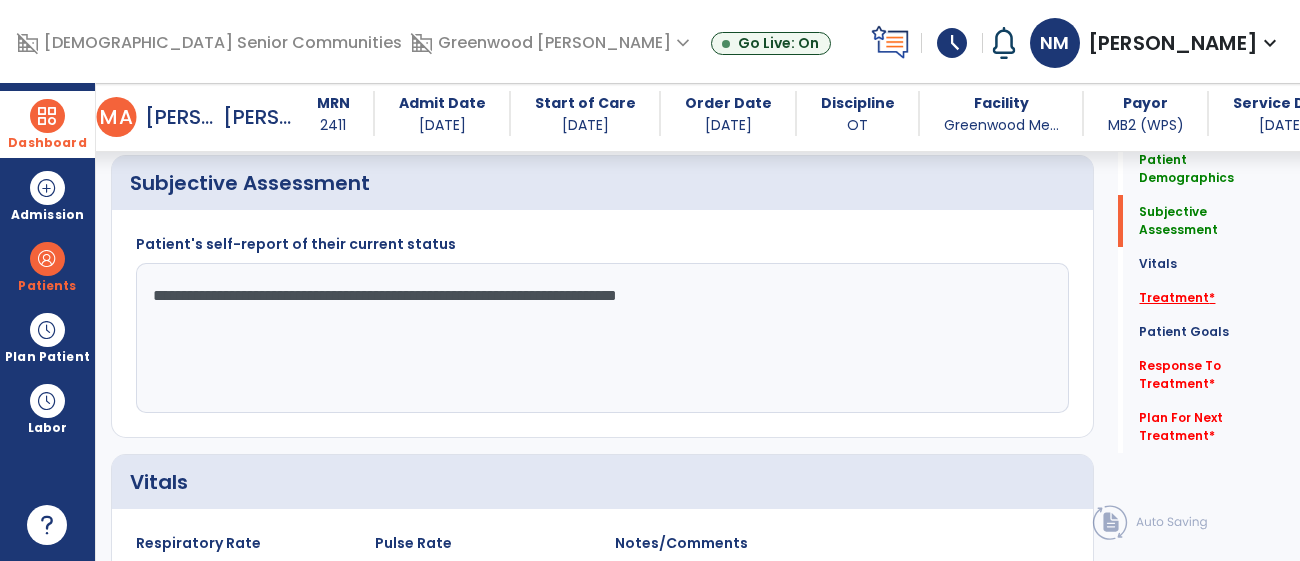 type on "**********" 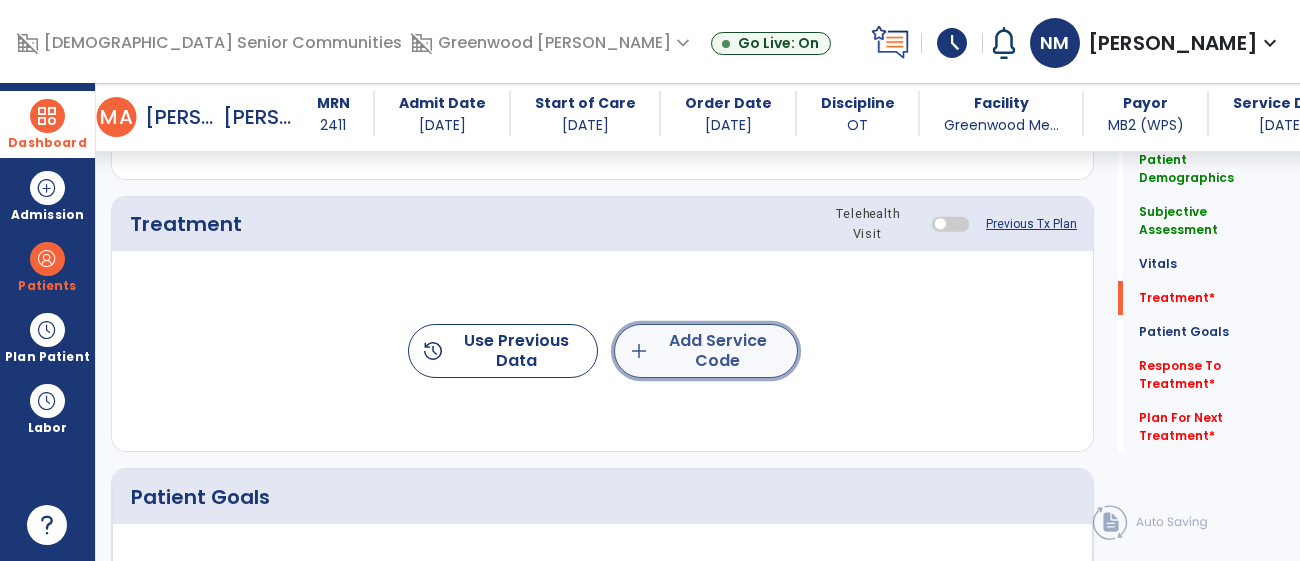 click on "add  Add Service Code" 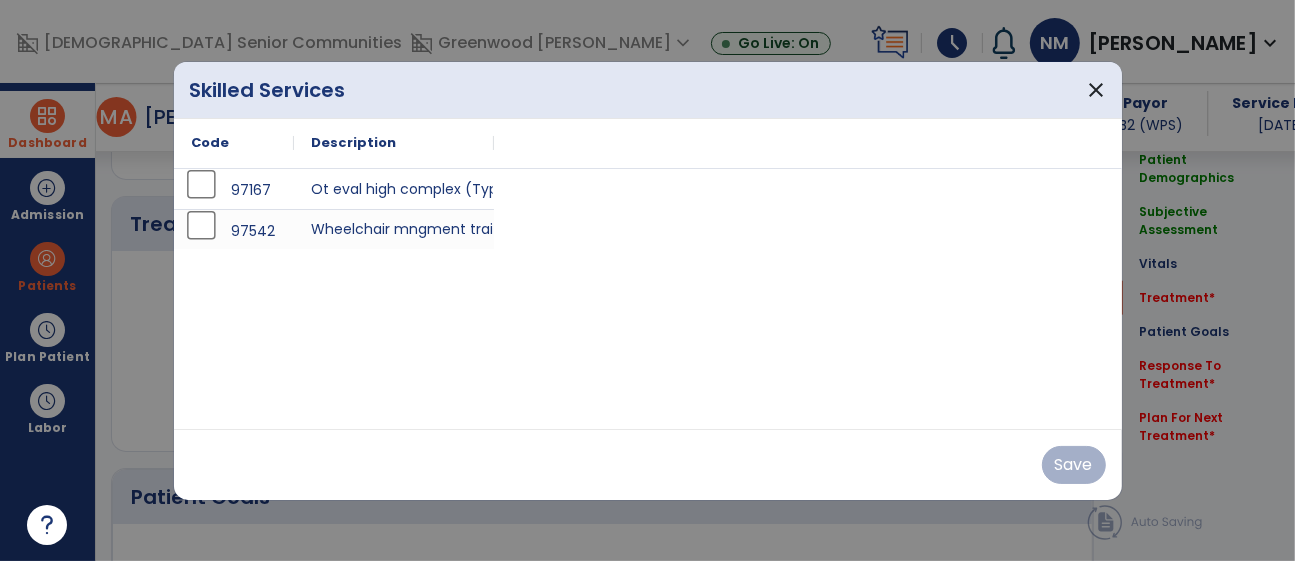 scroll, scrollTop: 1213, scrollLeft: 0, axis: vertical 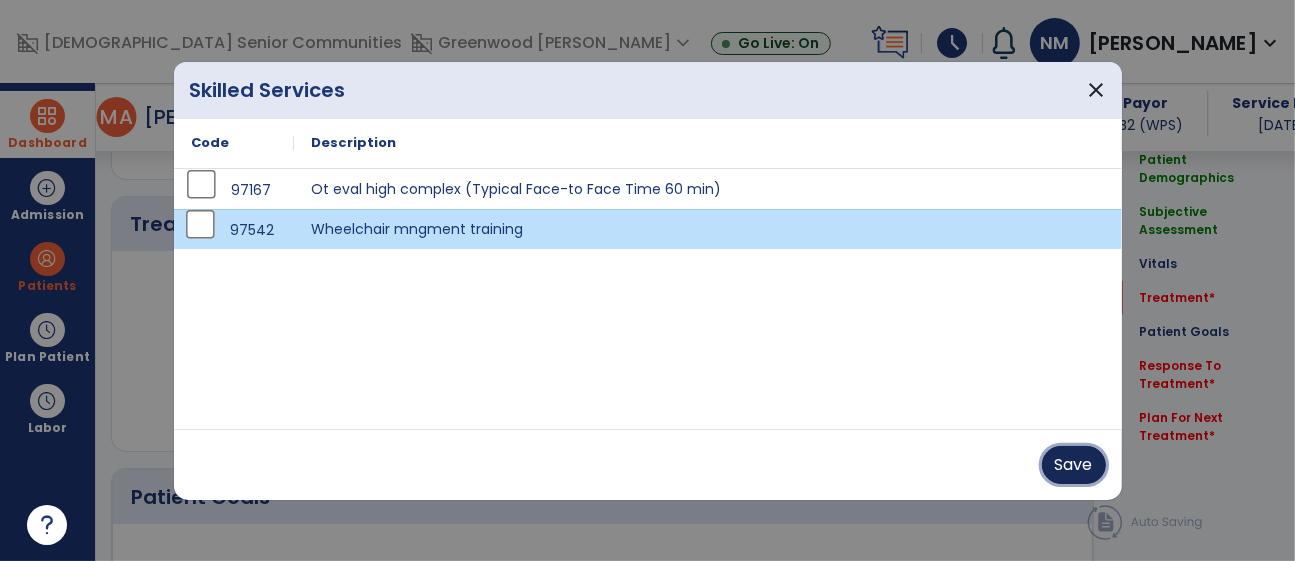 click on "Save" at bounding box center (1074, 465) 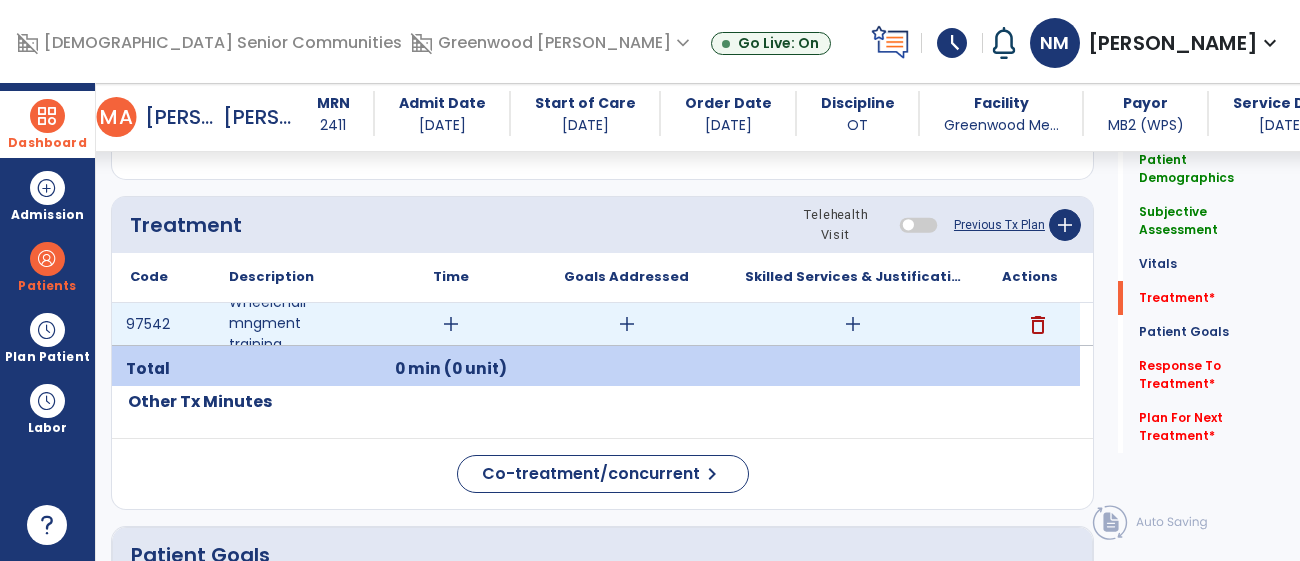 click on "add" at bounding box center (451, 324) 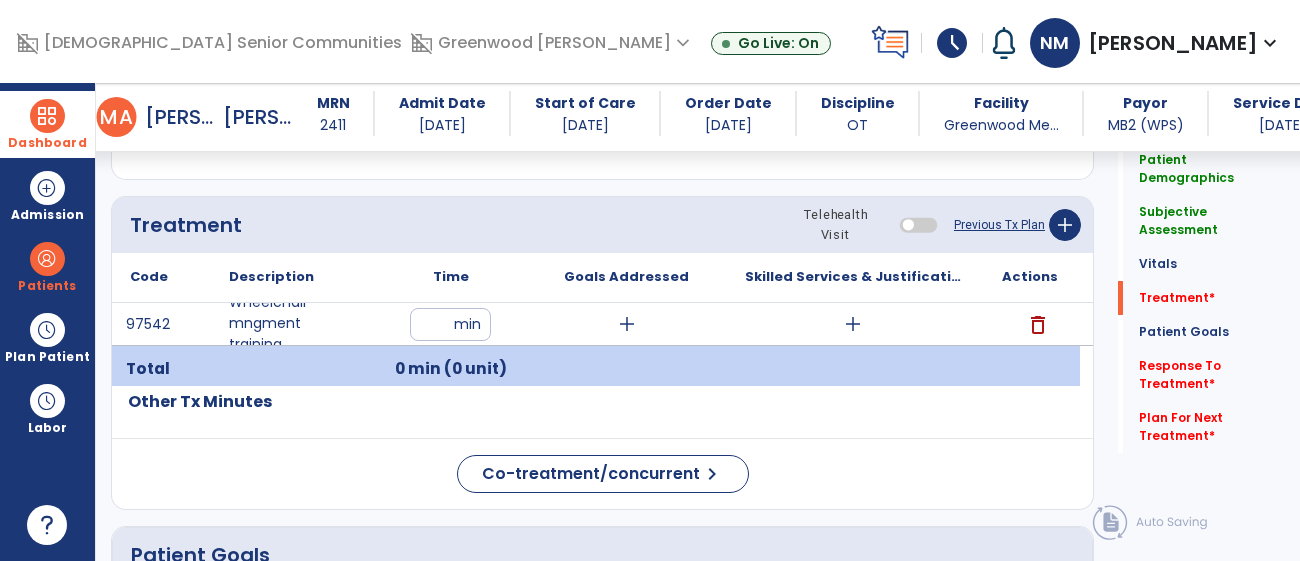 type on "**" 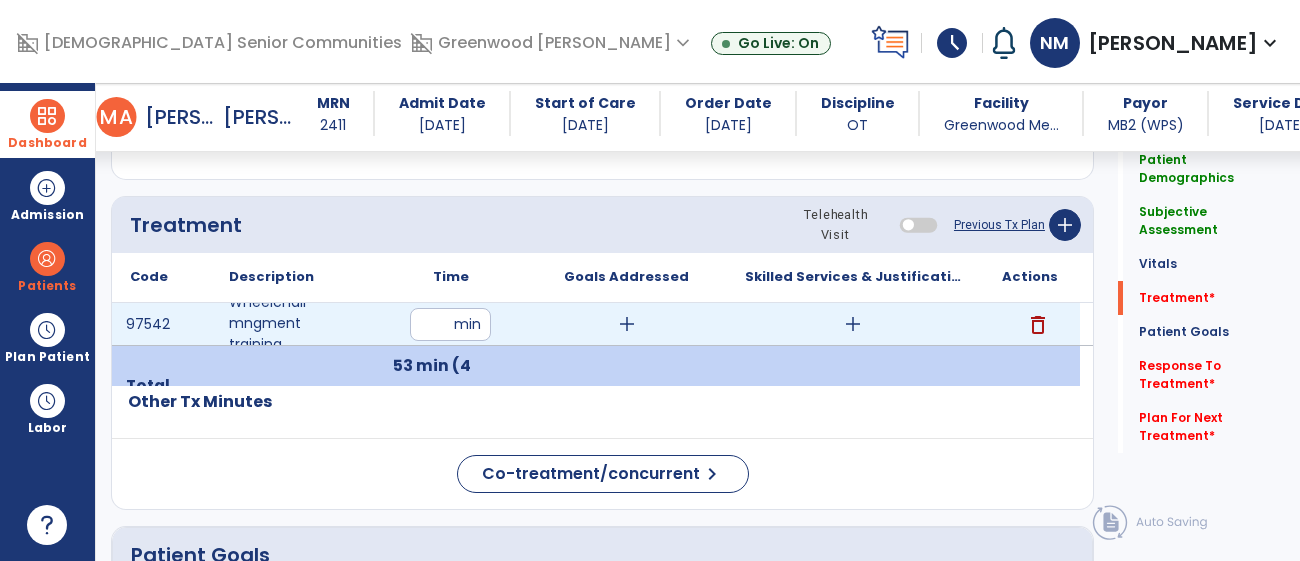 click on "add" at bounding box center [853, 324] 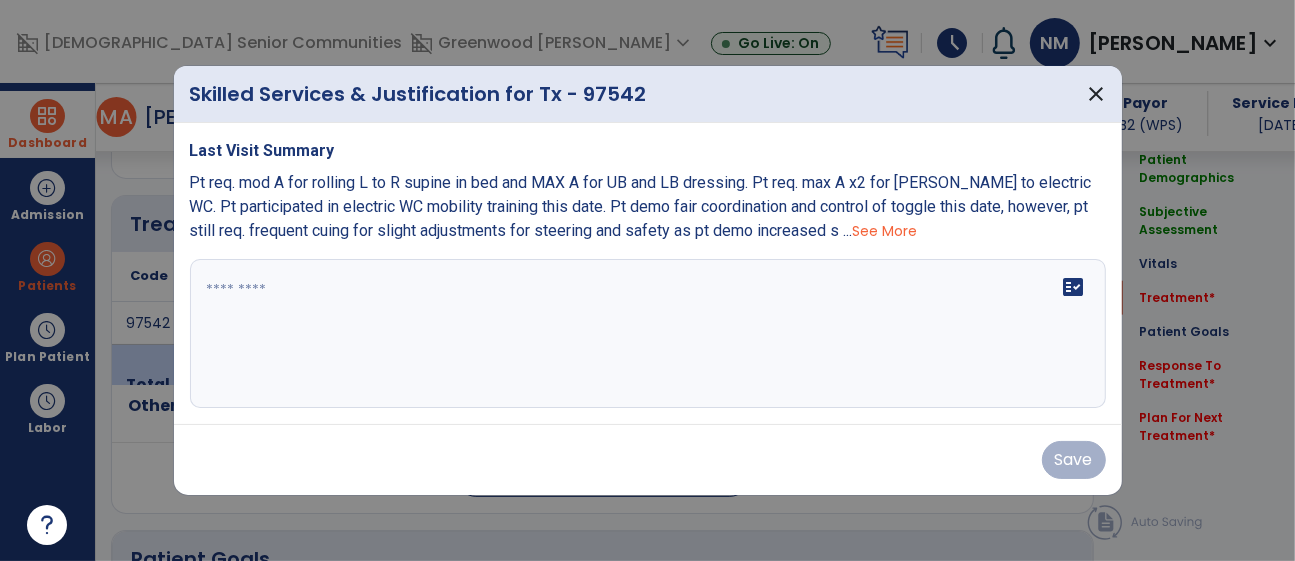 scroll, scrollTop: 1213, scrollLeft: 0, axis: vertical 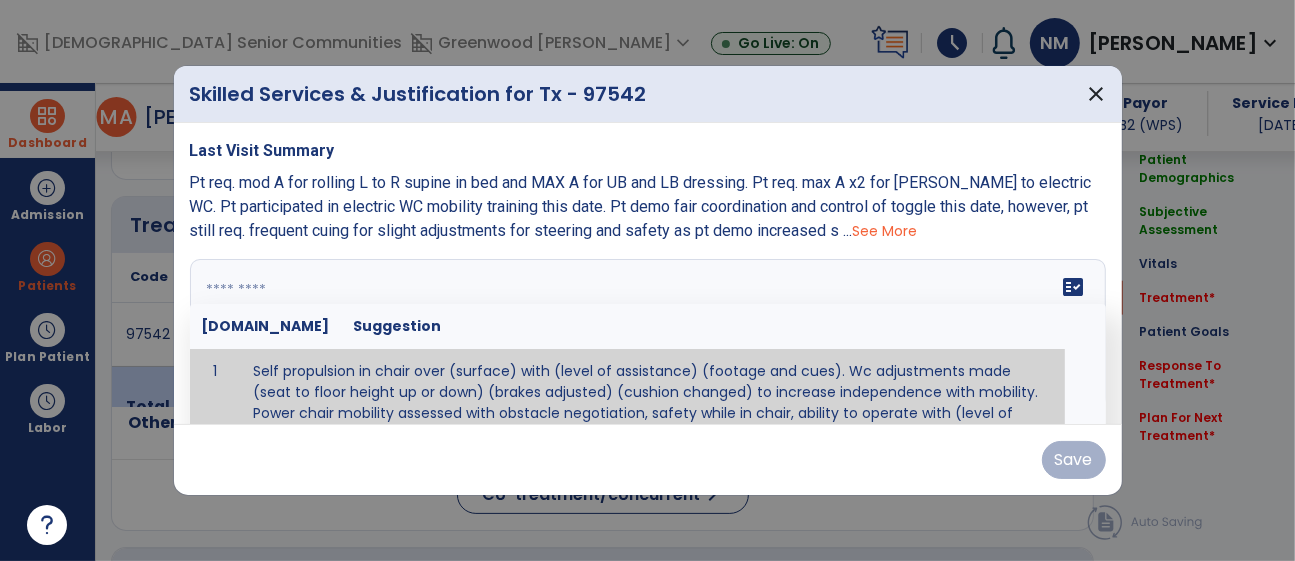 click on "fact_check  Sr.No Suggestion 1 Self propulsion in chair over (surface) with (level of assistance) (footage and cues). Wc adjustments made (seat to floor height up or down) (brakes adjusted) (cushion changed) to increase independence with mobility. Power chair mobility assessed with obstacle negotiation, safety while in chair, ability to operate with (level of assistance).  postural alignment, facilitation of normal mvmt, postural control, prevention of skin breakdown, trunk stabilization." at bounding box center [648, 334] 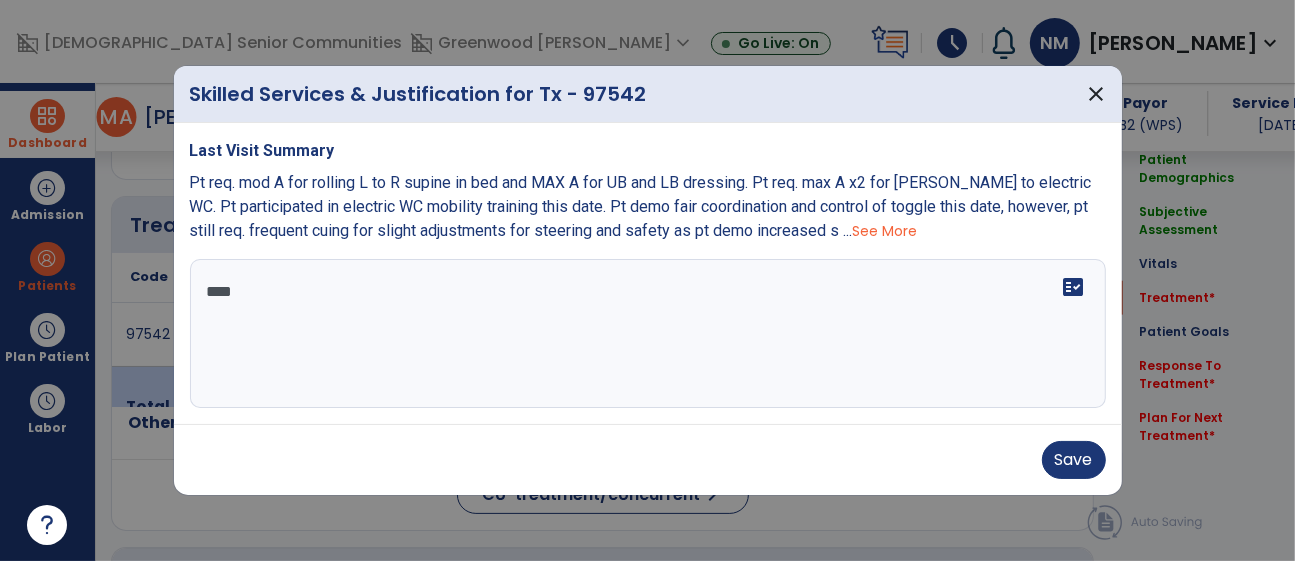 scroll, scrollTop: 0, scrollLeft: 0, axis: both 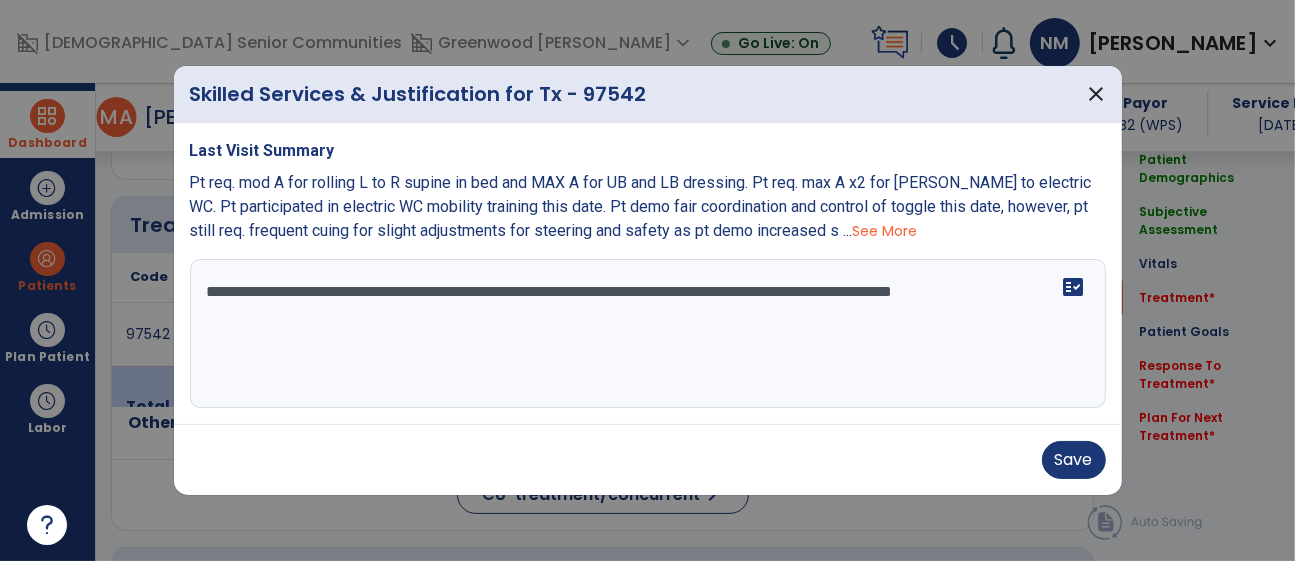 type on "**********" 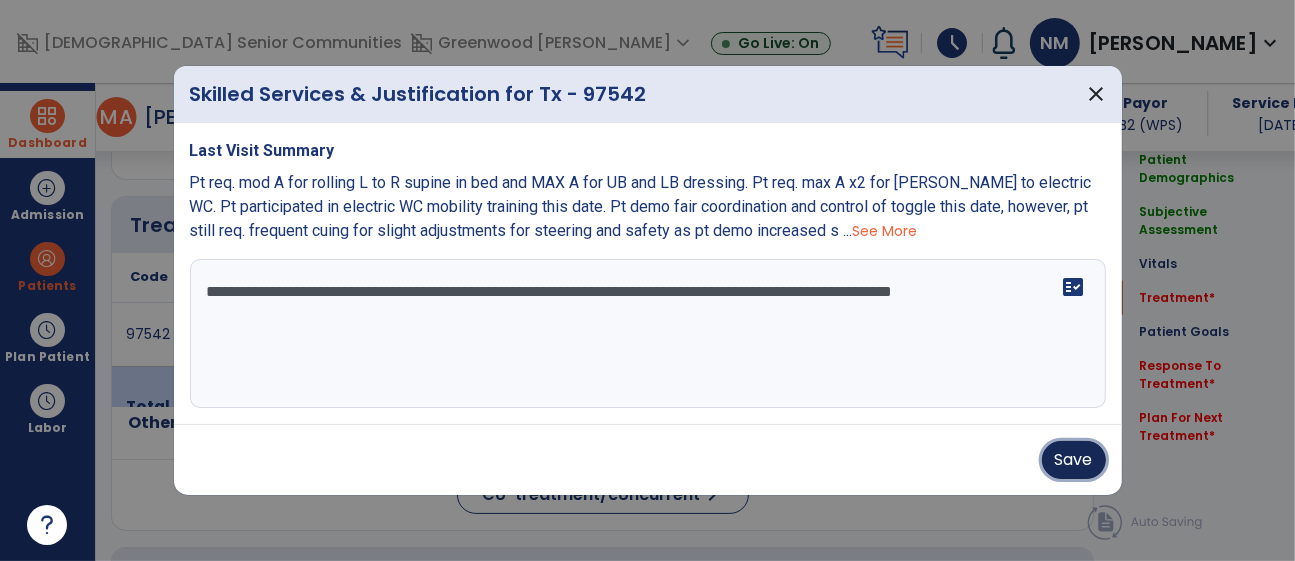 click on "Save" at bounding box center (1074, 460) 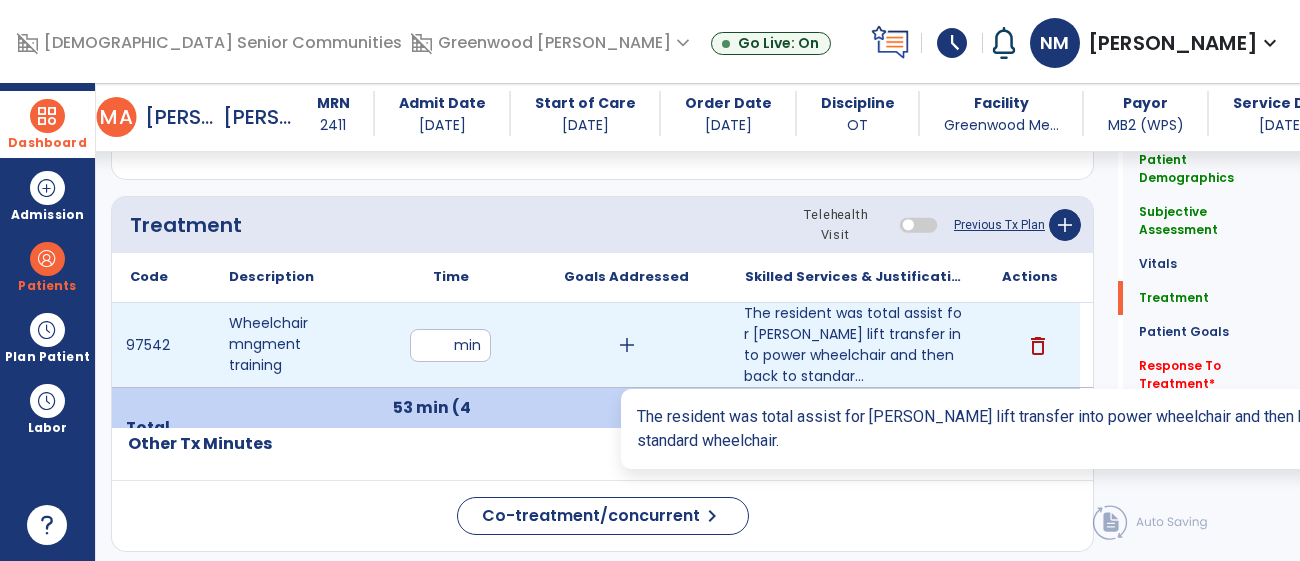 click on "The resident was total assist for hoyer lift transfer into power wheelchair and then back to standar..." at bounding box center [853, 345] 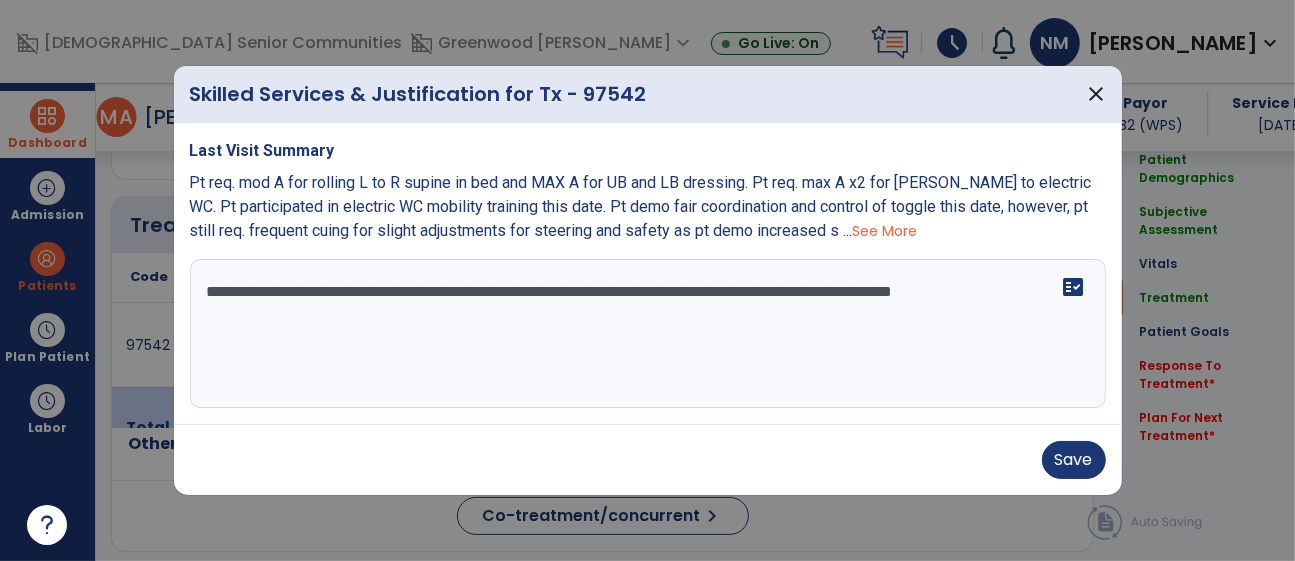 scroll, scrollTop: 1213, scrollLeft: 0, axis: vertical 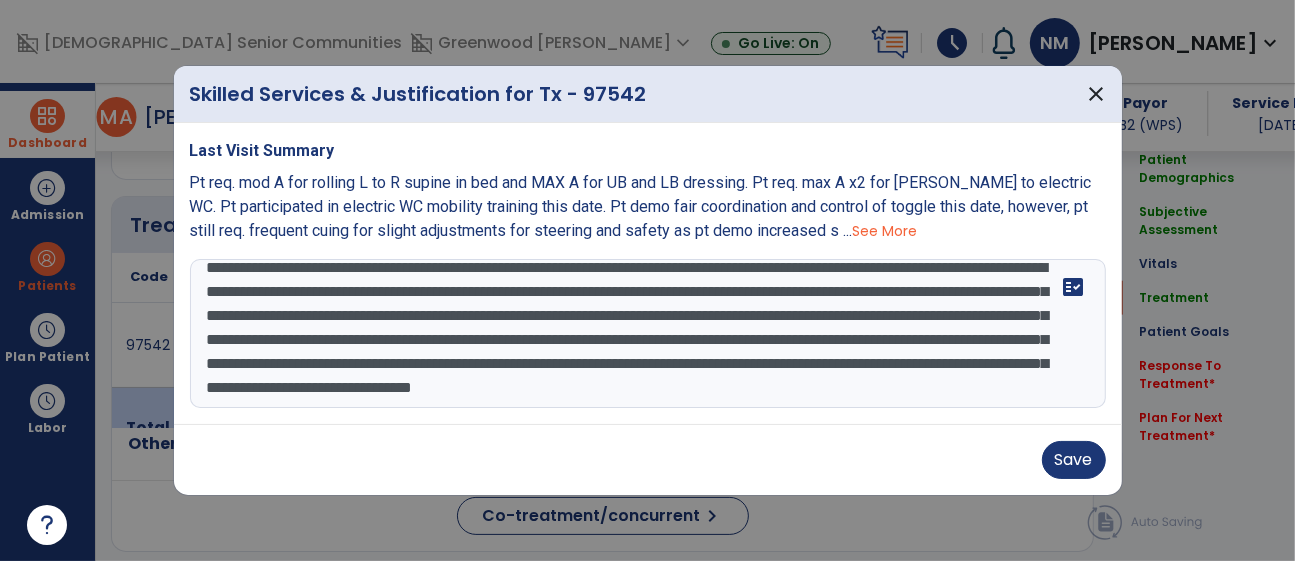 click on "**********" at bounding box center [648, 334] 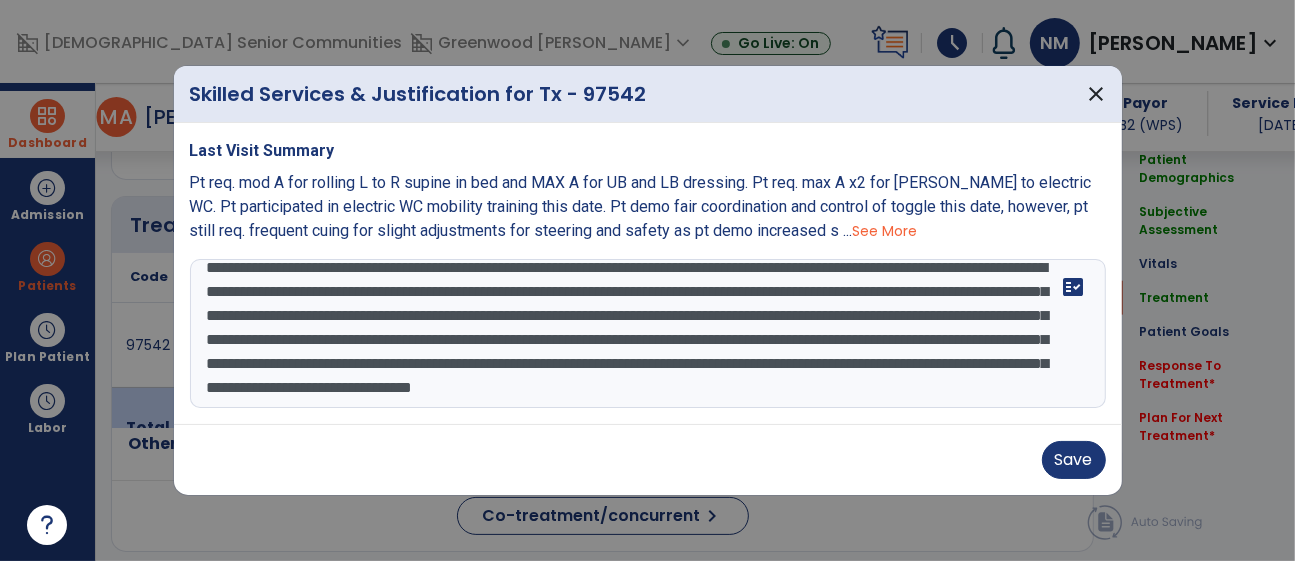 click on "**********" at bounding box center (648, 334) 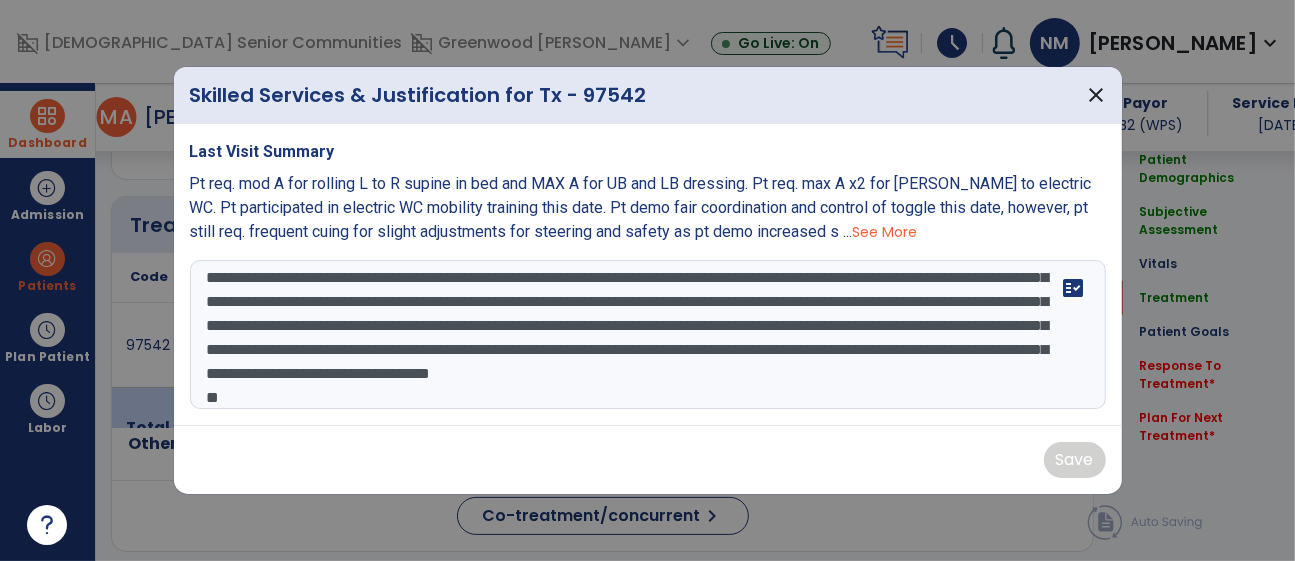 scroll, scrollTop: 63, scrollLeft: 0, axis: vertical 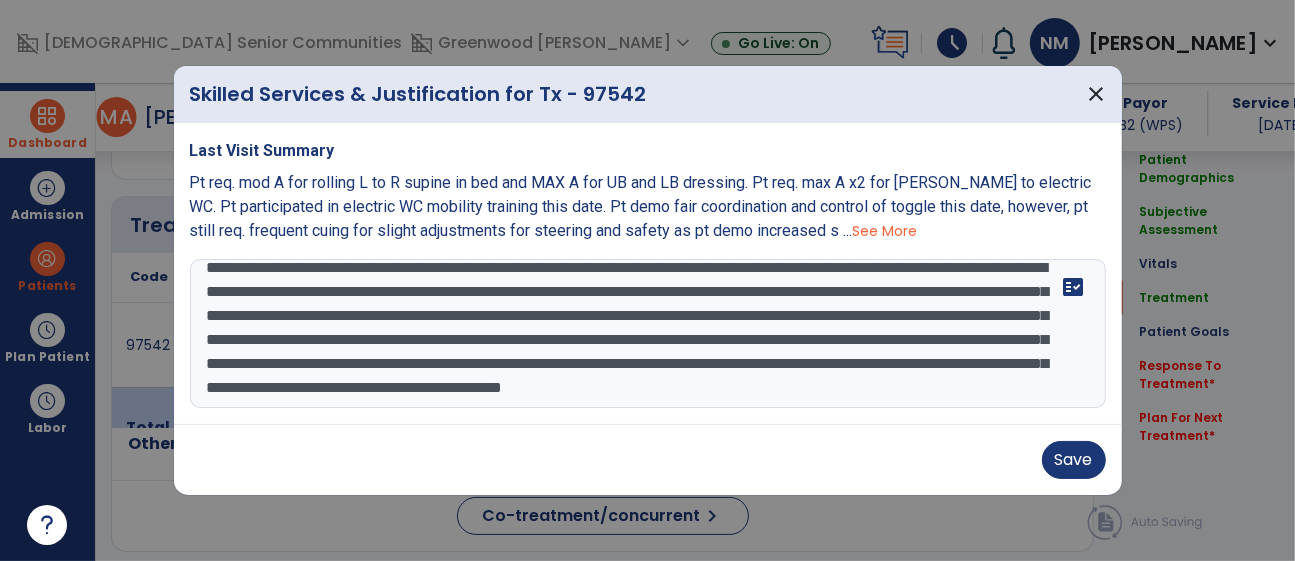 click on "**********" at bounding box center [648, 334] 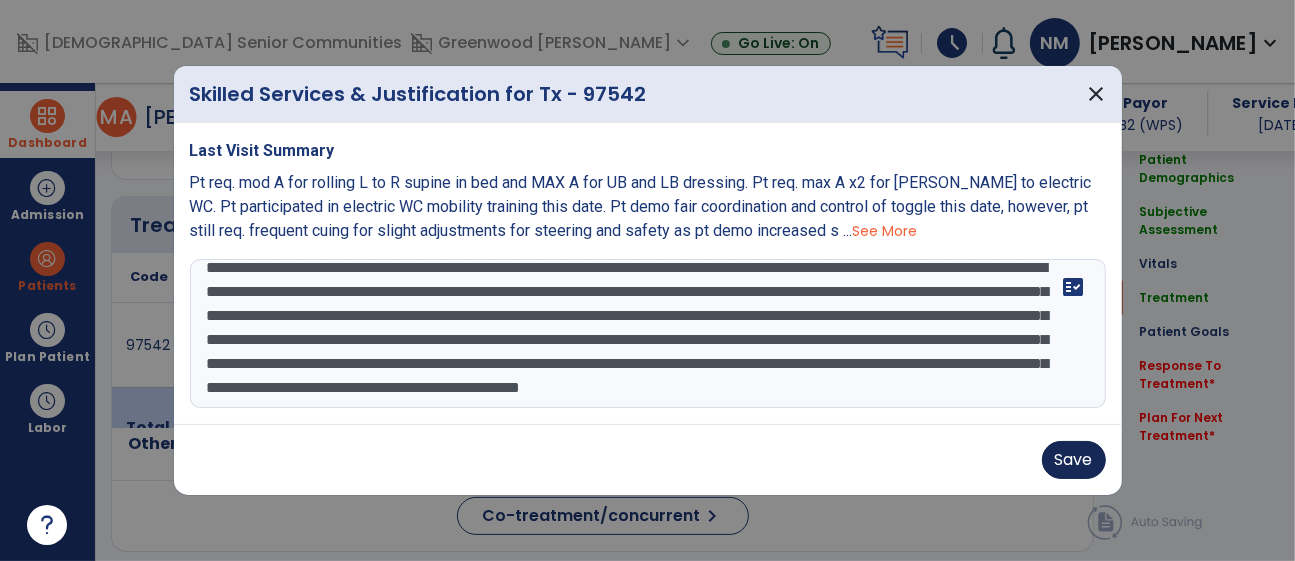 type on "**********" 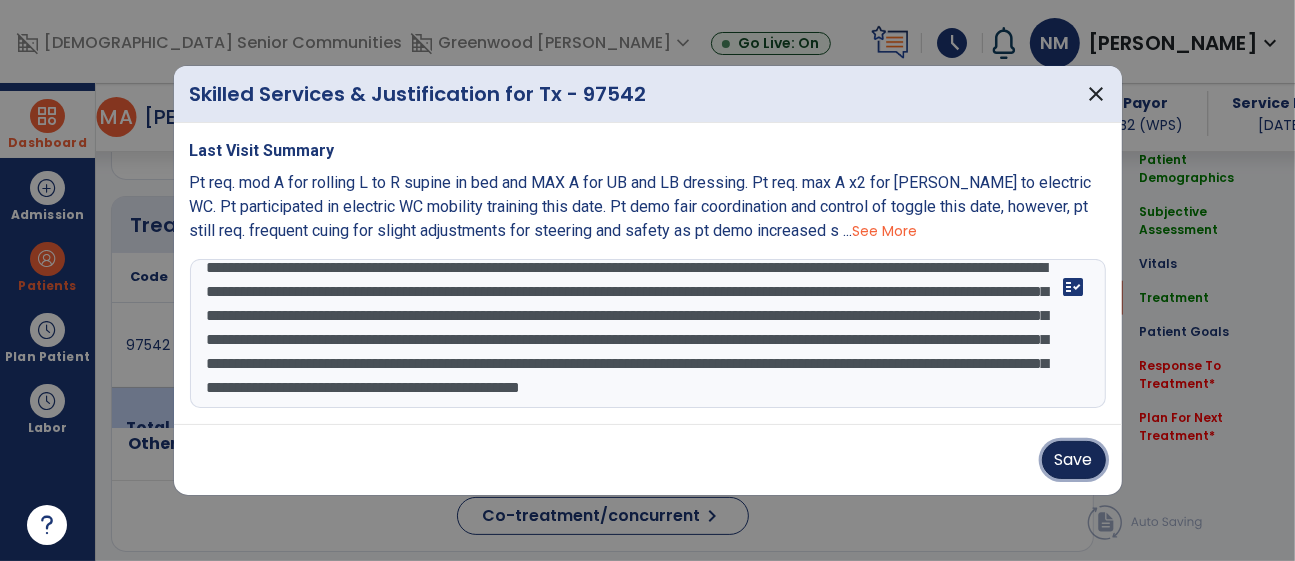 click on "Save" at bounding box center [1074, 460] 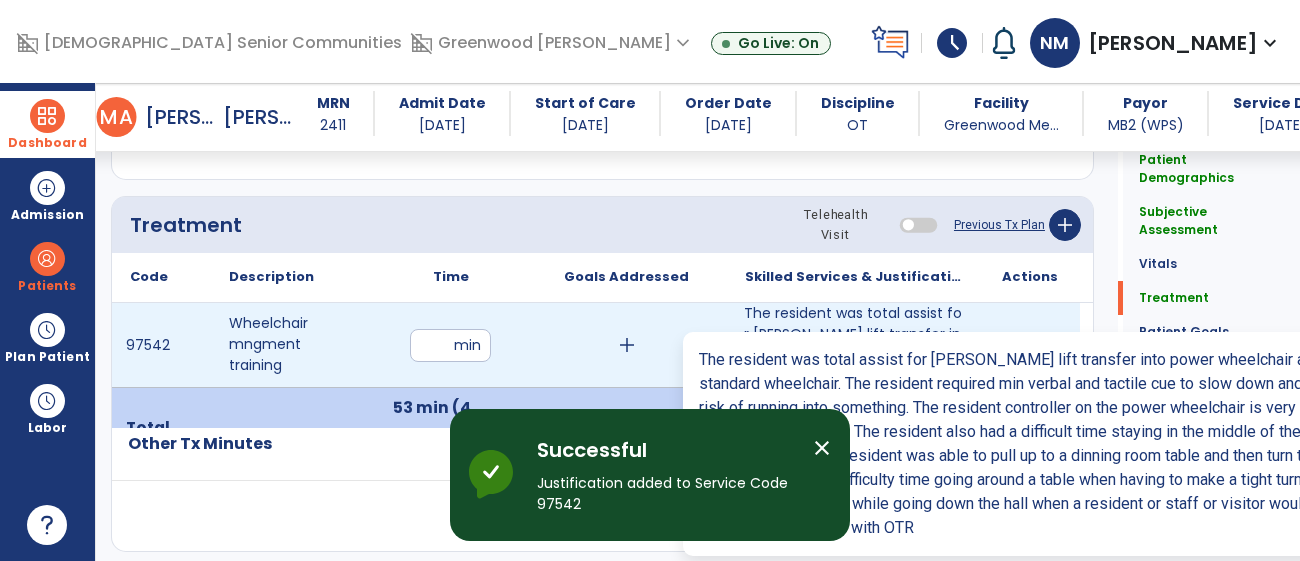 click on "The resident was total assist for hoyer lift transfer into power wheelchair and then back to standar..." at bounding box center (853, 345) 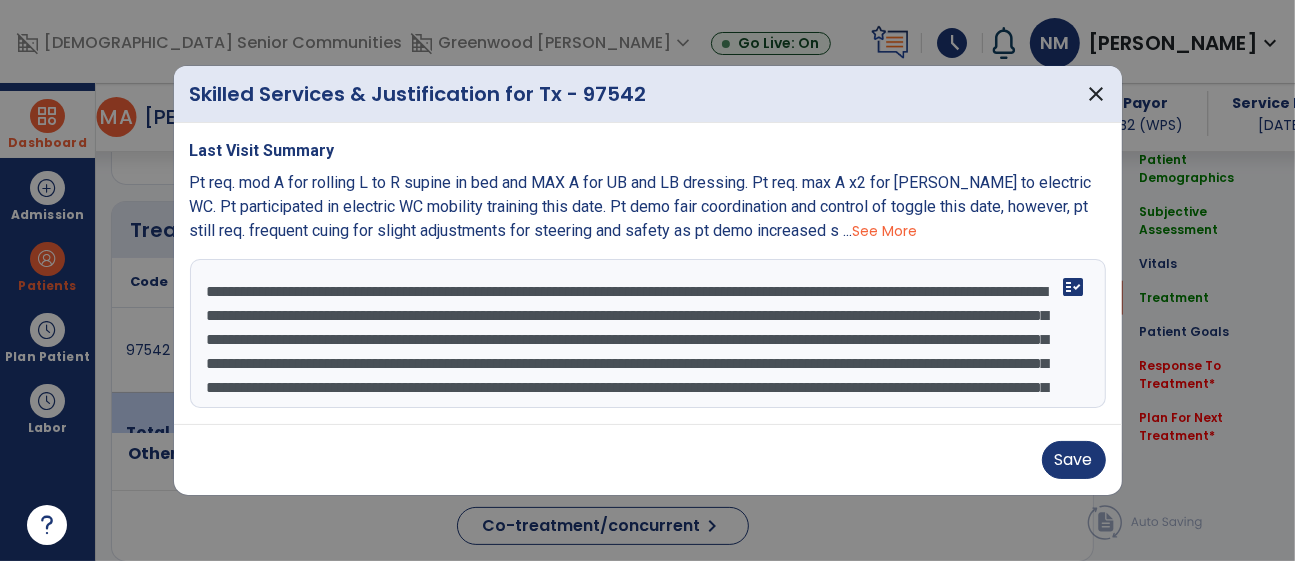 scroll, scrollTop: 1213, scrollLeft: 0, axis: vertical 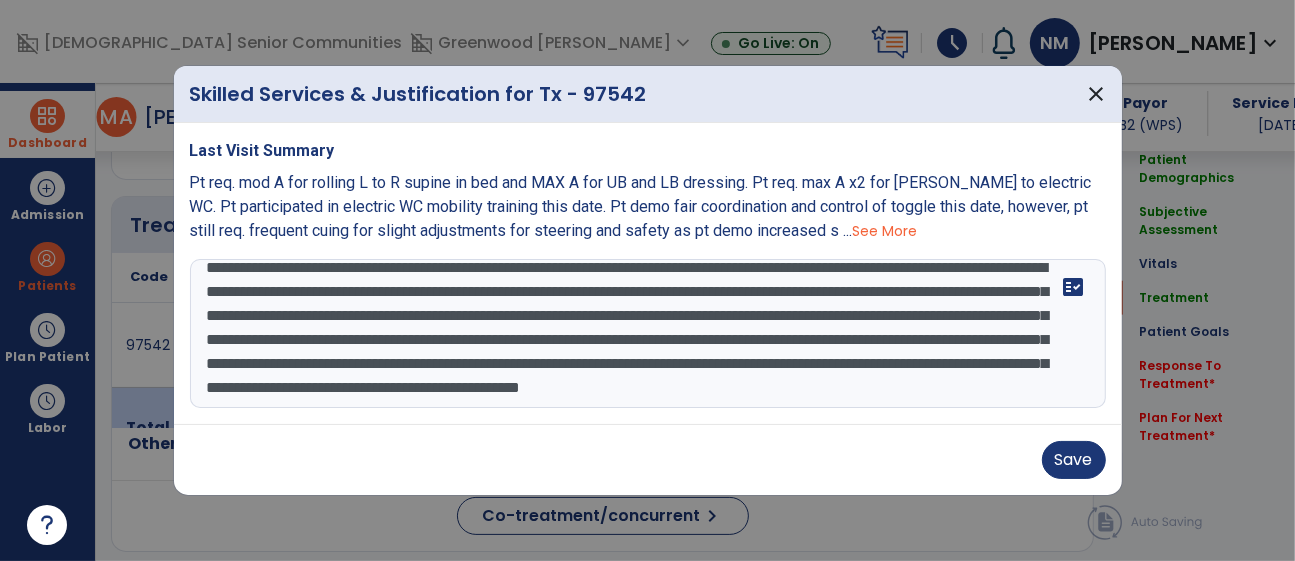 click on "**********" at bounding box center [648, 334] 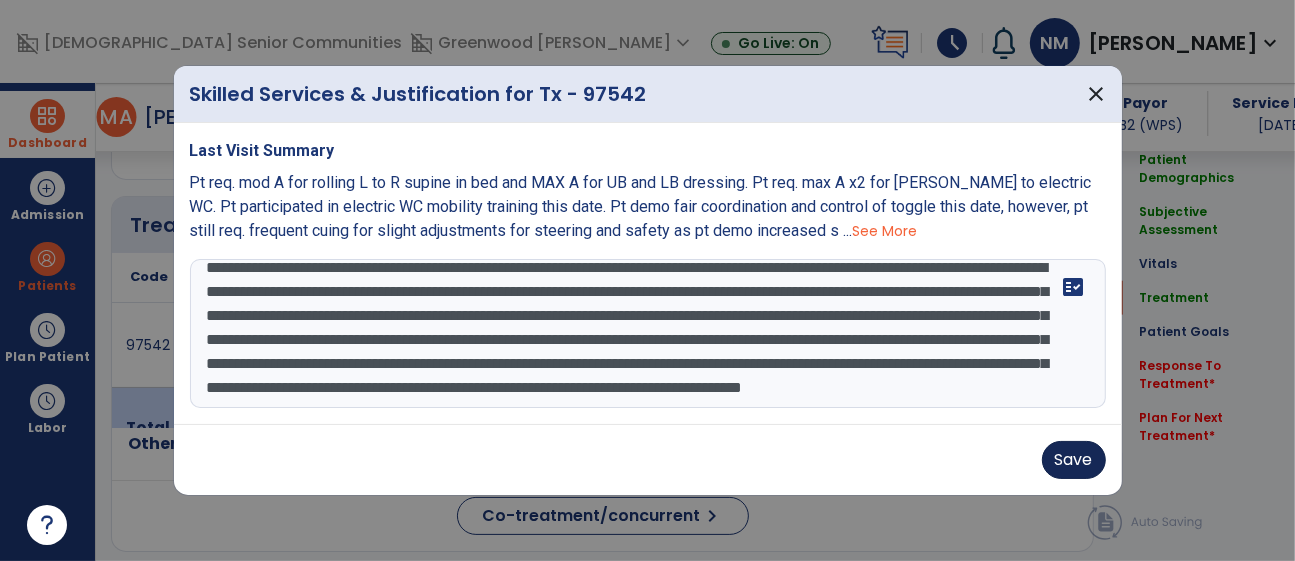 type on "**********" 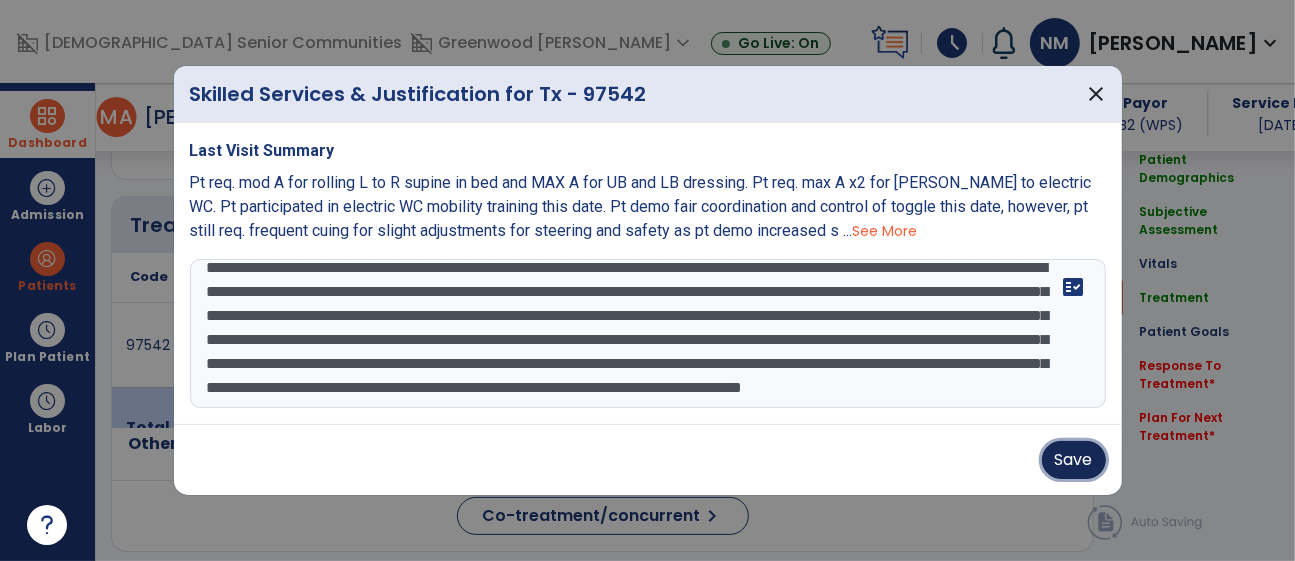 click on "Save" at bounding box center (1074, 460) 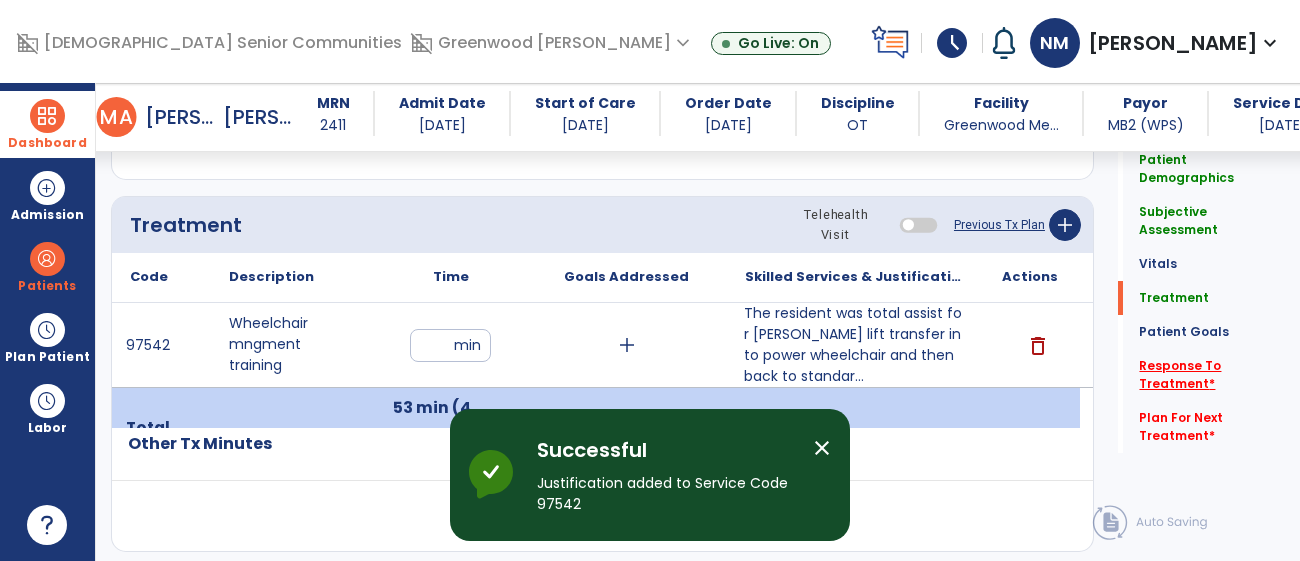 click on "Response To Treatment   *" 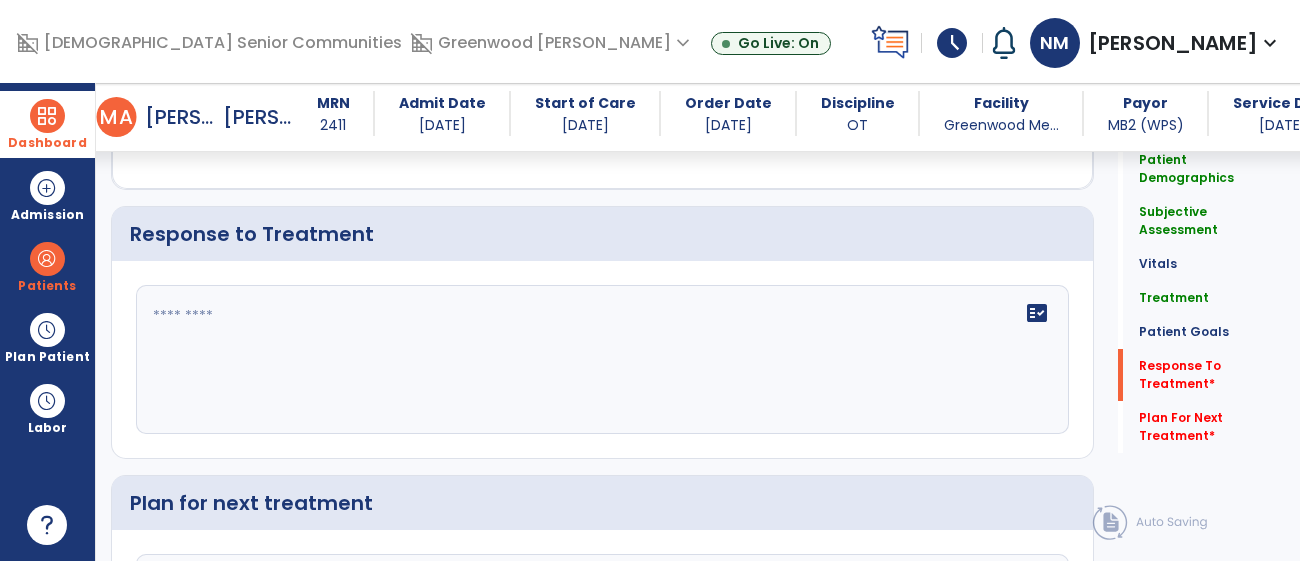 scroll, scrollTop: 2296, scrollLeft: 0, axis: vertical 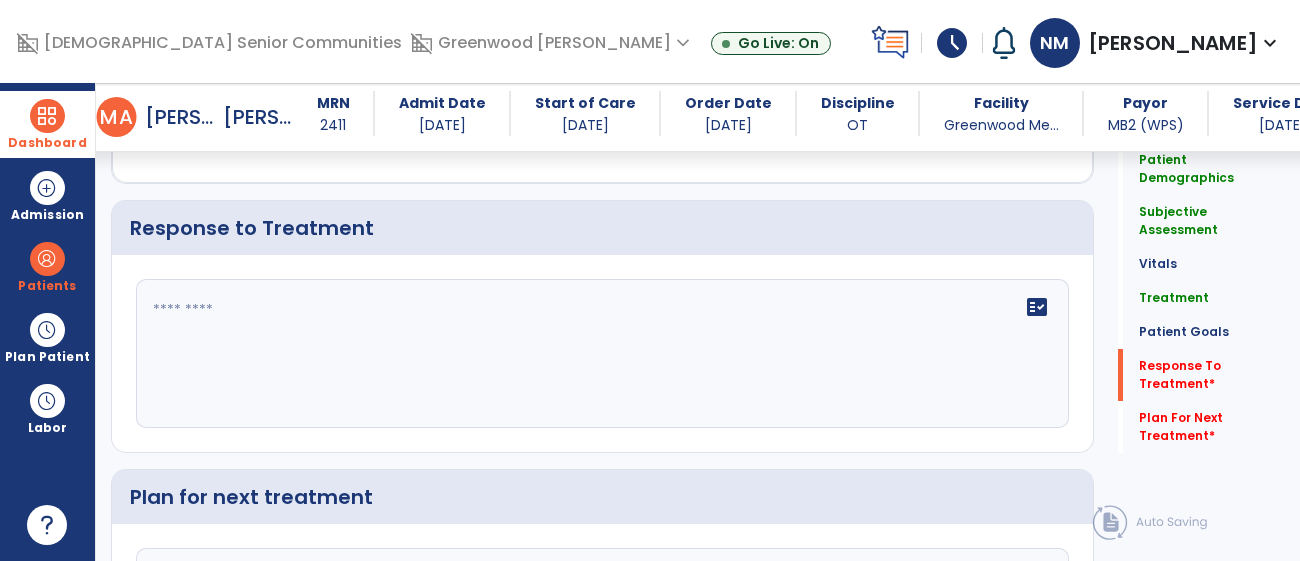 click on "fact_check" 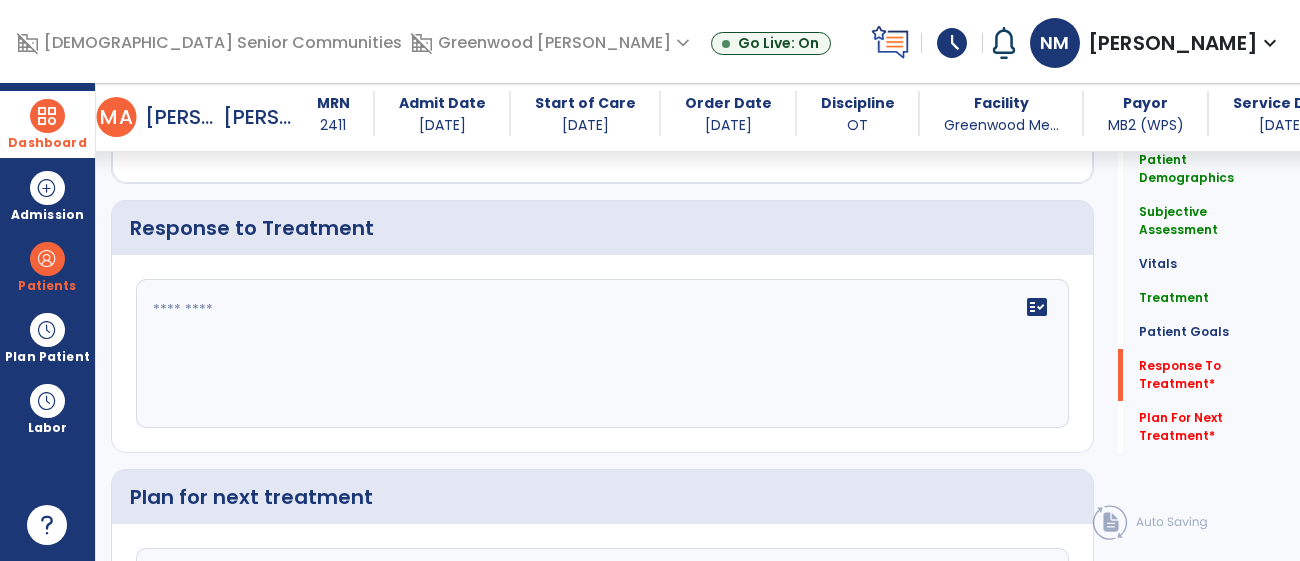 click on "fact_check" 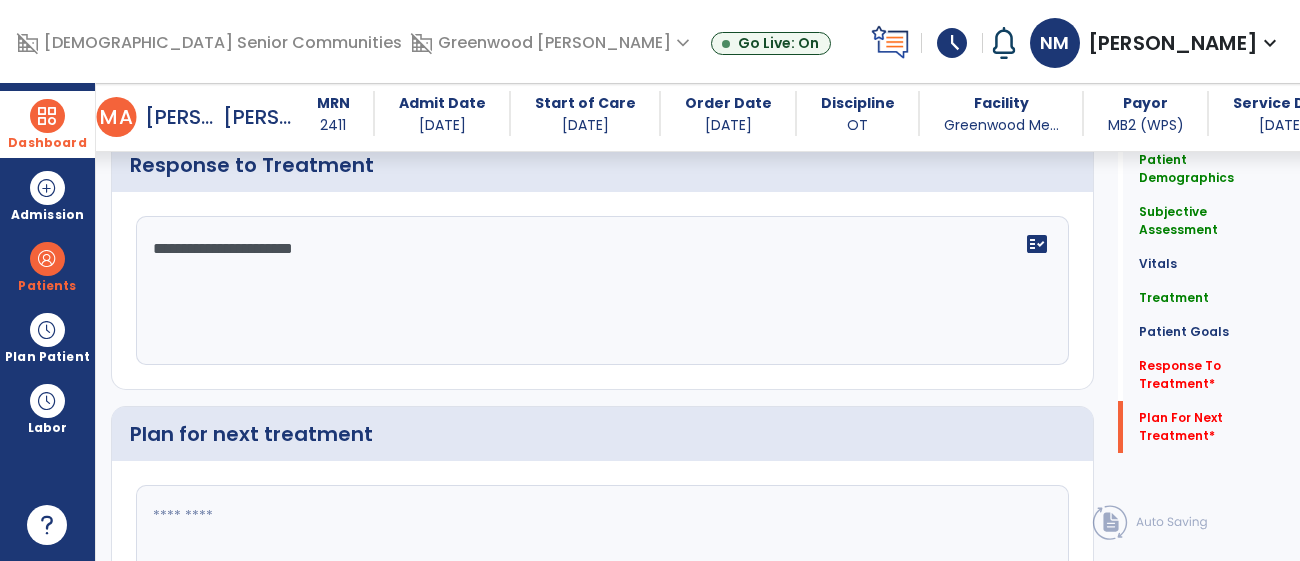 scroll, scrollTop: 2519, scrollLeft: 0, axis: vertical 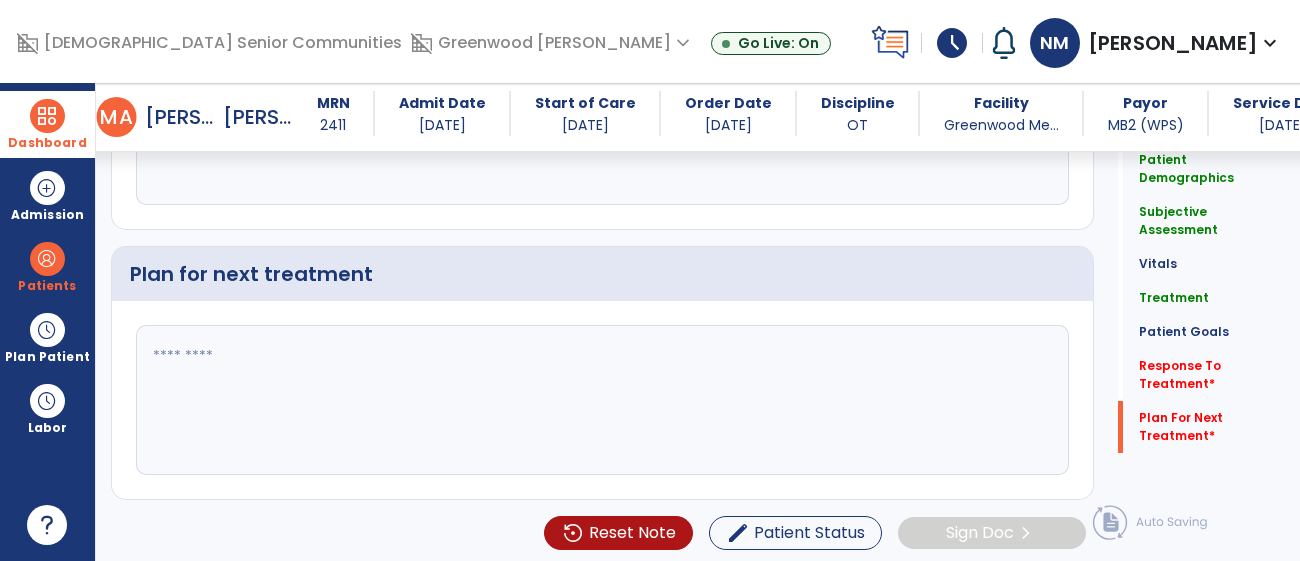 click 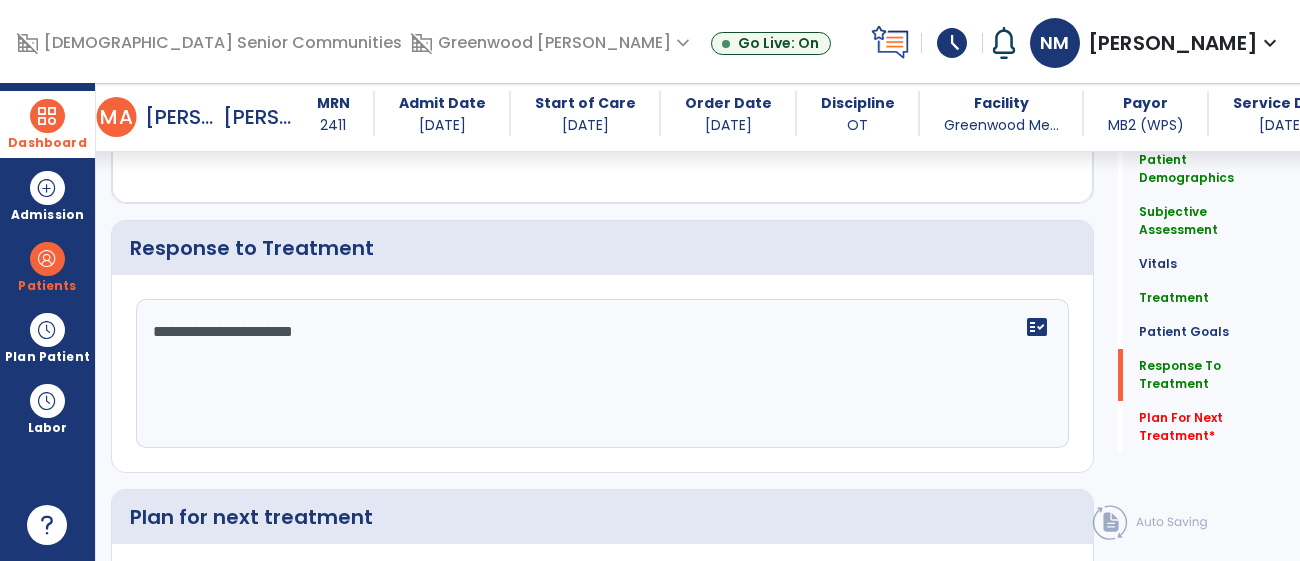 scroll, scrollTop: 2321, scrollLeft: 0, axis: vertical 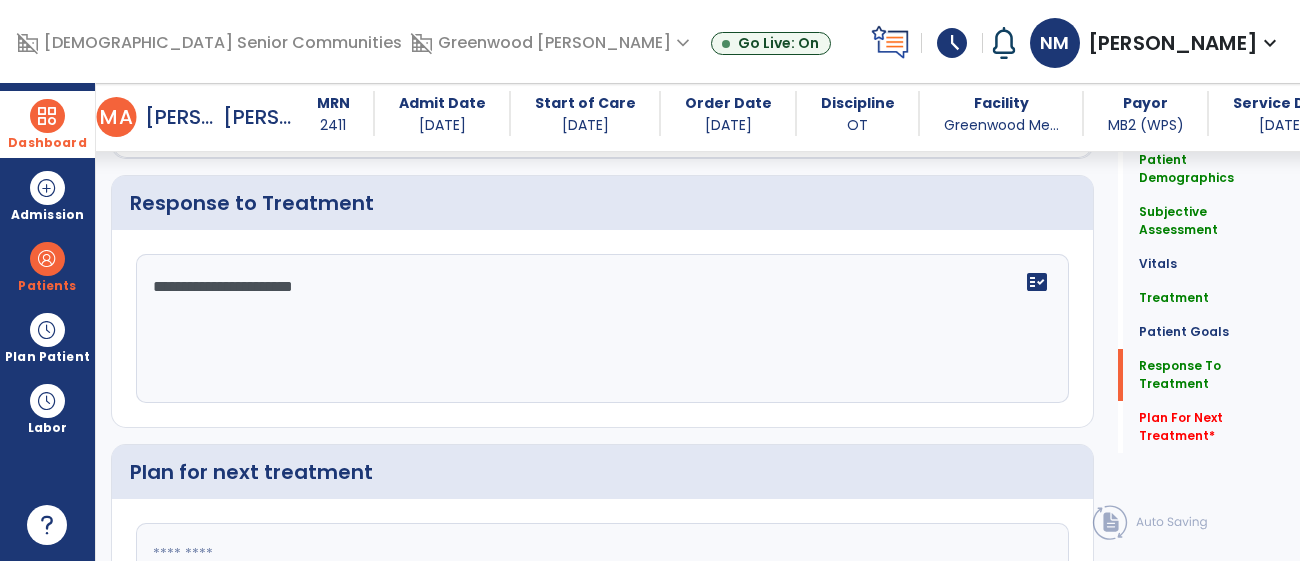 drag, startPoint x: 190, startPoint y: 277, endPoint x: 173, endPoint y: 275, distance: 17.117243 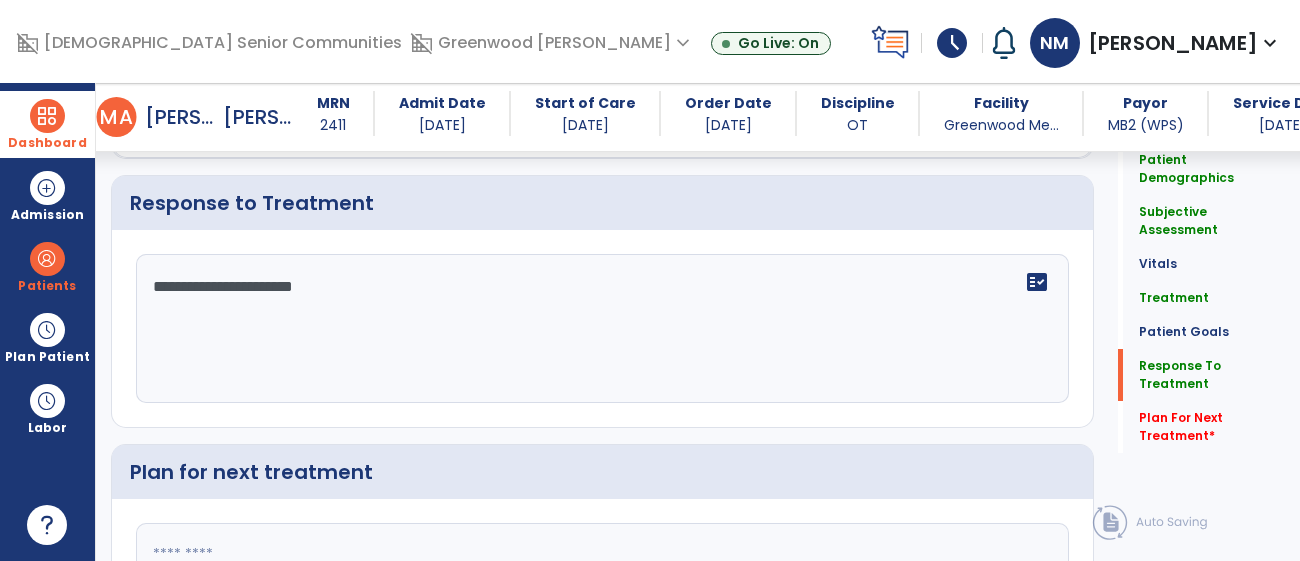 click on "**********" 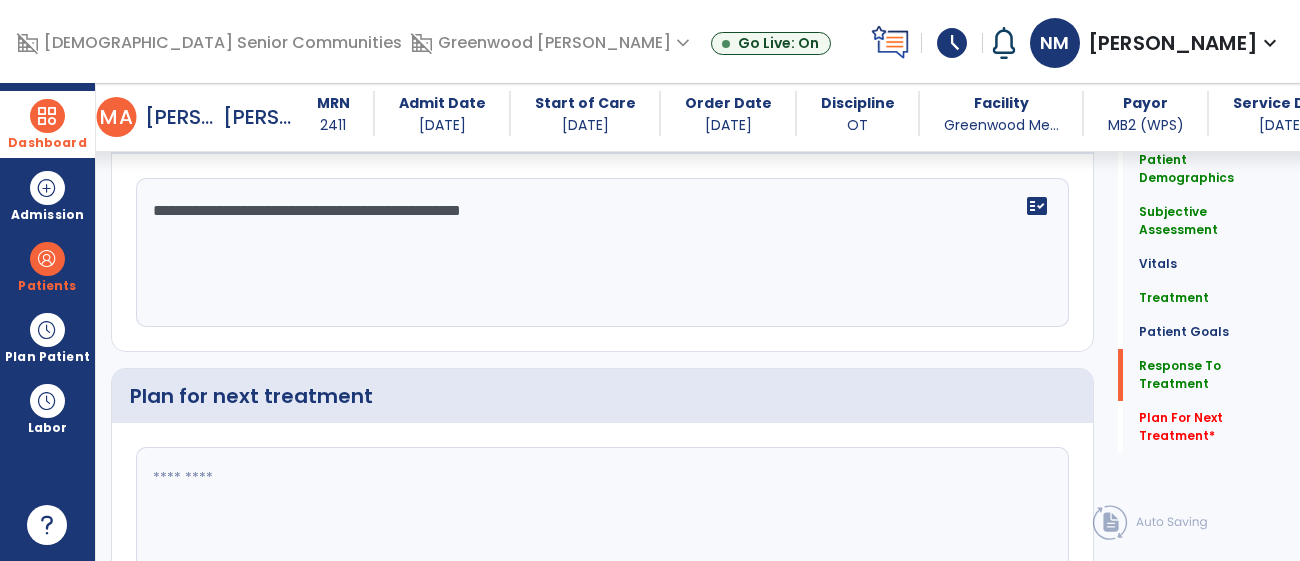 scroll, scrollTop: 2519, scrollLeft: 0, axis: vertical 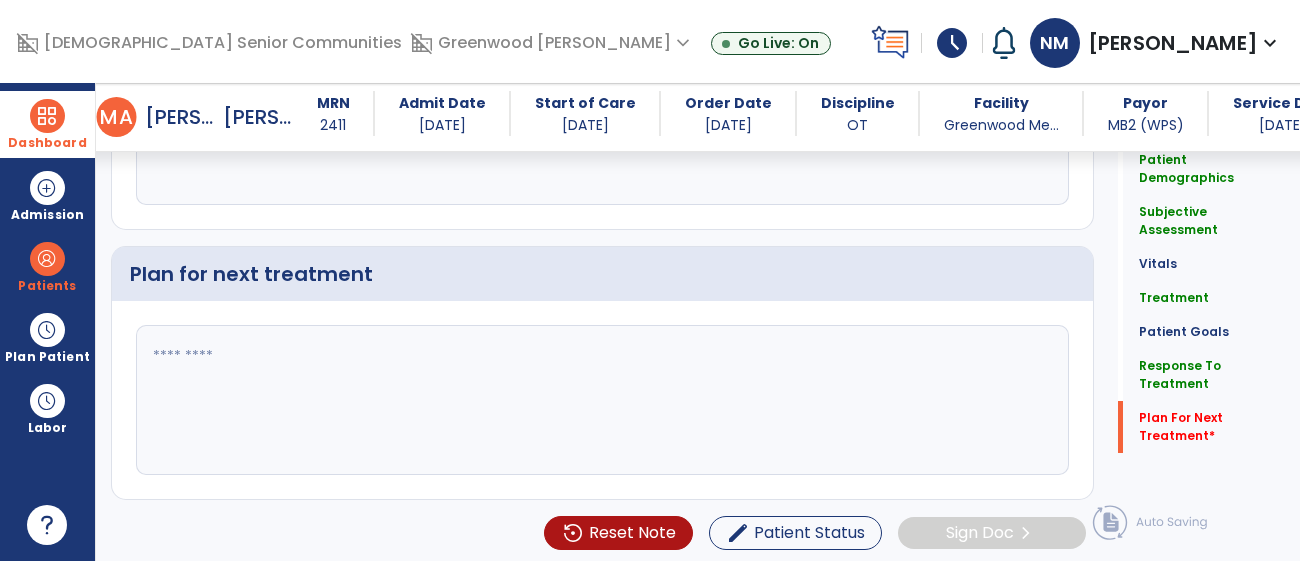 type on "**********" 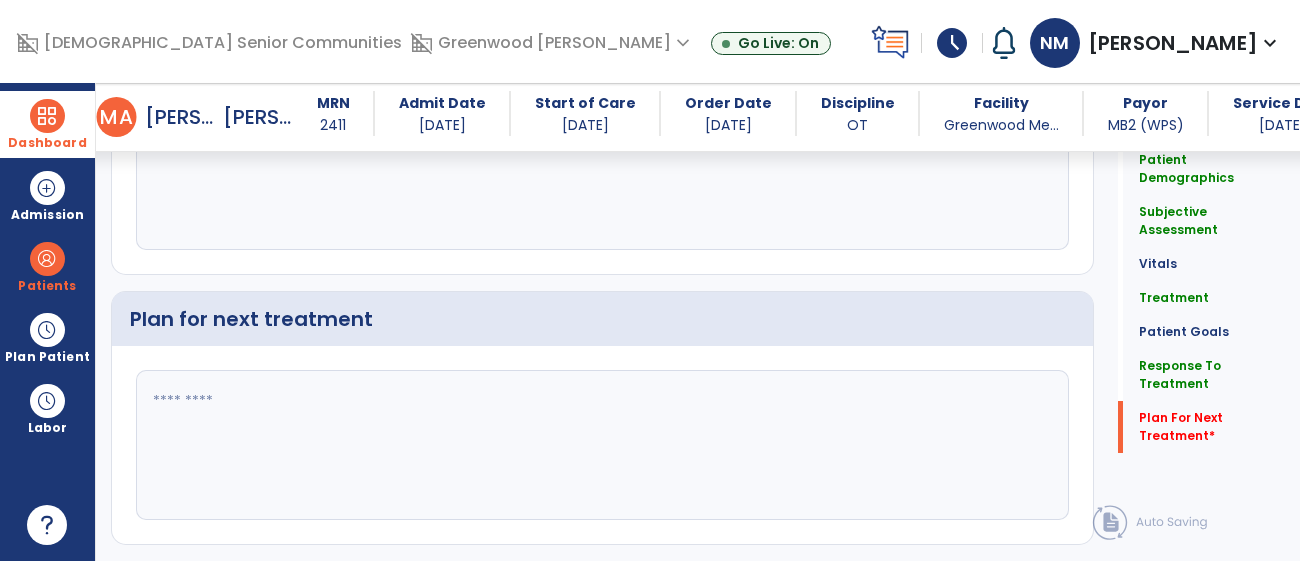 scroll, scrollTop: 2519, scrollLeft: 0, axis: vertical 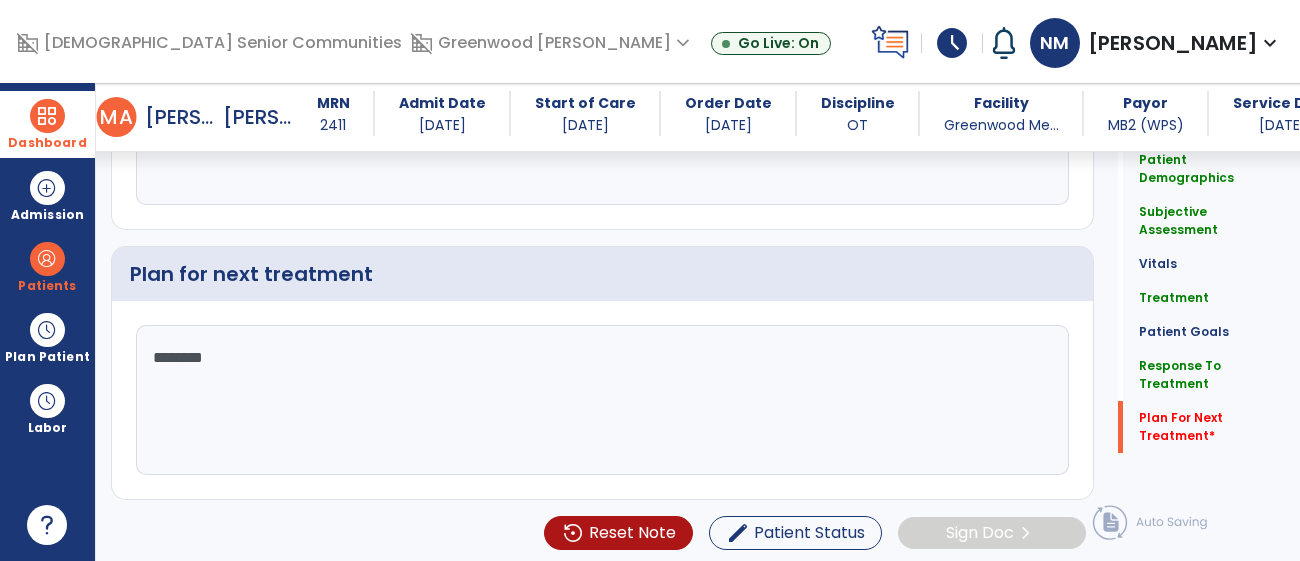 type on "*********" 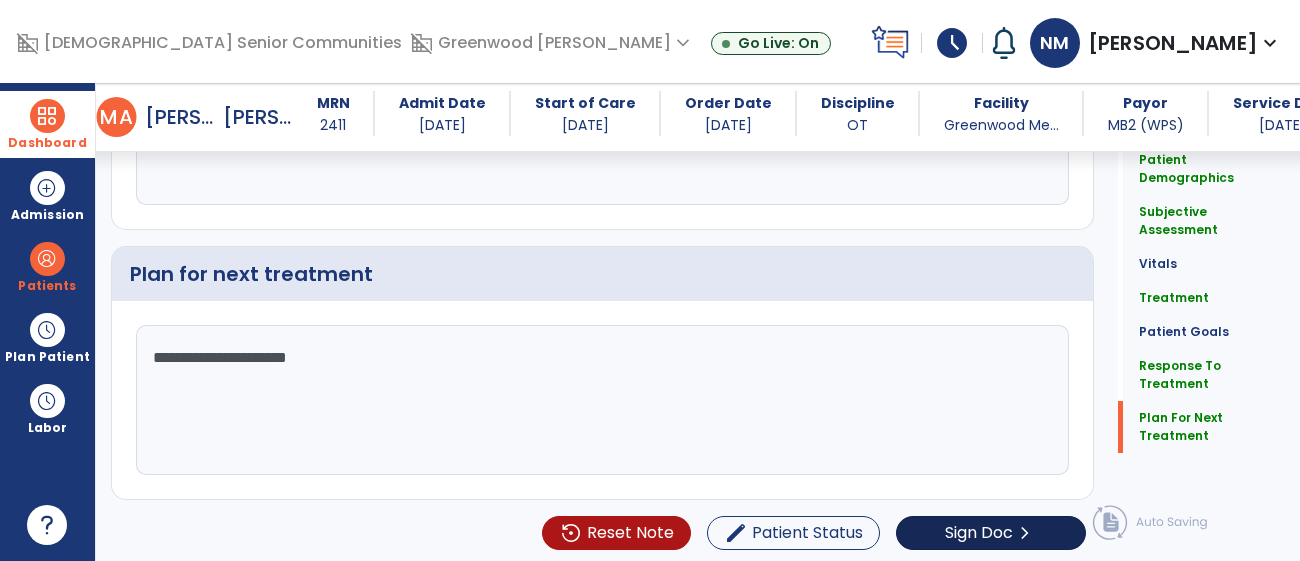 type on "**********" 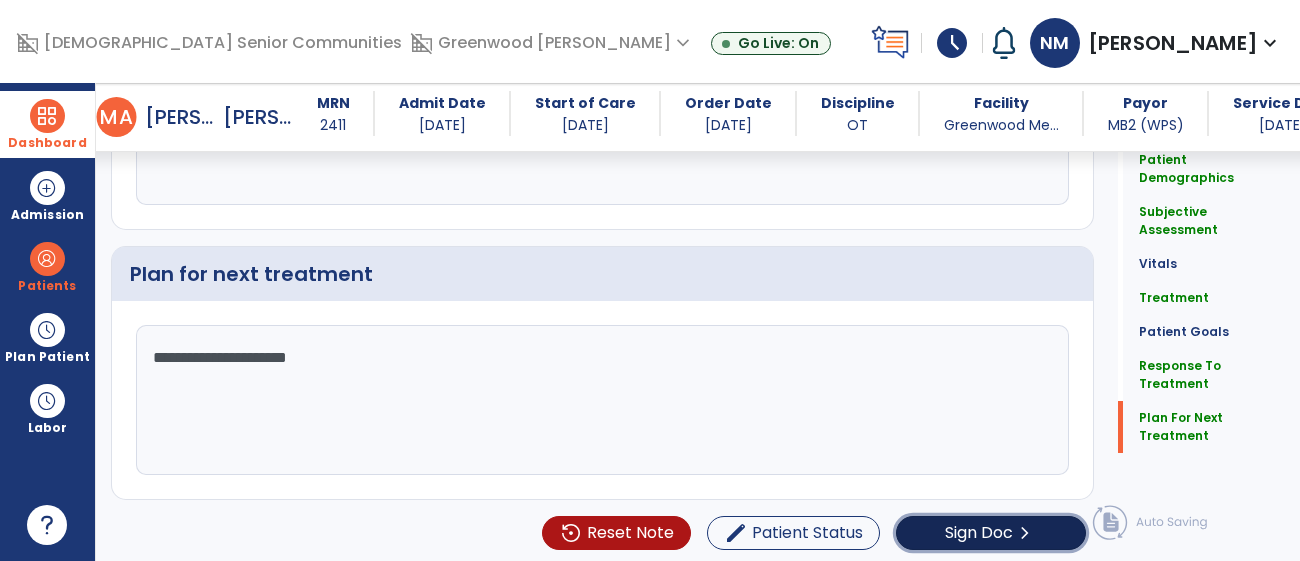 click on "Sign Doc" 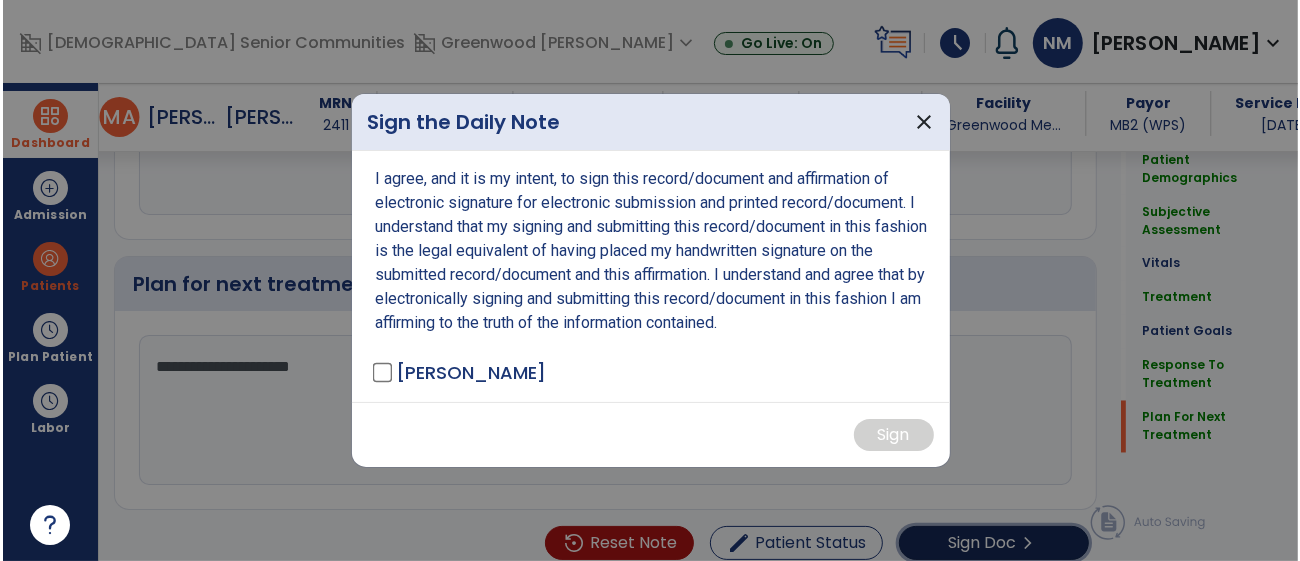 scroll, scrollTop: 2519, scrollLeft: 0, axis: vertical 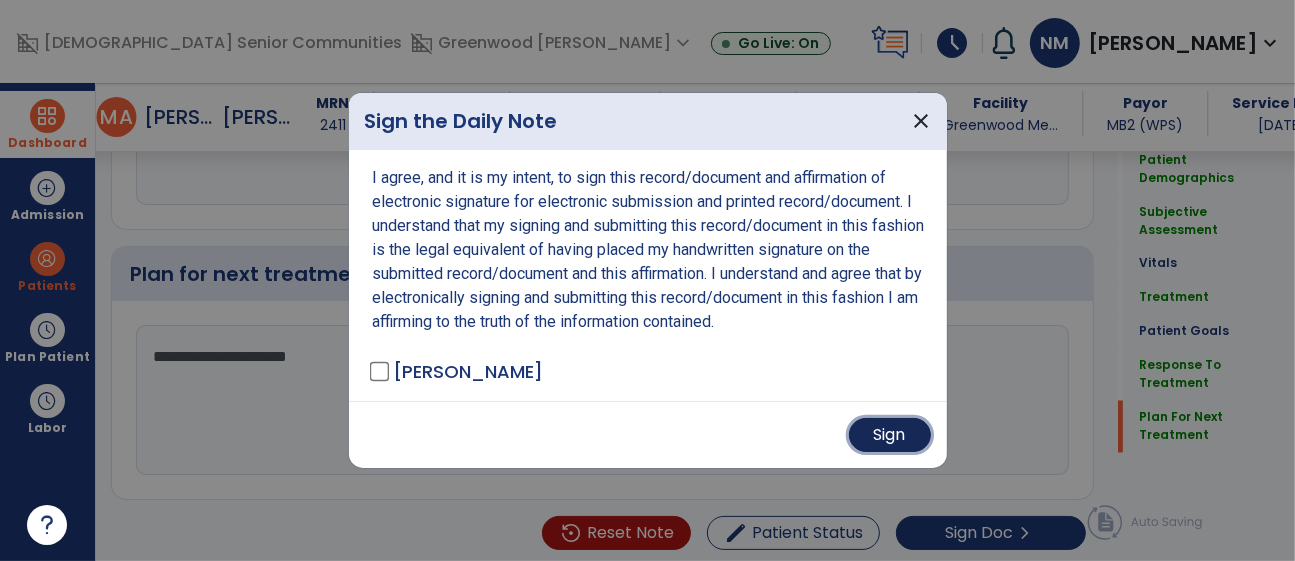 click on "Sign" at bounding box center (890, 435) 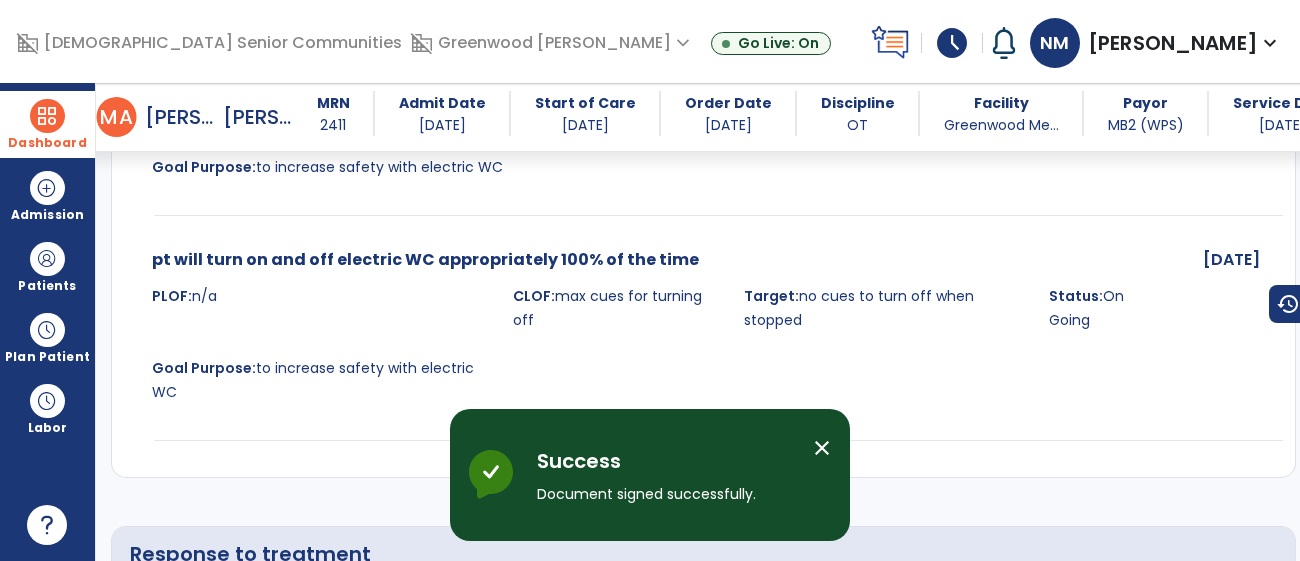 drag, startPoint x: 51, startPoint y: 116, endPoint x: 134, endPoint y: 153, distance: 90.873535 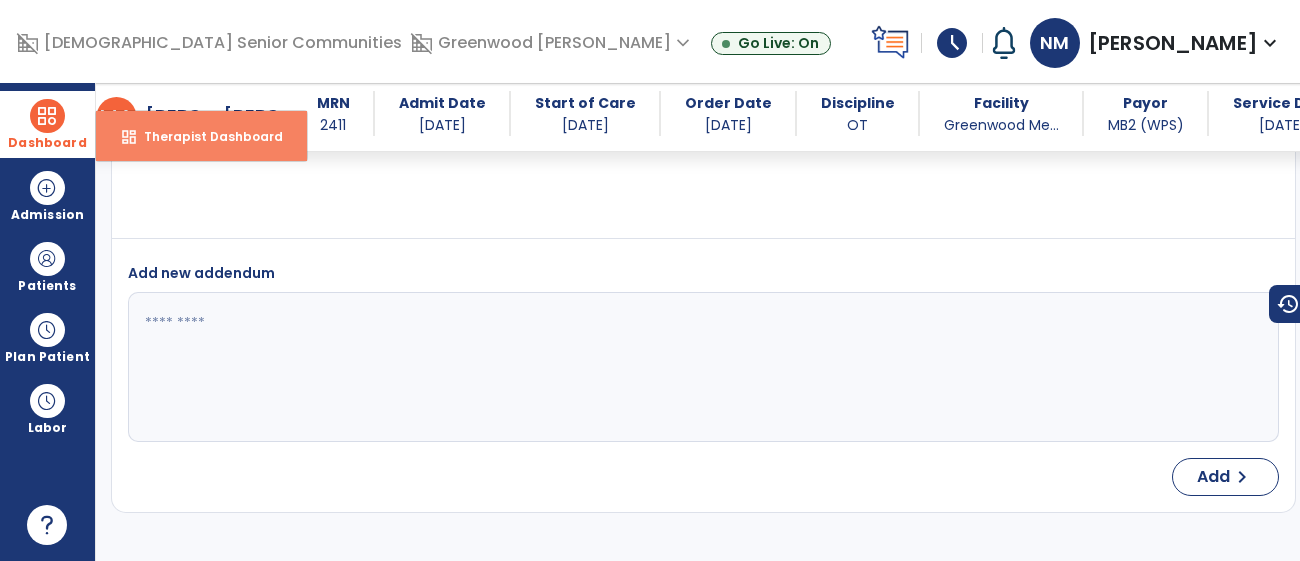 click on "dashboard  Therapist Dashboard" at bounding box center (201, 136) 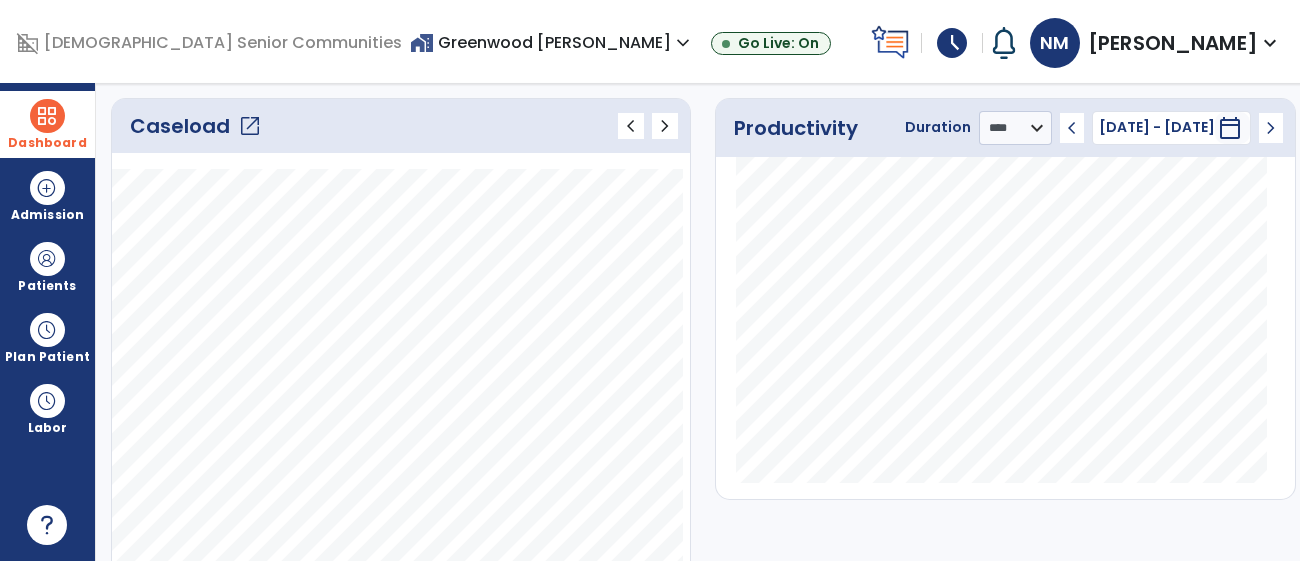 scroll, scrollTop: 252, scrollLeft: 0, axis: vertical 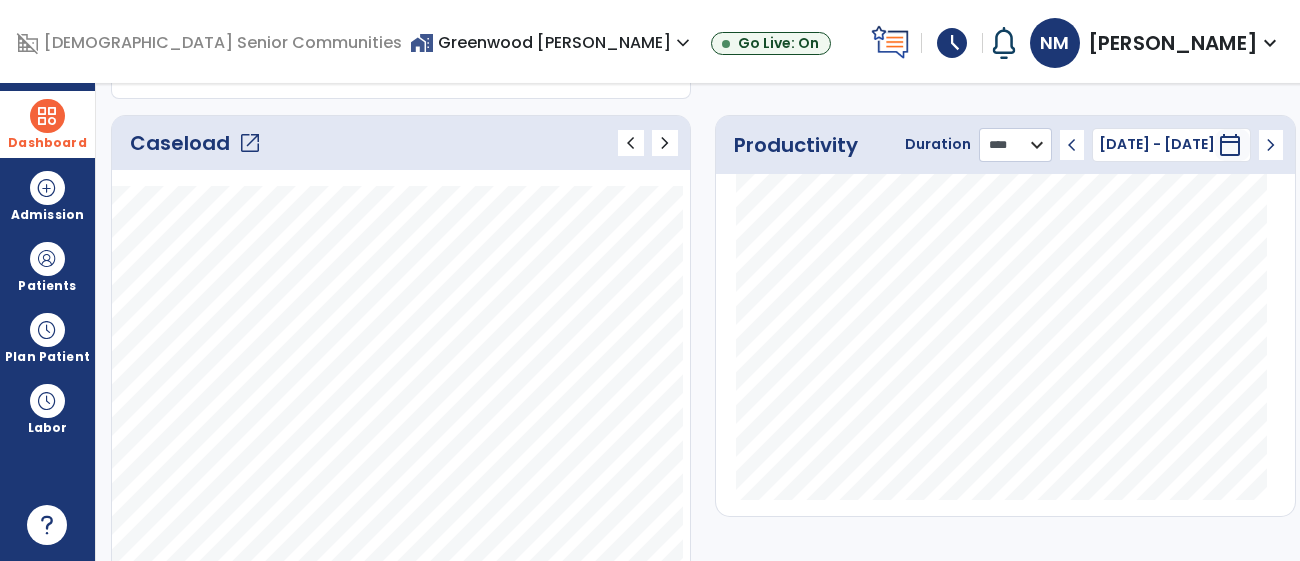 click on "******** **** ***" 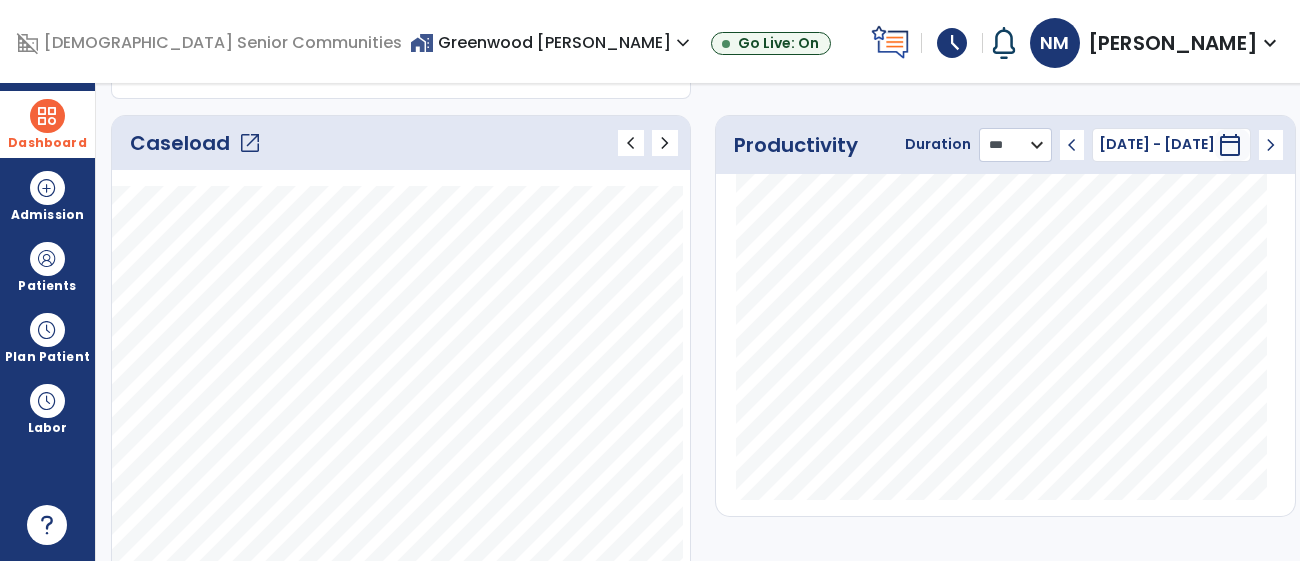 click on "******** **** ***" 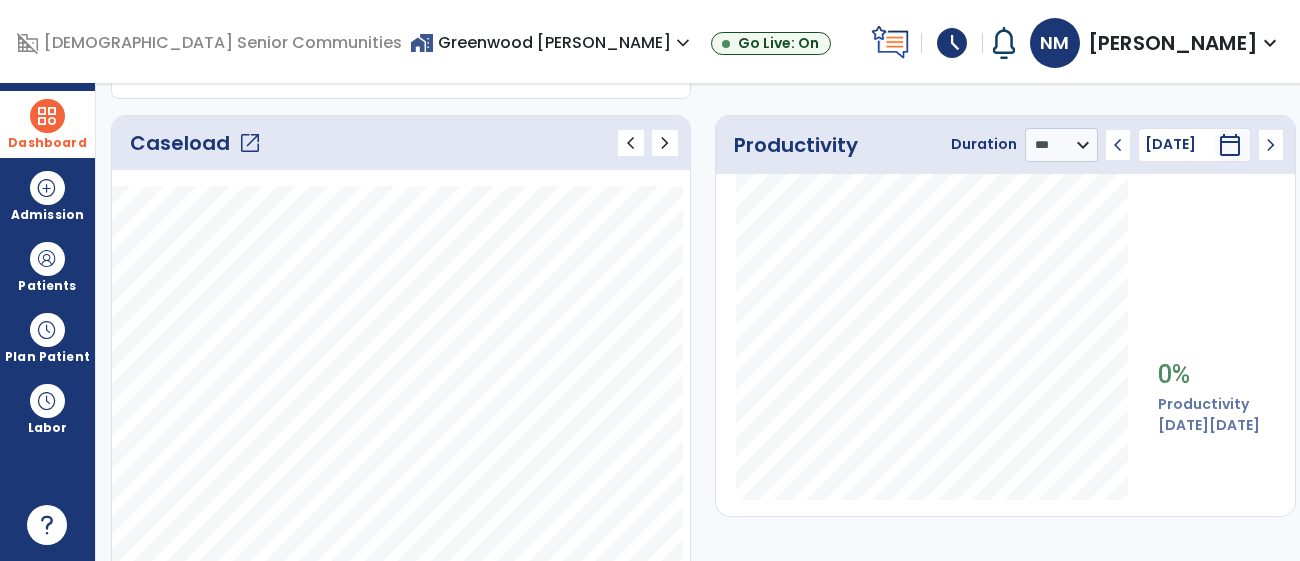 click on "open_in_new" 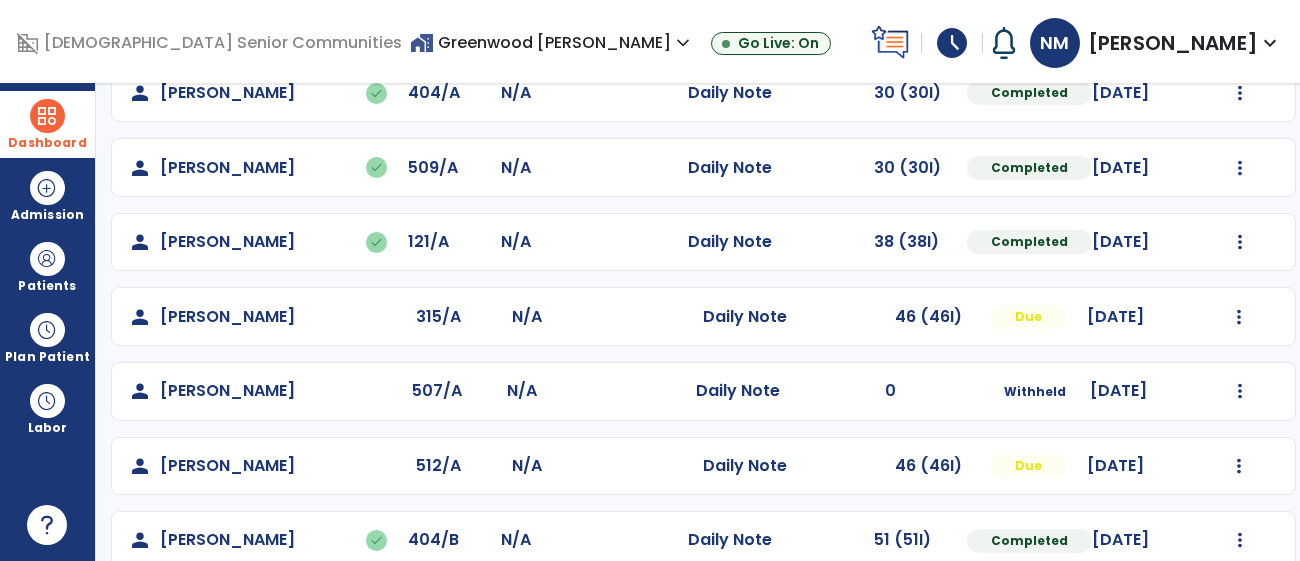 scroll, scrollTop: 182, scrollLeft: 0, axis: vertical 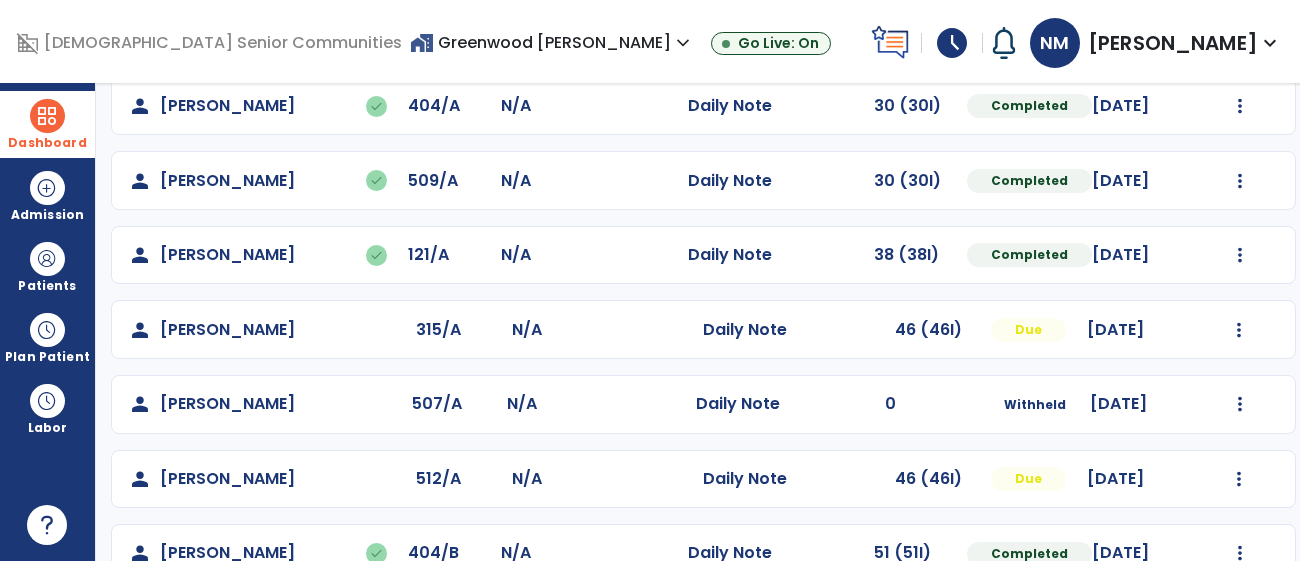click on "Dashboard" at bounding box center [47, 124] 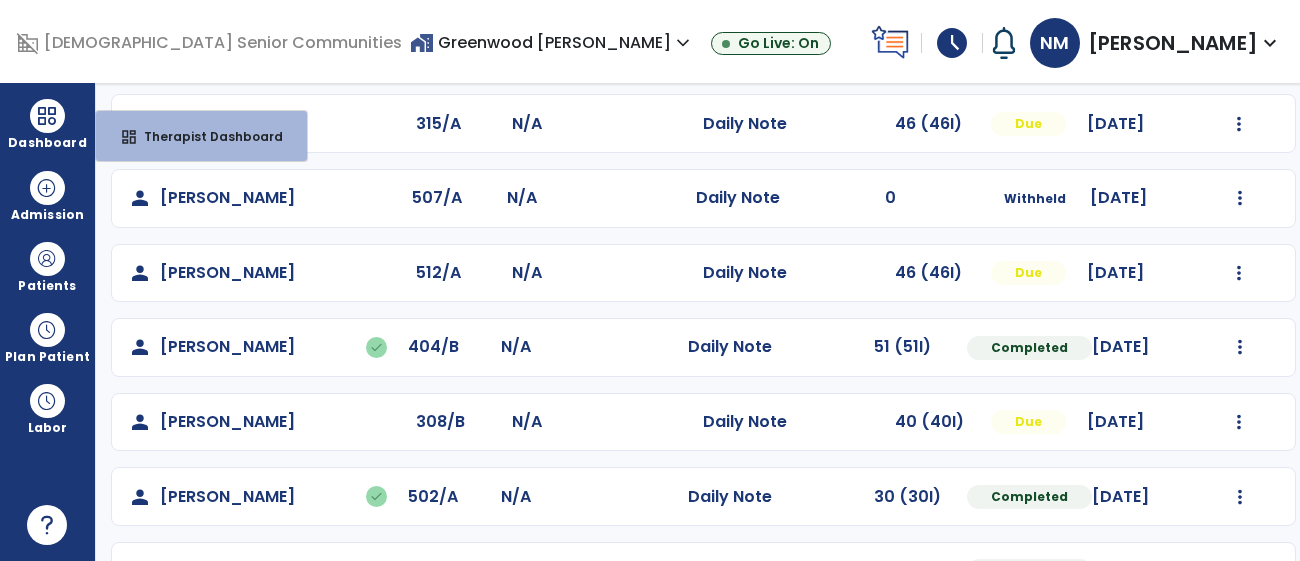scroll, scrollTop: 418, scrollLeft: 0, axis: vertical 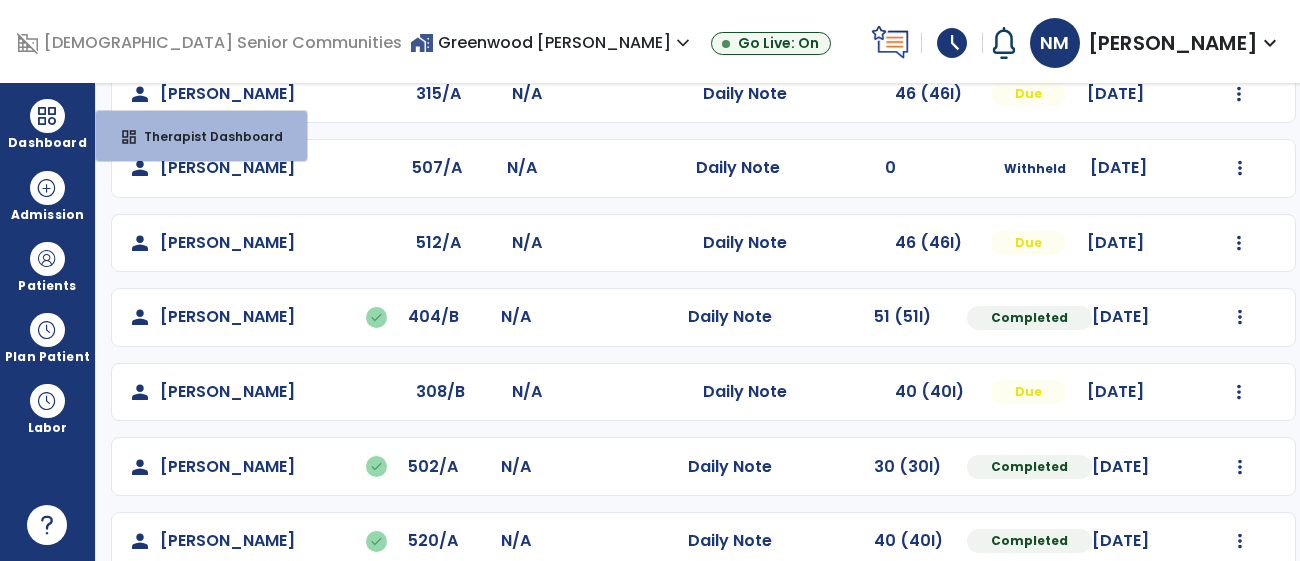 click on "person   Mancuso, Marilyn  507/A N/A  Daily Note   0  Withheld 07/24/2025  Mark Visit As Complete   Reset Note   Open Document   G + C Mins" 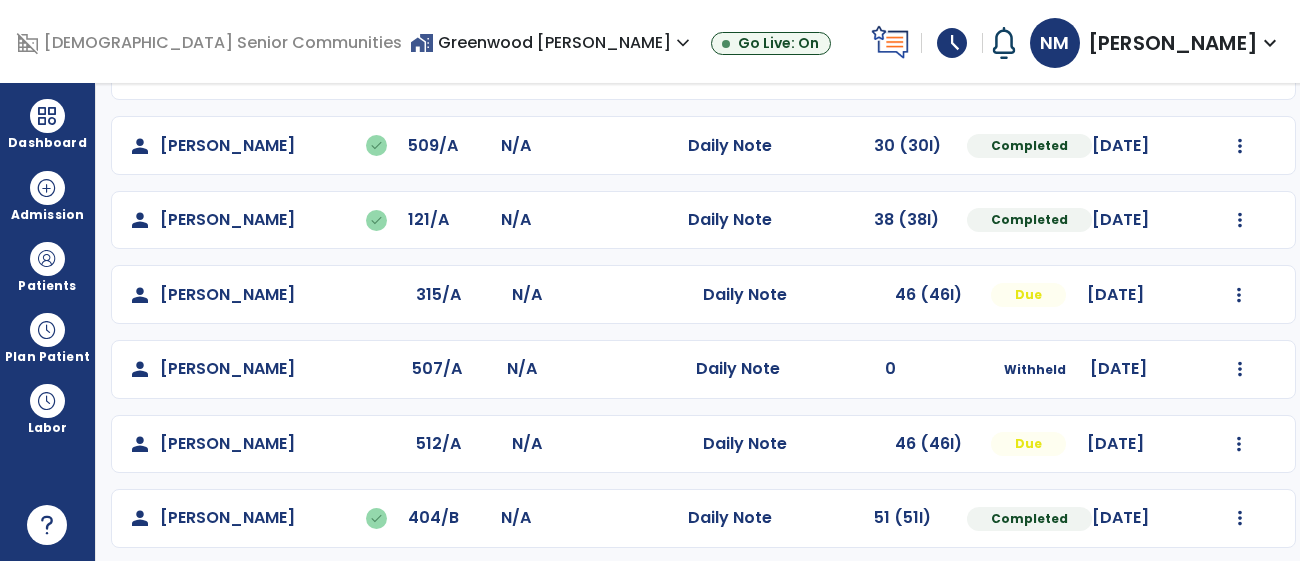 scroll, scrollTop: 233, scrollLeft: 0, axis: vertical 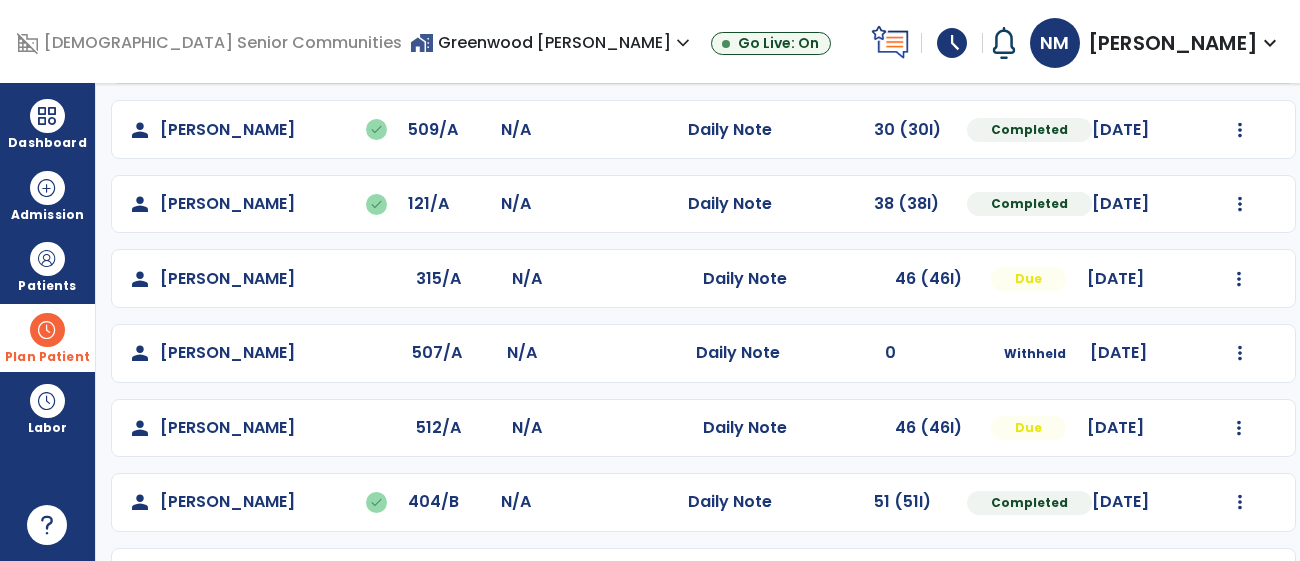 click at bounding box center [47, 330] 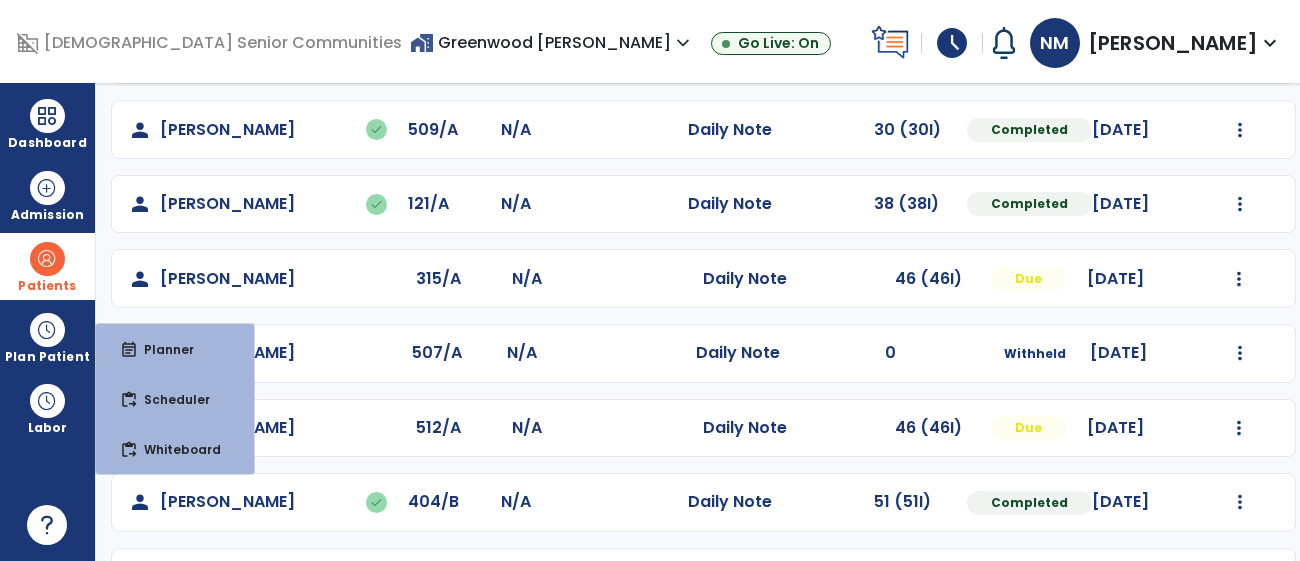 click at bounding box center (47, 259) 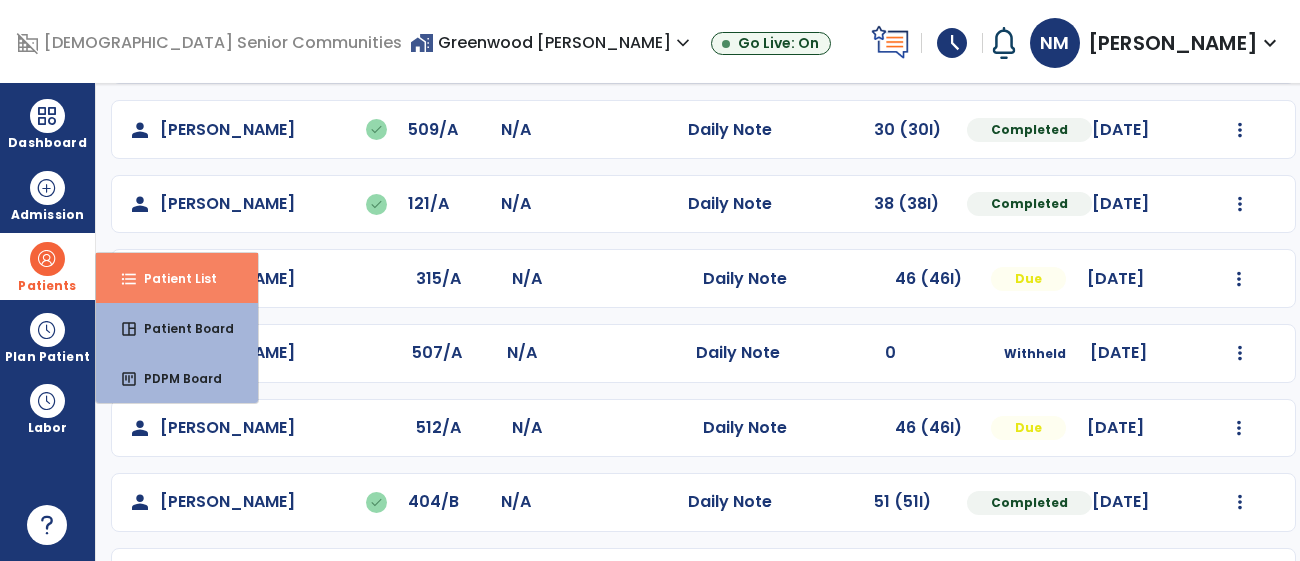 click on "Patient List" at bounding box center (172, 278) 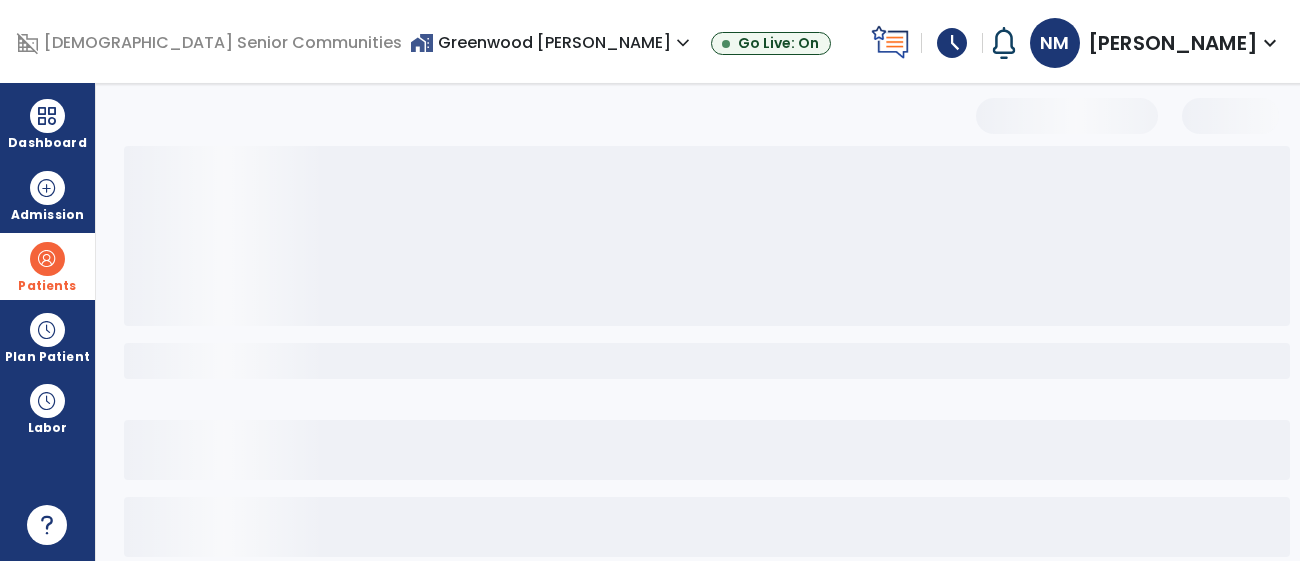 scroll, scrollTop: 180, scrollLeft: 0, axis: vertical 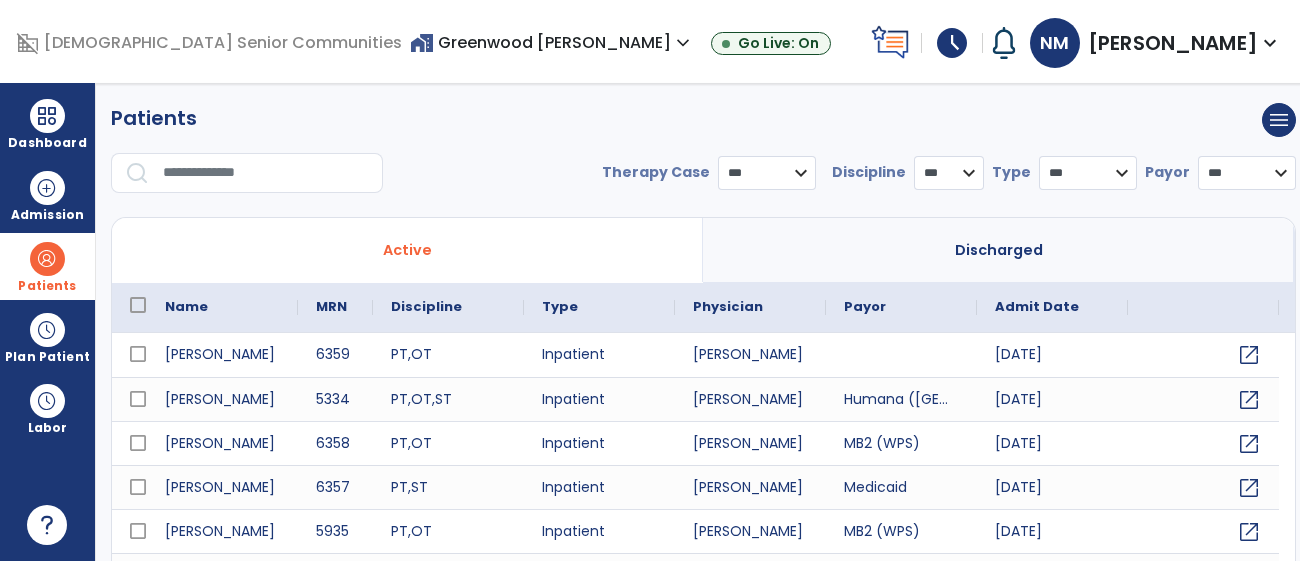 click at bounding box center [266, 173] 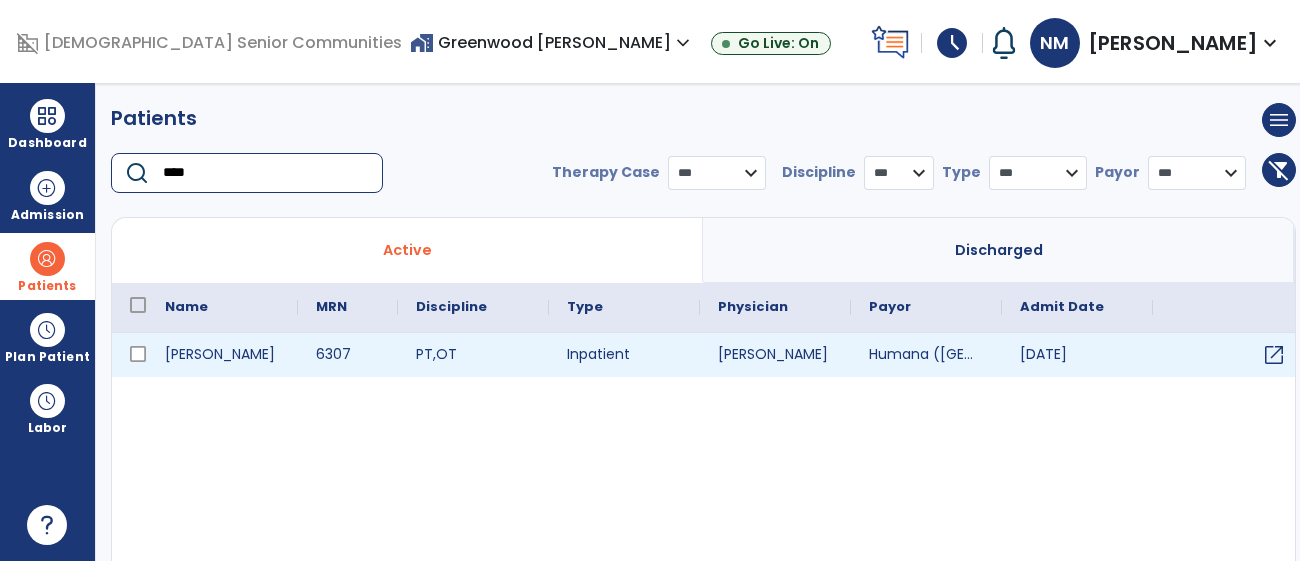 type on "****" 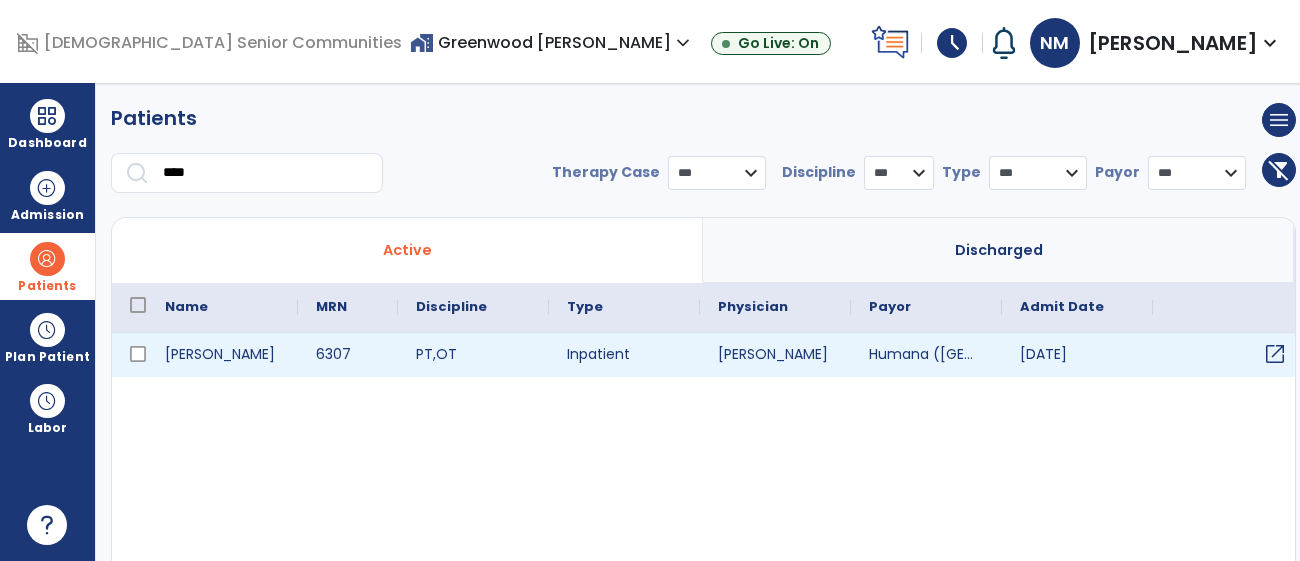 click on "open_in_new" at bounding box center (1275, 354) 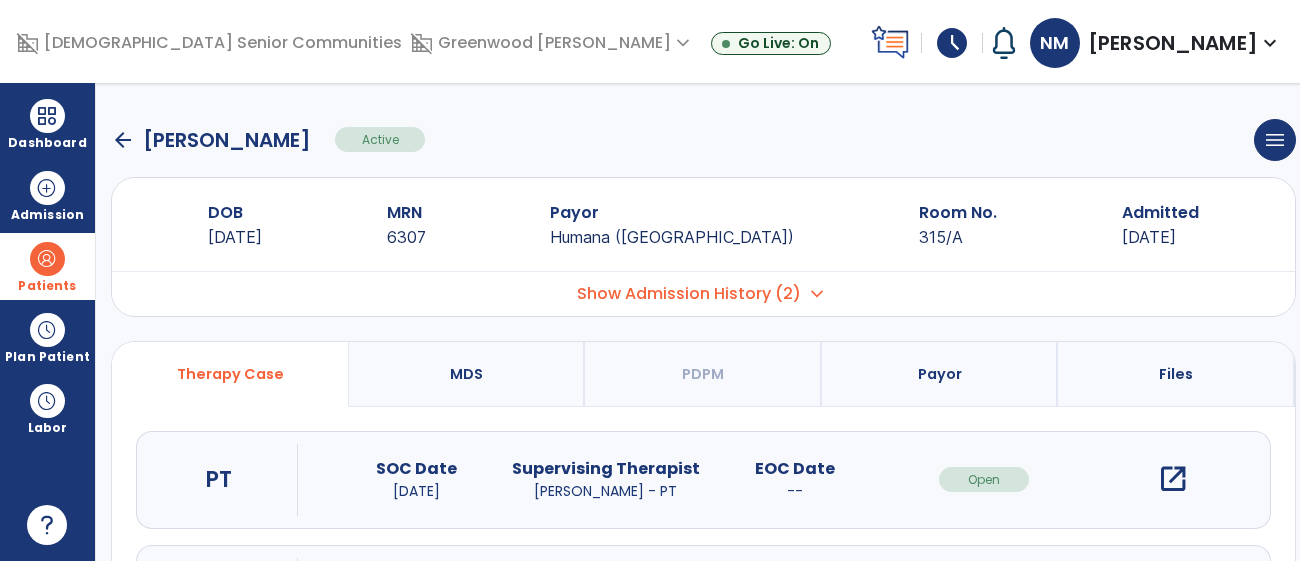 click on "open_in_new" at bounding box center (1173, 479) 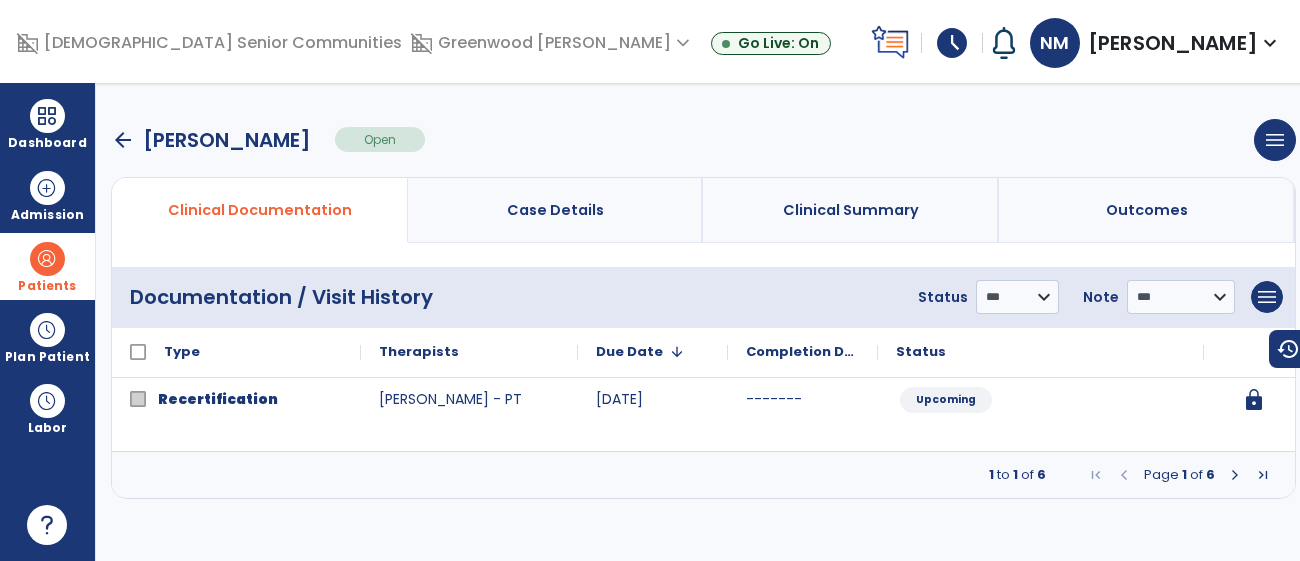 click at bounding box center (1235, 475) 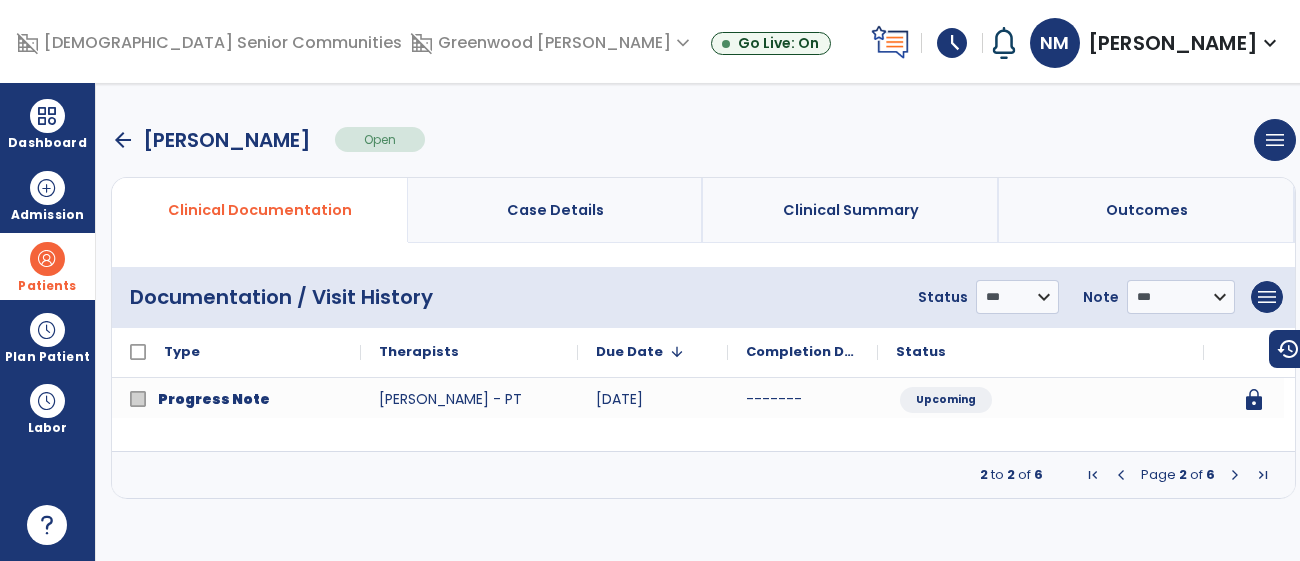 click at bounding box center [1235, 475] 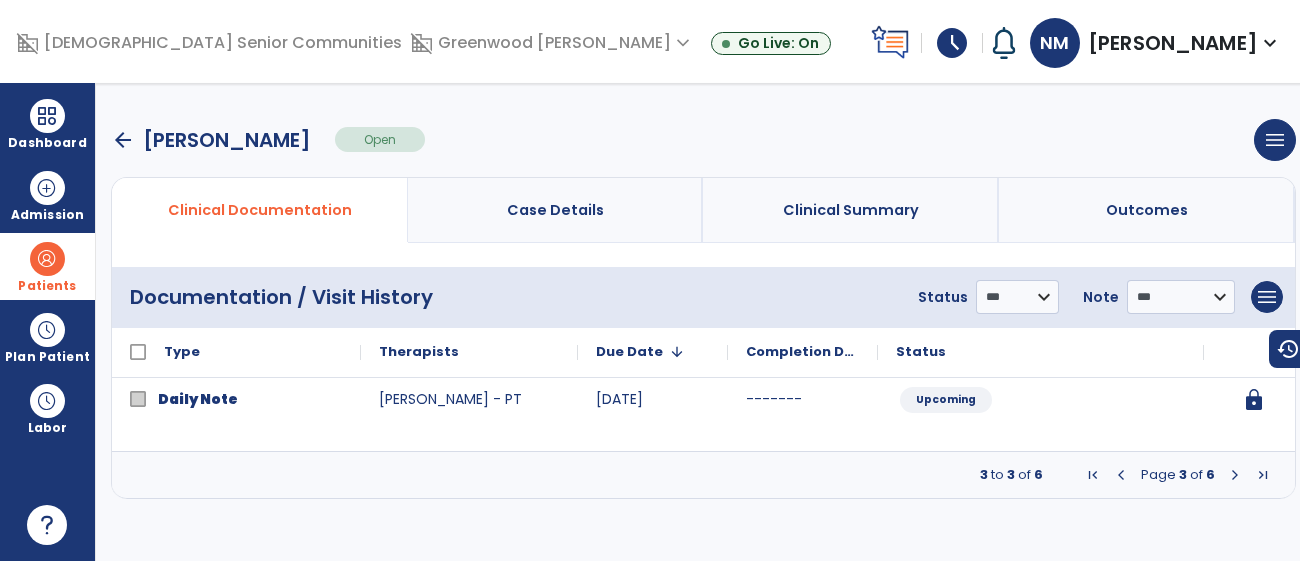 click at bounding box center (1235, 475) 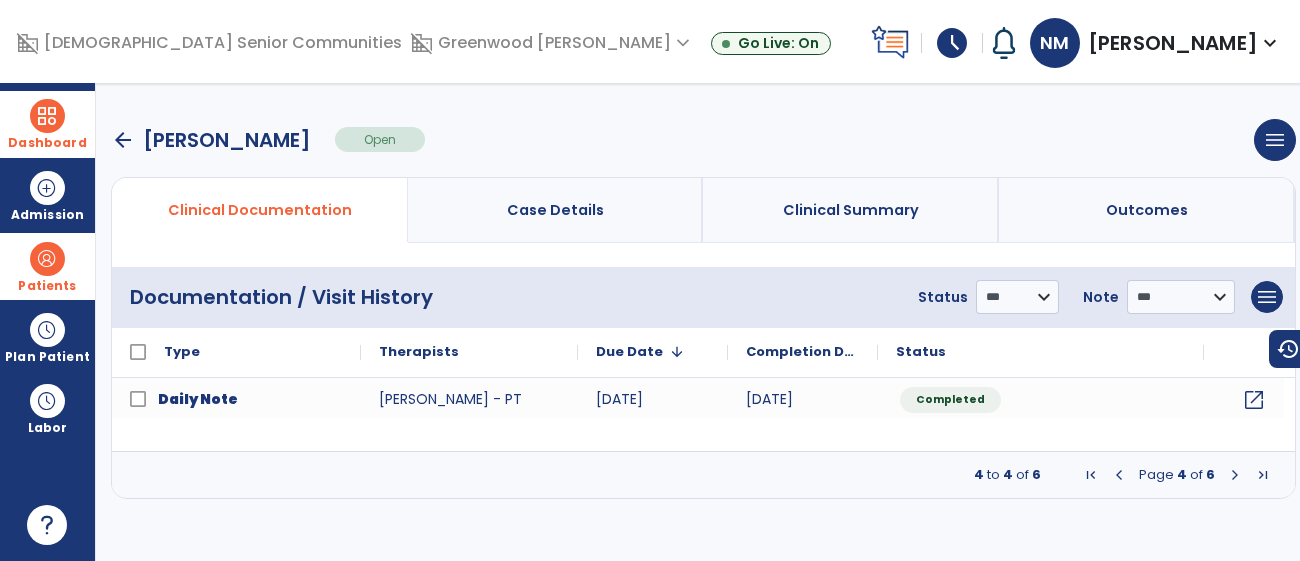 click at bounding box center (47, 116) 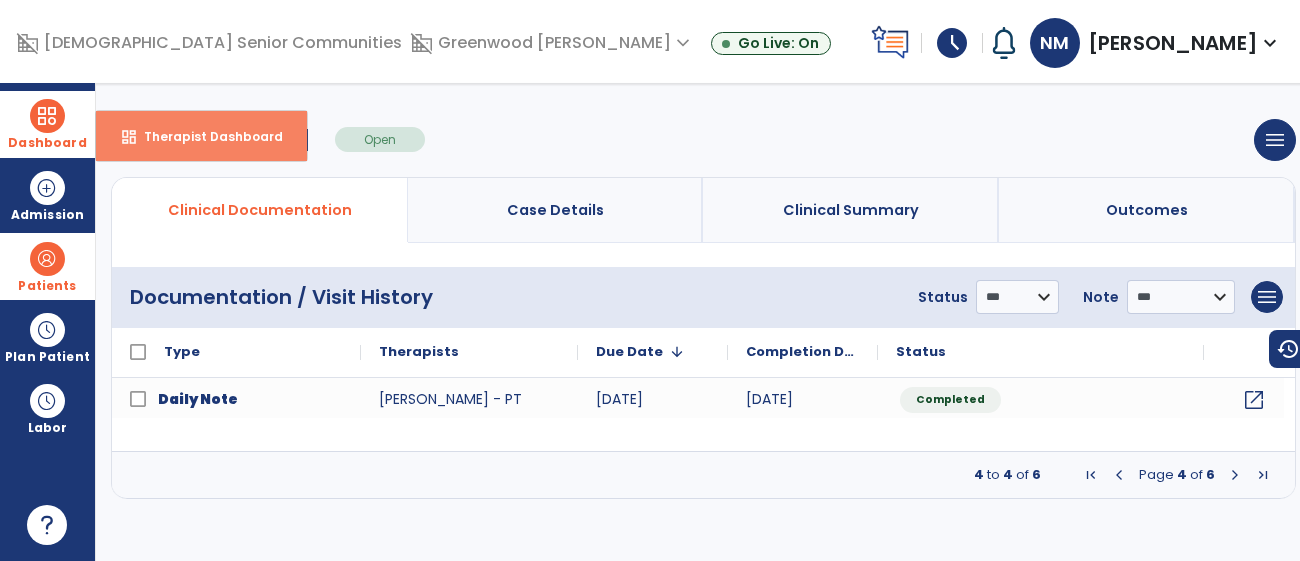 click on "dashboard" at bounding box center (129, 137) 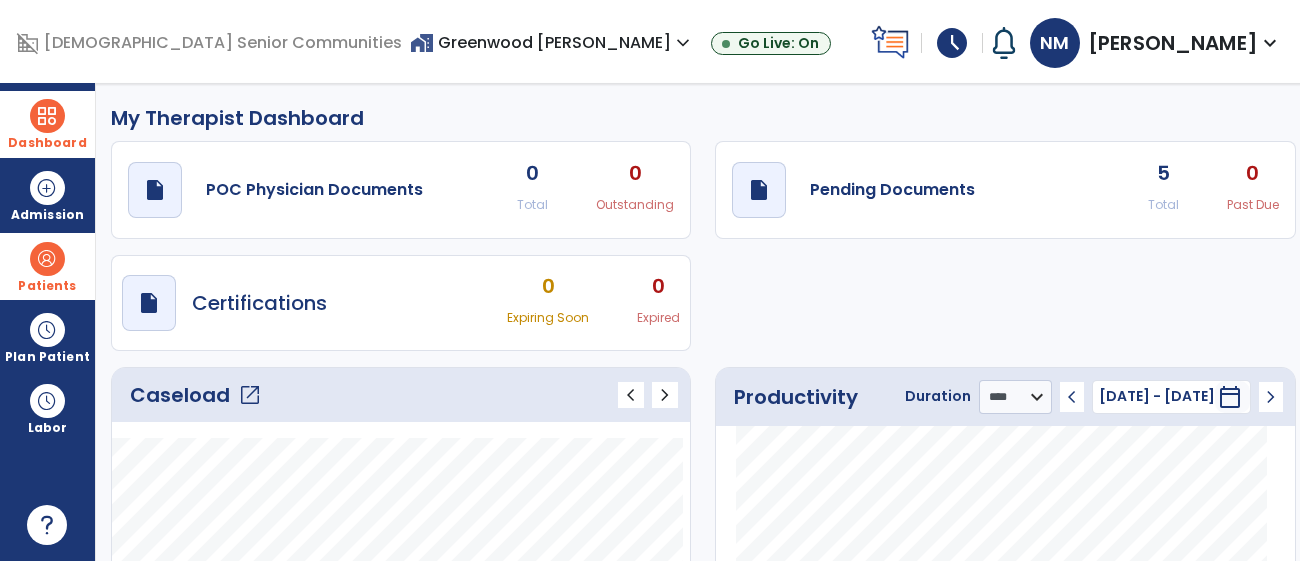 click at bounding box center [47, 116] 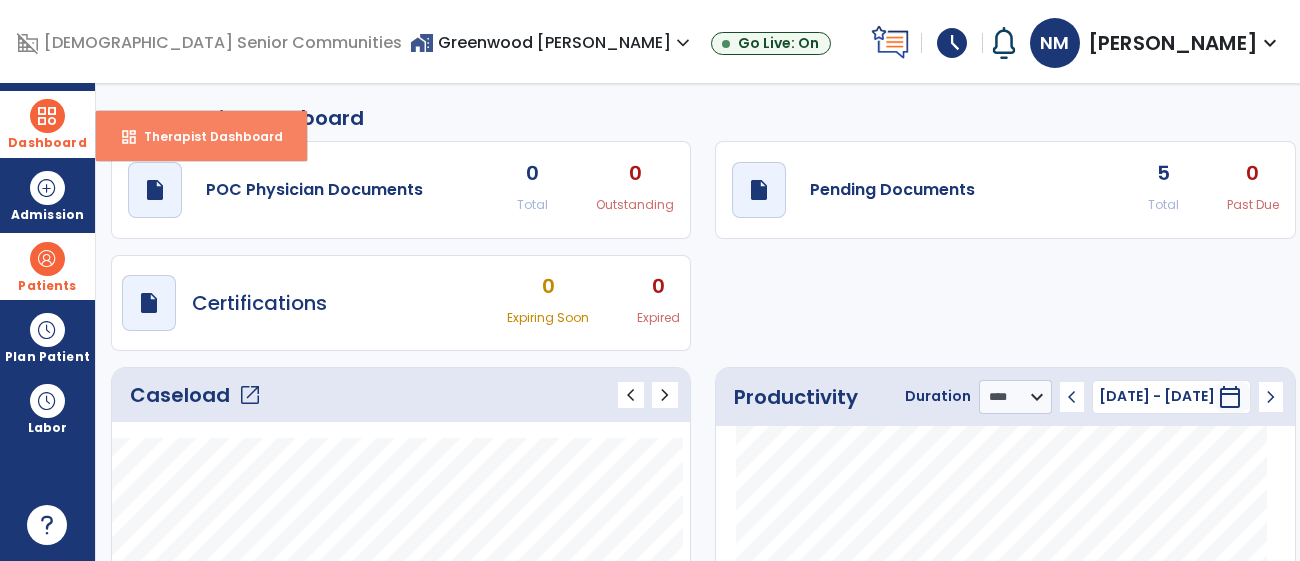 click on "Therapist Dashboard" at bounding box center [205, 136] 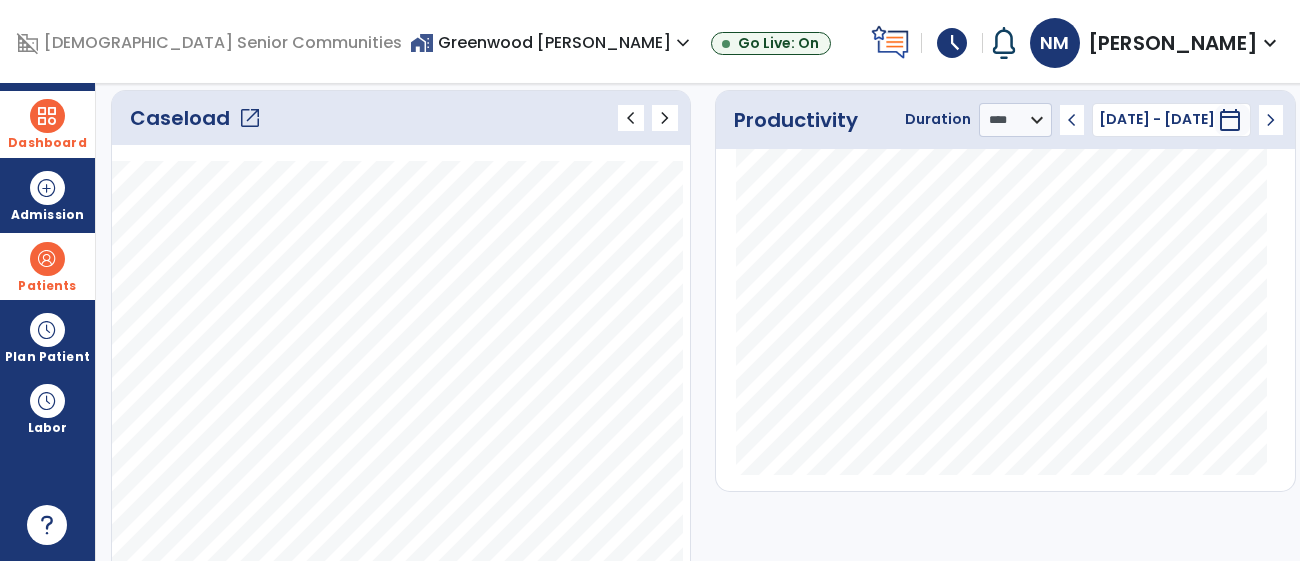 scroll, scrollTop: 175, scrollLeft: 0, axis: vertical 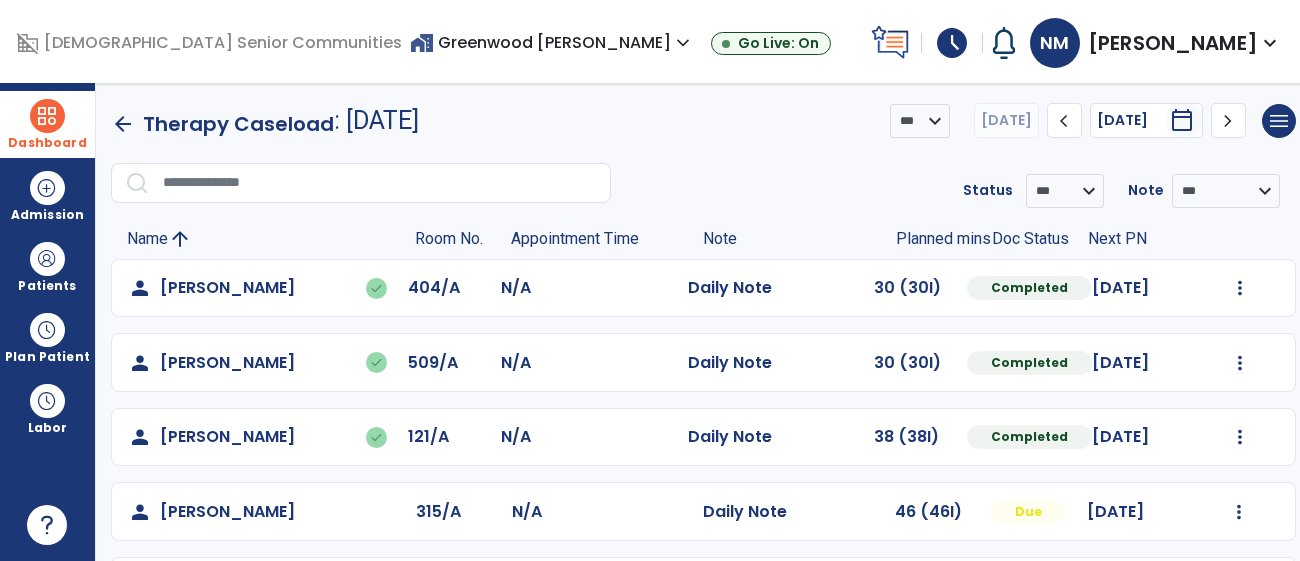 click on "Dashboard" at bounding box center [47, 124] 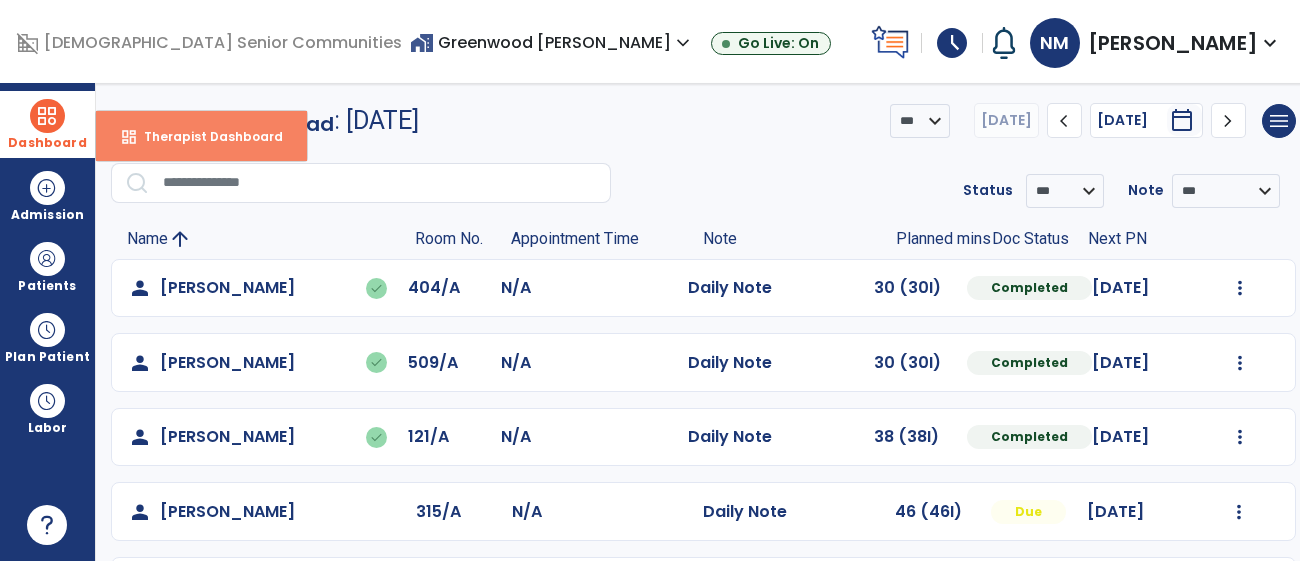 click on "Therapist Dashboard" at bounding box center [205, 136] 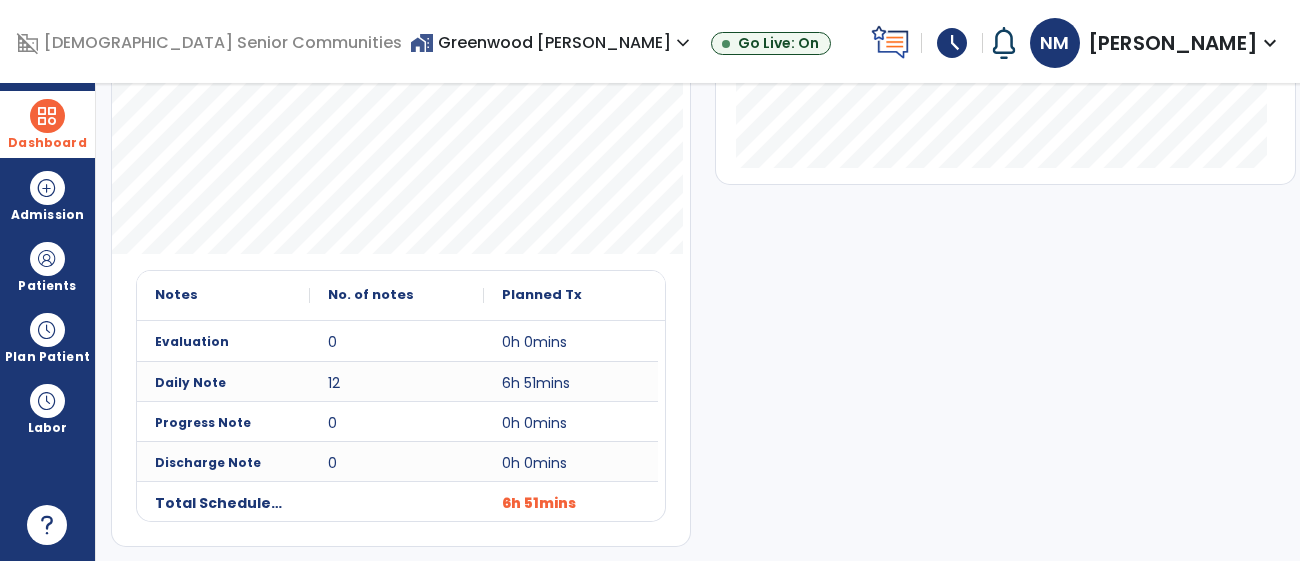 scroll, scrollTop: 0, scrollLeft: 0, axis: both 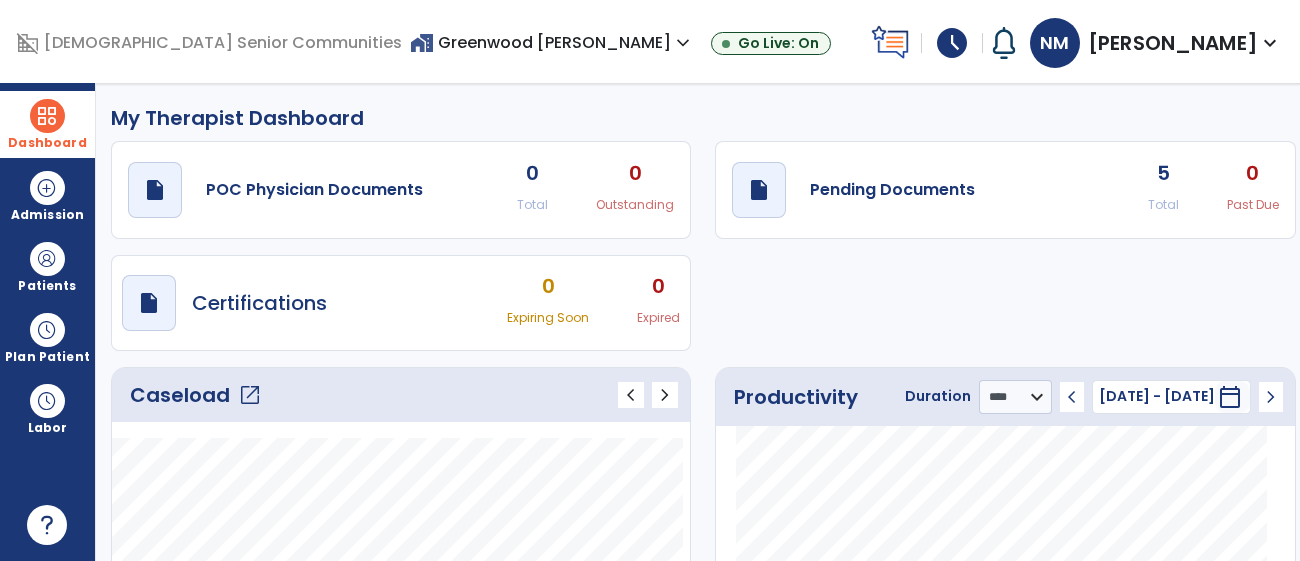 click on "open_in_new" 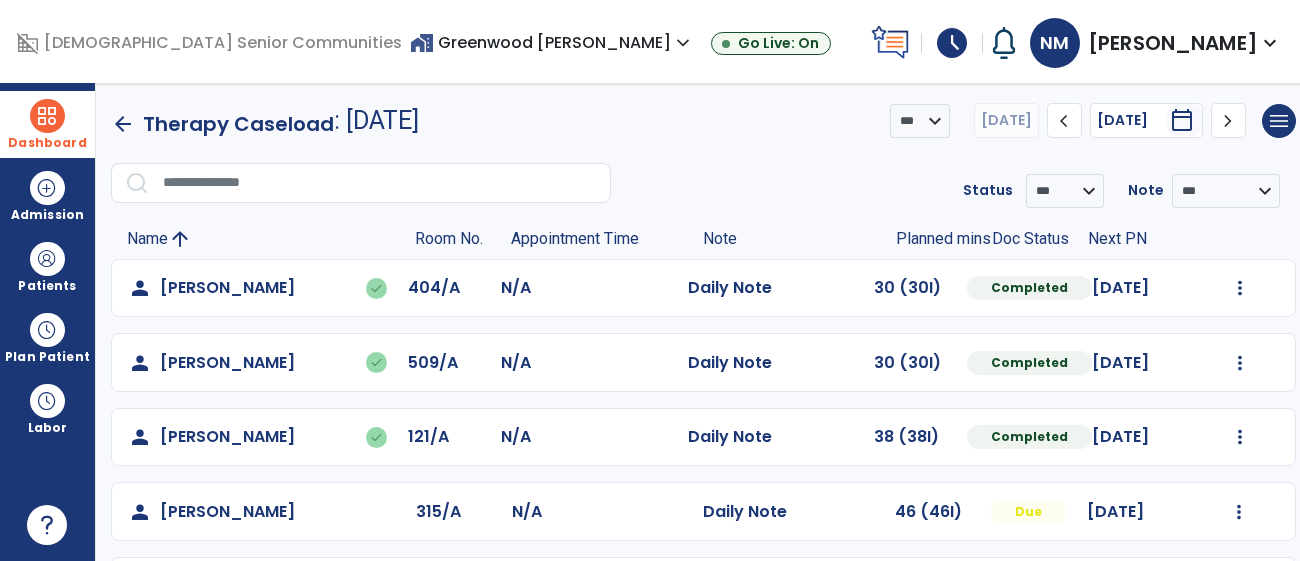click on "chevron_right" 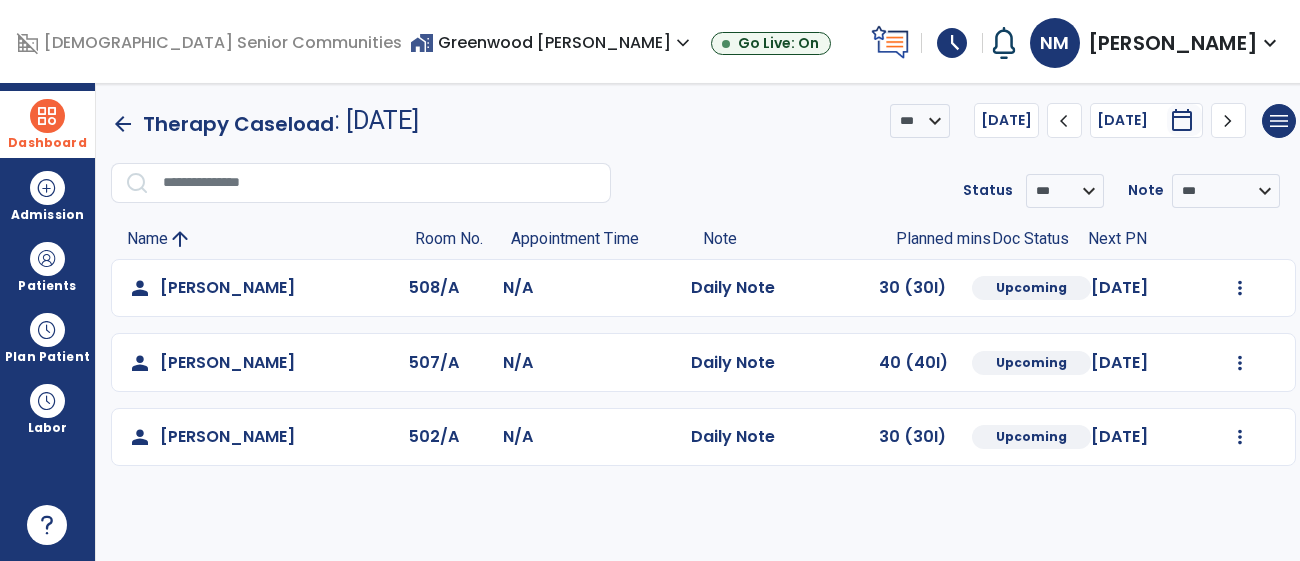 click at bounding box center [47, 116] 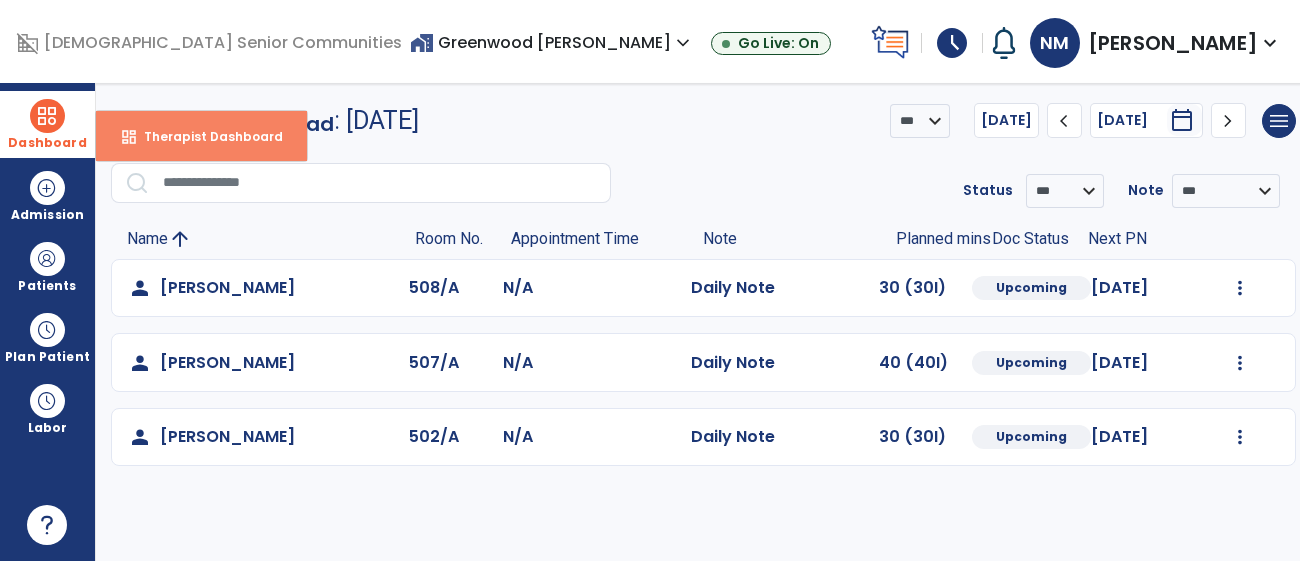 click on "Therapist Dashboard" at bounding box center (205, 136) 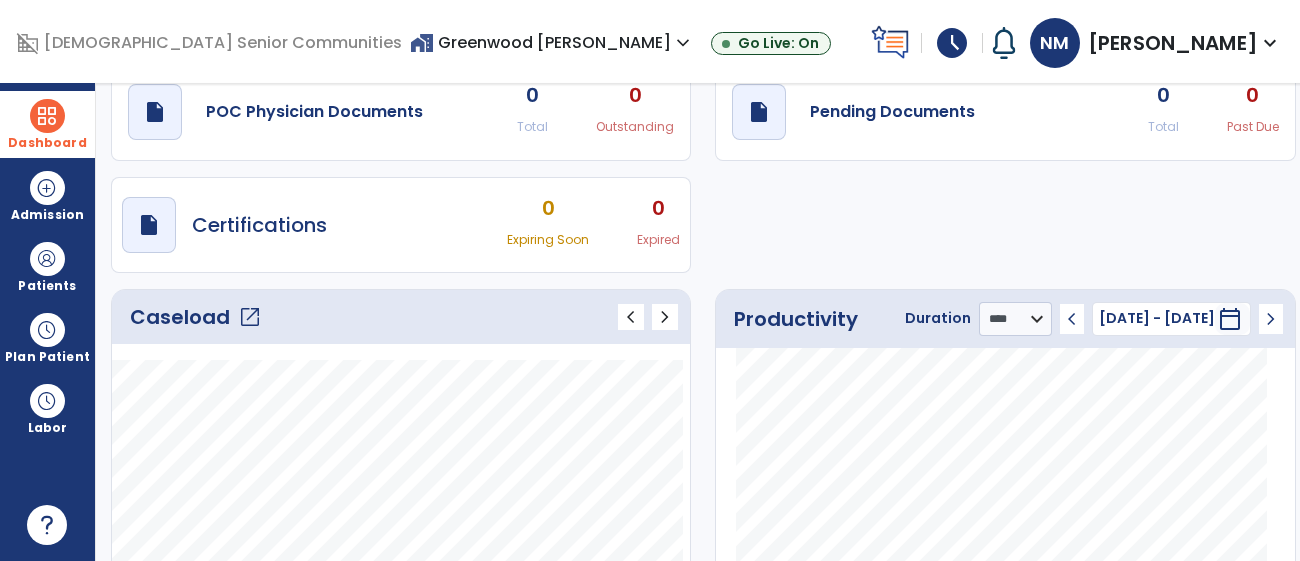 scroll, scrollTop: 87, scrollLeft: 0, axis: vertical 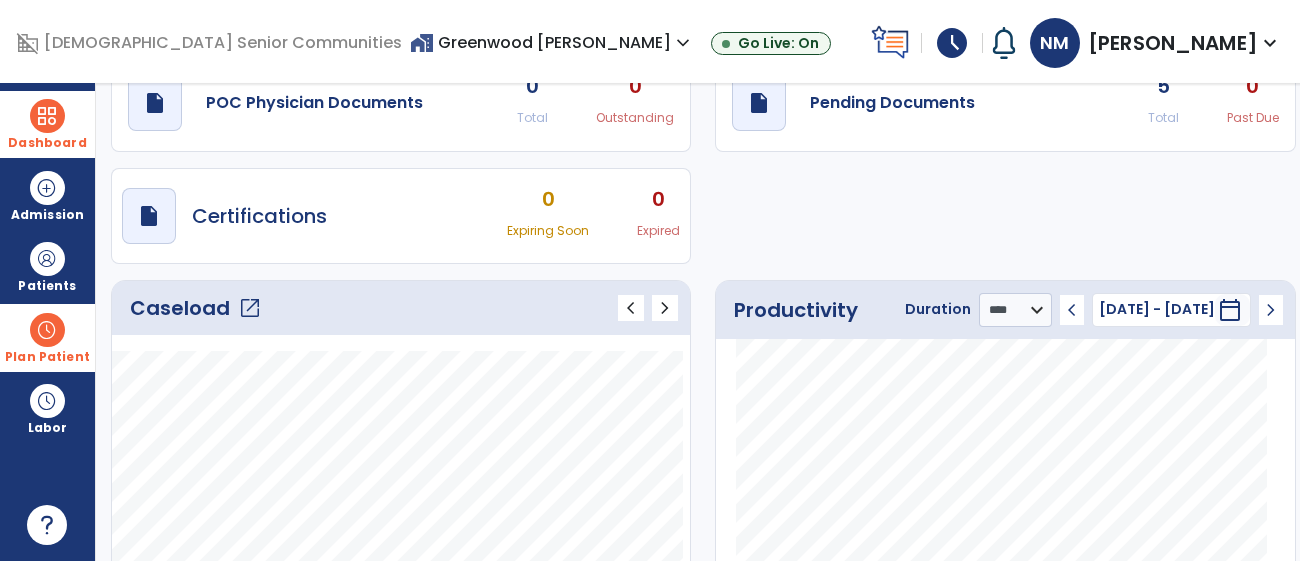 click at bounding box center [47, 330] 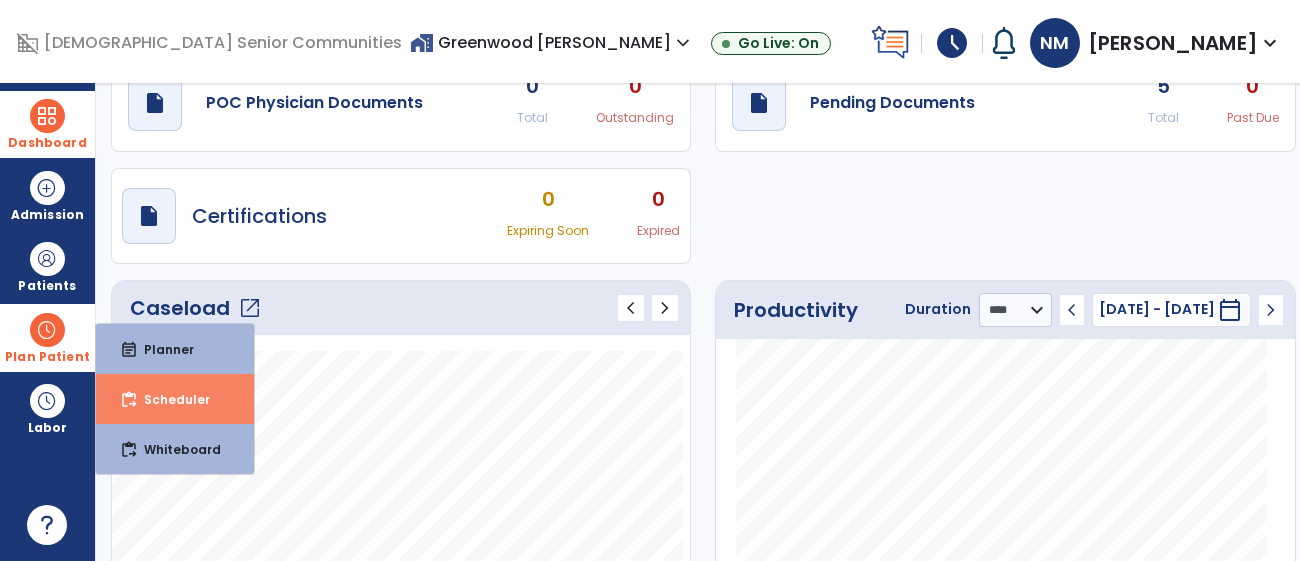 click on "Scheduler" at bounding box center (169, 399) 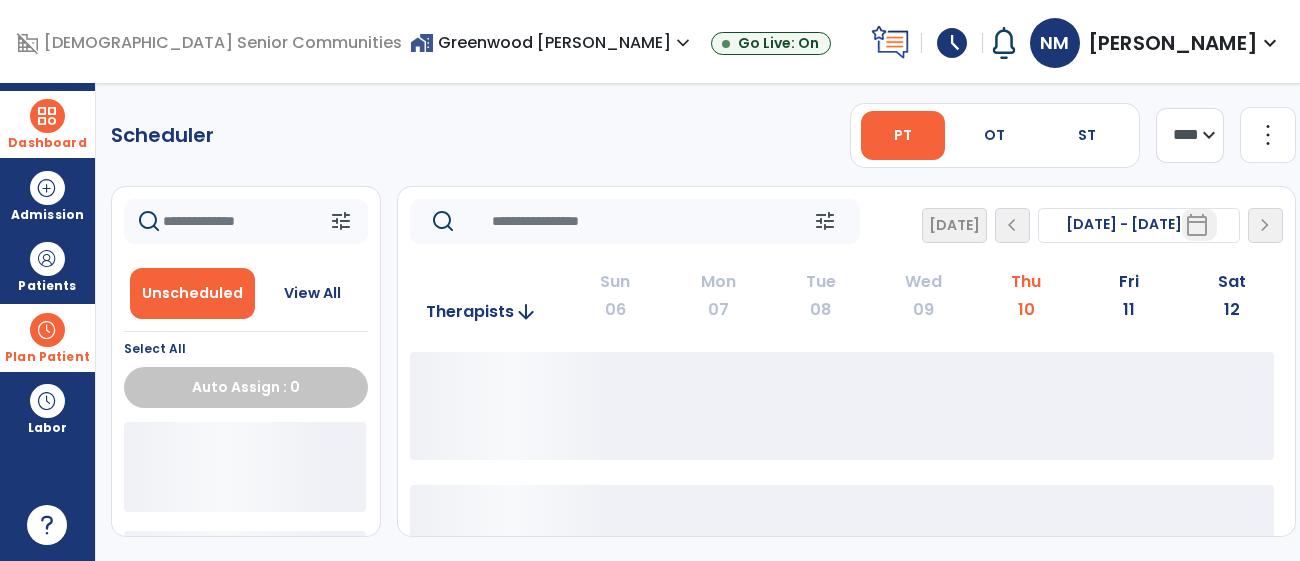 scroll, scrollTop: 0, scrollLeft: 0, axis: both 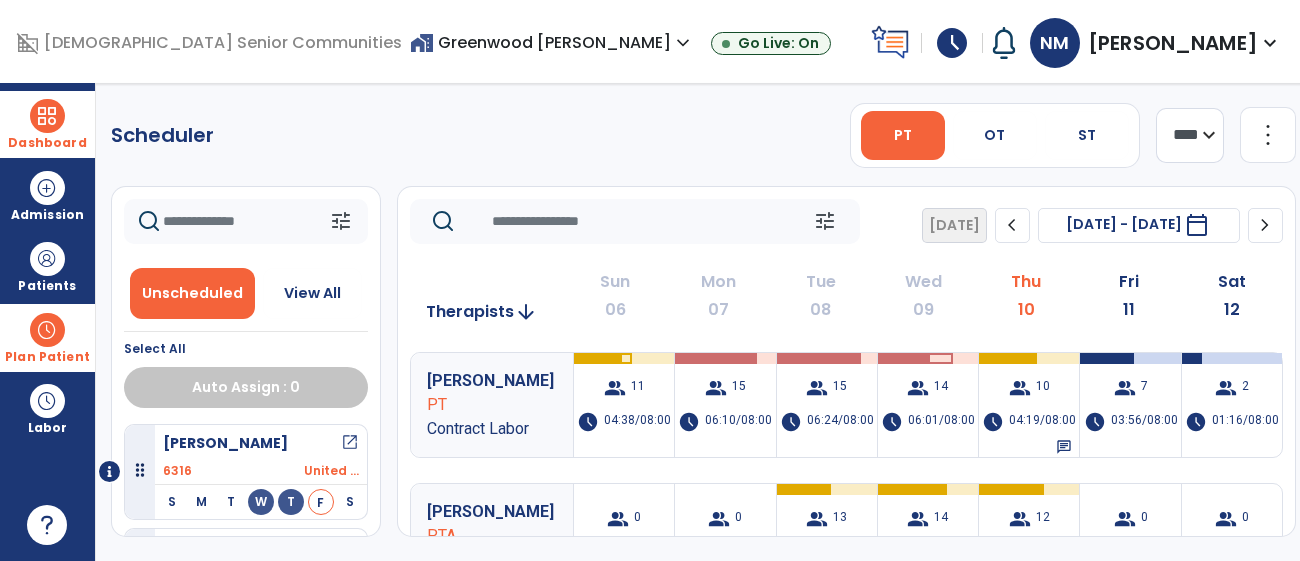 drag, startPoint x: 968, startPoint y: 131, endPoint x: 779, endPoint y: 167, distance: 192.39803 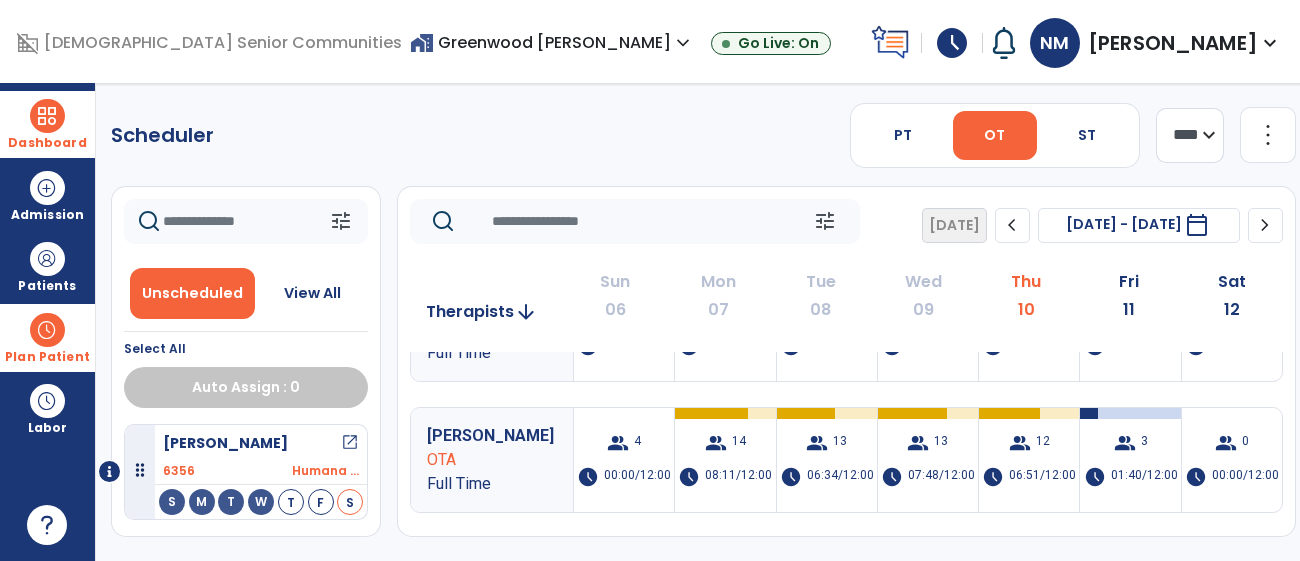 scroll, scrollTop: 0, scrollLeft: 0, axis: both 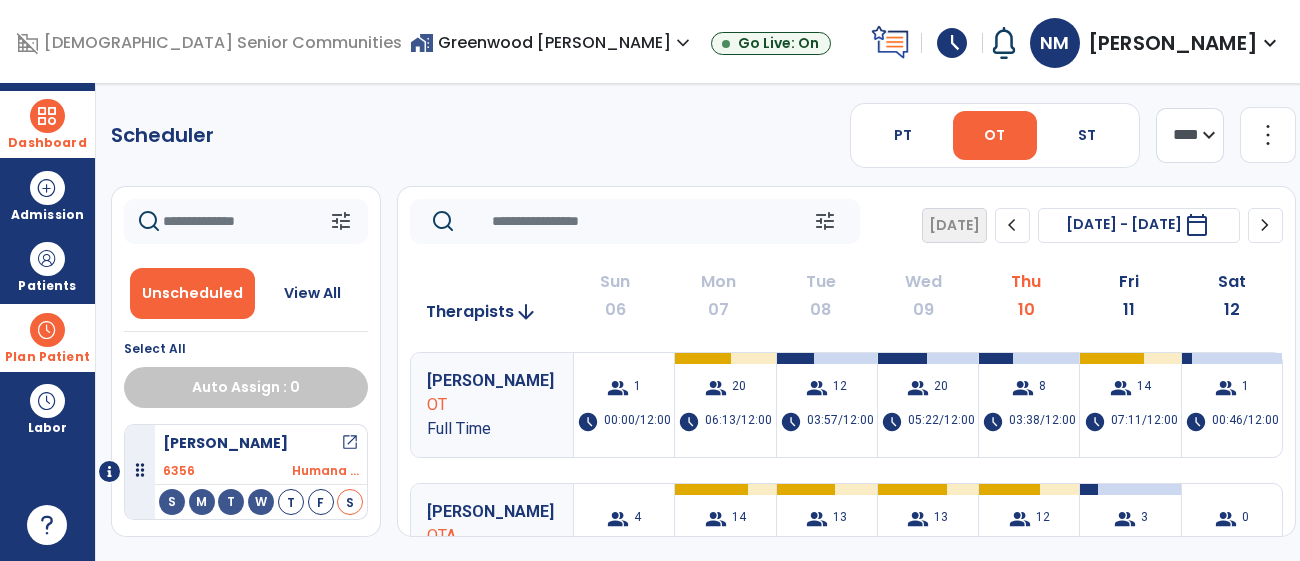 click at bounding box center (47, 116) 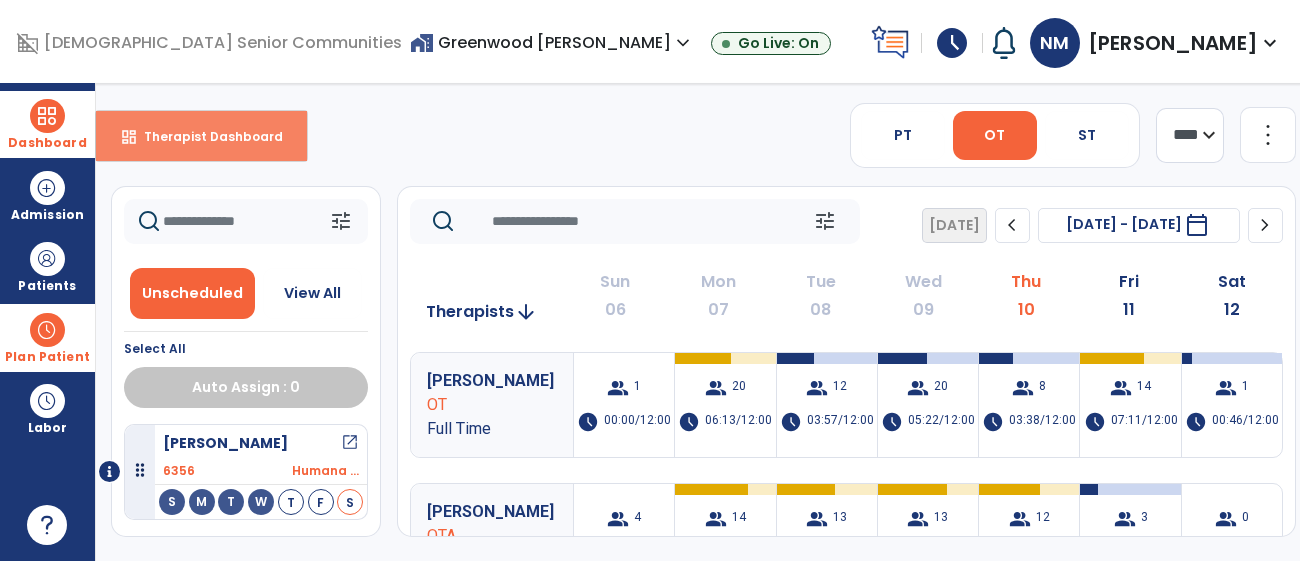 click on "Therapist Dashboard" at bounding box center [205, 136] 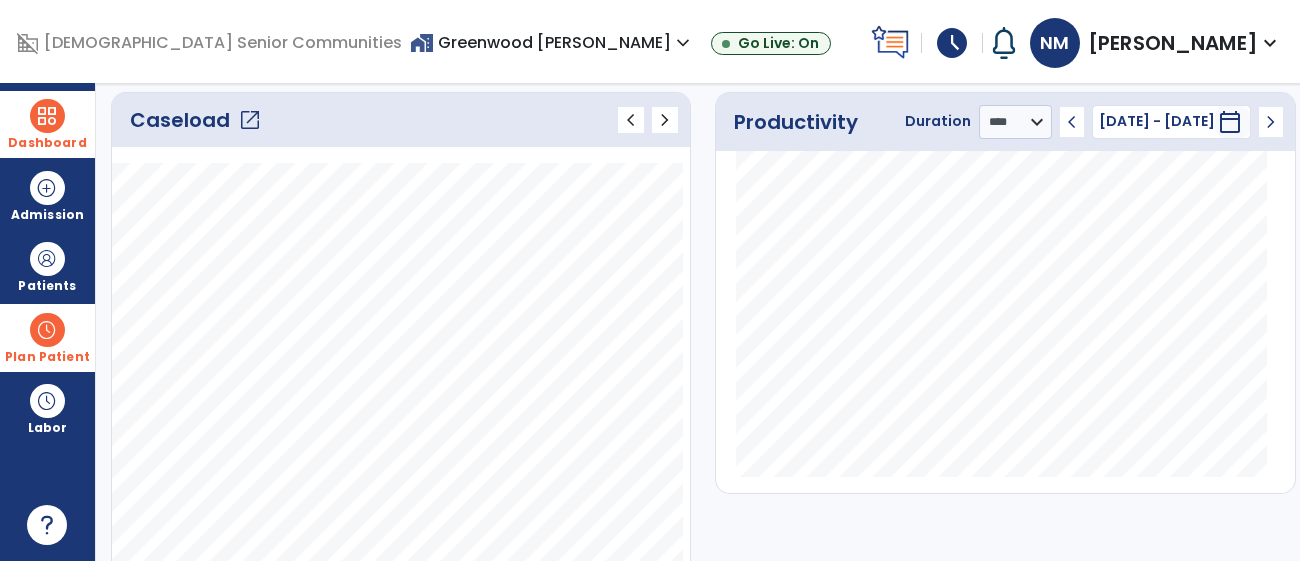scroll, scrollTop: 291, scrollLeft: 0, axis: vertical 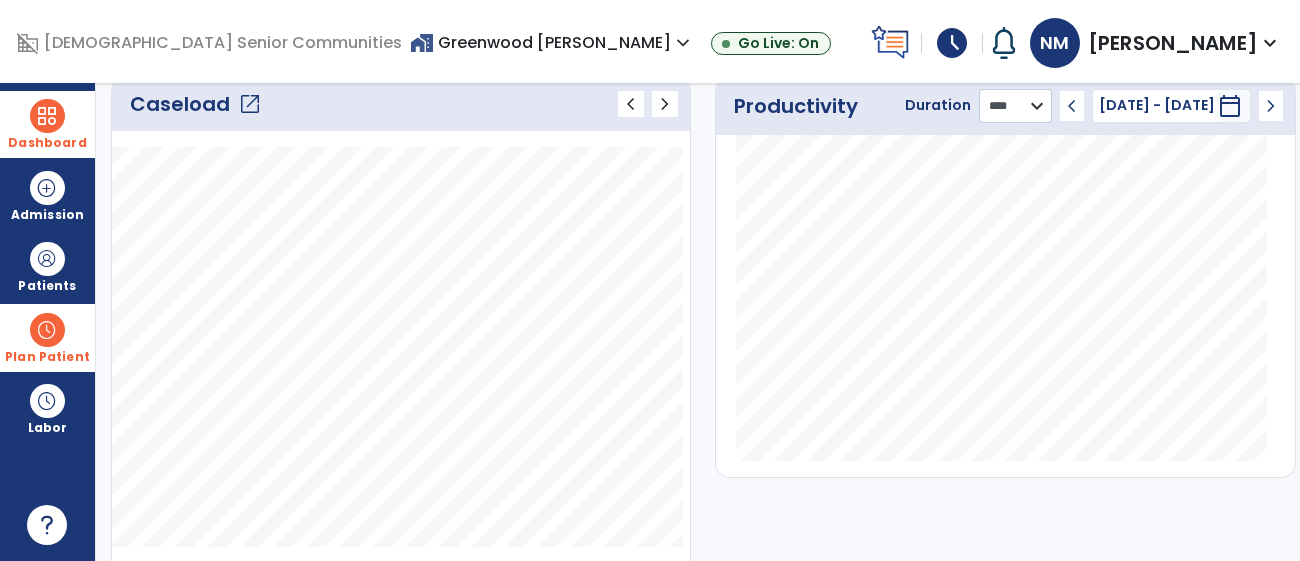 click on "******** **** ***" 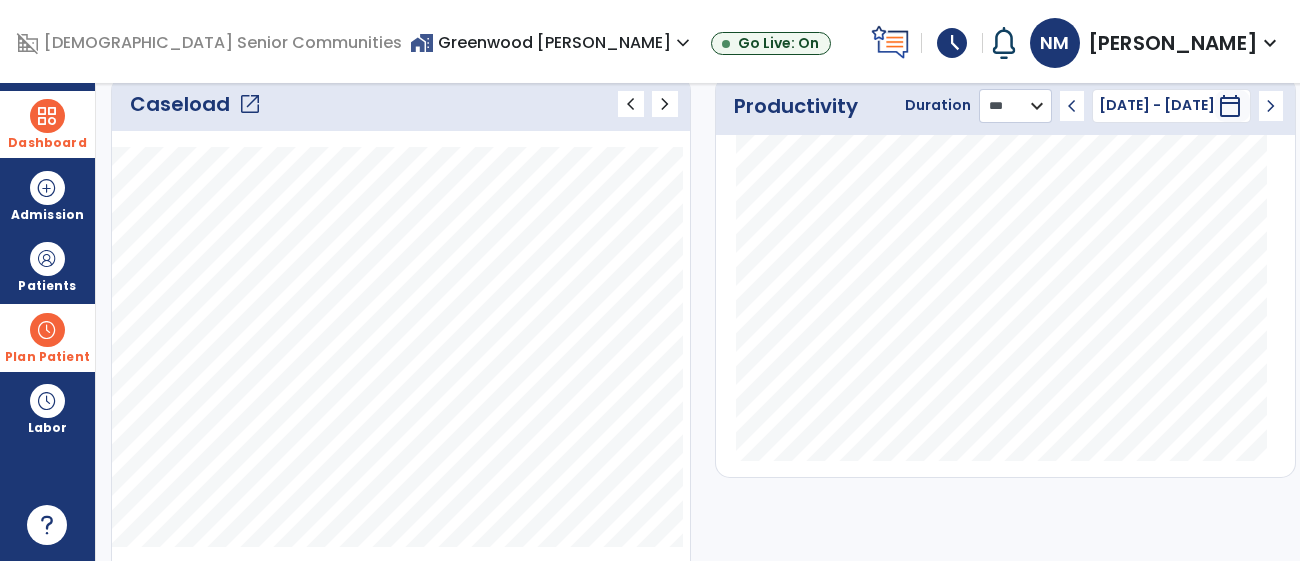 click on "******** **** ***" 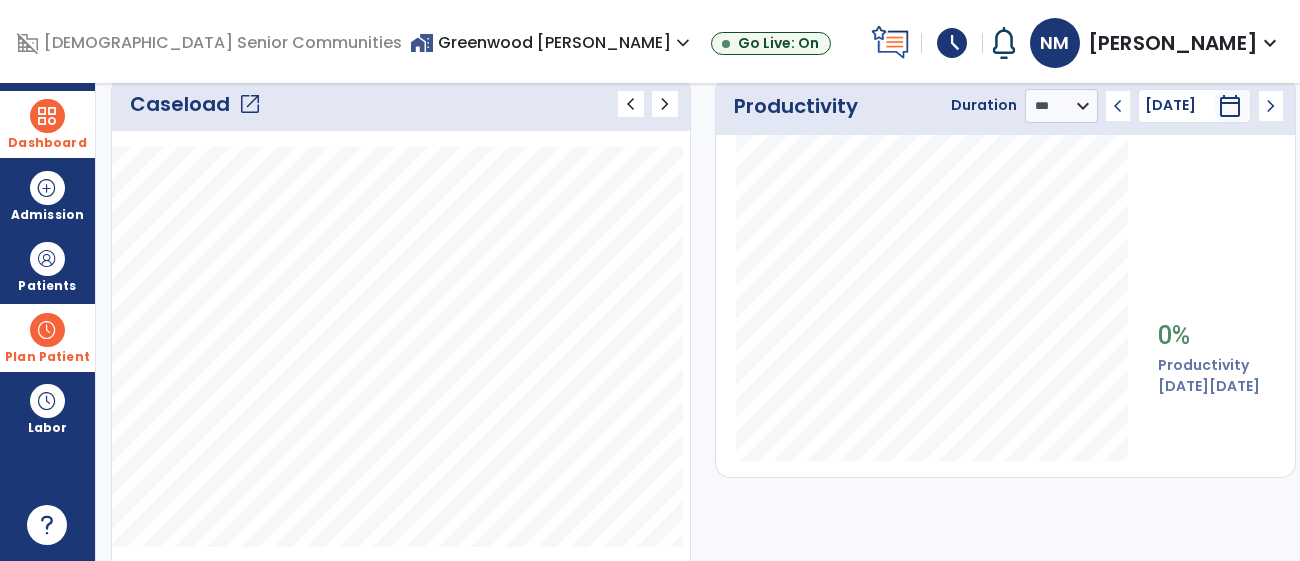 click on "open_in_new" 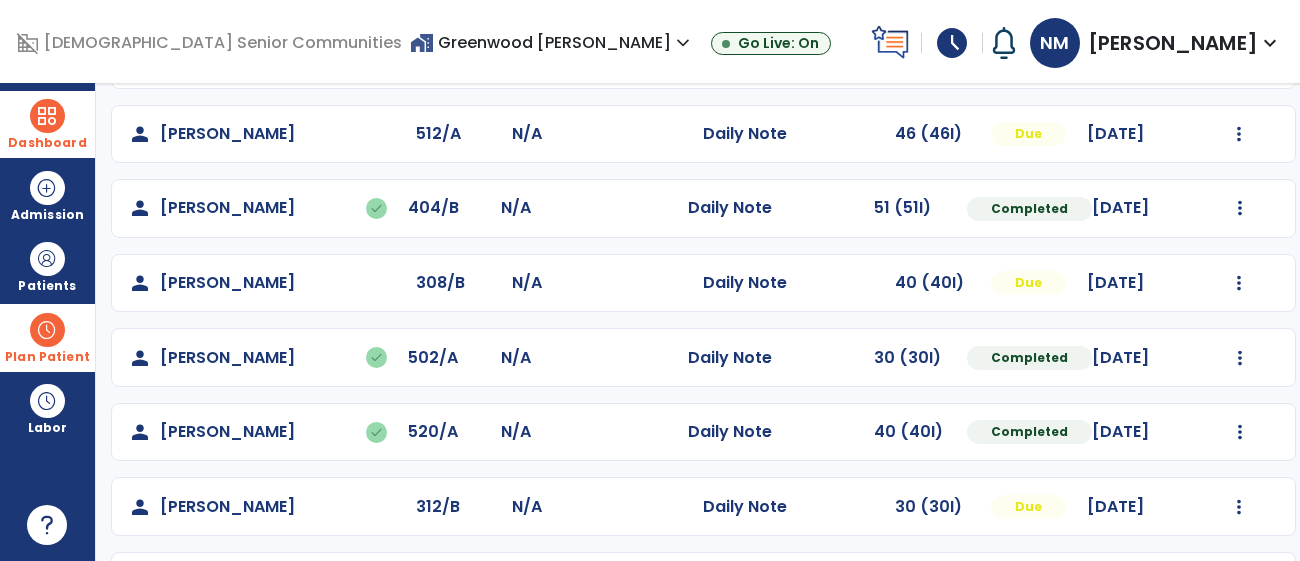 scroll, scrollTop: 0, scrollLeft: 0, axis: both 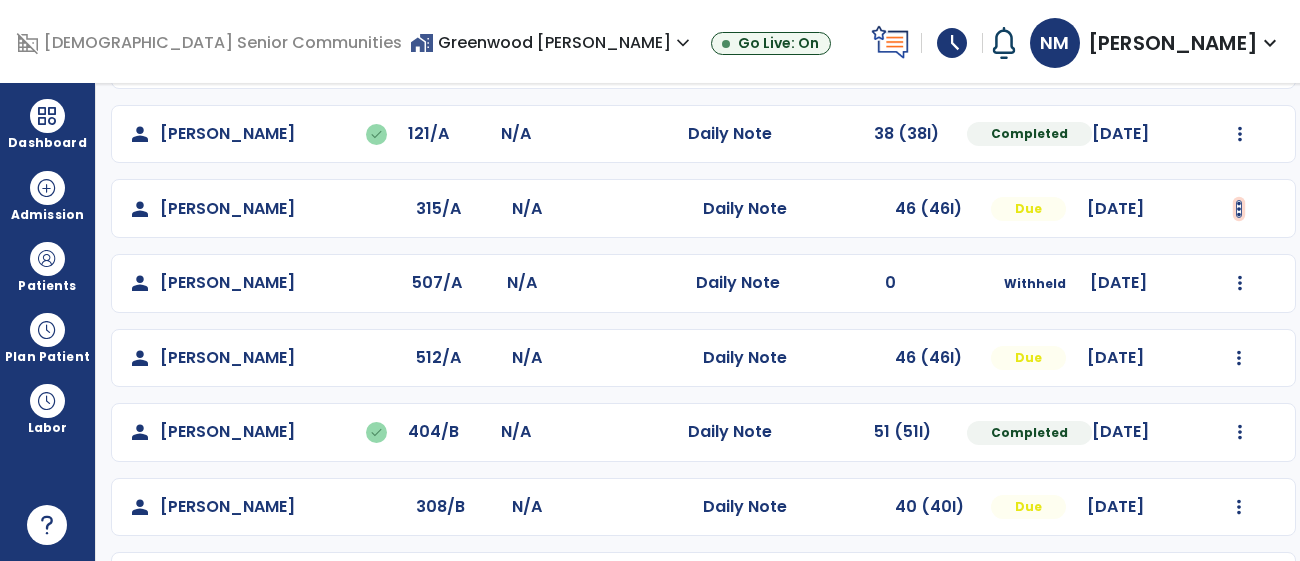click at bounding box center (1240, -15) 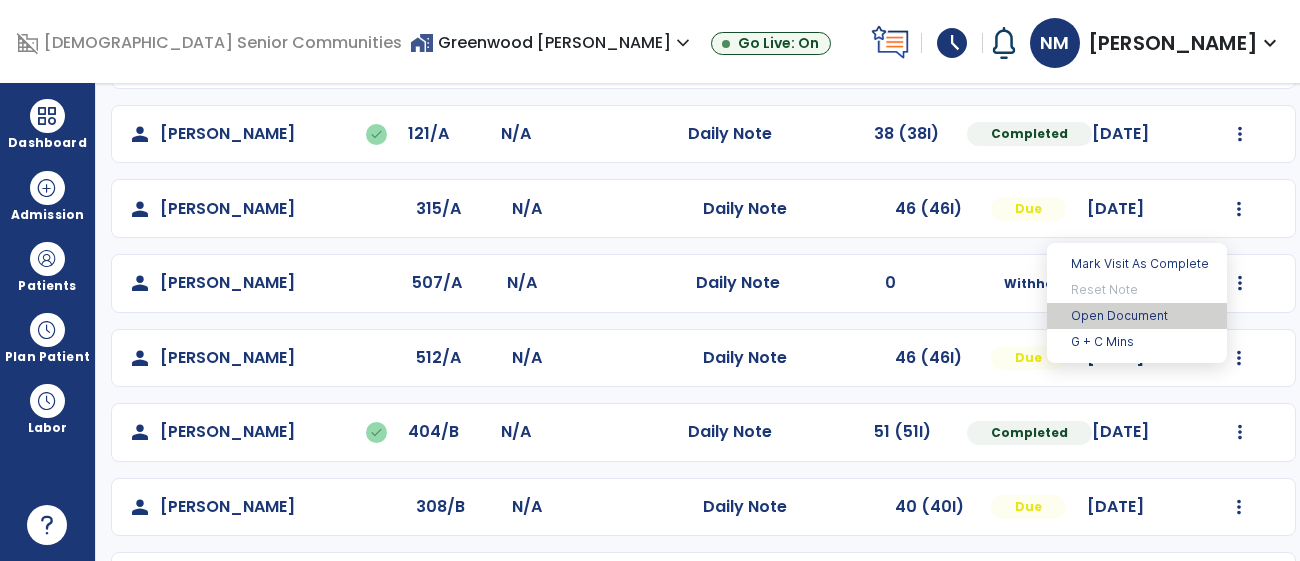 click on "Open Document" at bounding box center (1137, 316) 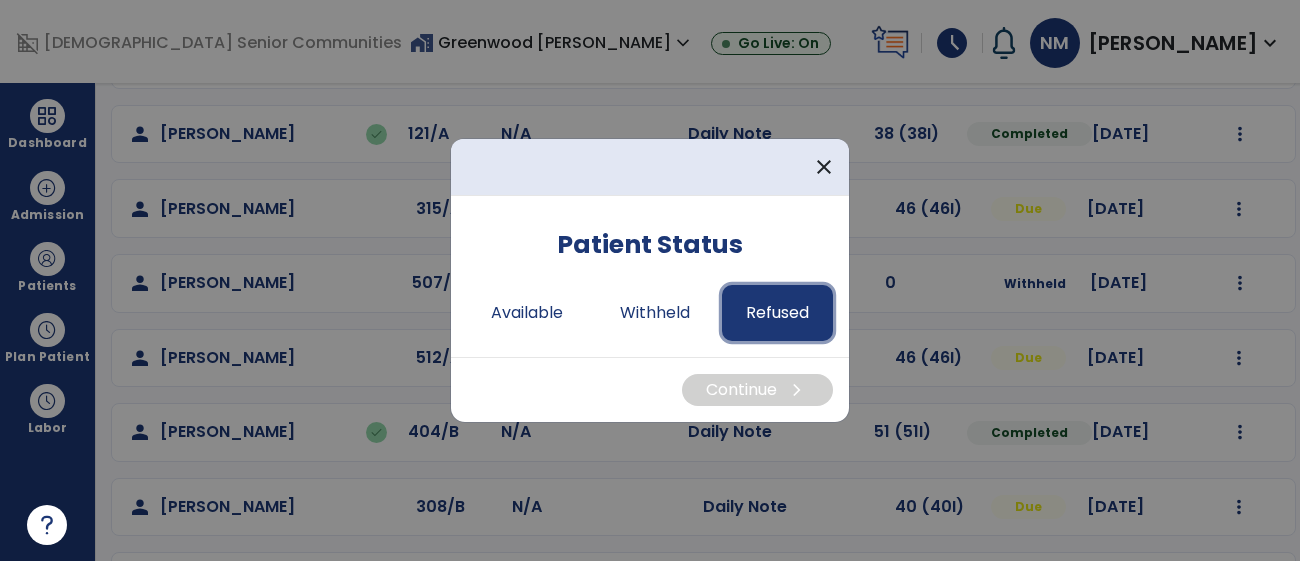 click on "Refused" at bounding box center [777, 313] 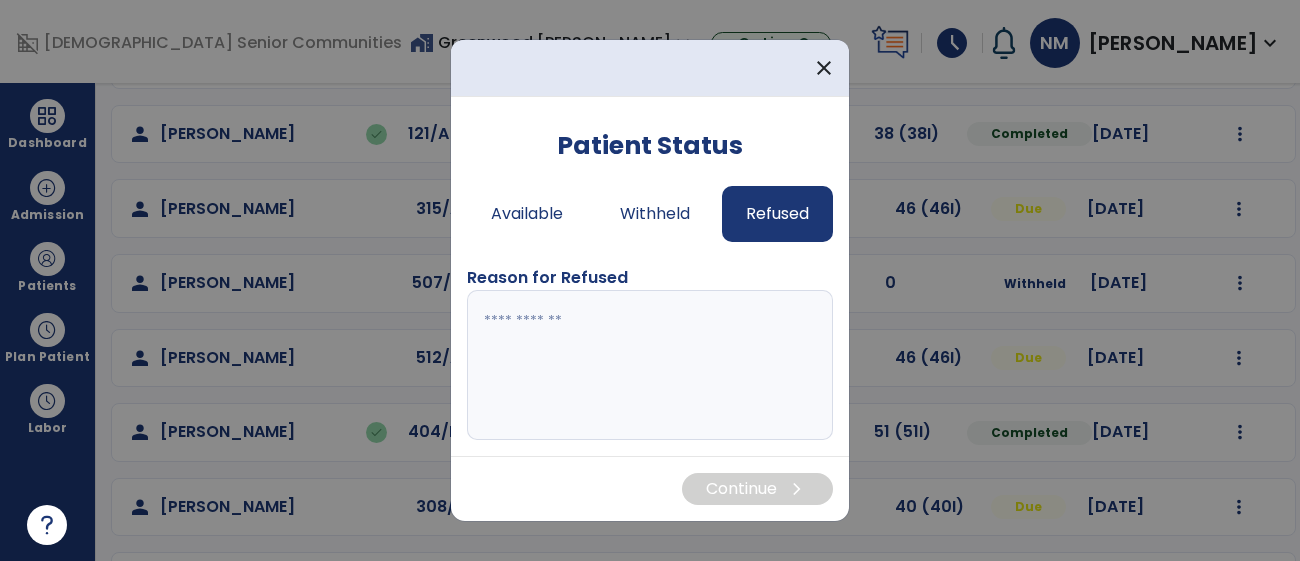 click at bounding box center [650, 365] 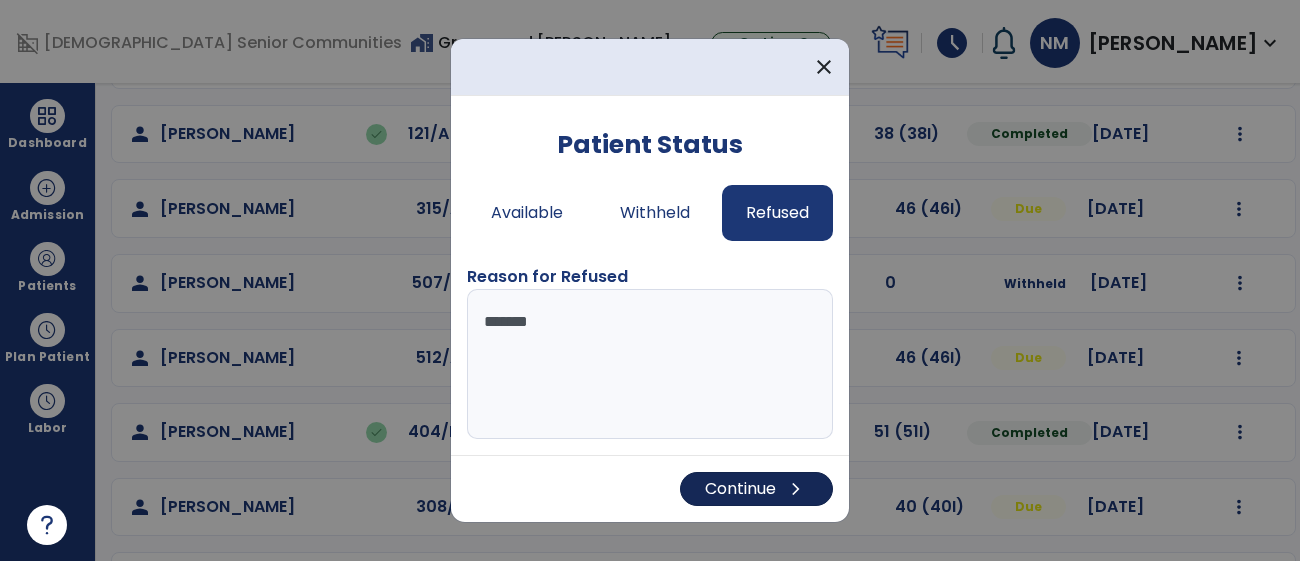 type on "*******" 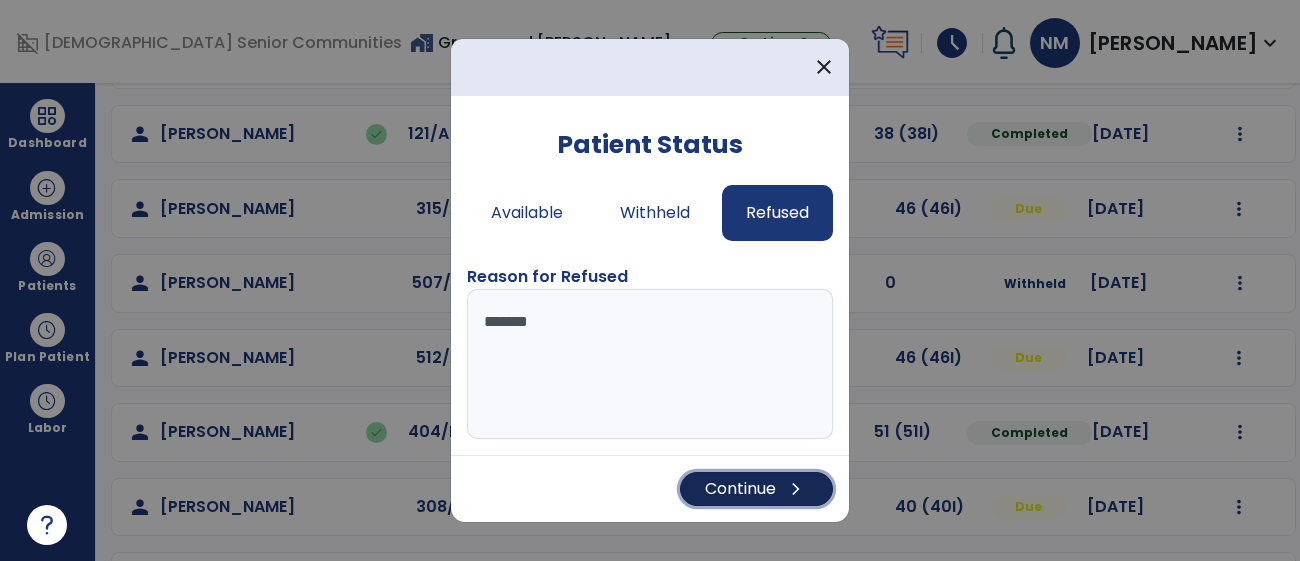 click on "Continue   chevron_right" at bounding box center (756, 489) 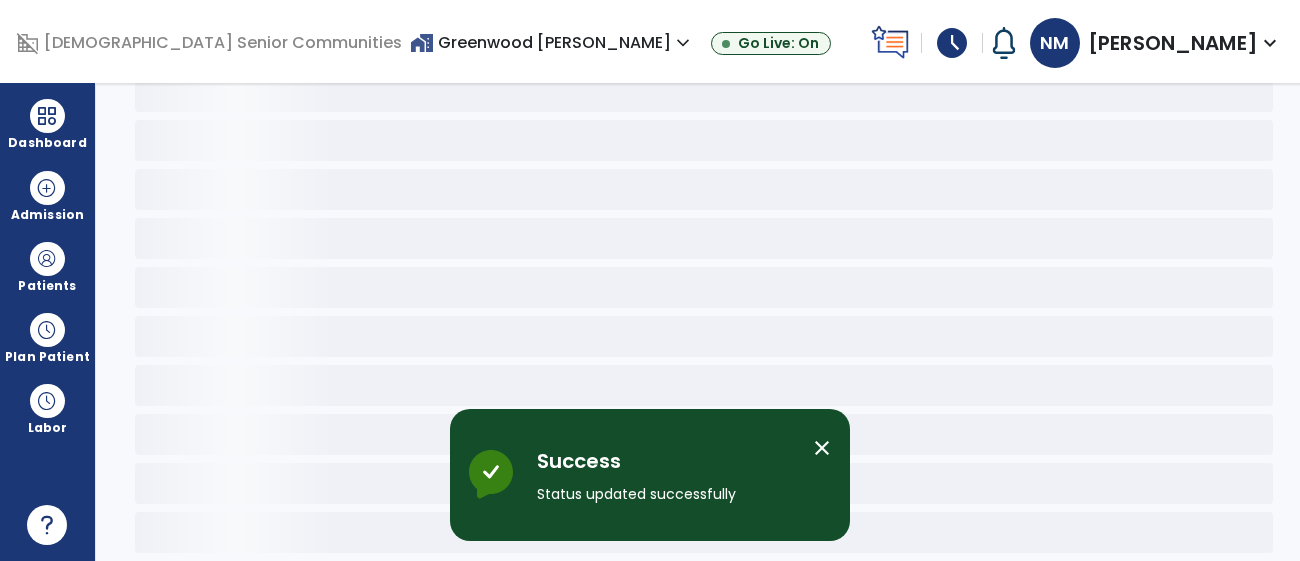 scroll, scrollTop: 123, scrollLeft: 0, axis: vertical 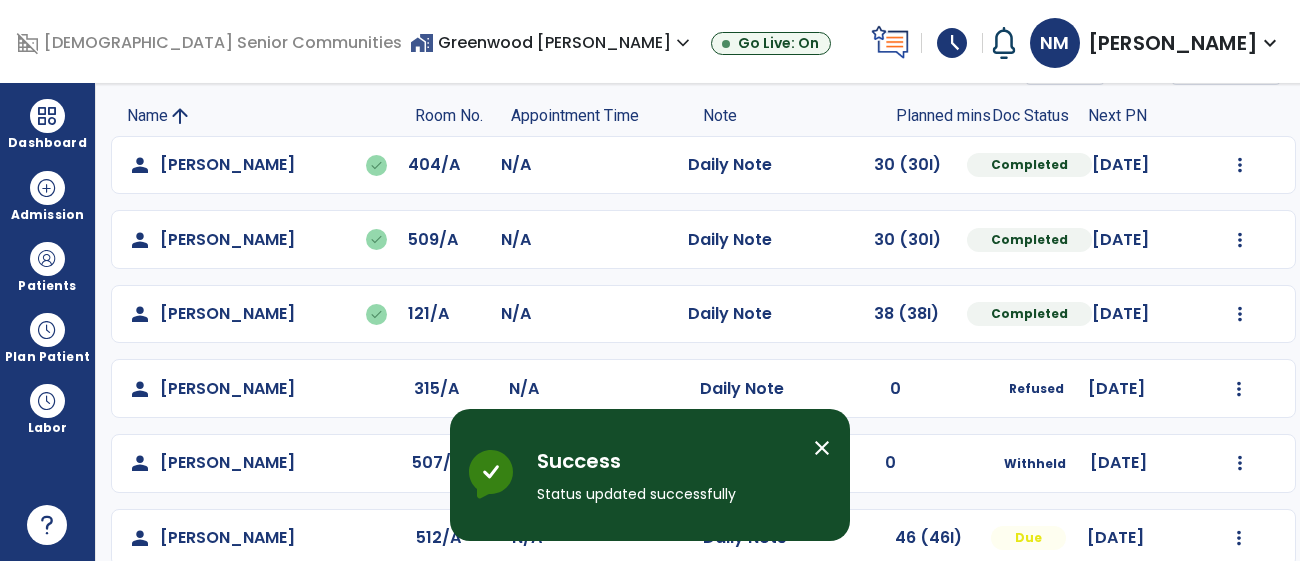 click on "close" at bounding box center [822, 448] 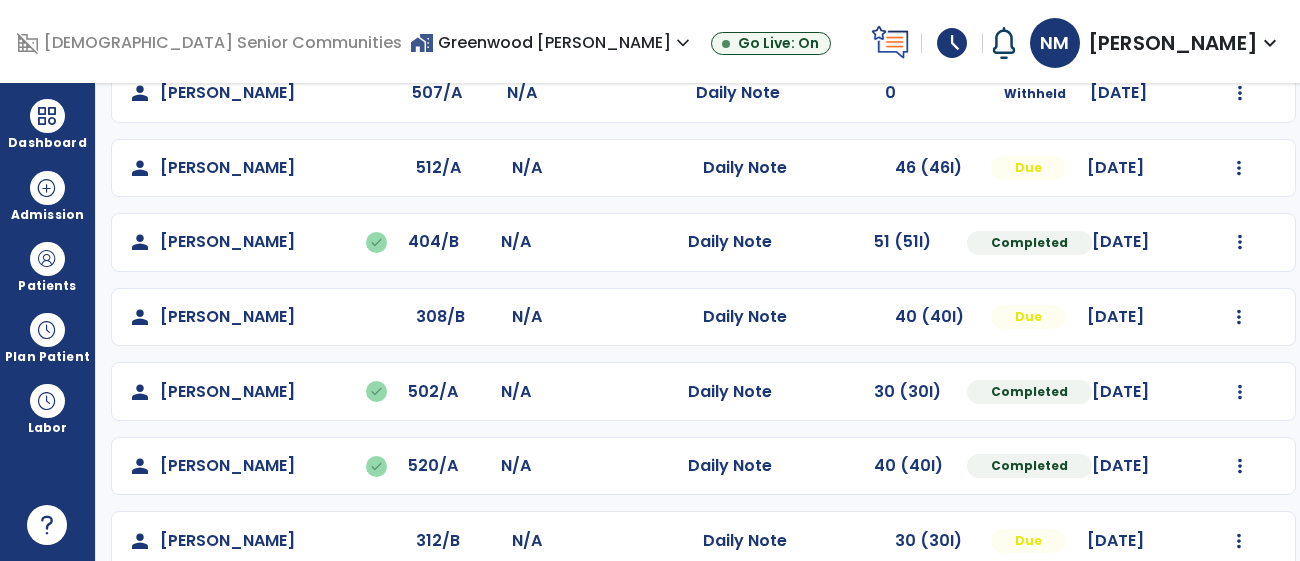 scroll, scrollTop: 447, scrollLeft: 0, axis: vertical 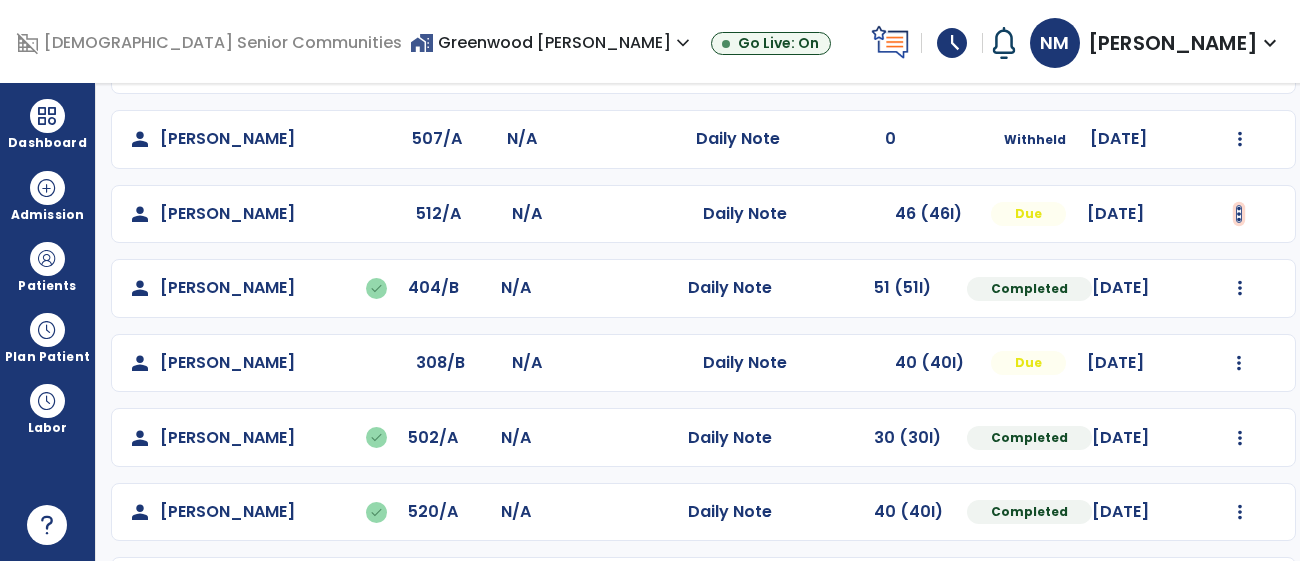 click at bounding box center [1240, -159] 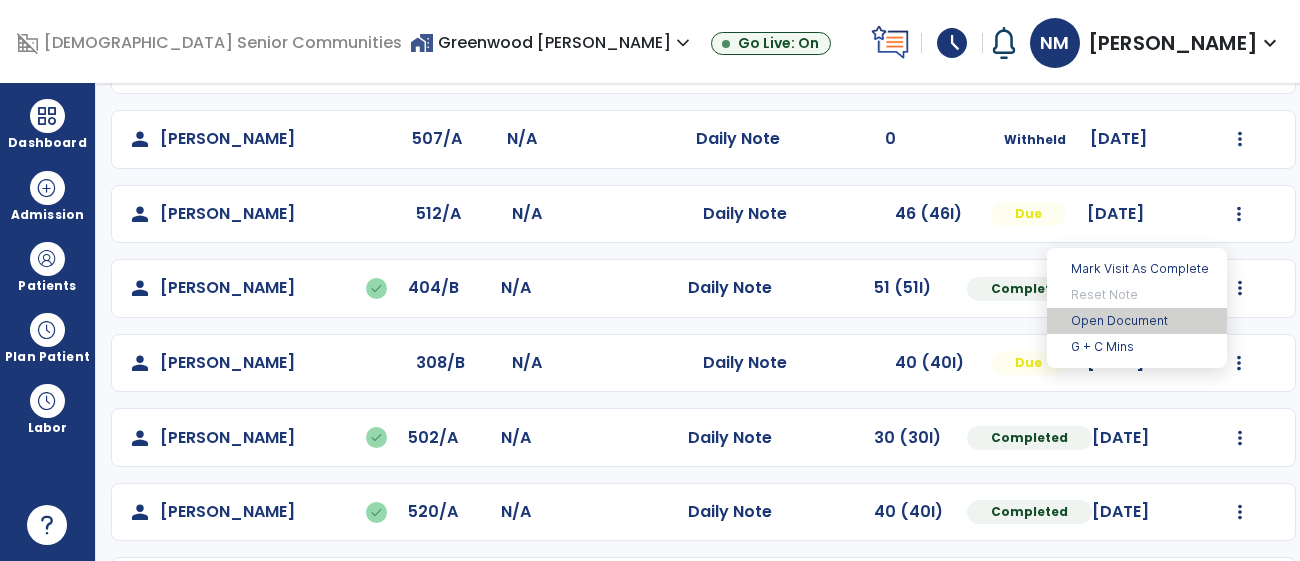 click on "Open Document" at bounding box center (1137, 321) 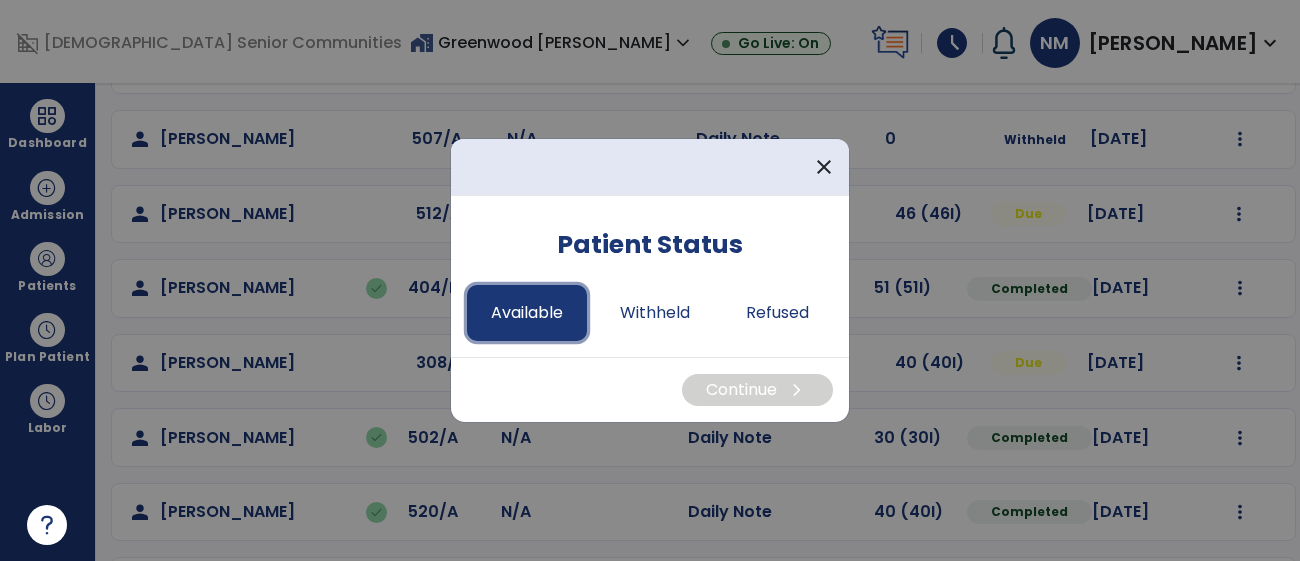 click on "Available" at bounding box center [527, 313] 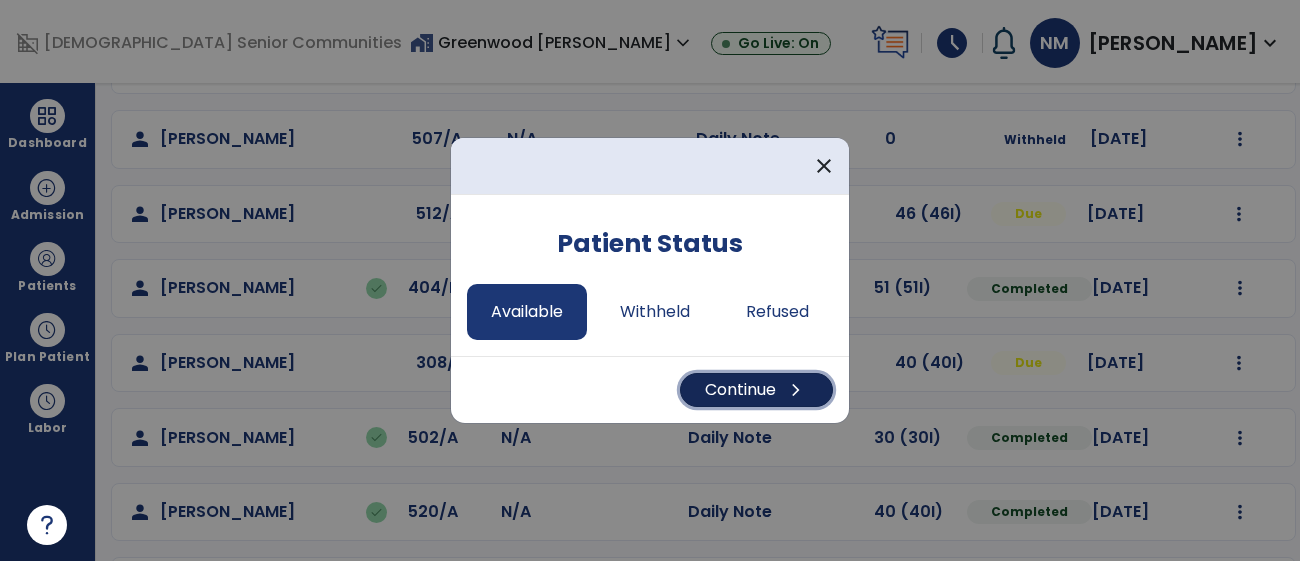 click on "Continue   chevron_right" at bounding box center [756, 390] 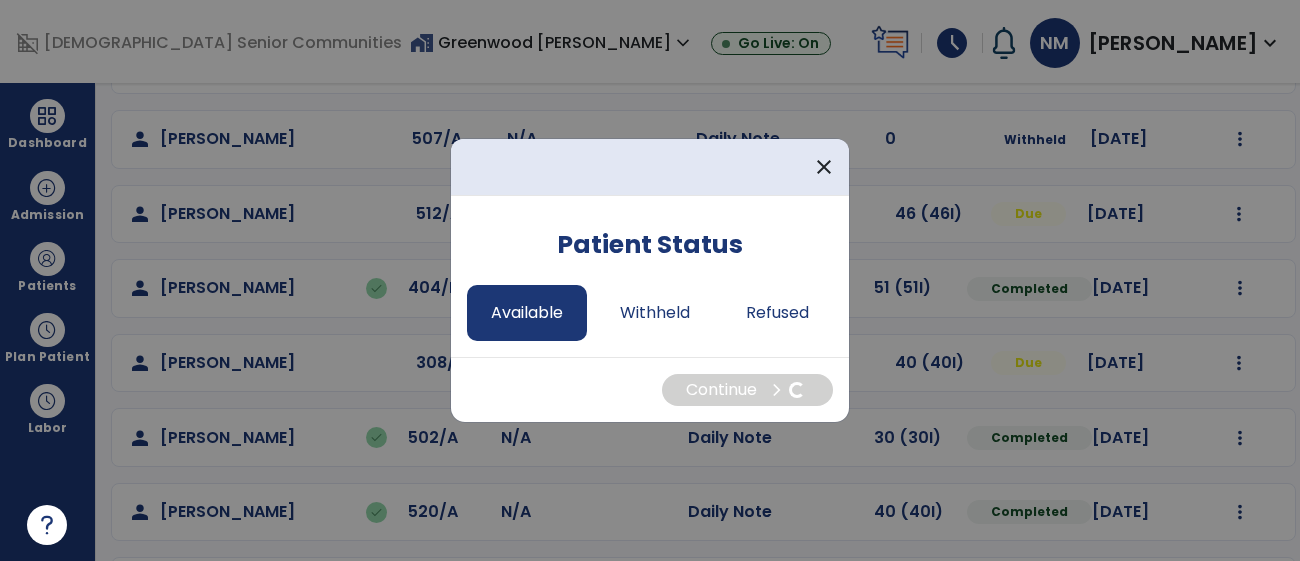 select on "*" 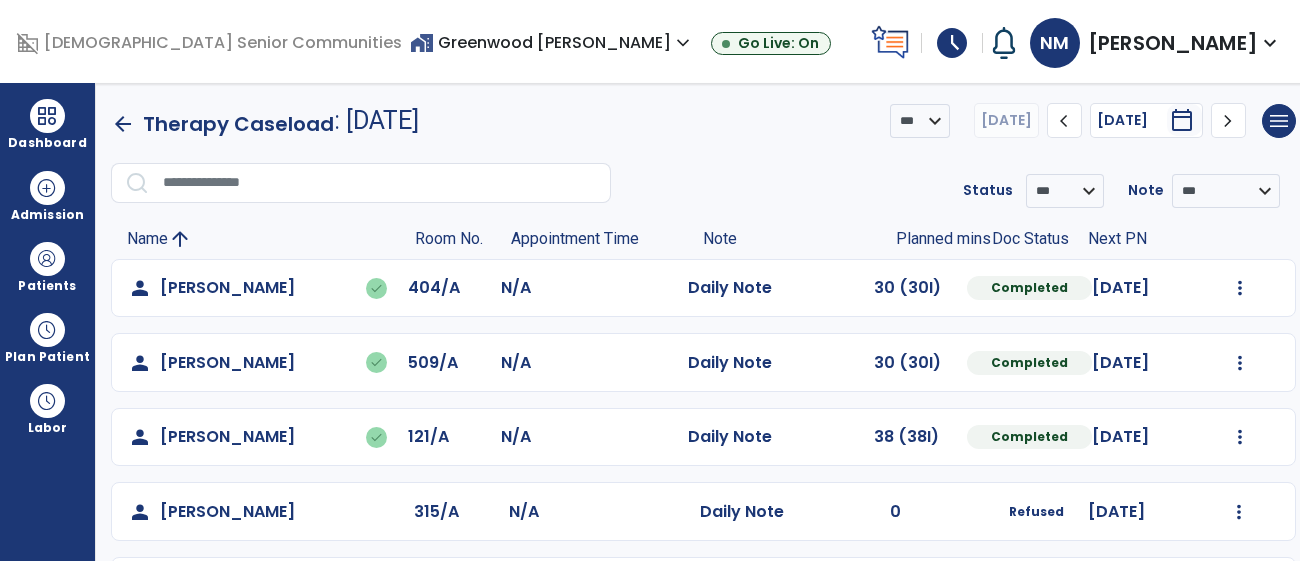 scroll, scrollTop: 0, scrollLeft: 0, axis: both 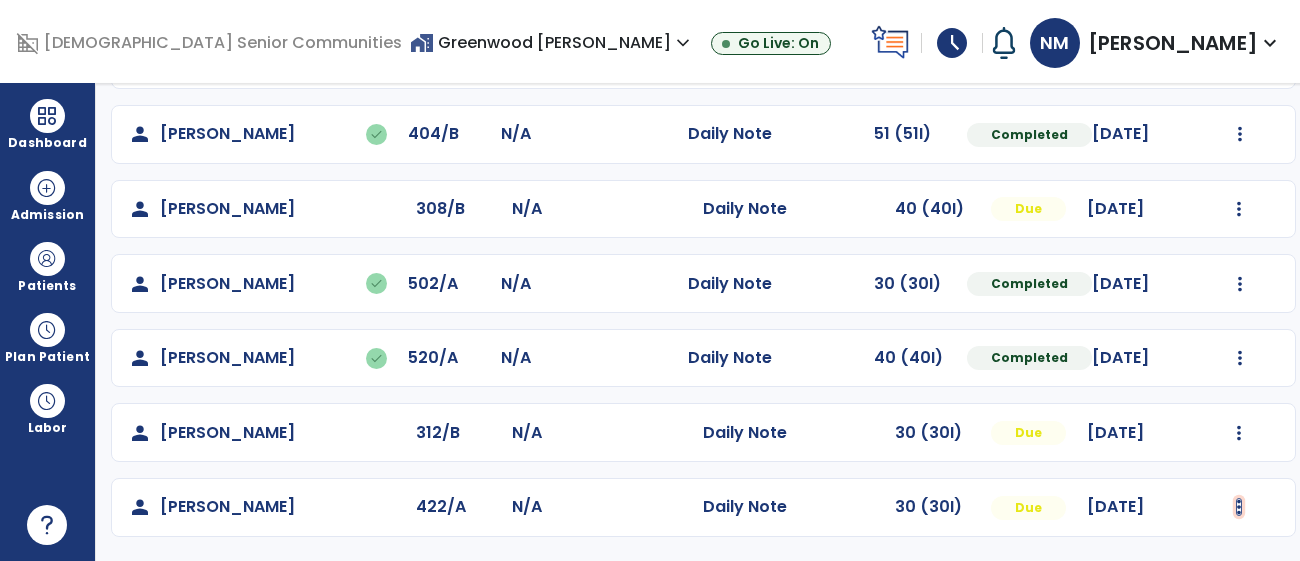 click at bounding box center (1240, -313) 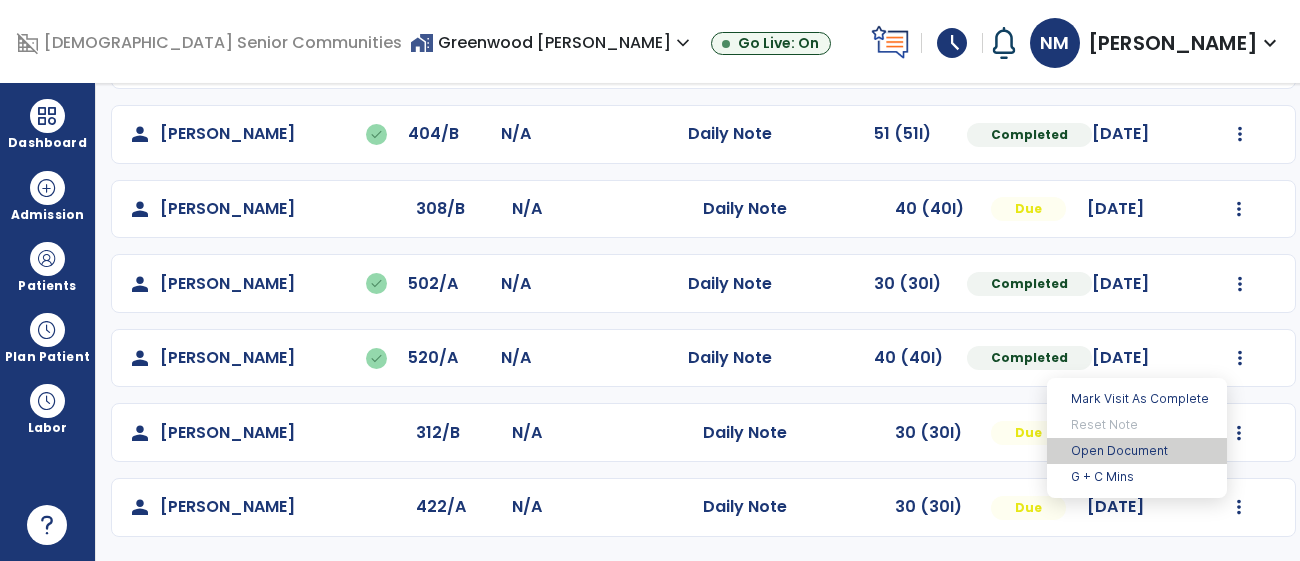 click on "Open Document" at bounding box center [1137, 451] 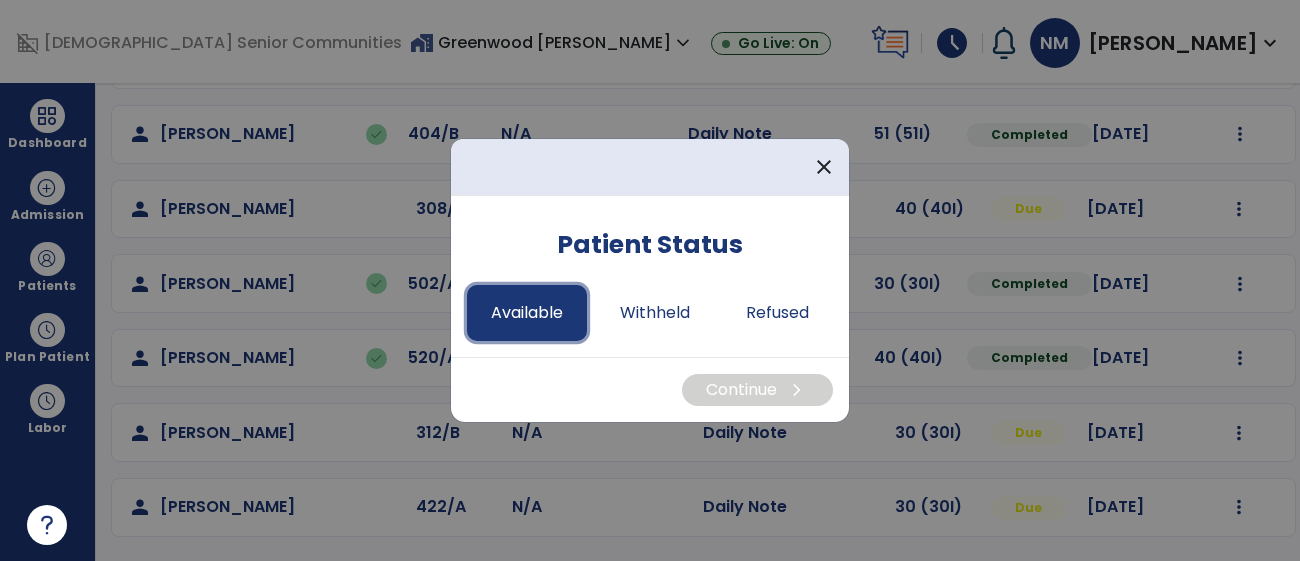 click on "Available" at bounding box center [527, 313] 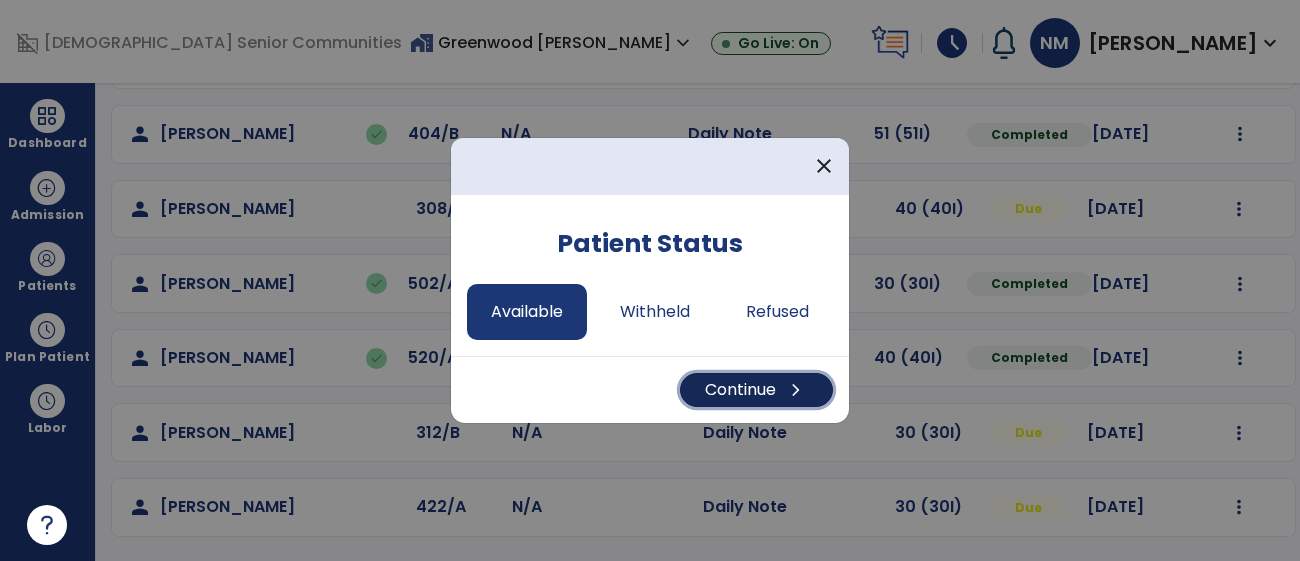 click on "Continue   chevron_right" at bounding box center [756, 390] 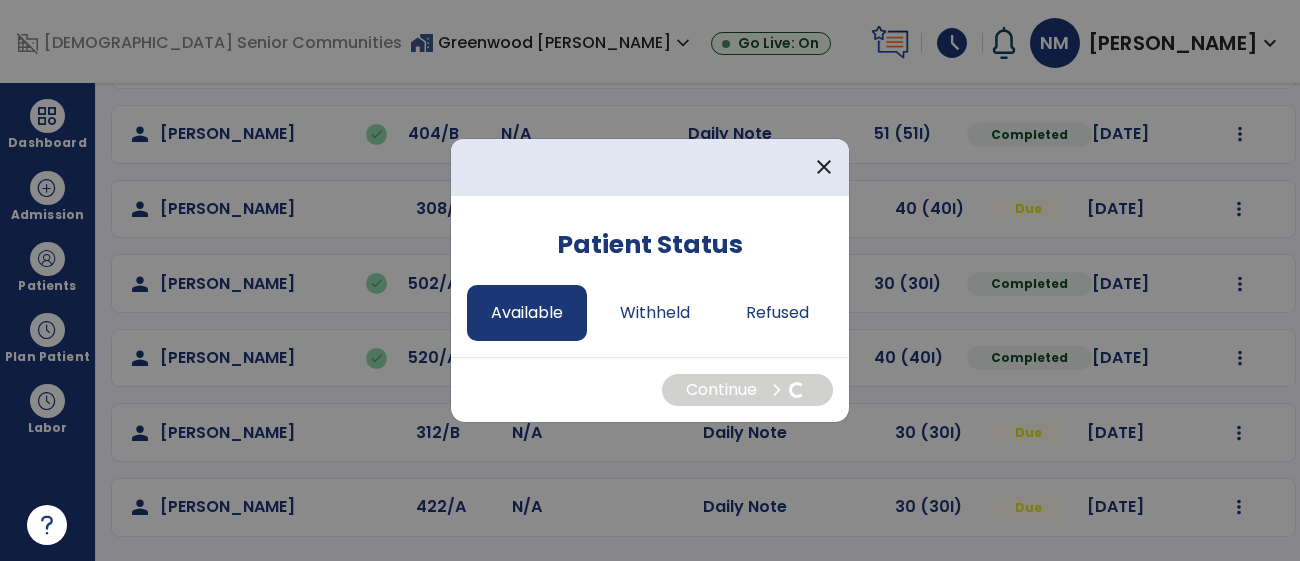 select on "*" 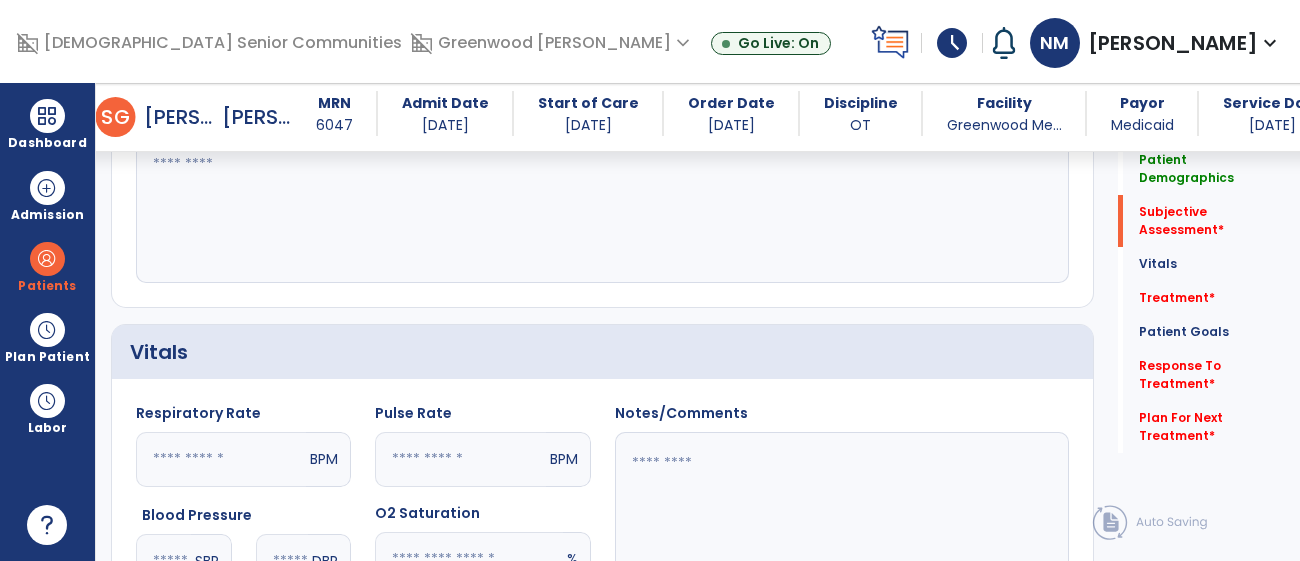 scroll, scrollTop: 618, scrollLeft: 0, axis: vertical 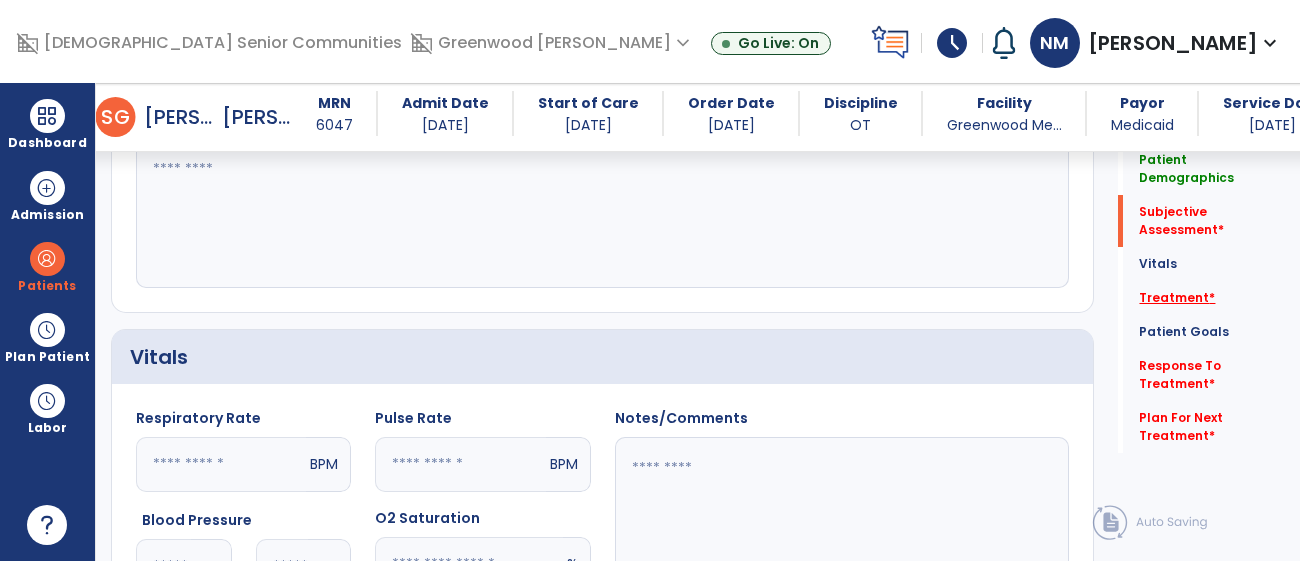 click on "Treatment   *" 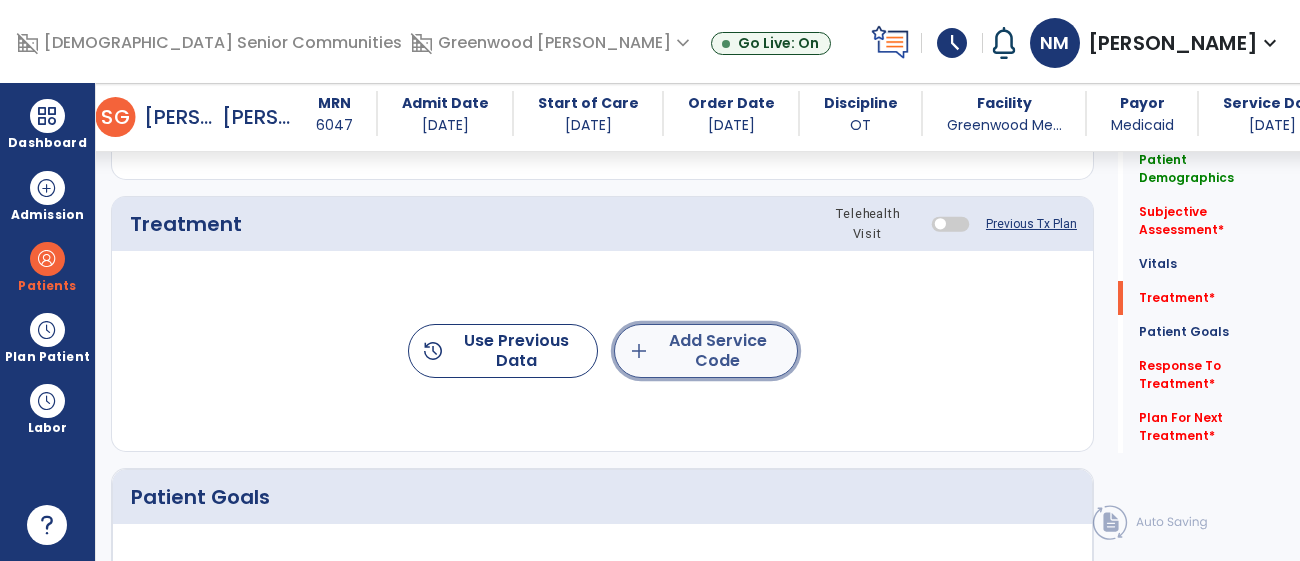 click on "add  Add Service Code" 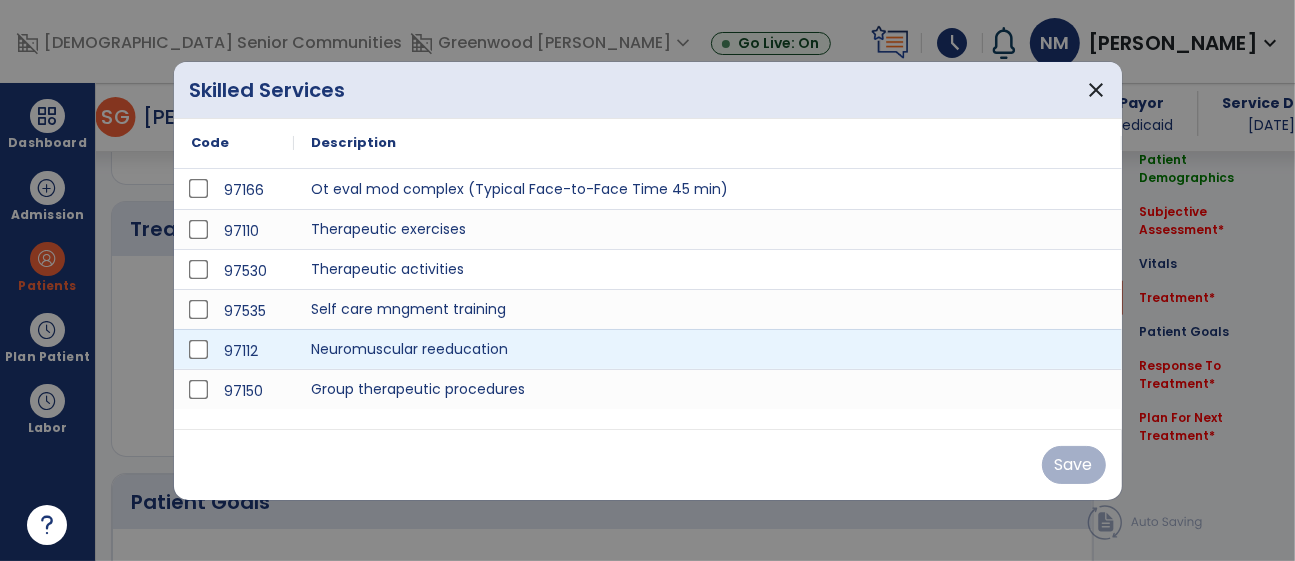 scroll, scrollTop: 1173, scrollLeft: 0, axis: vertical 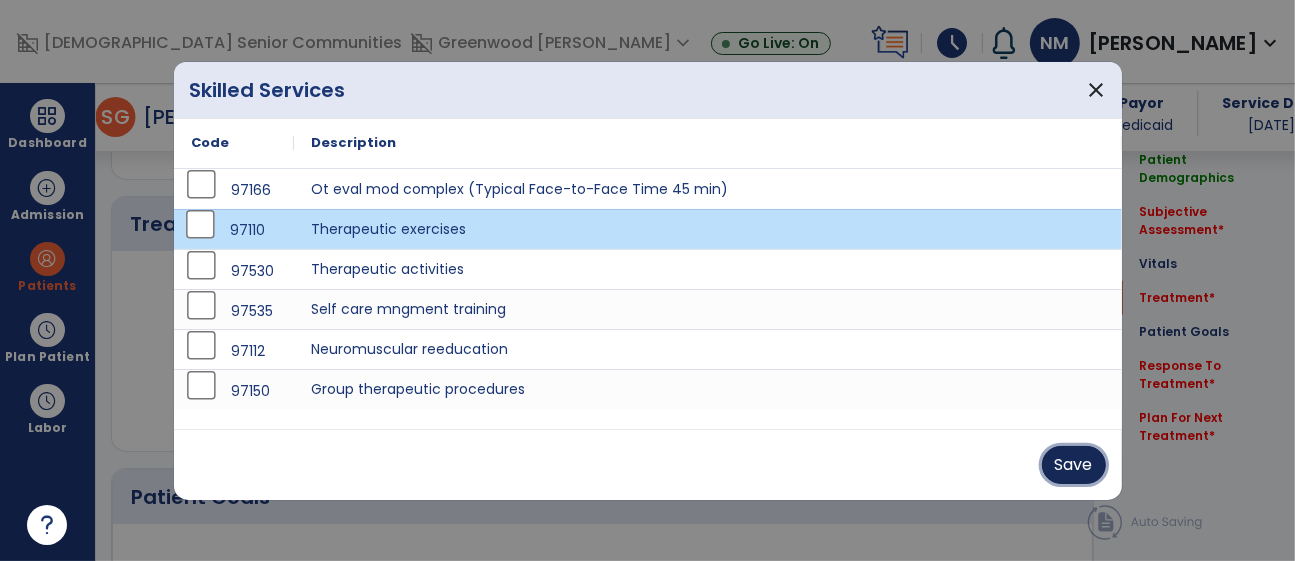 click on "Save" at bounding box center [1074, 465] 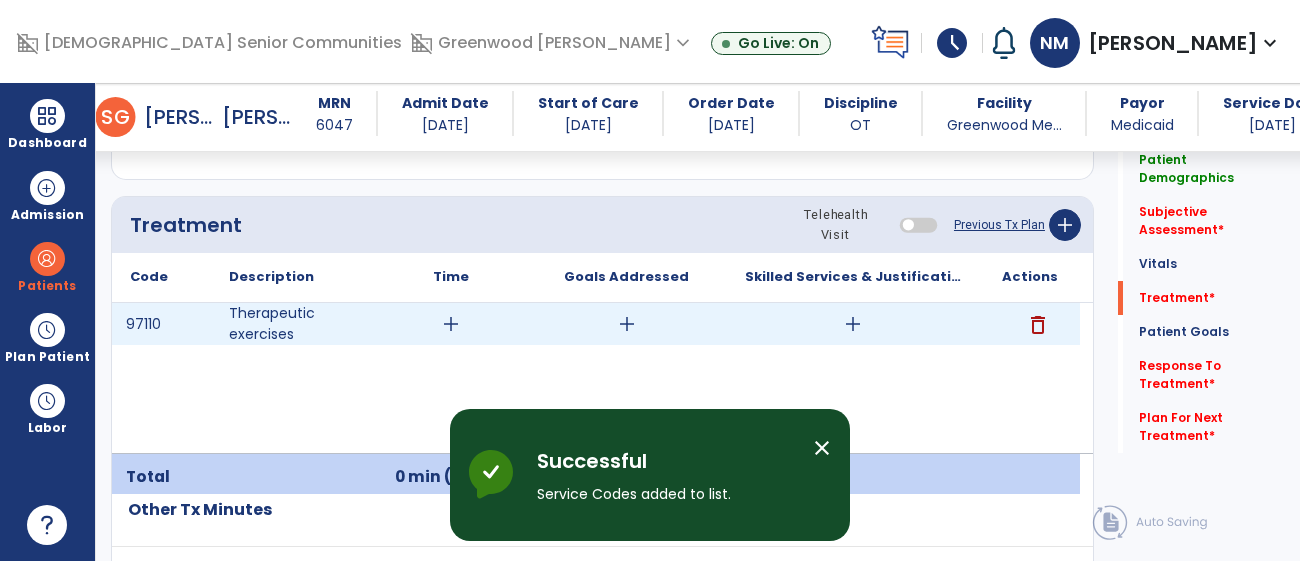 click on "add" at bounding box center (853, 324) 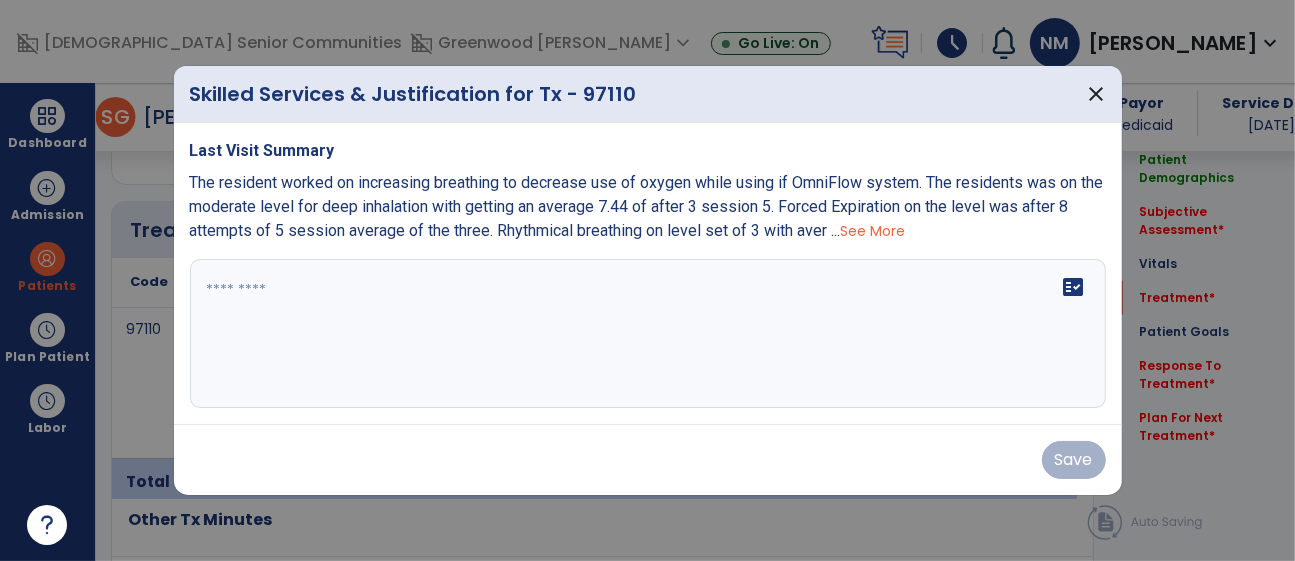 scroll, scrollTop: 1173, scrollLeft: 0, axis: vertical 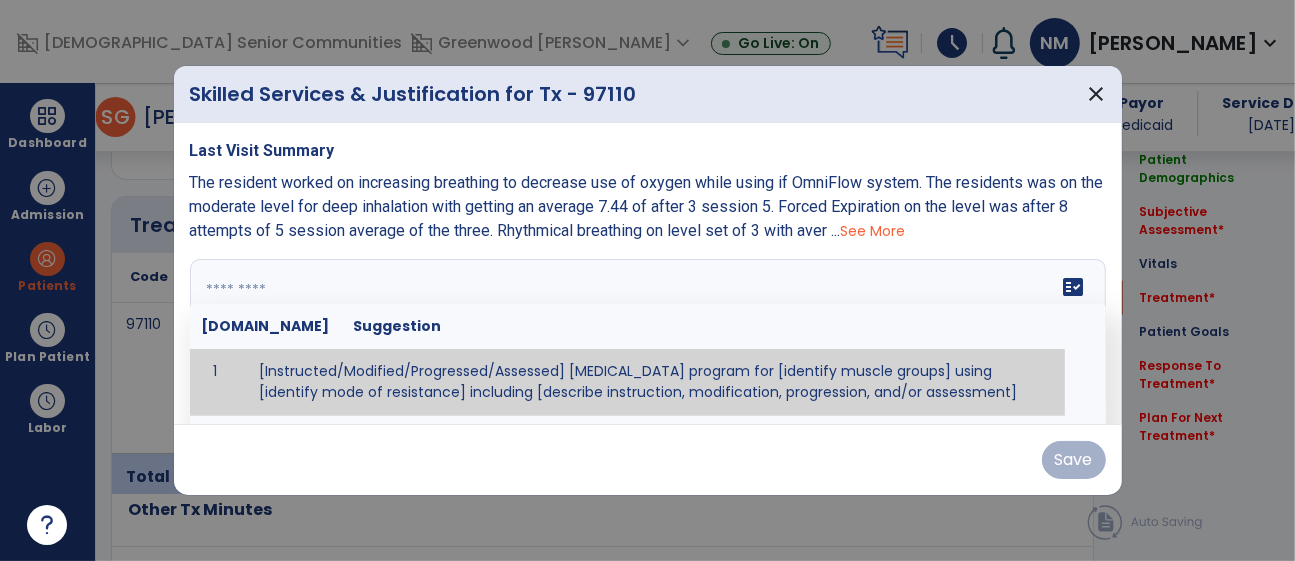 click at bounding box center [645, 334] 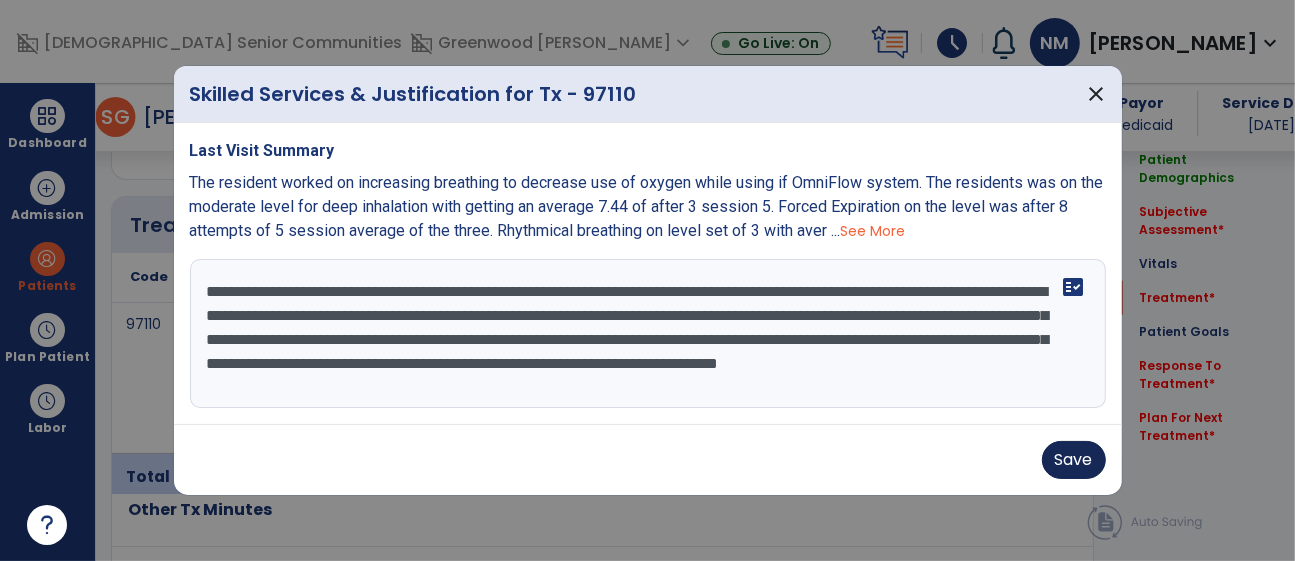 type on "**********" 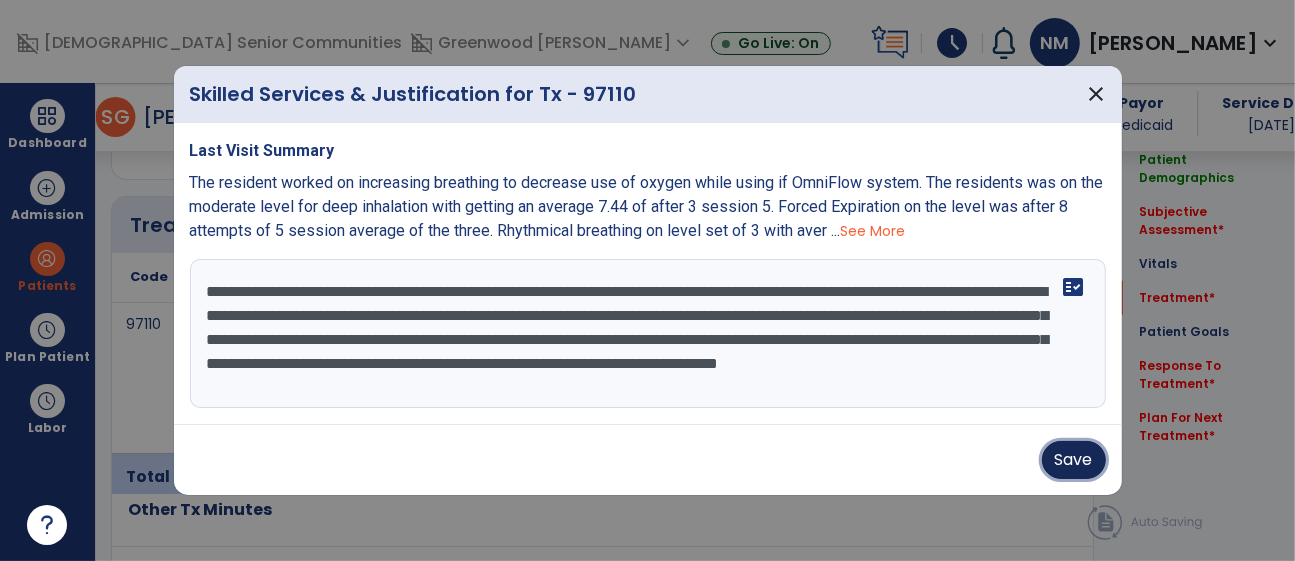 drag, startPoint x: 1058, startPoint y: 459, endPoint x: 1072, endPoint y: 456, distance: 14.3178215 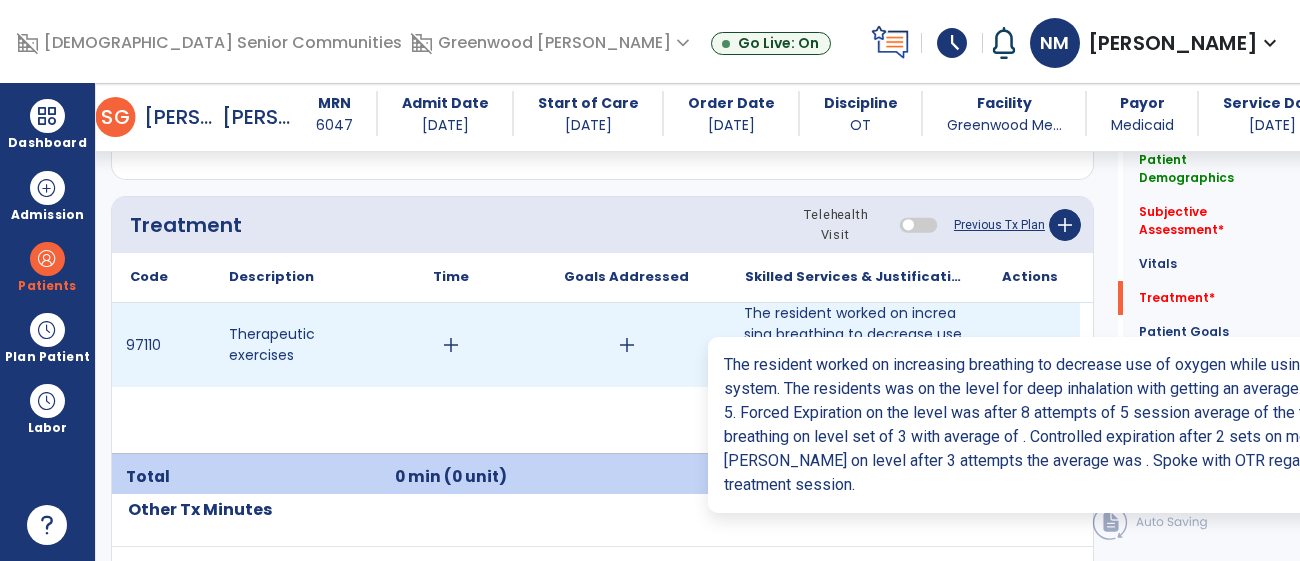 click on "The resident worked on increasing breathing to decrease use of oxygen while using if OmniFlow system..." at bounding box center [853, 345] 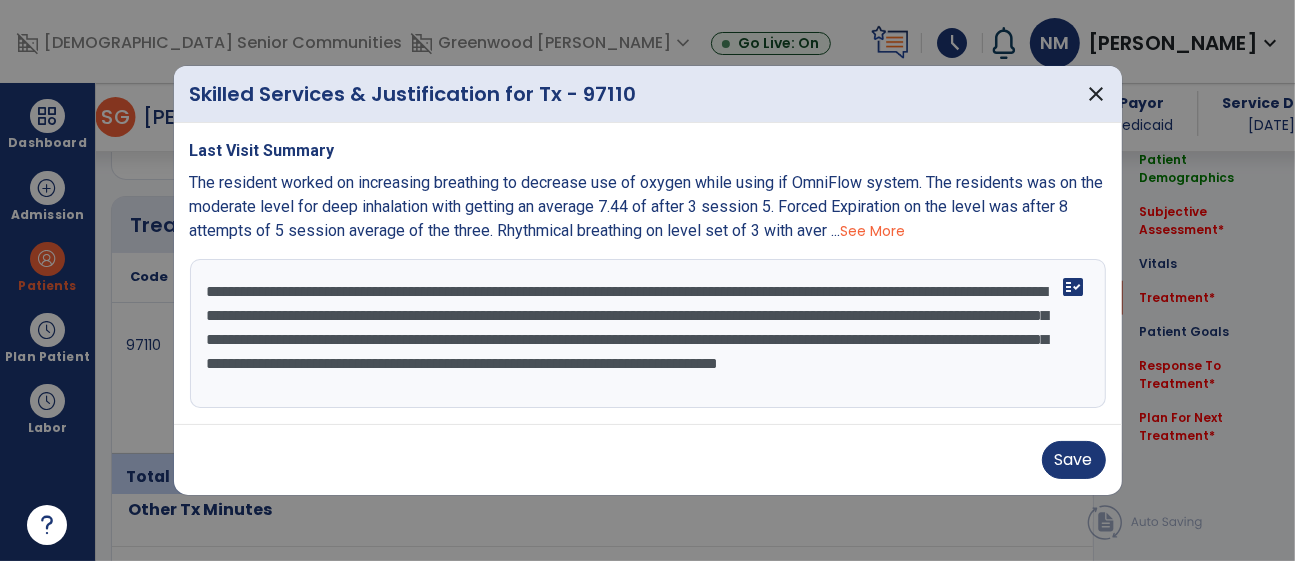 scroll, scrollTop: 1173, scrollLeft: 0, axis: vertical 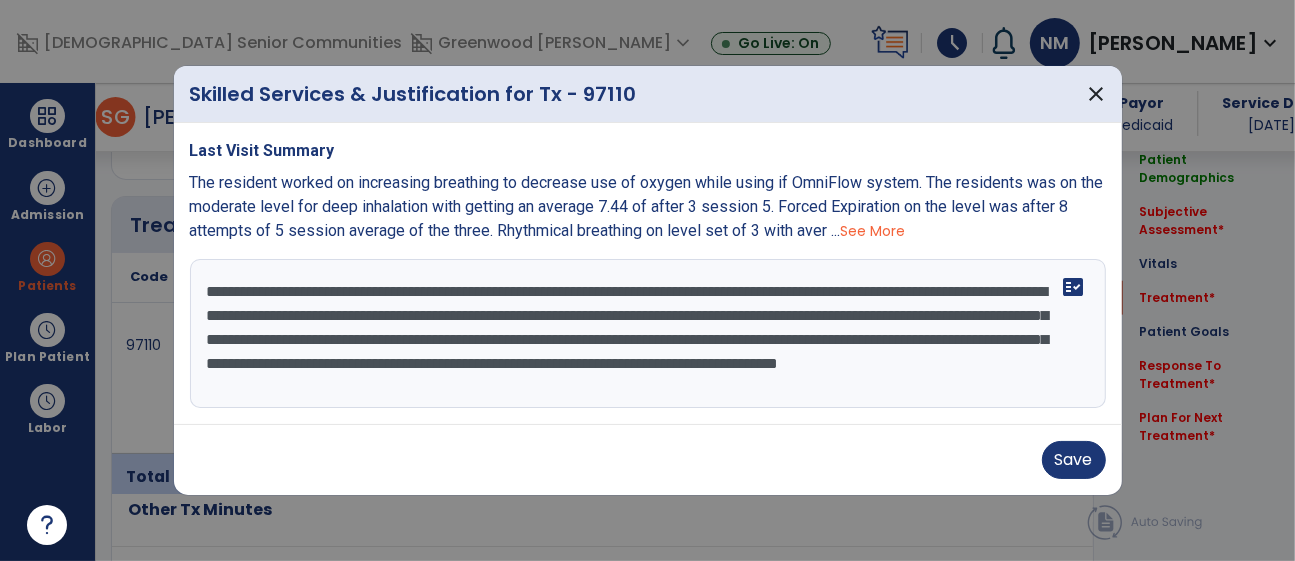 type on "**********" 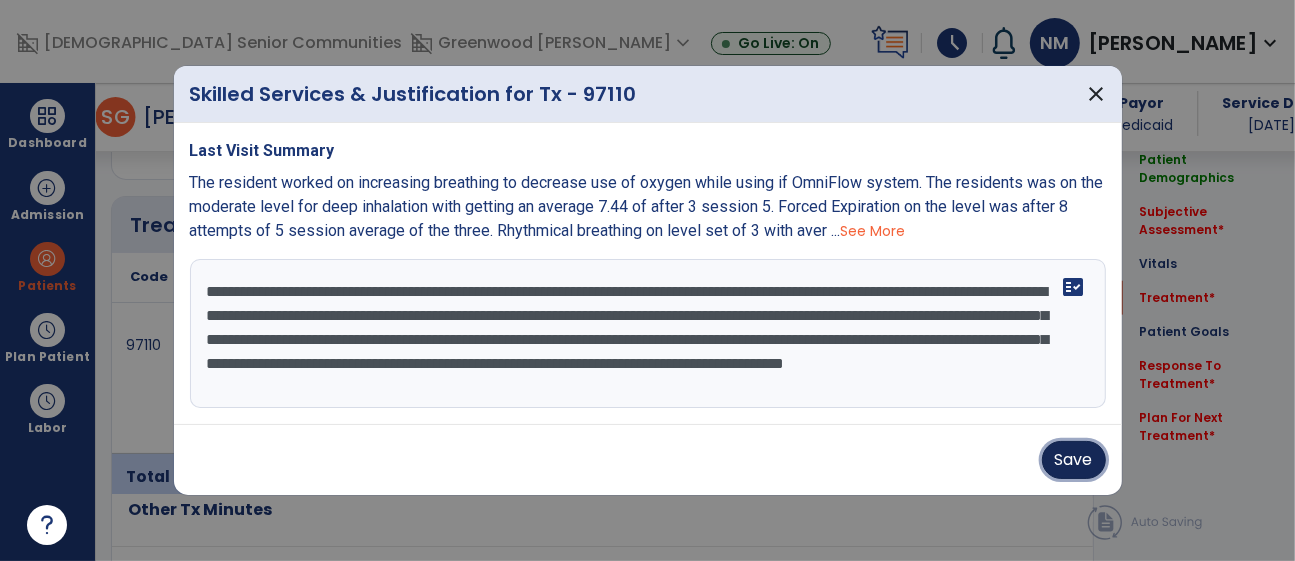 click on "Save" at bounding box center (1074, 460) 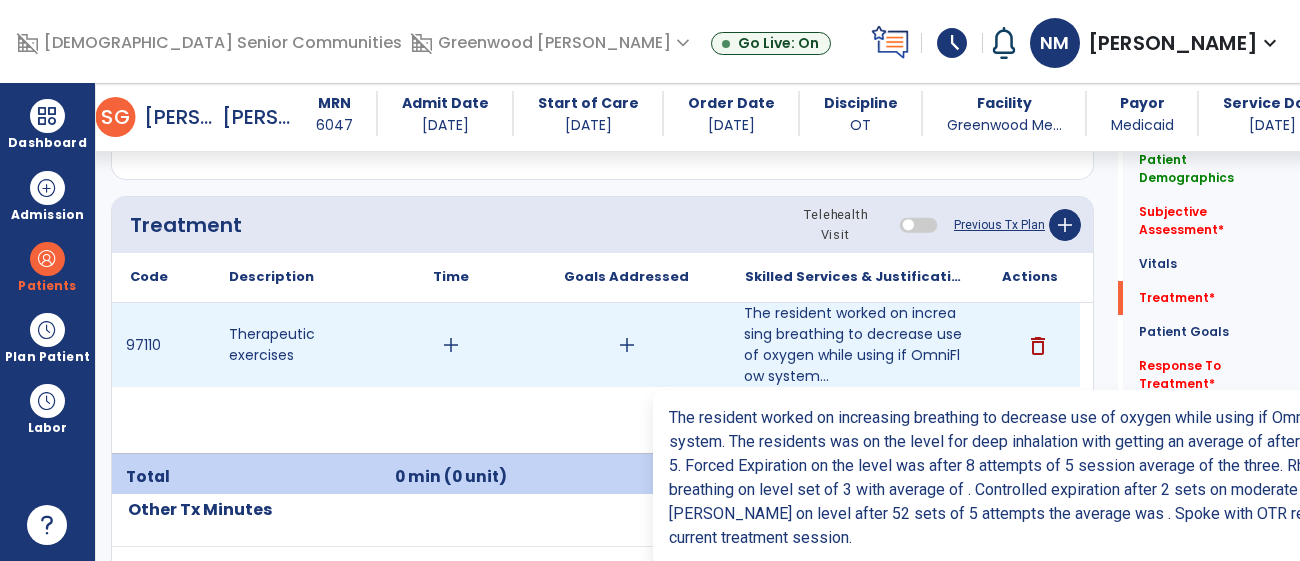 click on "The resident worked on increasing breathing to decrease use of oxygen while using if OmniFlow system..." at bounding box center [853, 345] 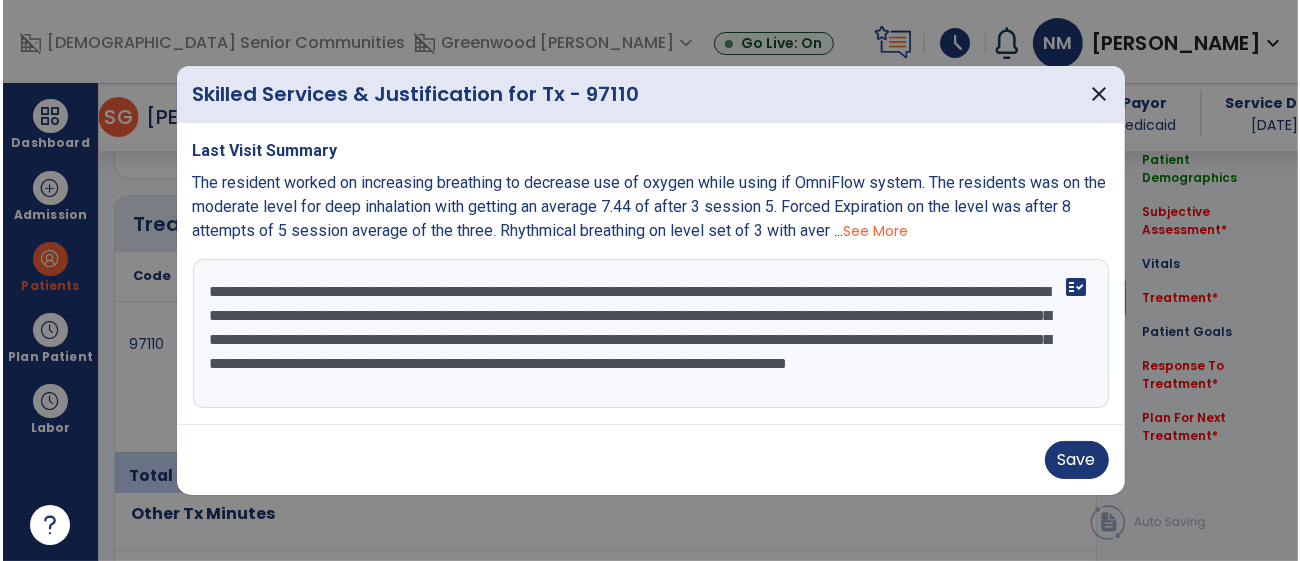 scroll, scrollTop: 1173, scrollLeft: 0, axis: vertical 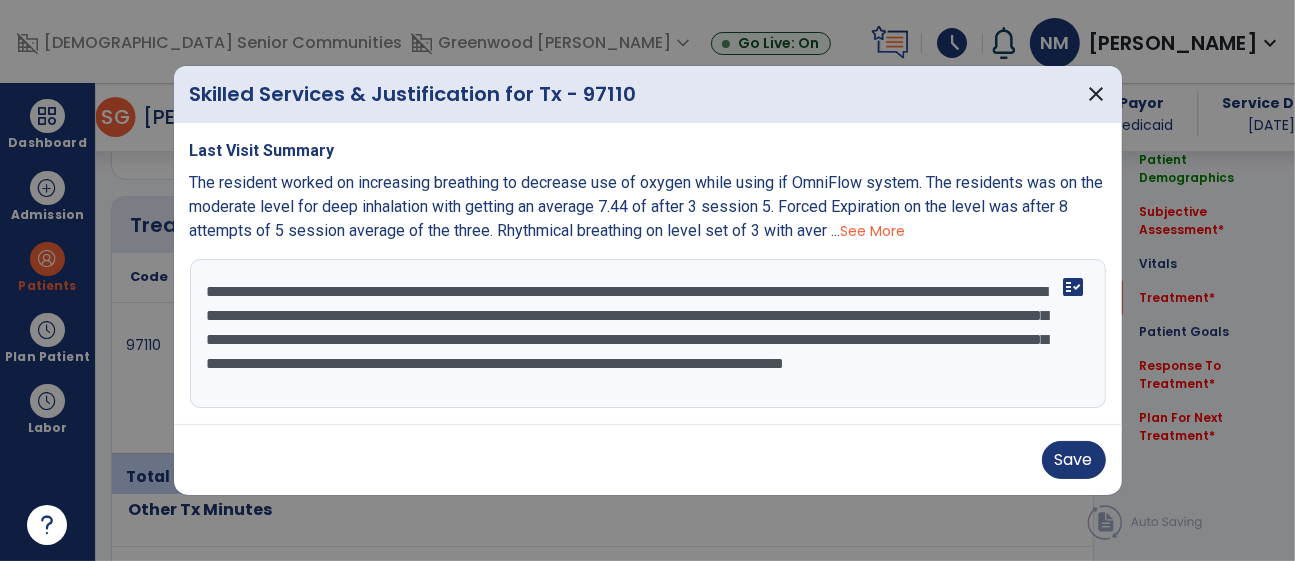 click on "**********" at bounding box center (648, 334) 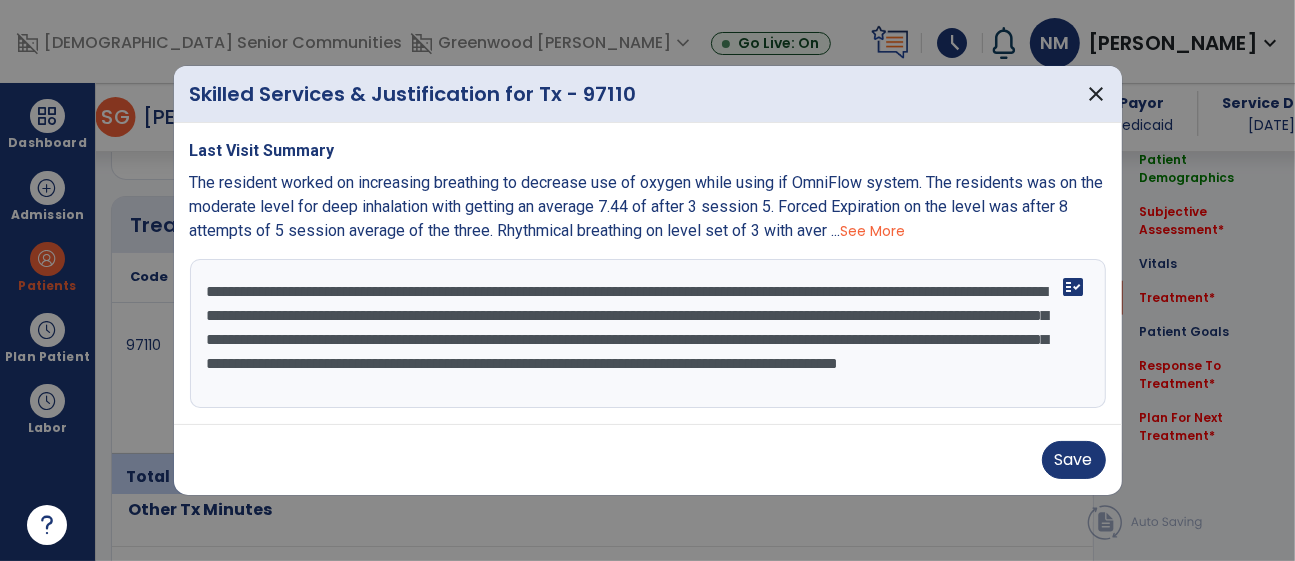 click on "**********" at bounding box center (648, 334) 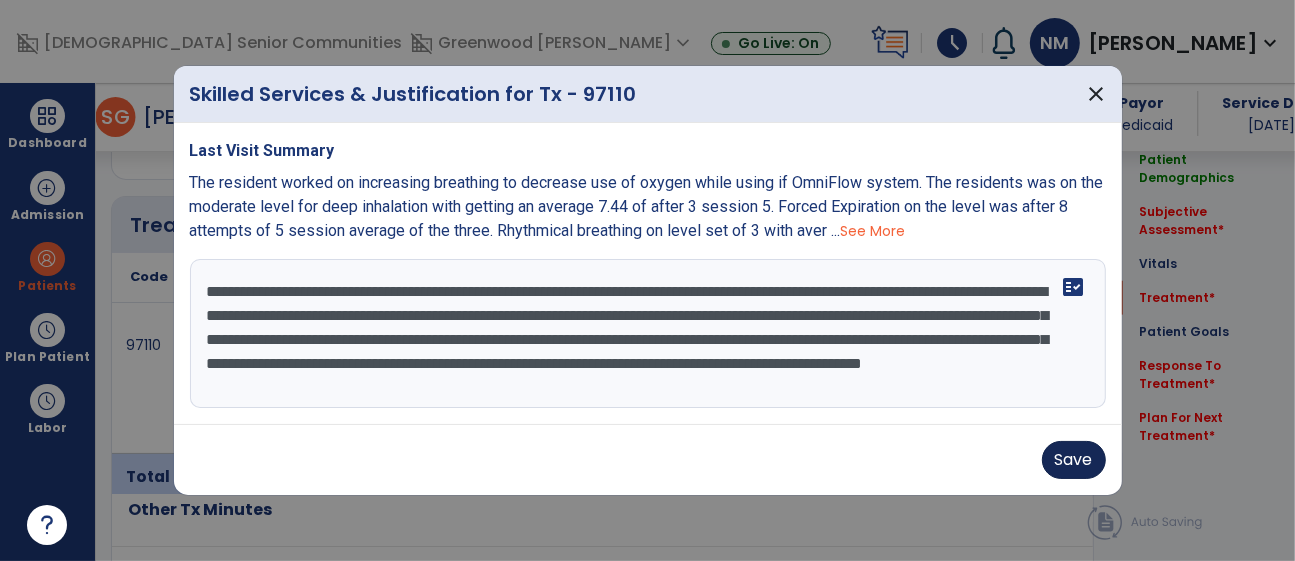 type on "**********" 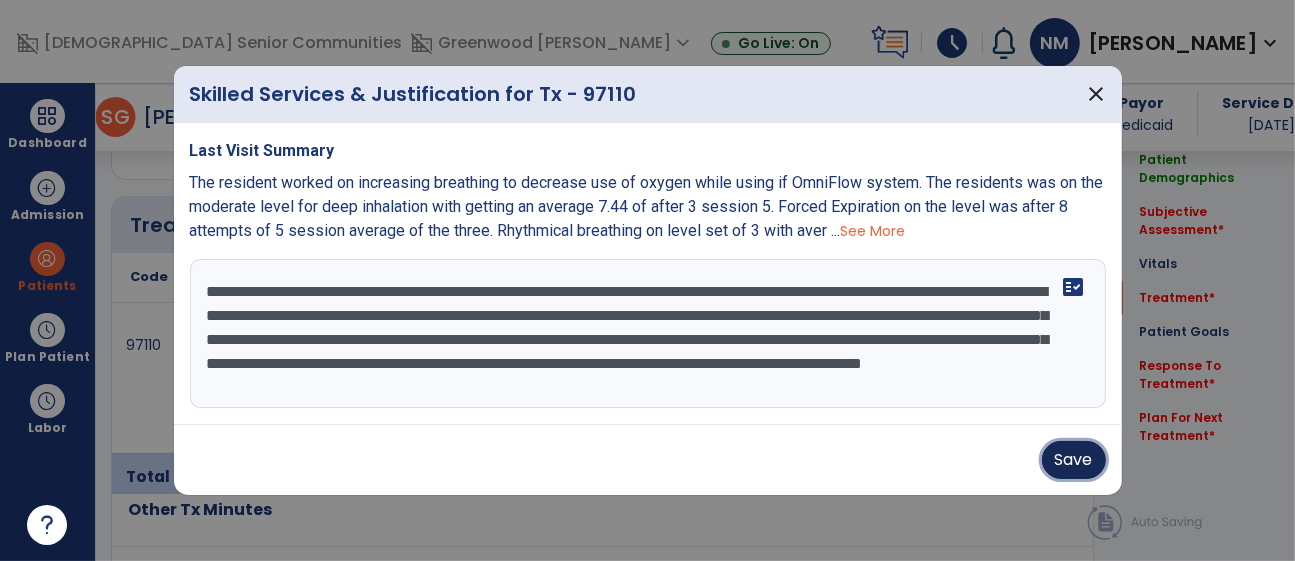 click on "Save" at bounding box center [1074, 460] 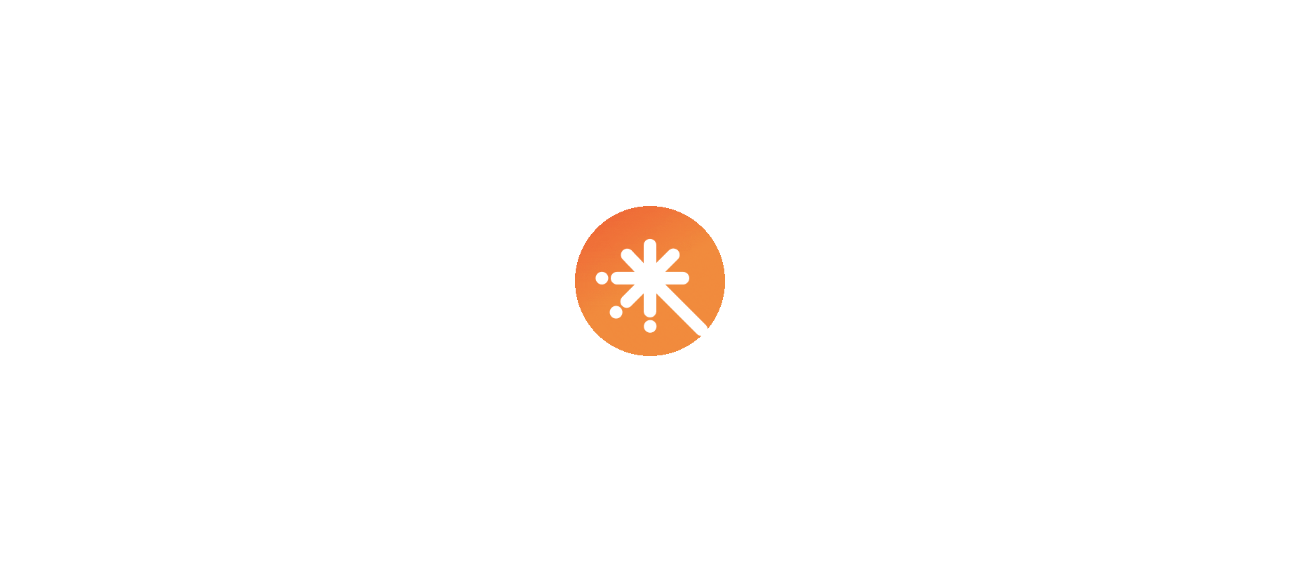 scroll, scrollTop: 0, scrollLeft: 0, axis: both 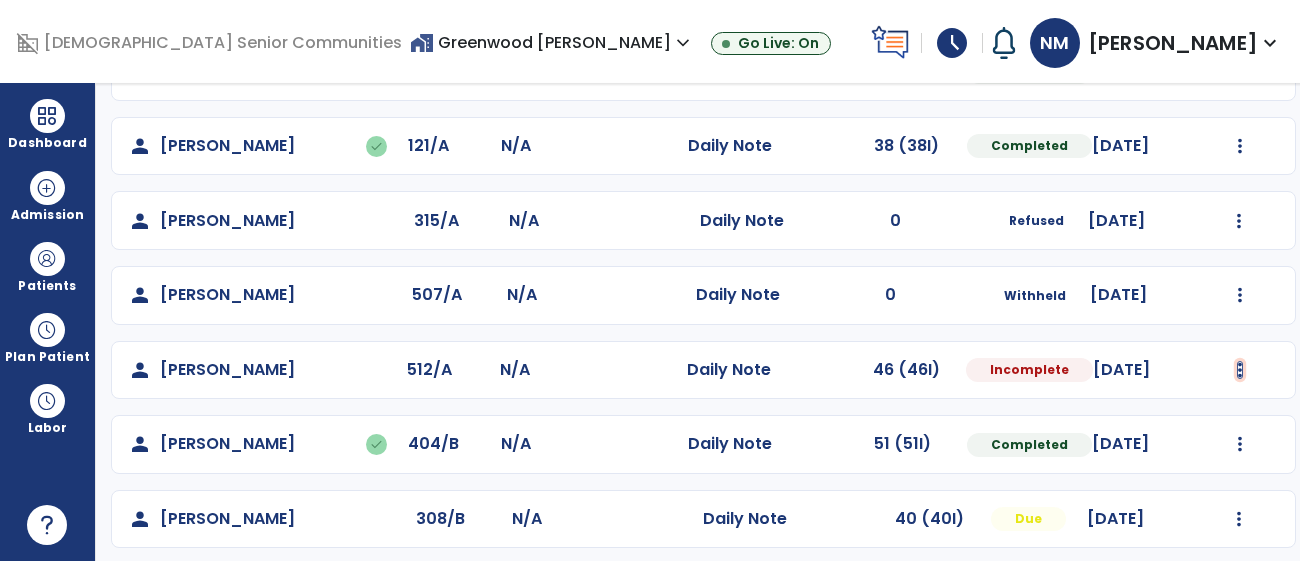 click at bounding box center [1240, -3] 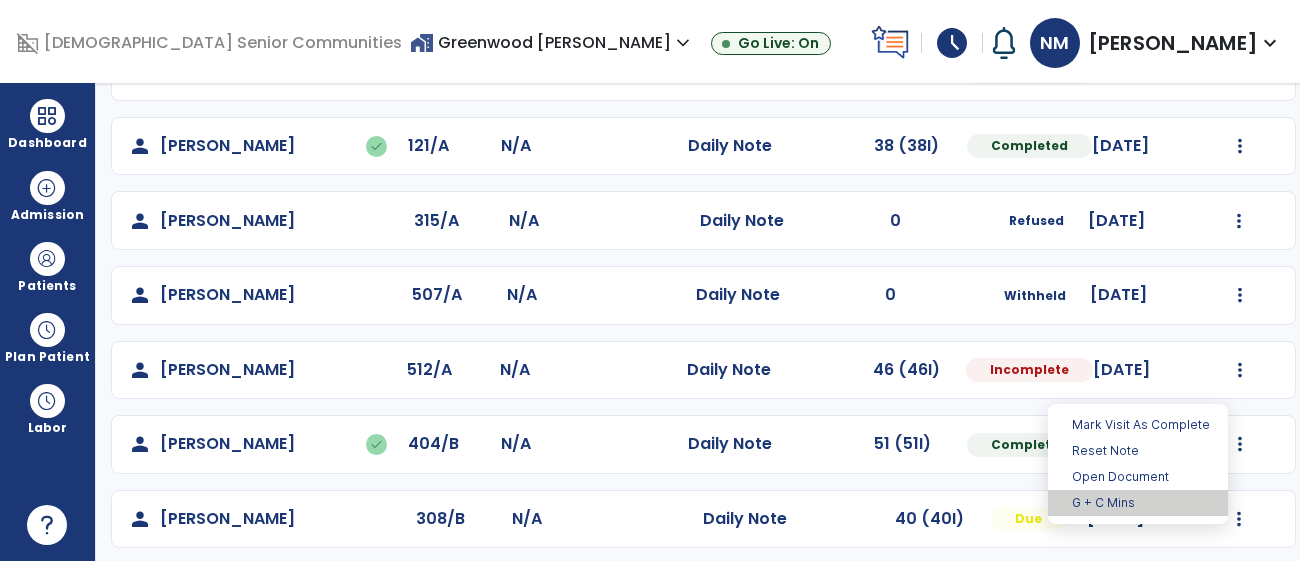 click on "G + C Mins" at bounding box center (1138, 503) 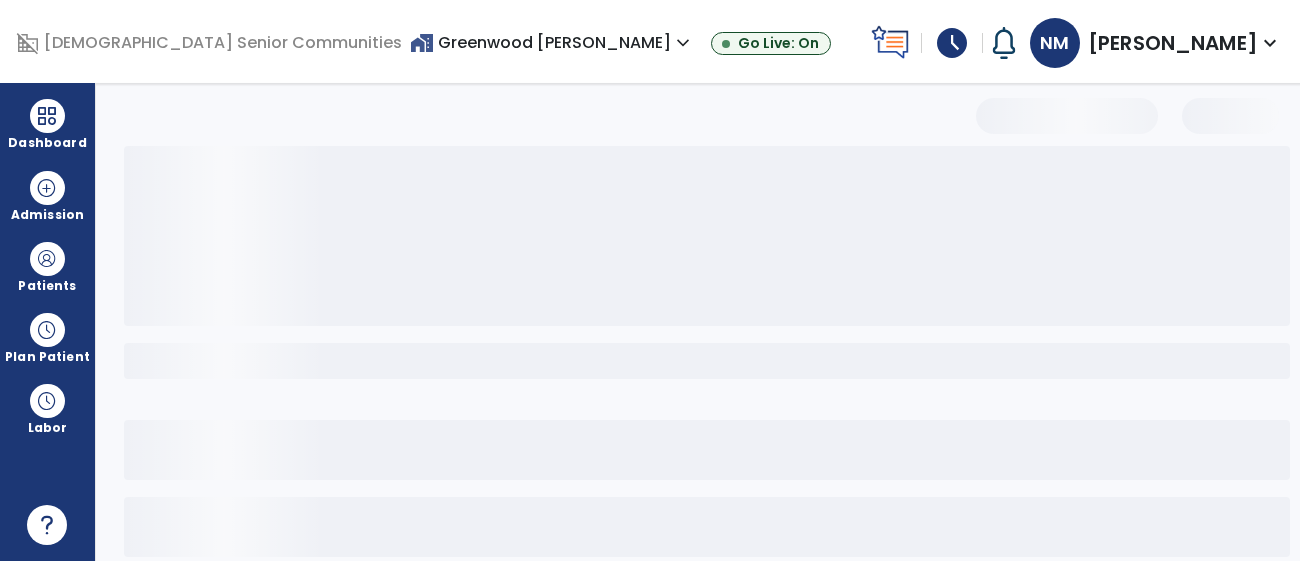 select on "***" 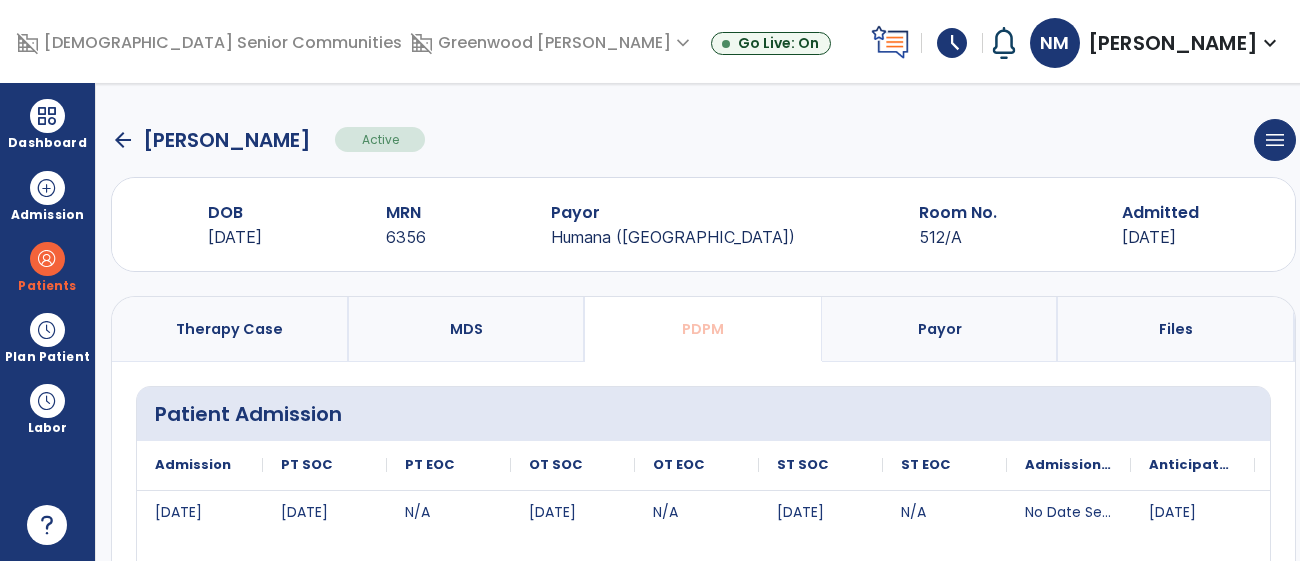scroll, scrollTop: 0, scrollLeft: 0, axis: both 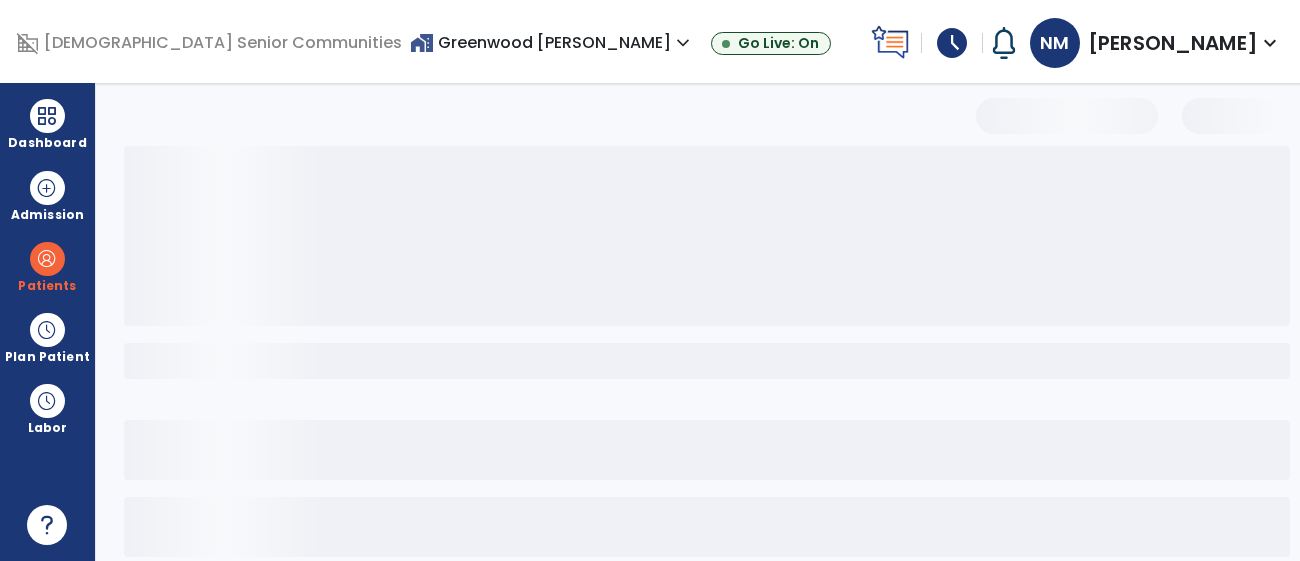 select on "***" 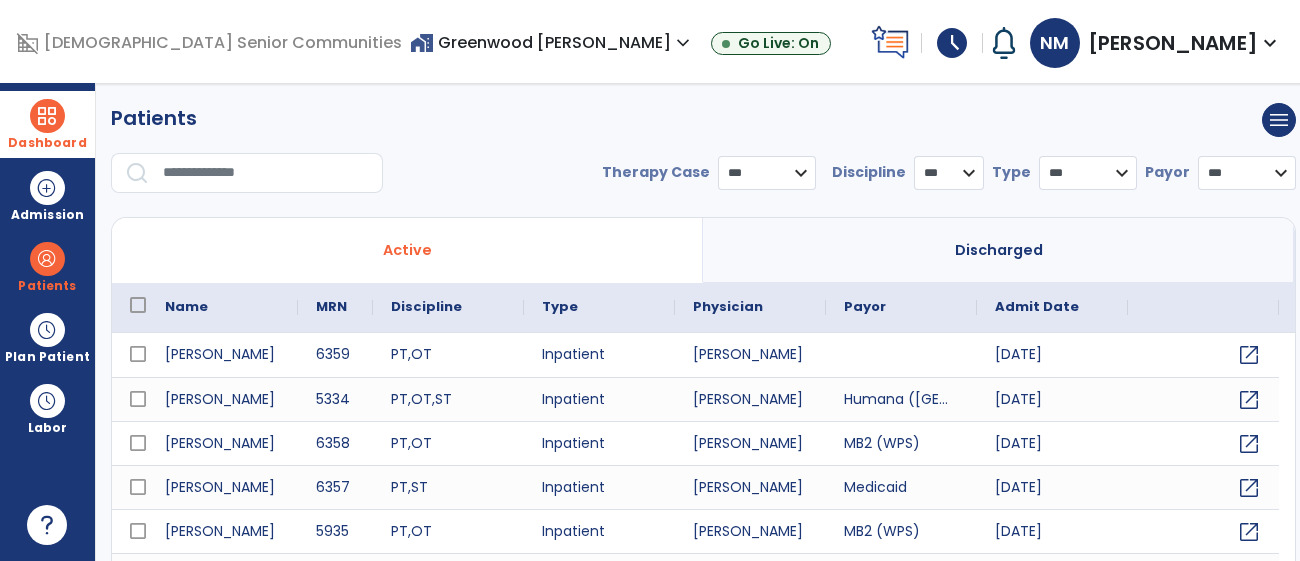click at bounding box center (47, 116) 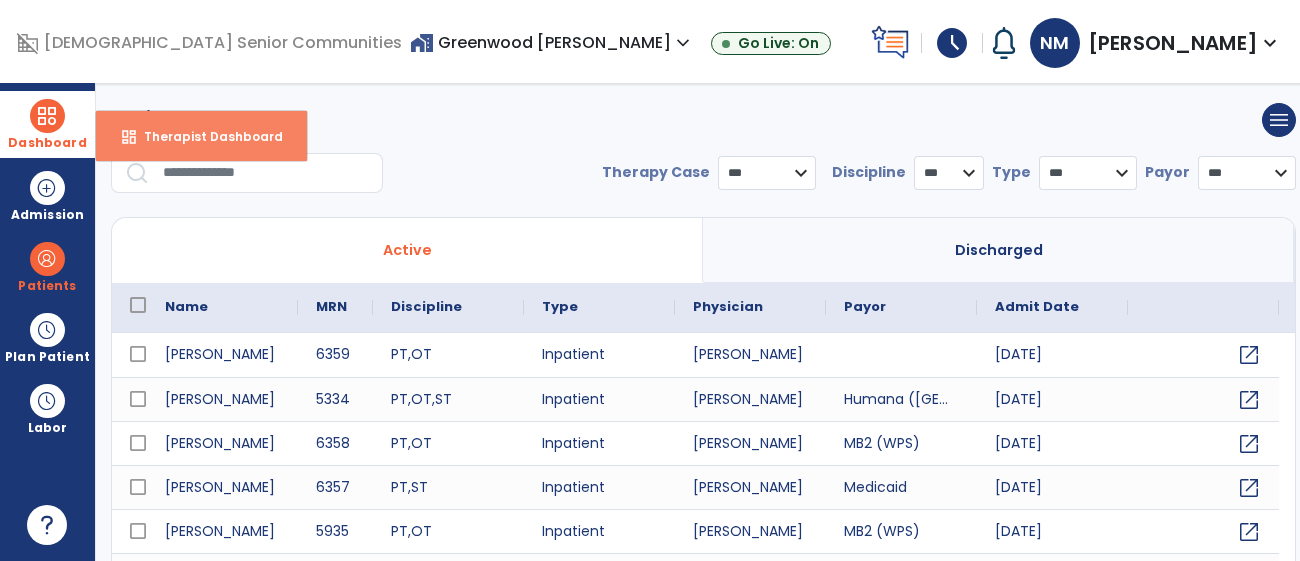 click on "dashboard" at bounding box center (129, 137) 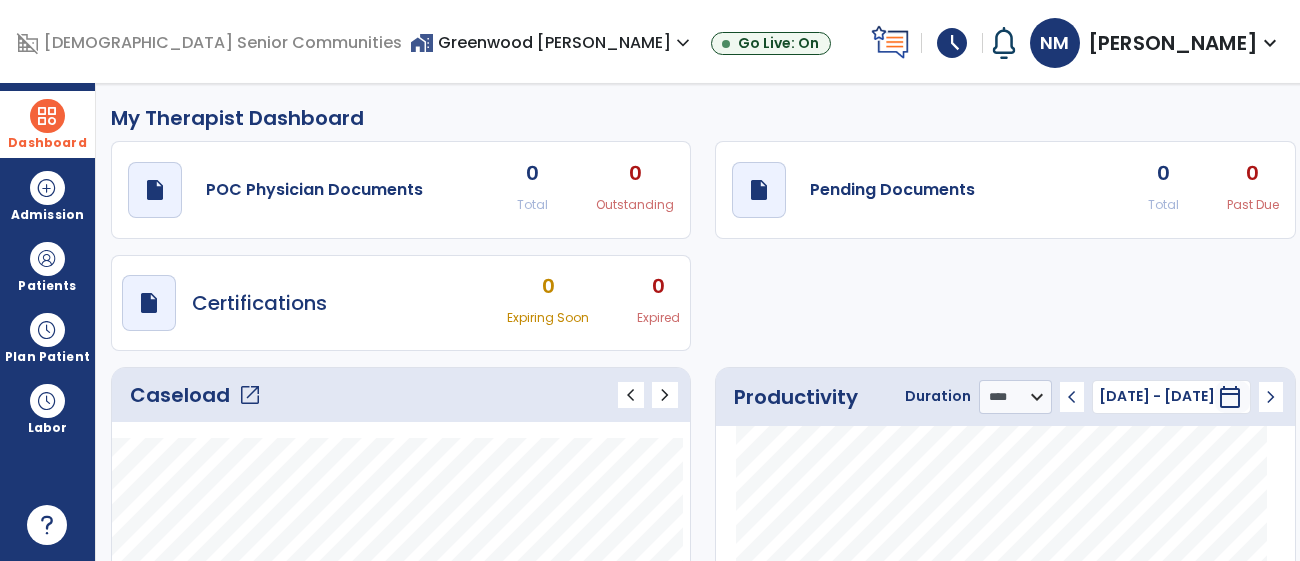 click on "open_in_new" 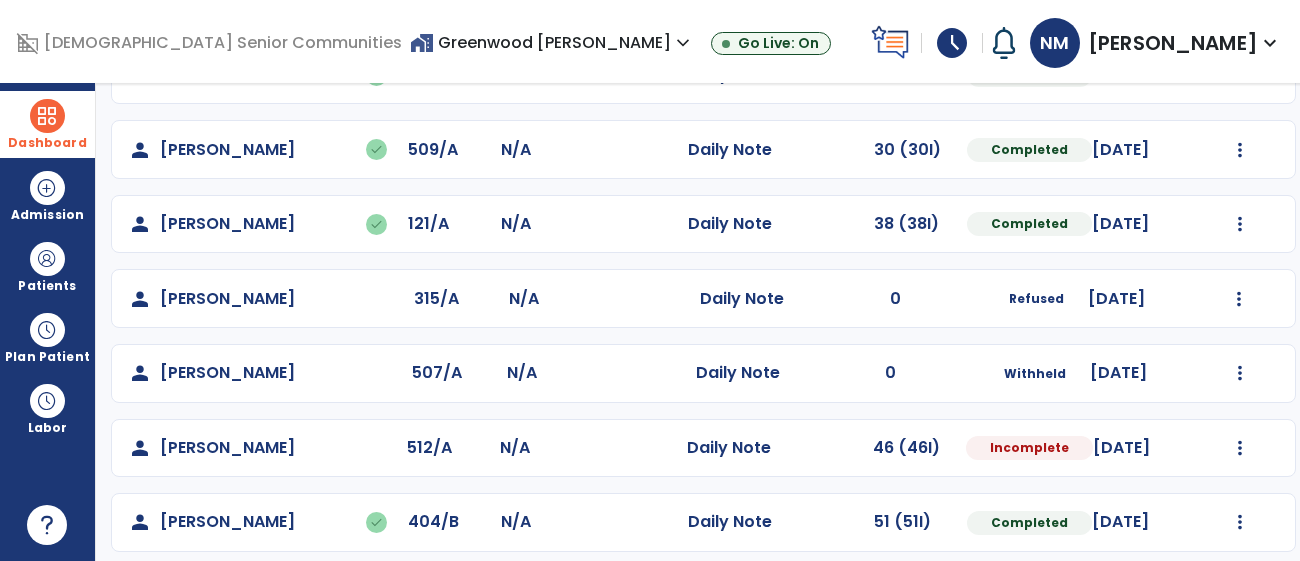 scroll, scrollTop: 335, scrollLeft: 0, axis: vertical 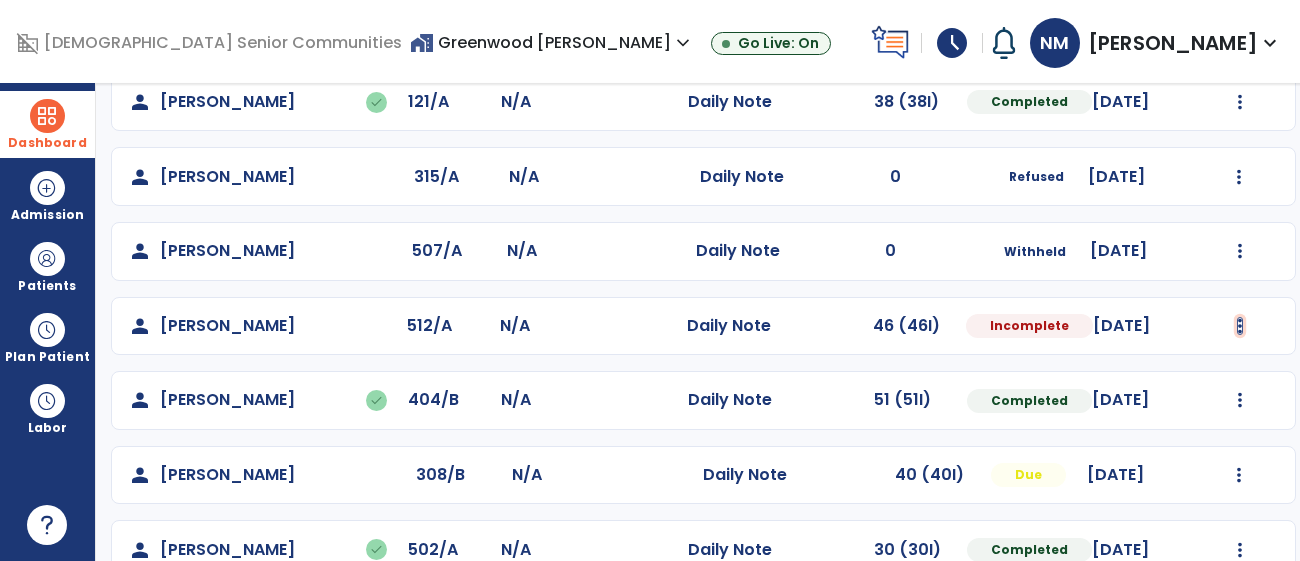 click at bounding box center (1240, -47) 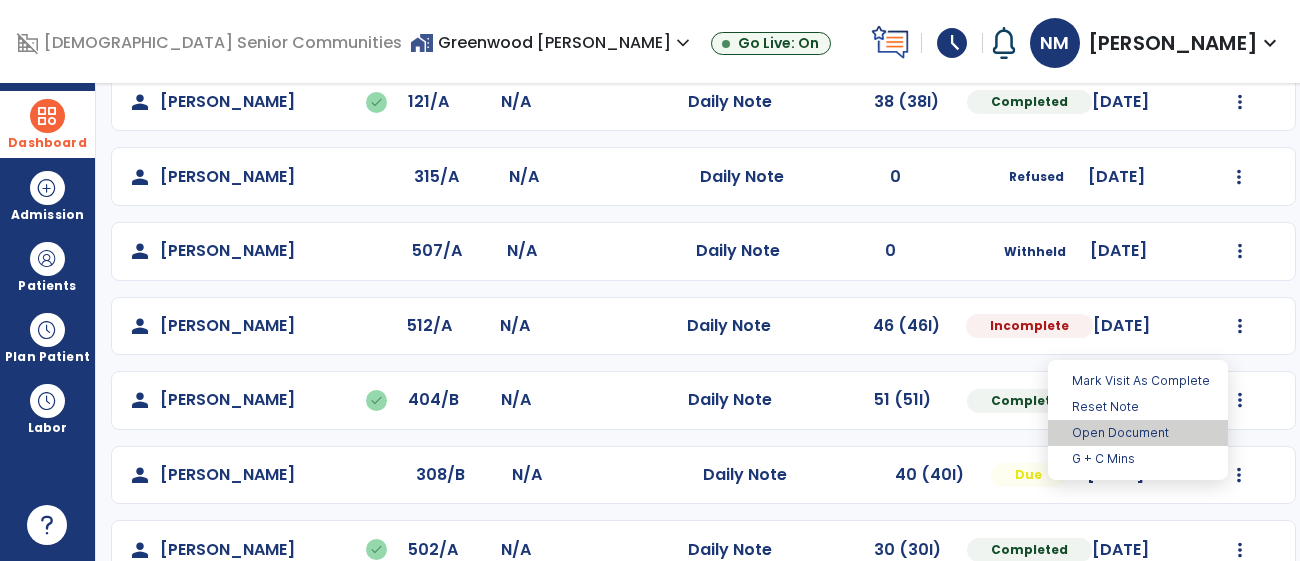 click on "Open Document" at bounding box center [1138, 433] 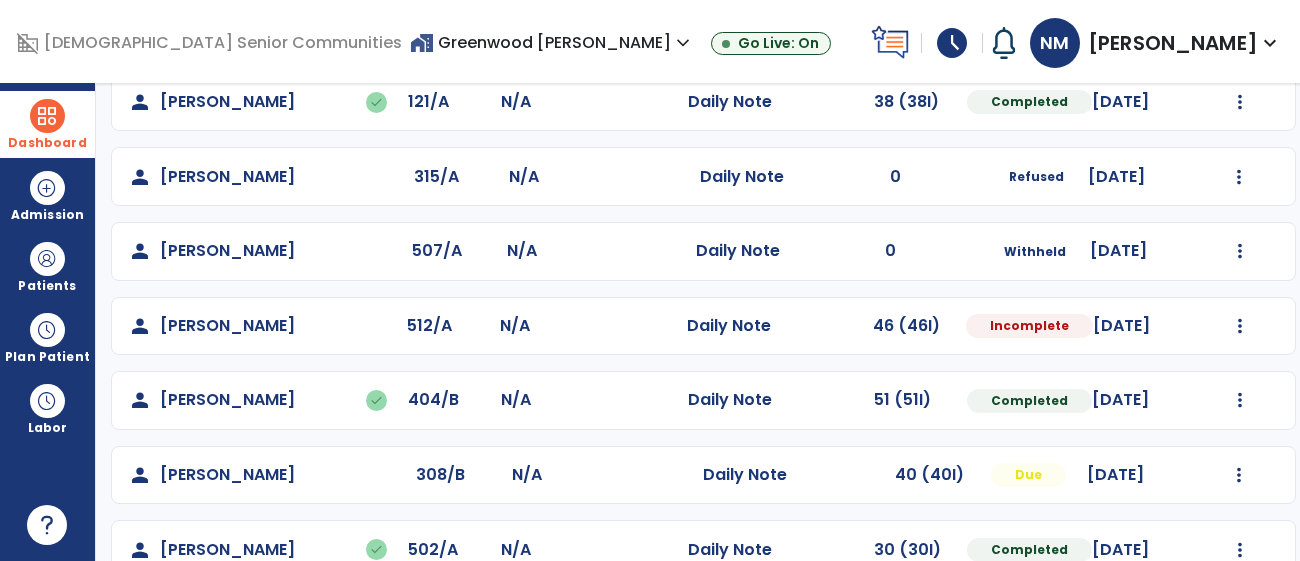 select on "*" 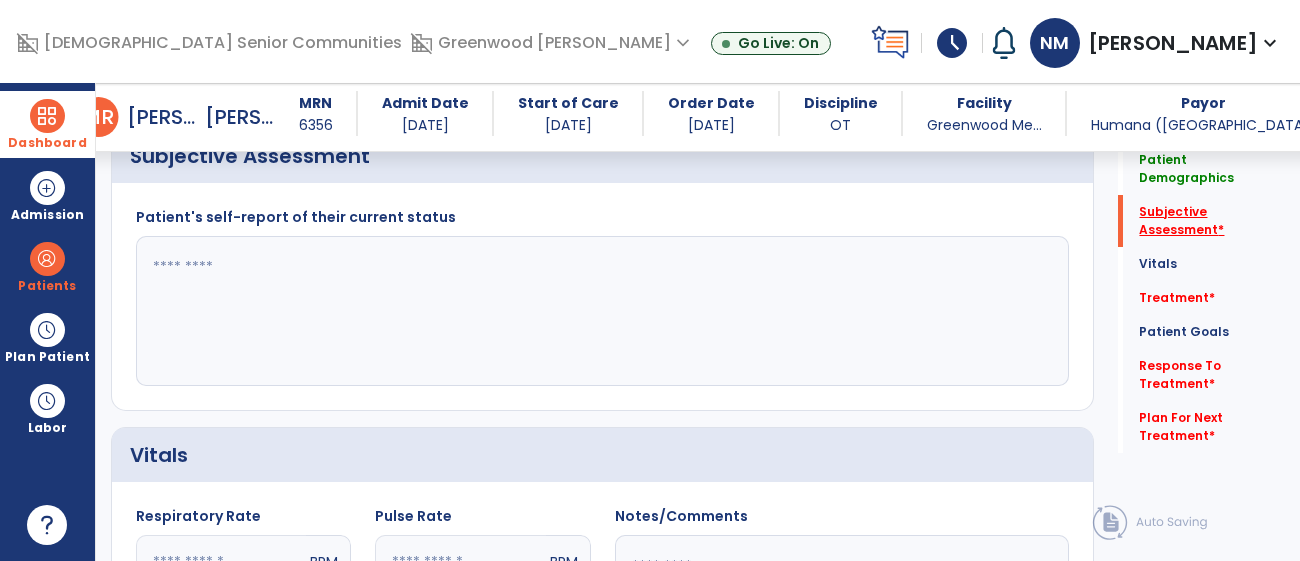 click on "Subjective Assessment   *" 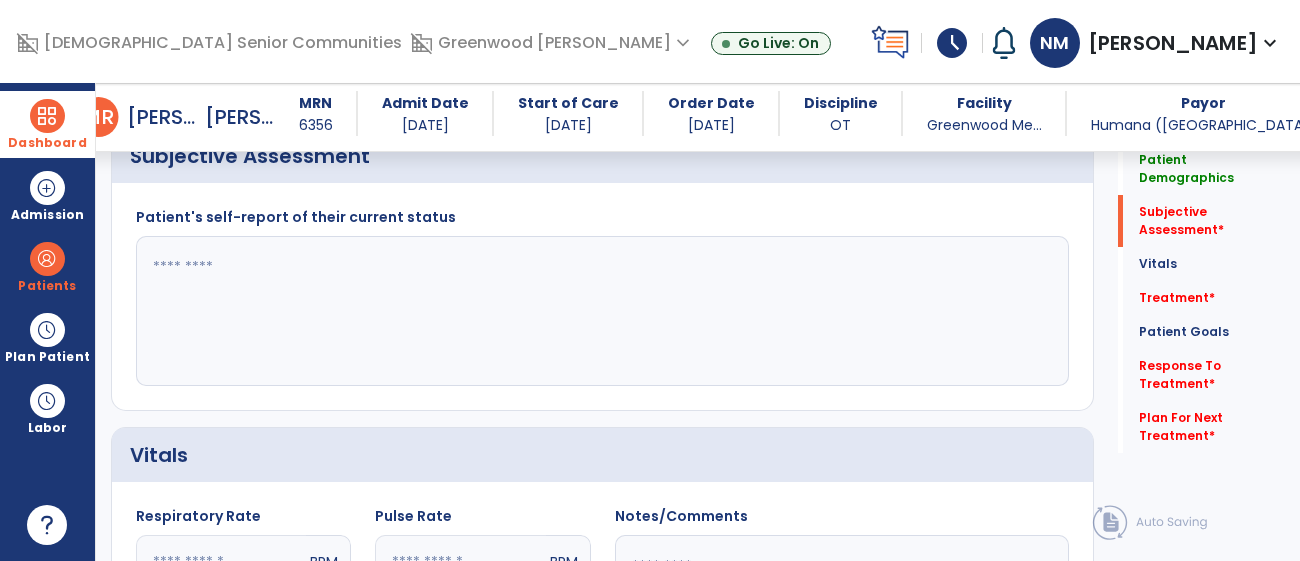 scroll, scrollTop: 456, scrollLeft: 0, axis: vertical 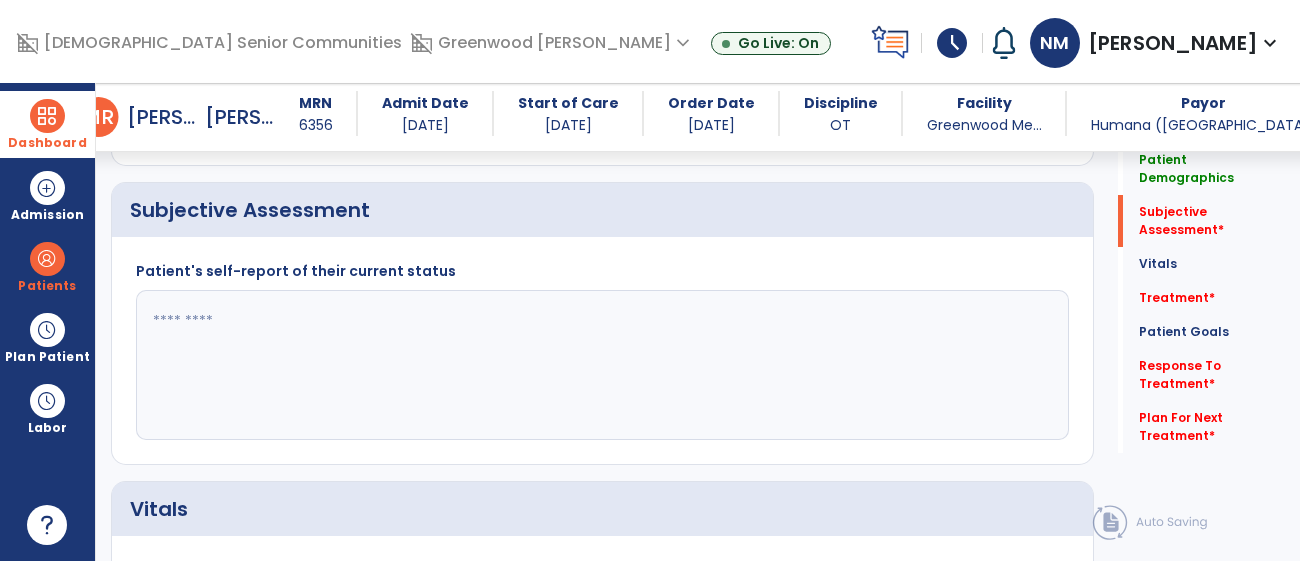 click 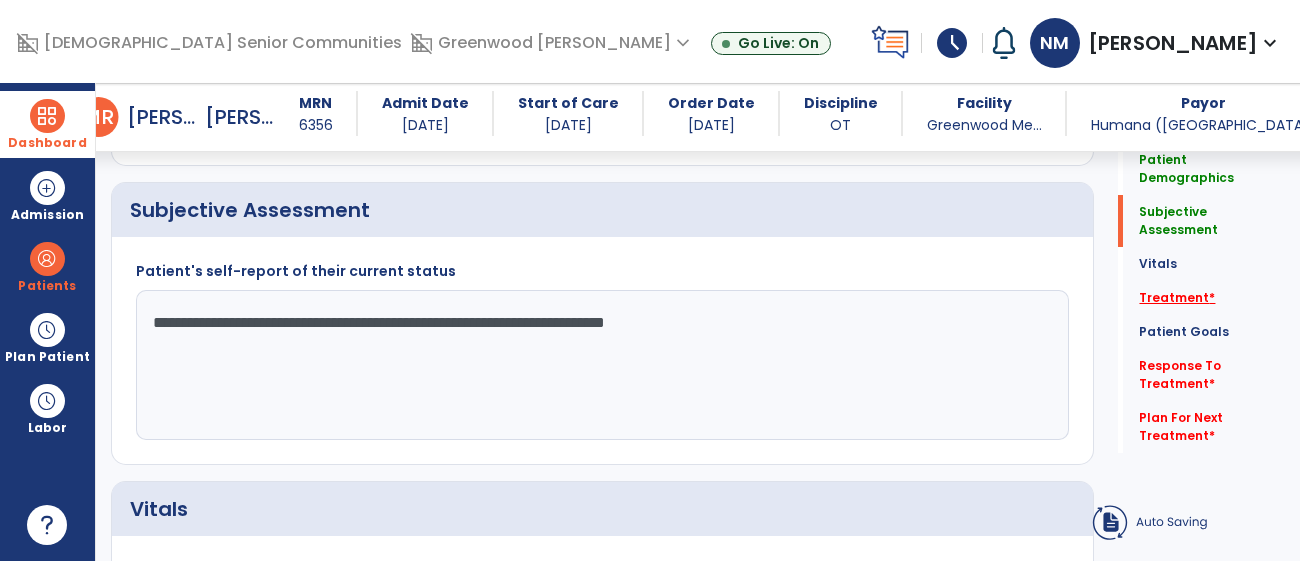 type on "**********" 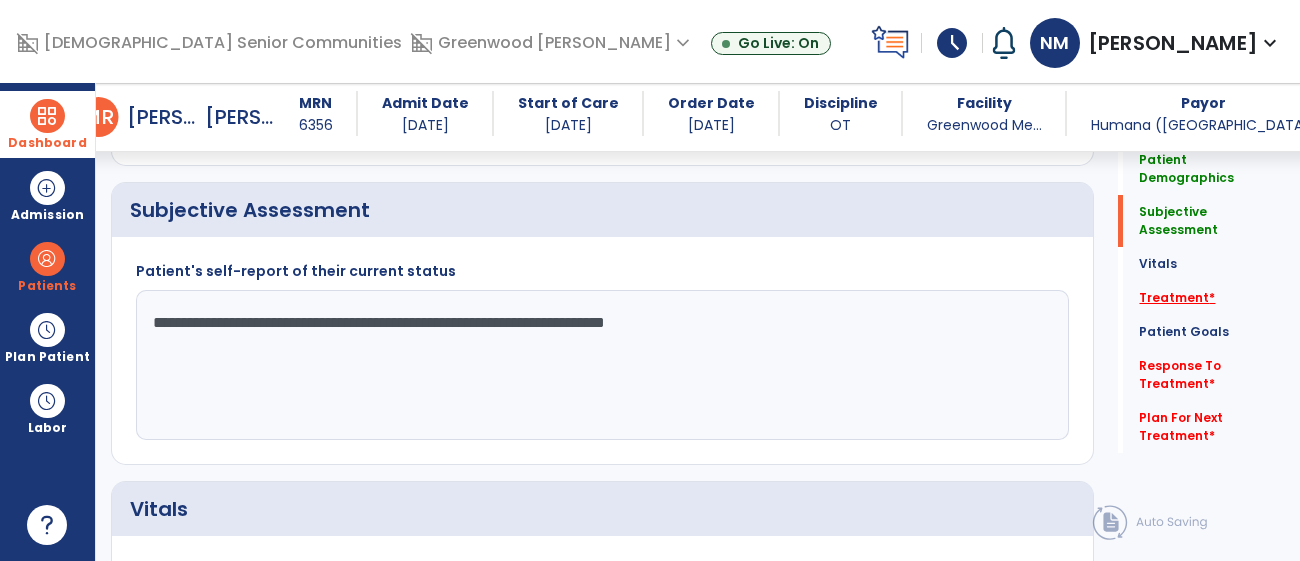 click on "Treatment   *" 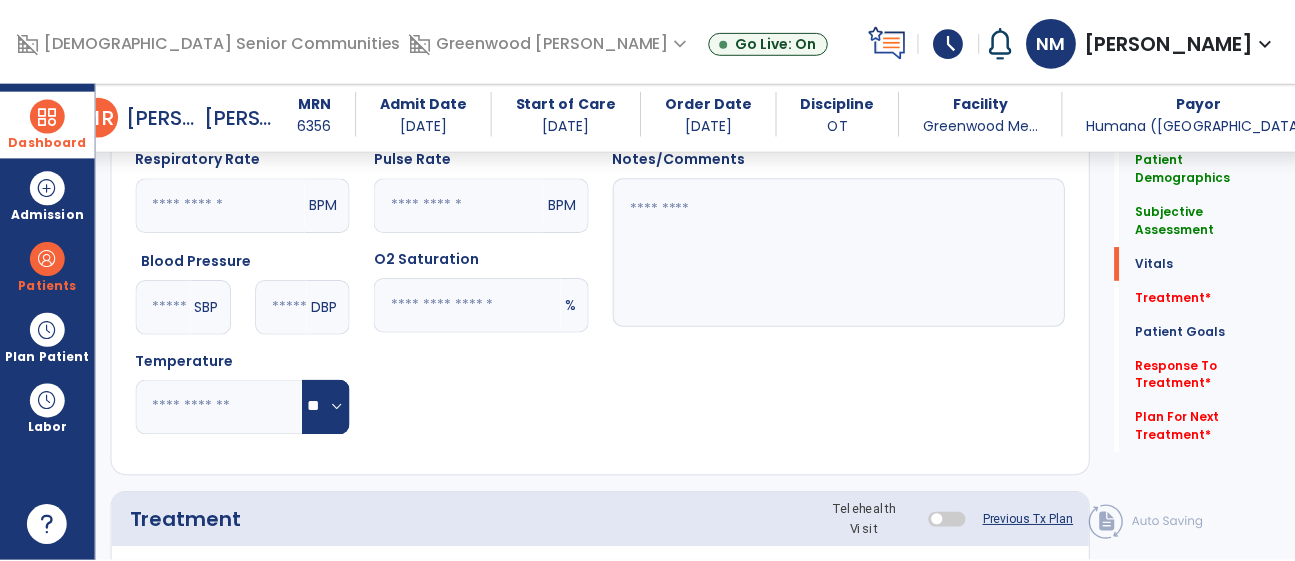 scroll, scrollTop: 1162, scrollLeft: 0, axis: vertical 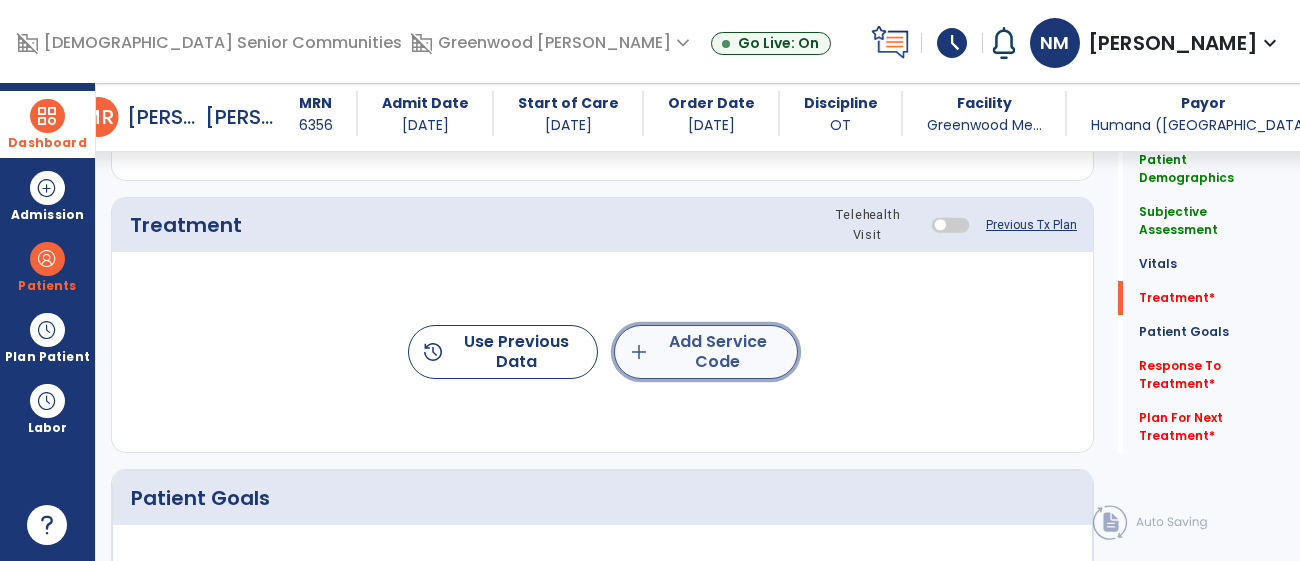 click on "add  Add Service Code" 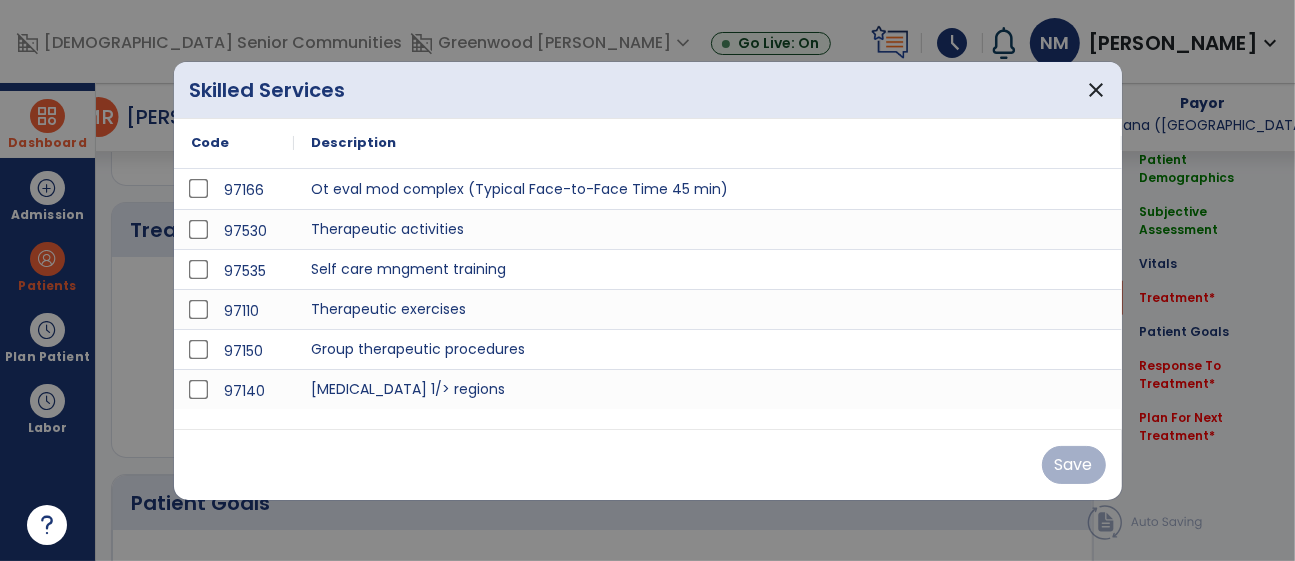 scroll, scrollTop: 1162, scrollLeft: 0, axis: vertical 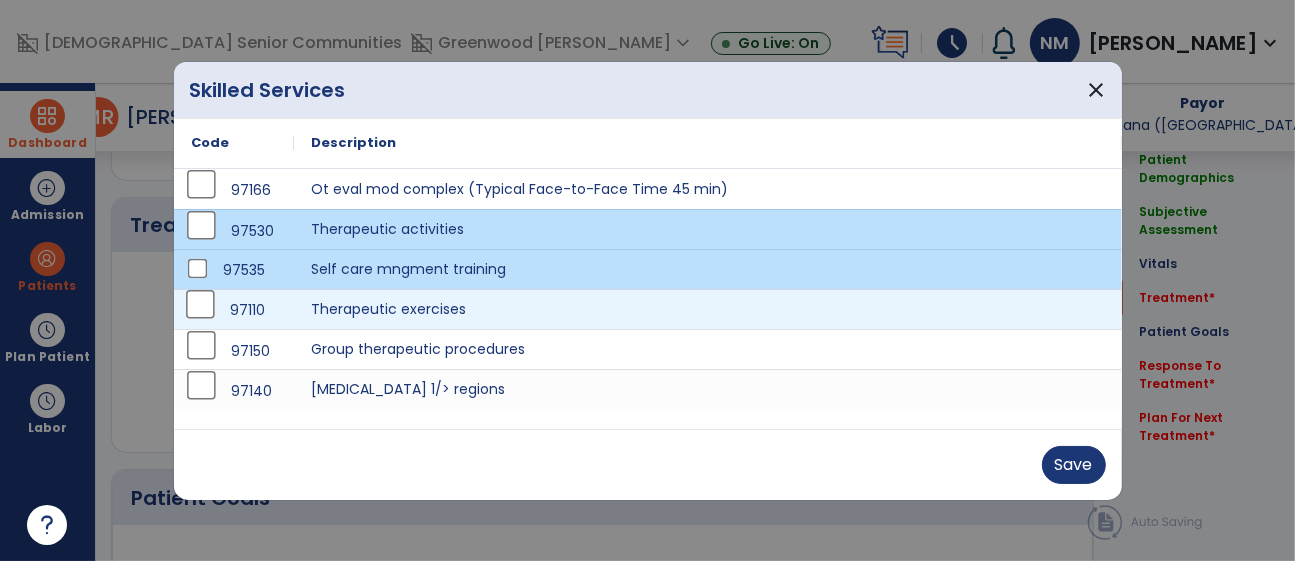 click on "97110" at bounding box center (234, 309) 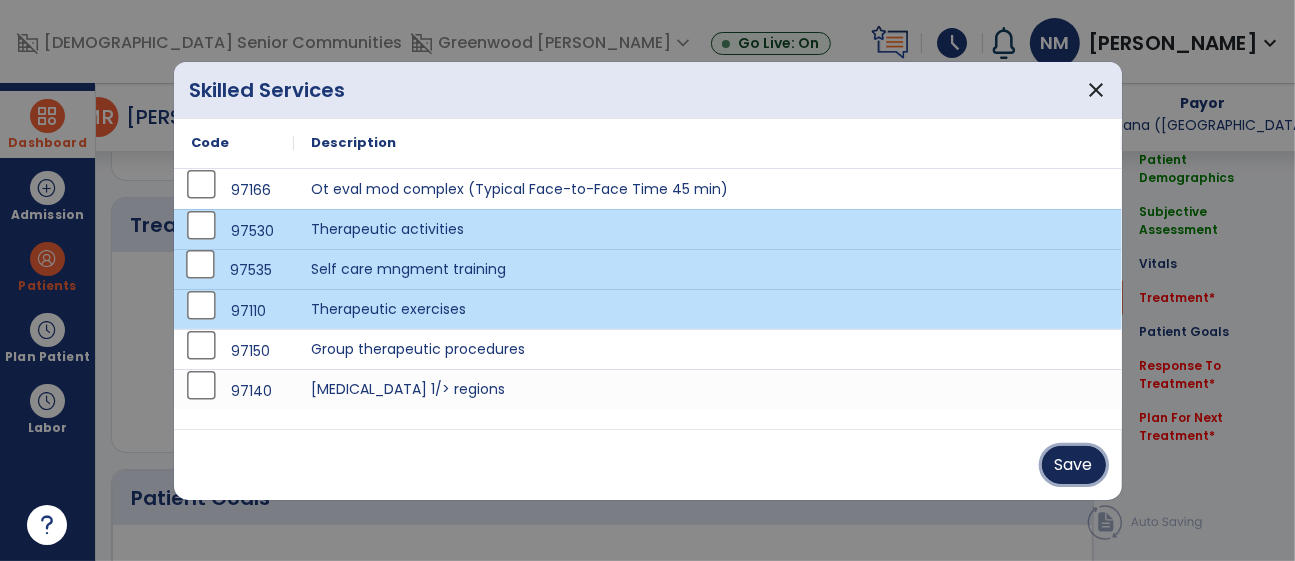 click on "Save" at bounding box center [1074, 465] 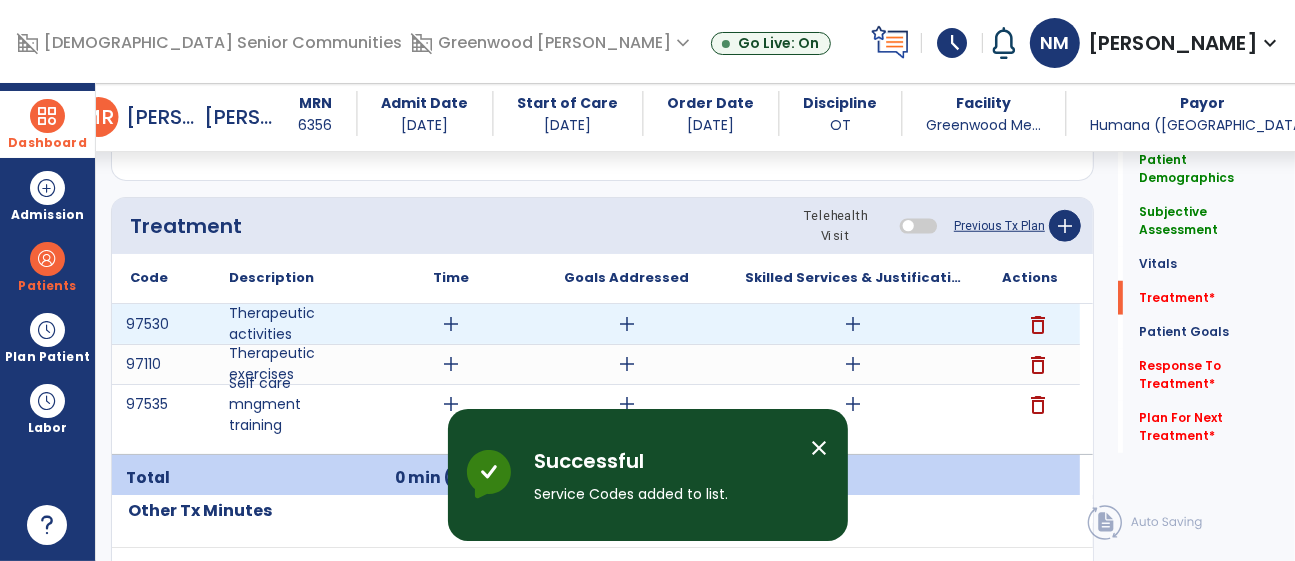 click on "add" at bounding box center [450, 324] 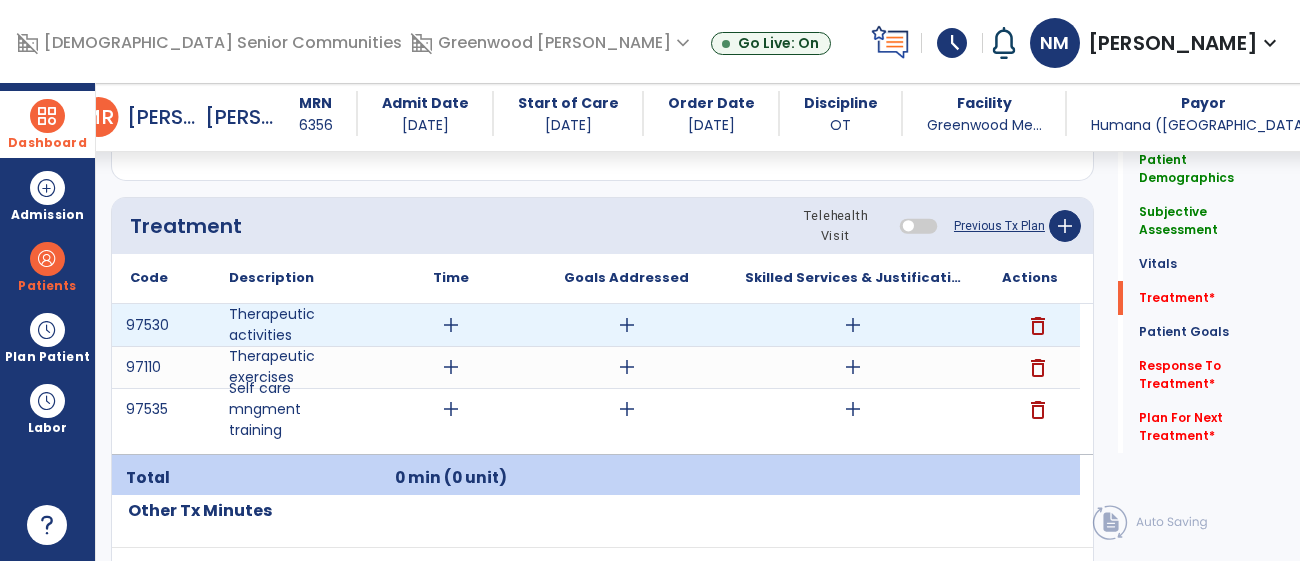 click on "add" at bounding box center [451, 325] 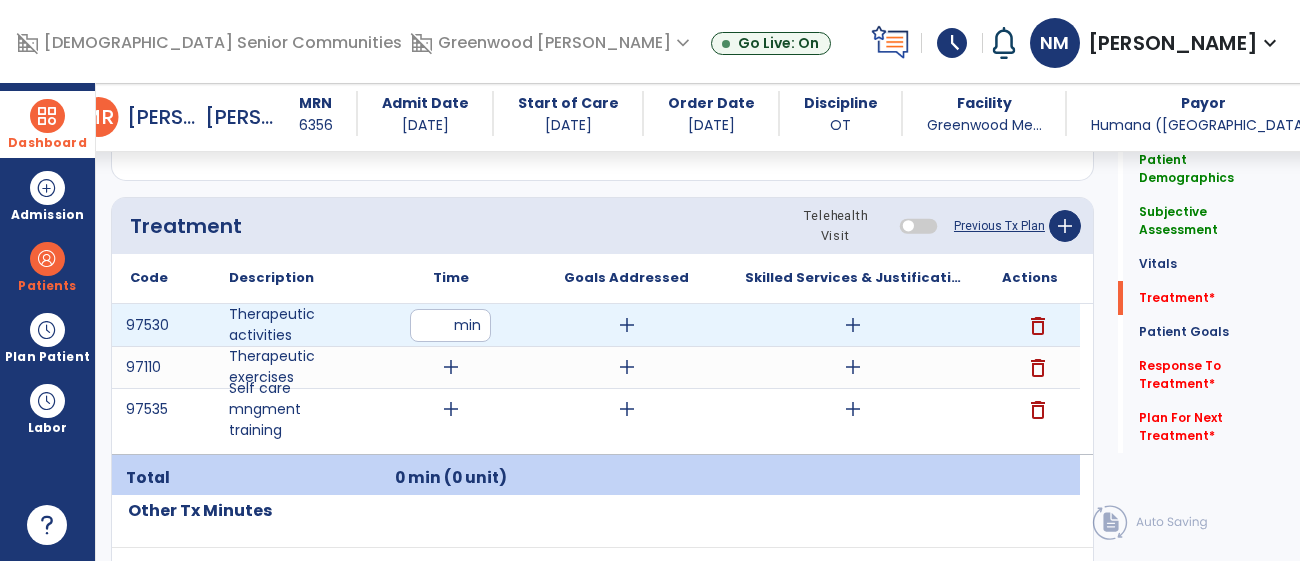 type on "**" 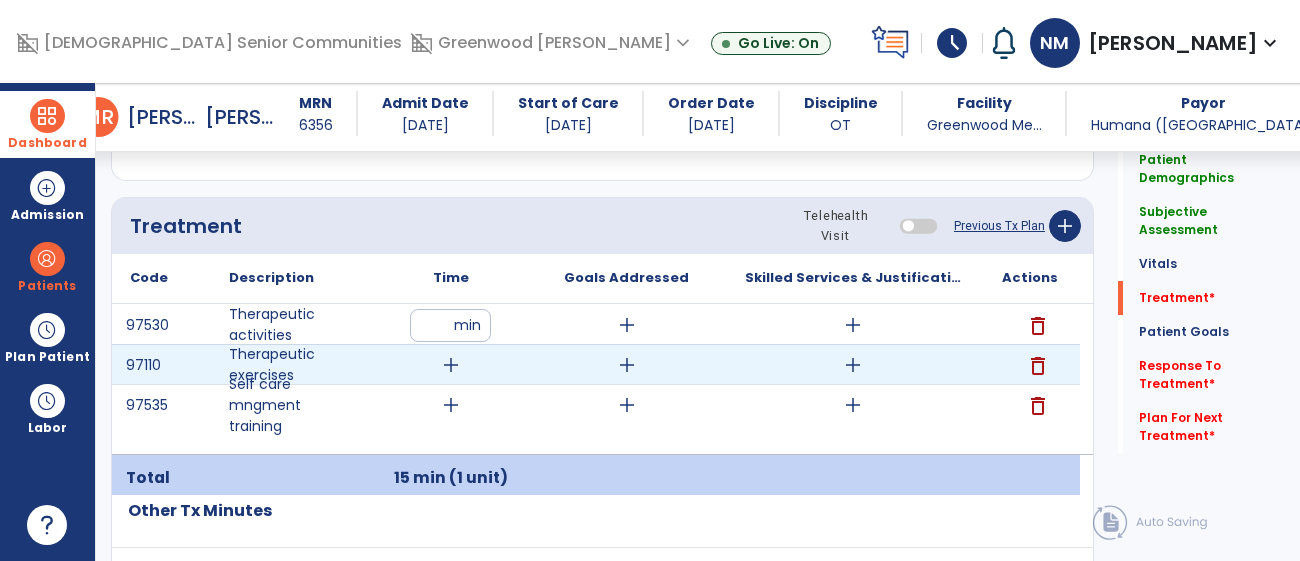 click on "add" at bounding box center [451, 365] 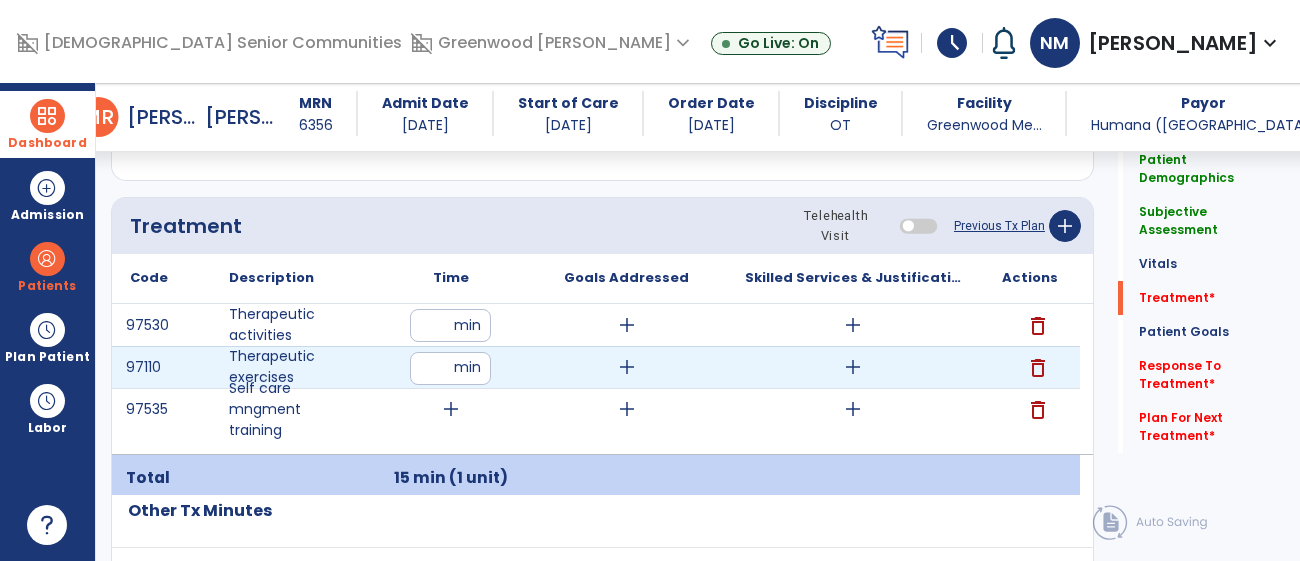 type on "**" 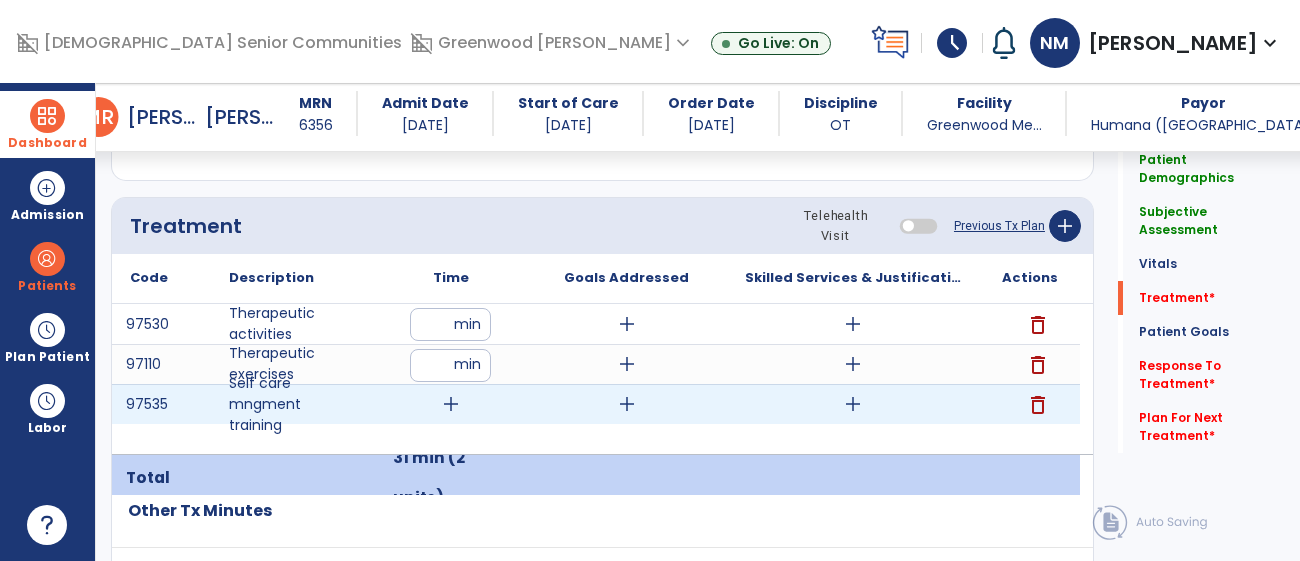 click on "add" at bounding box center [451, 404] 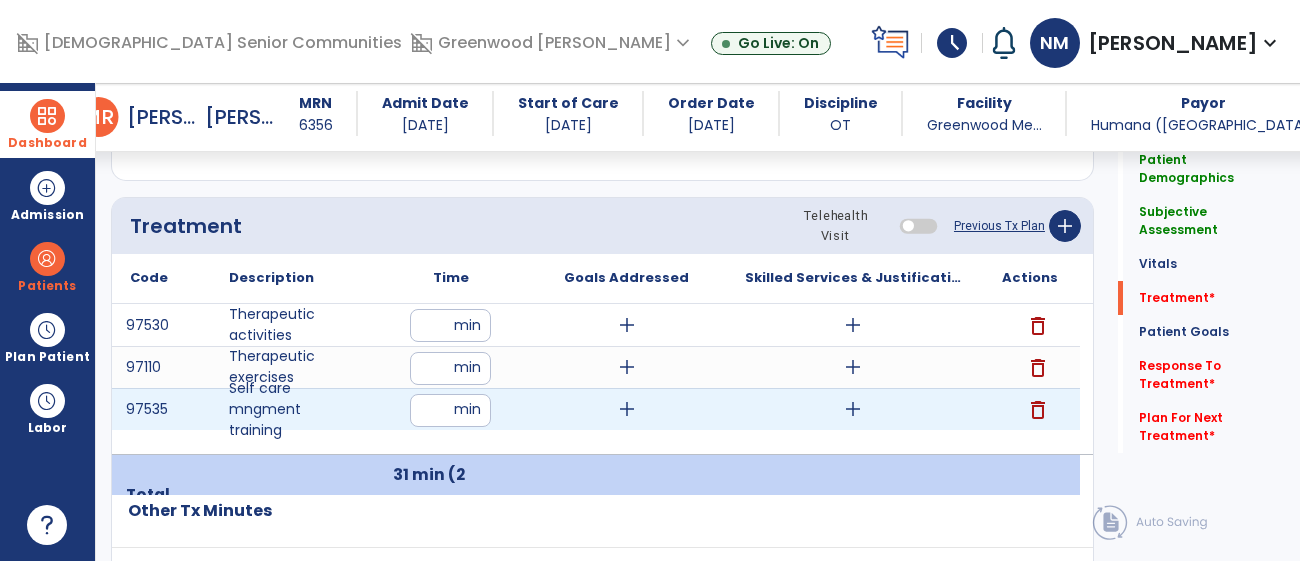 type on "**" 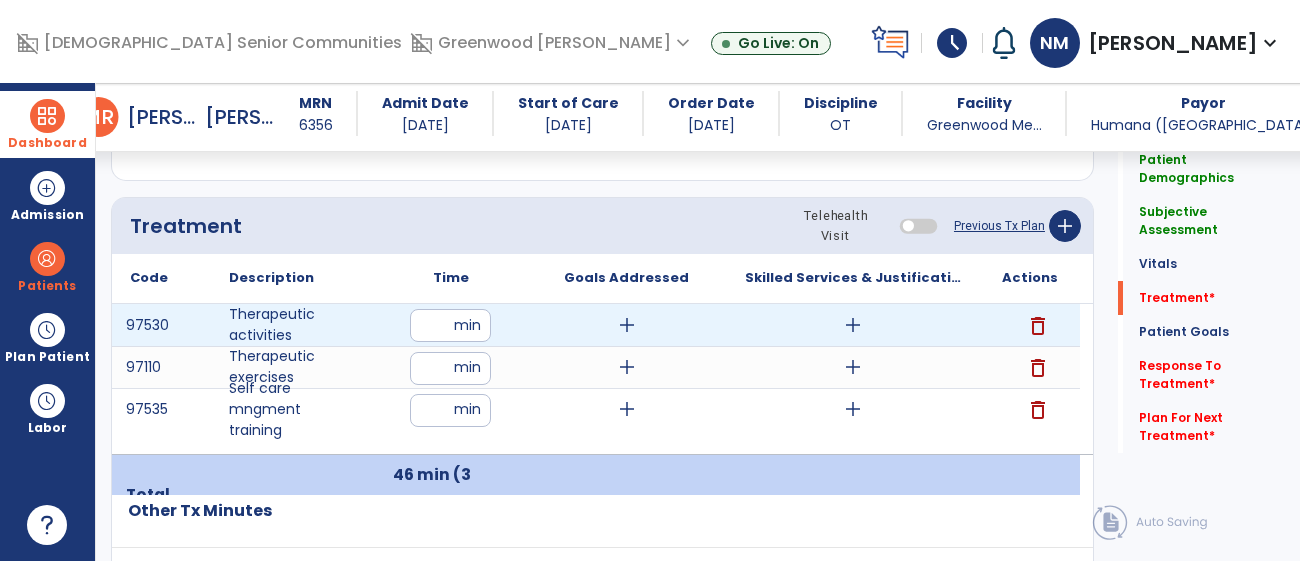 click on "add" at bounding box center (853, 325) 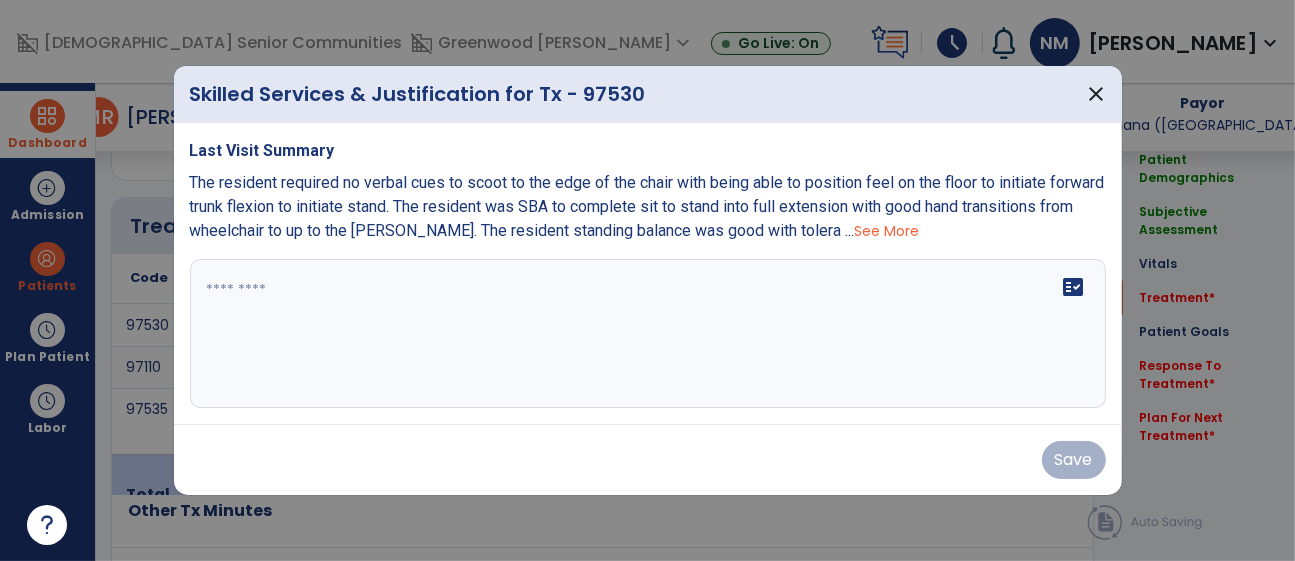 scroll, scrollTop: 1162, scrollLeft: 0, axis: vertical 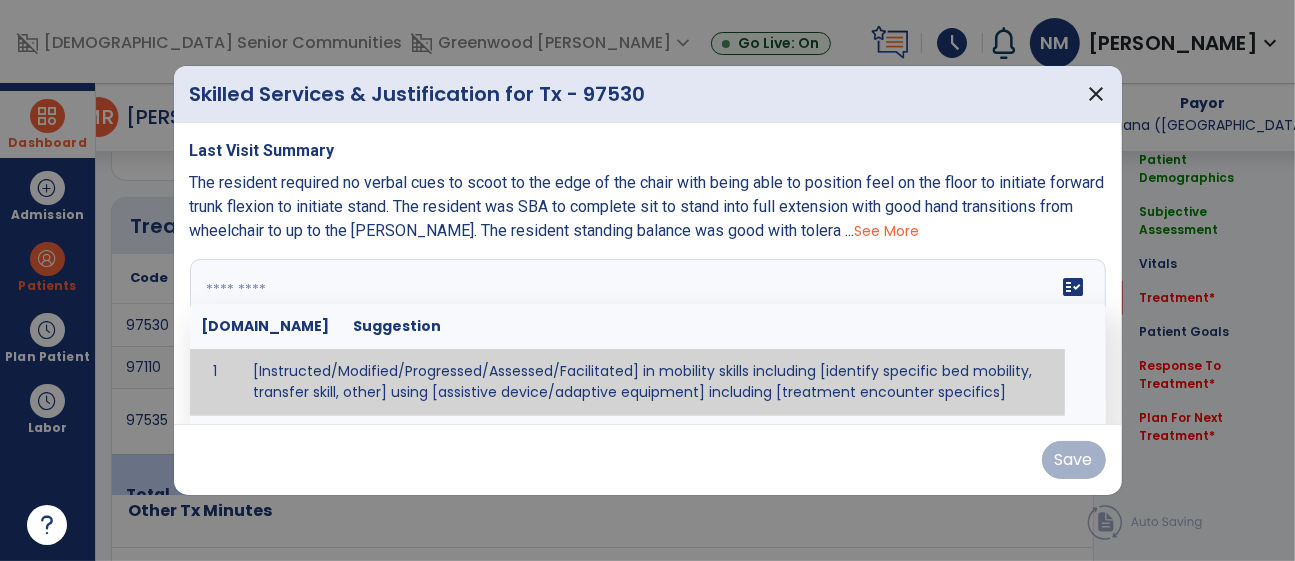 click on "fact_check  Sr.No Suggestion 1 [Instructed/Modified/Progressed/Assessed/Facilitated] in mobility skills including [identify specific bed mobility, transfer skill, other] using [assistive device/adaptive equipment] including [treatment encounter specifics]" at bounding box center (648, 334) 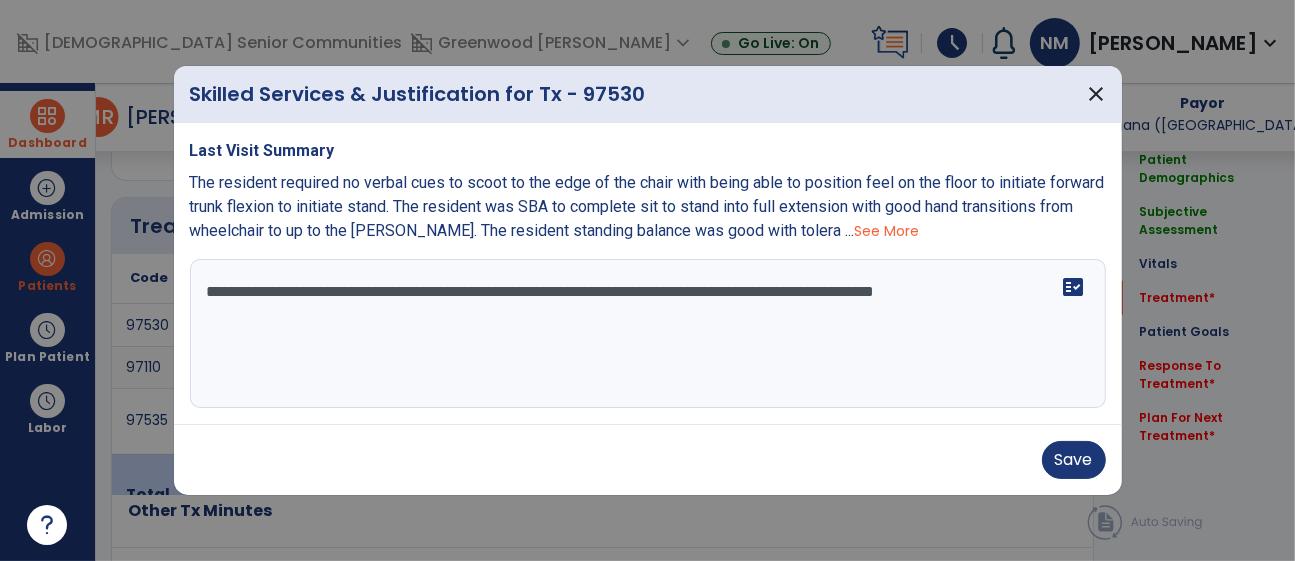 click on "**********" at bounding box center [648, 334] 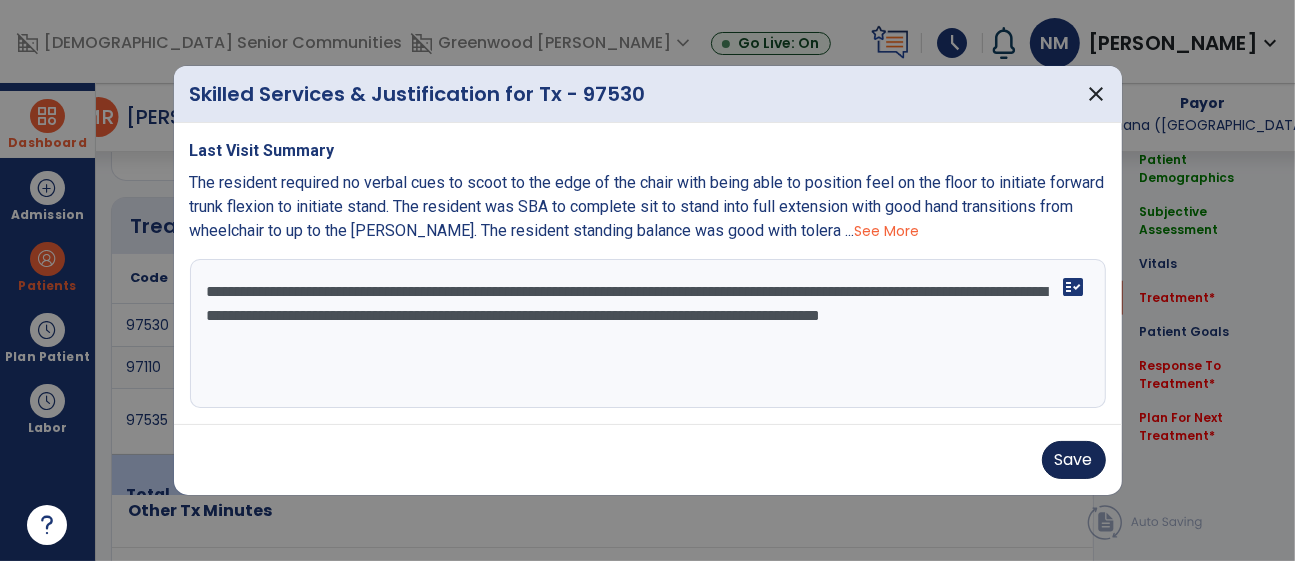 type on "**********" 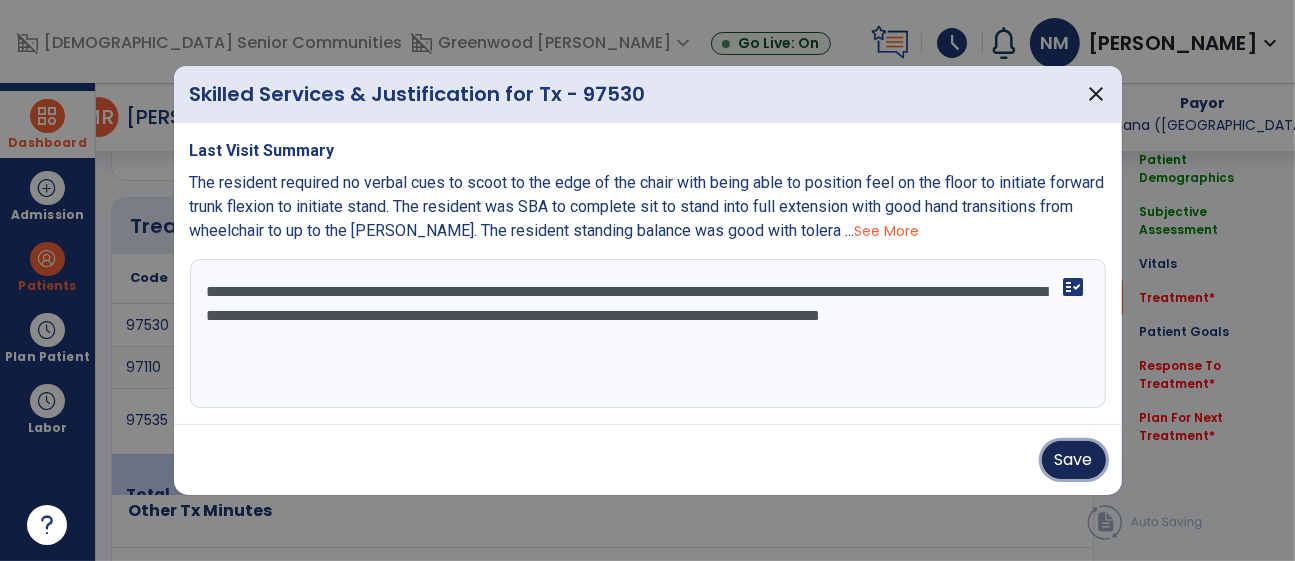 click on "Save" at bounding box center [1074, 460] 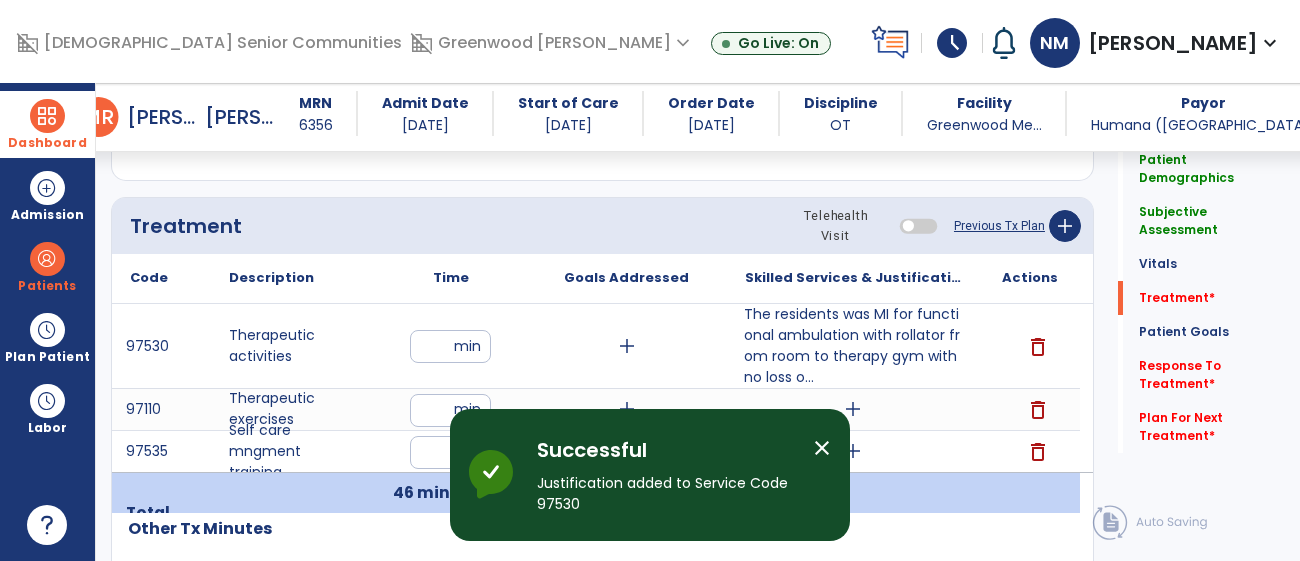 click on "close" at bounding box center (822, 448) 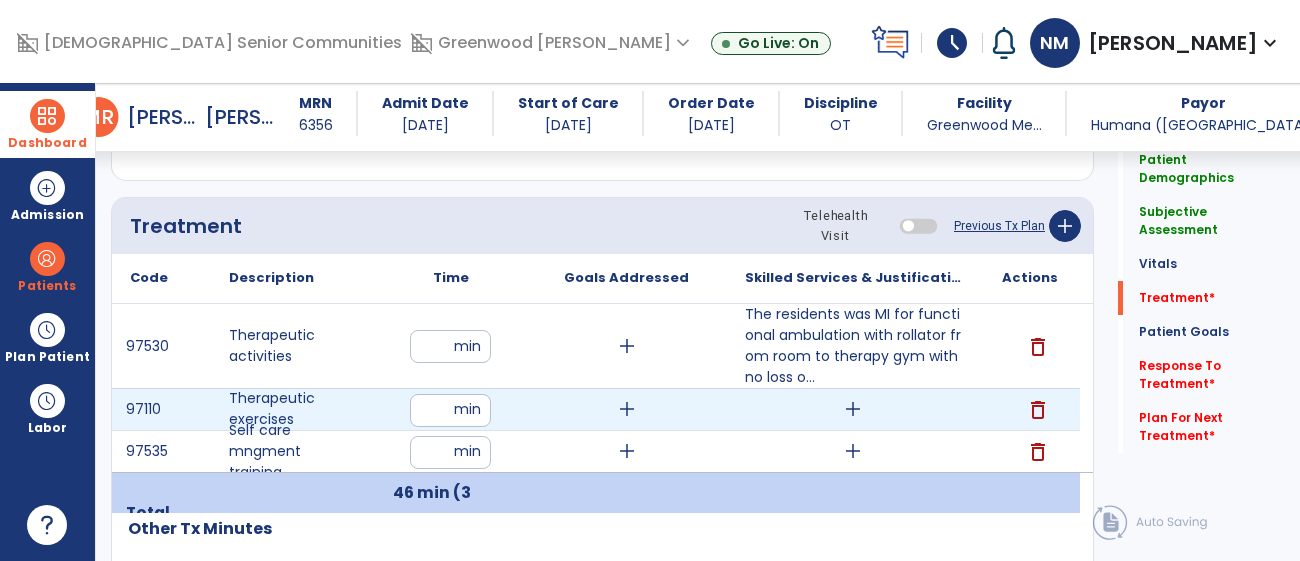 click on "add" at bounding box center (853, 409) 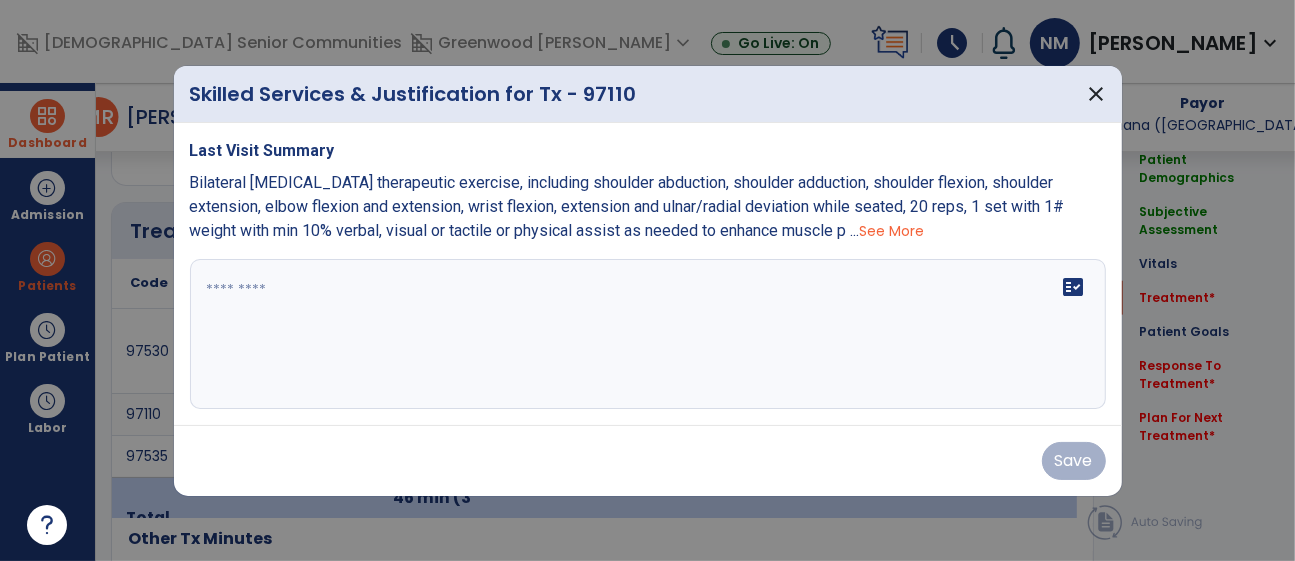 scroll, scrollTop: 1162, scrollLeft: 0, axis: vertical 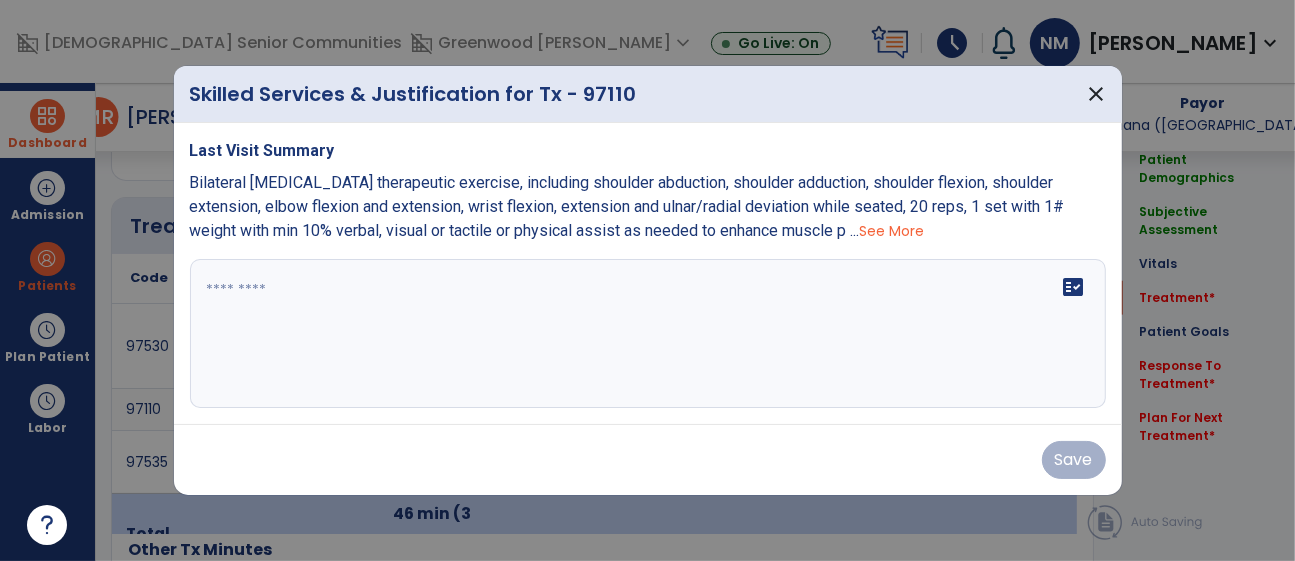 click on "fact_check" at bounding box center [648, 334] 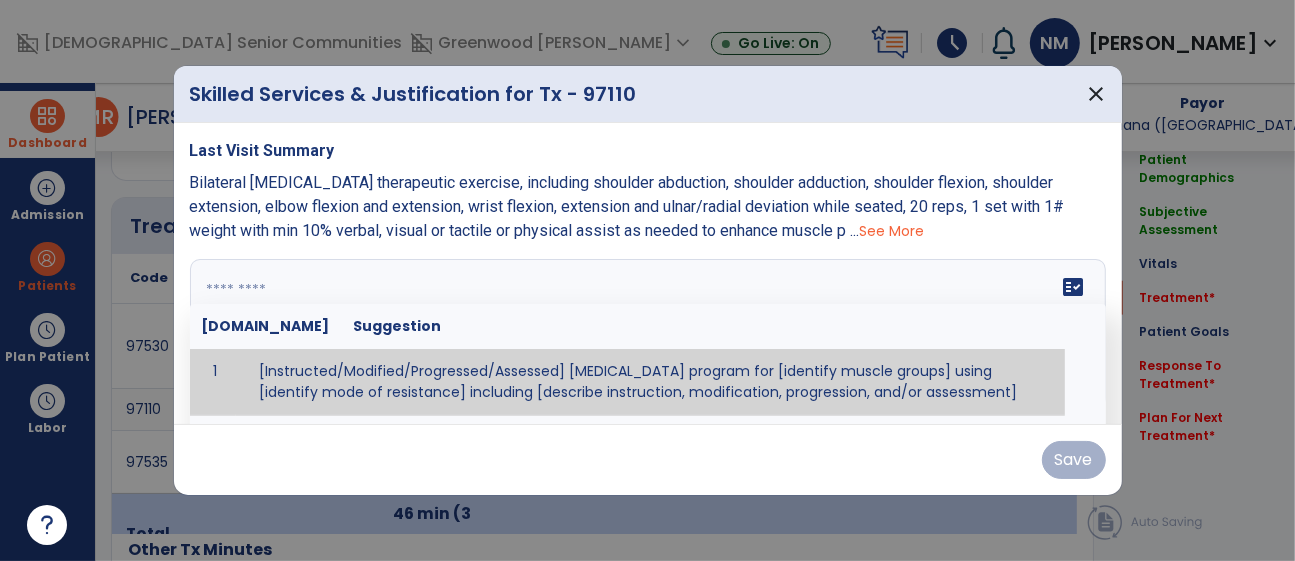 click at bounding box center [645, 334] 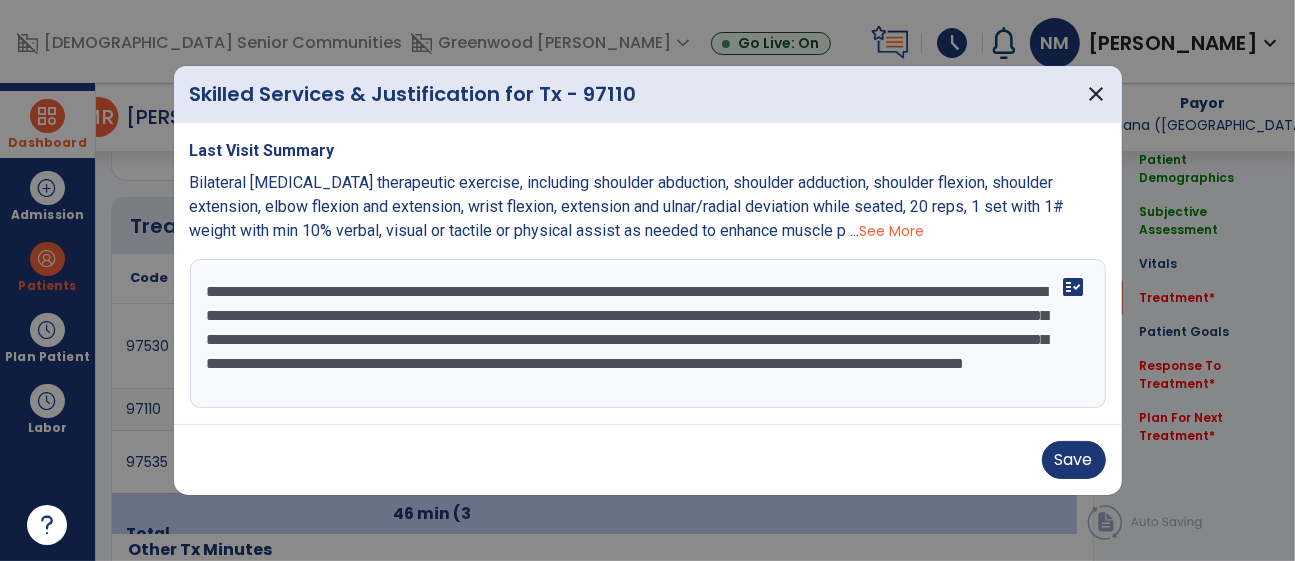 scroll, scrollTop: 16, scrollLeft: 0, axis: vertical 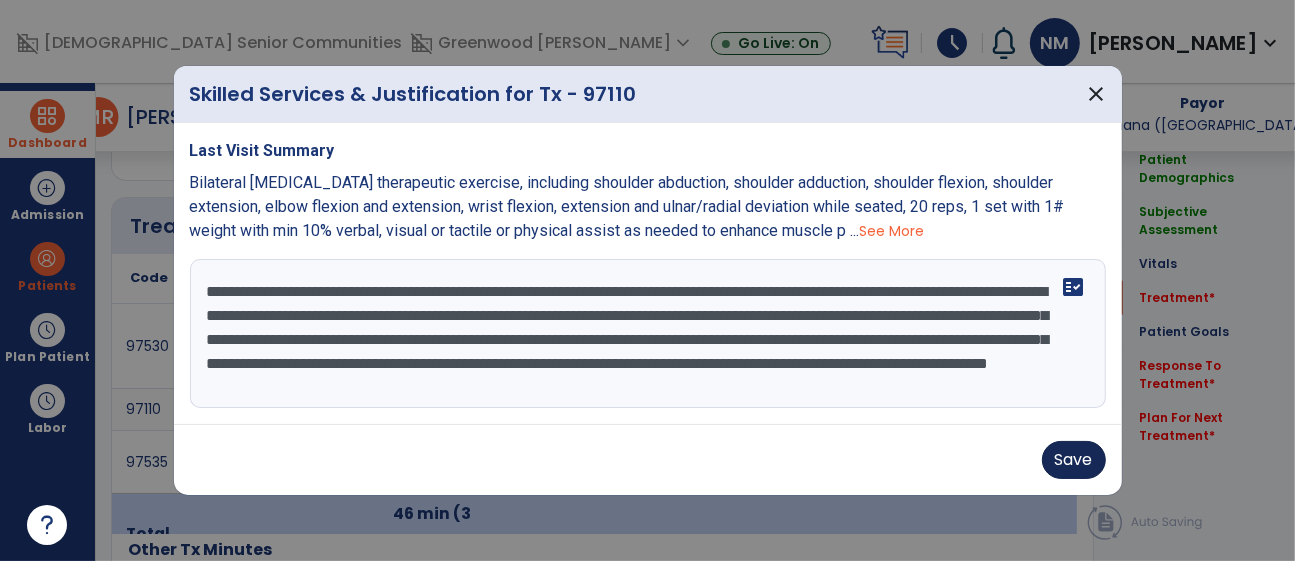 type on "**********" 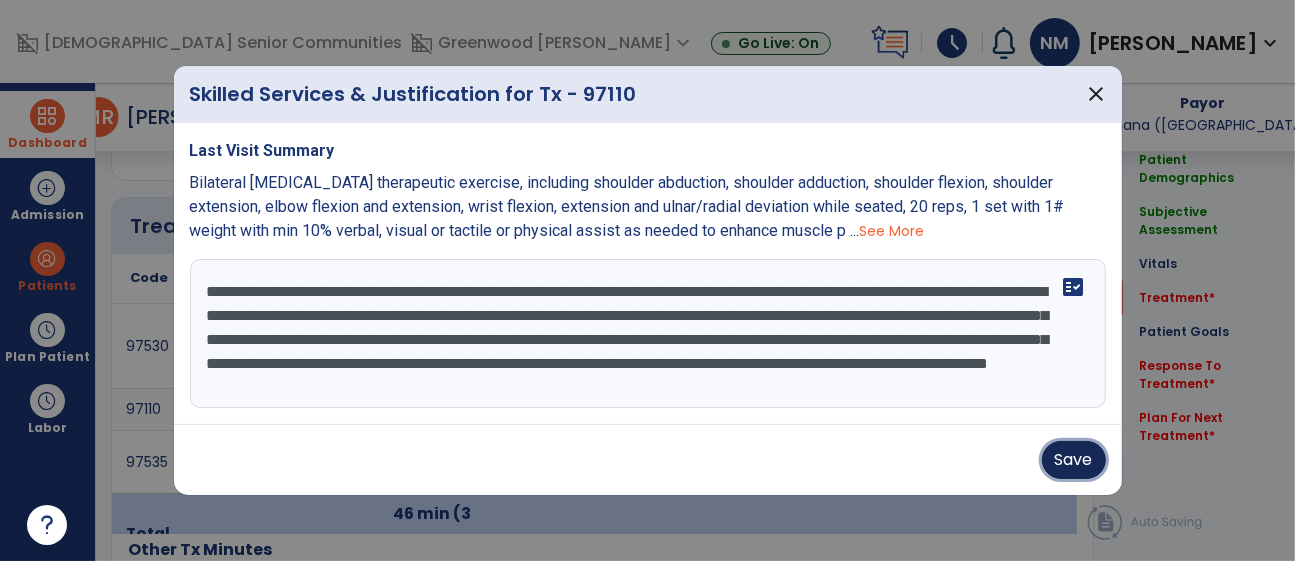 click on "Save" at bounding box center (1074, 460) 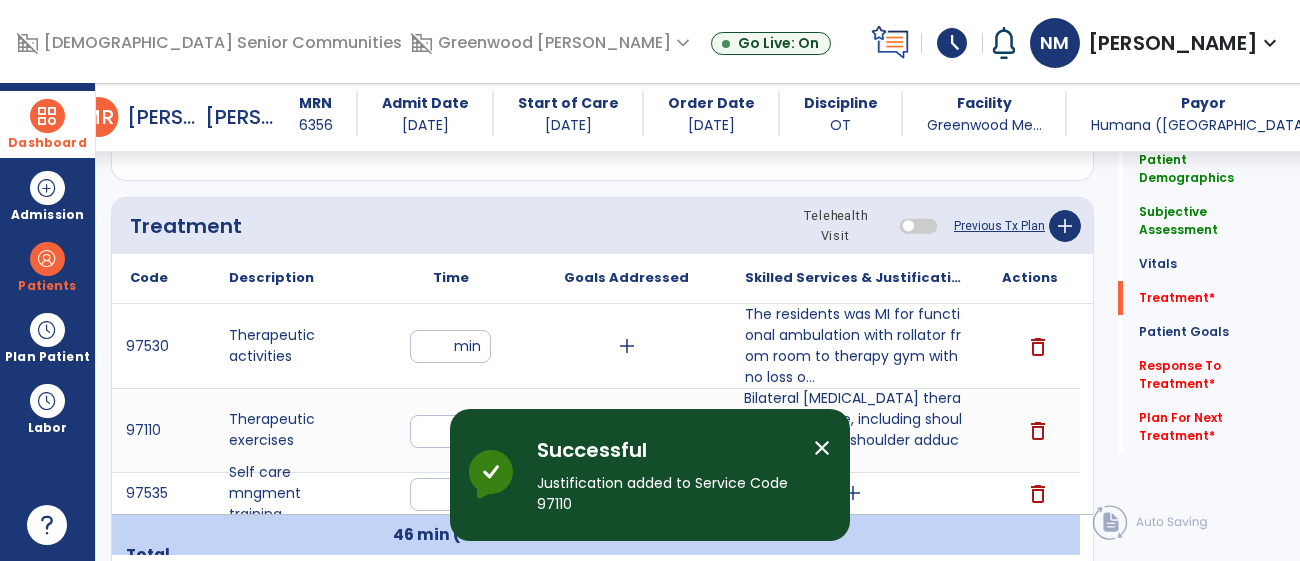 click on "close" at bounding box center (822, 448) 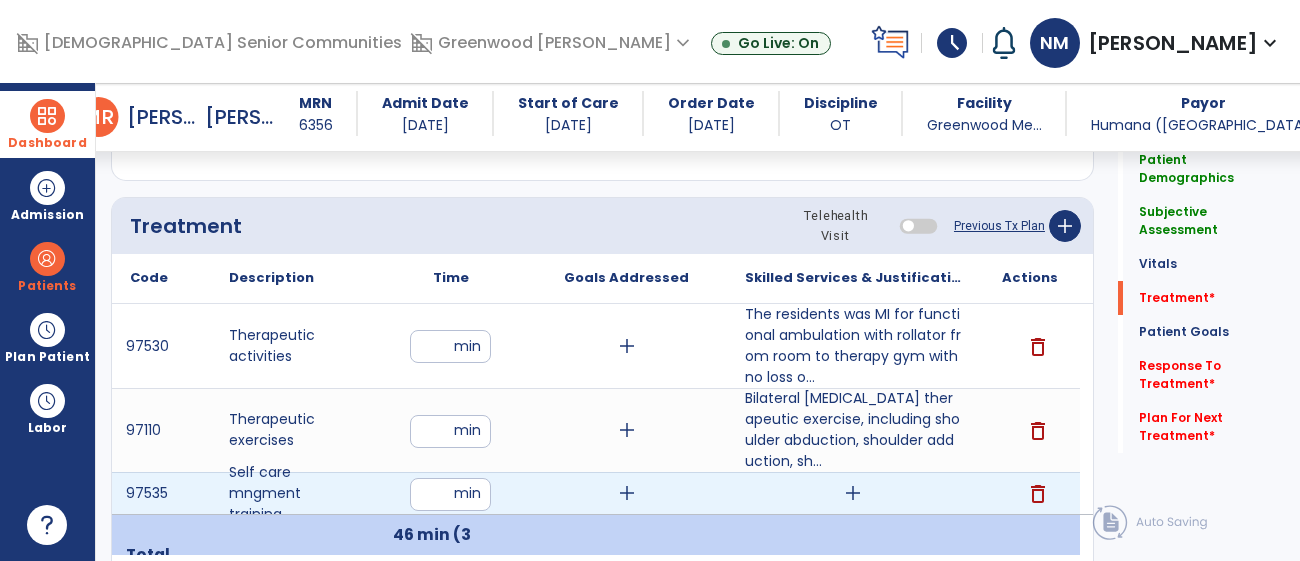 click on "add" at bounding box center [853, 493] 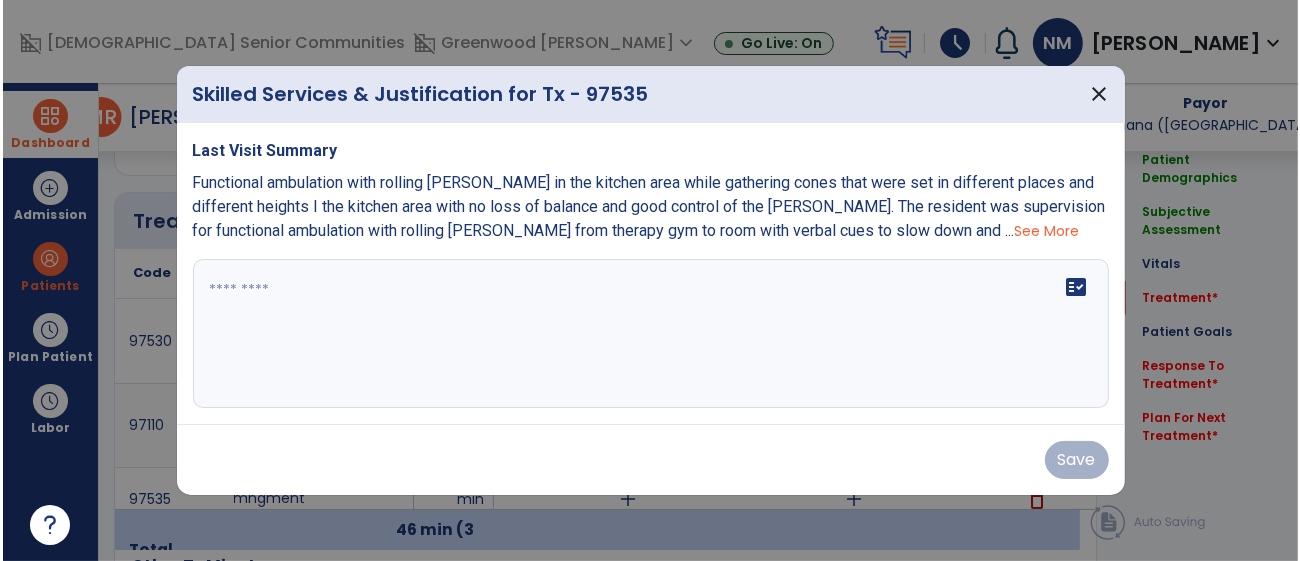 scroll, scrollTop: 1162, scrollLeft: 0, axis: vertical 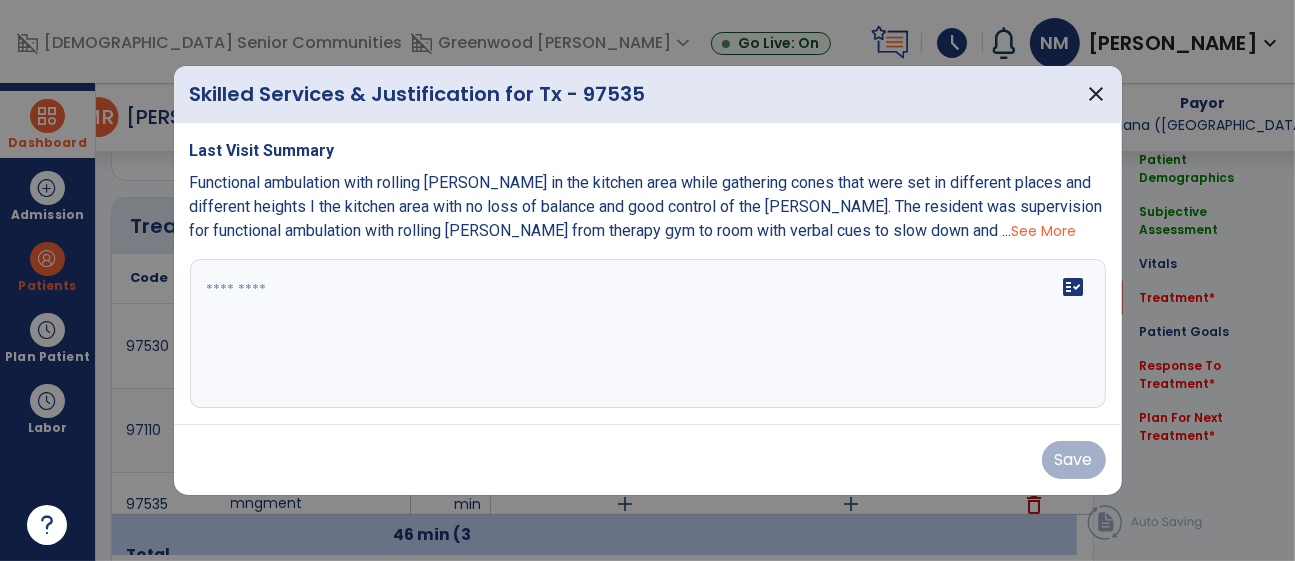 click on "fact_check" at bounding box center [648, 334] 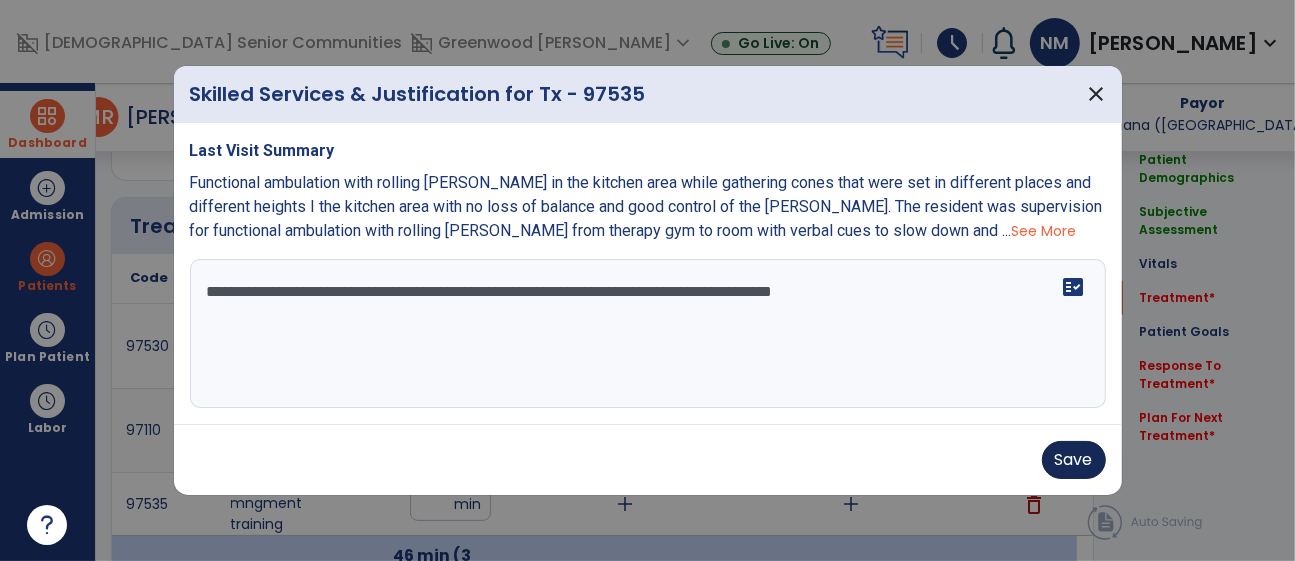 type on "**********" 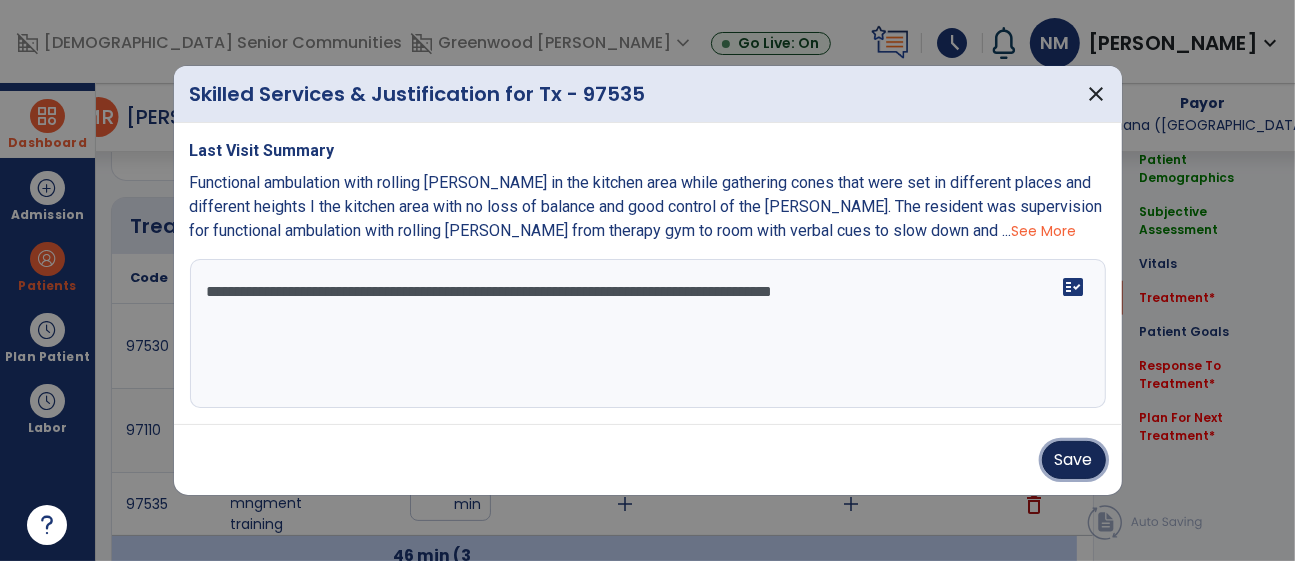 click on "Save" at bounding box center (1074, 460) 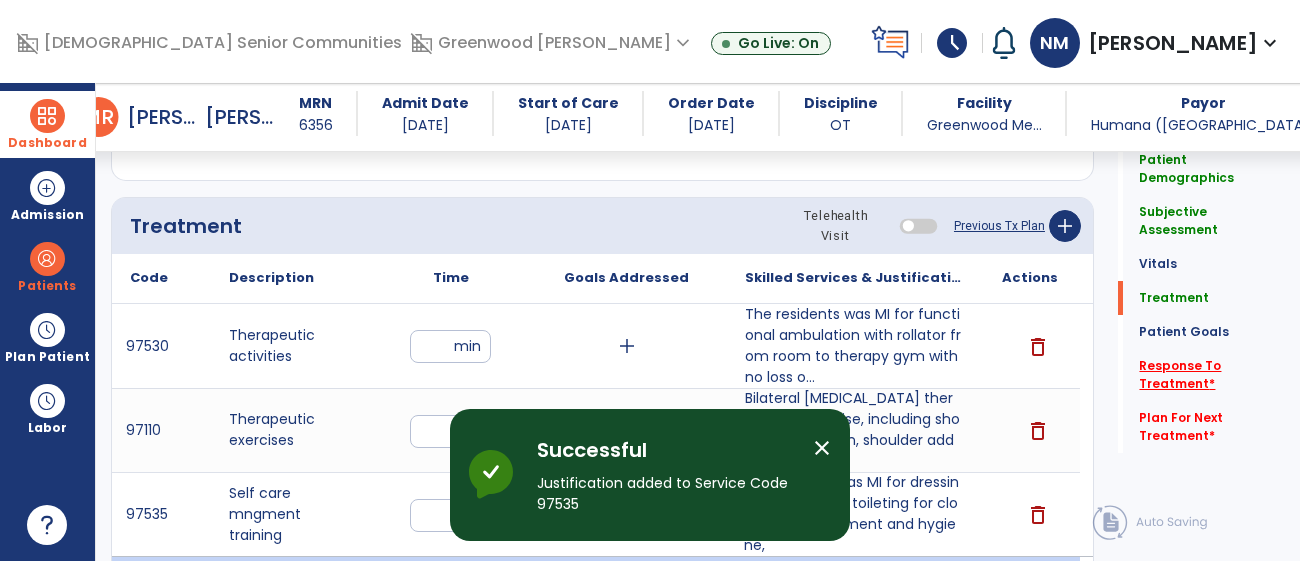 click on "Response To Treatment   *" 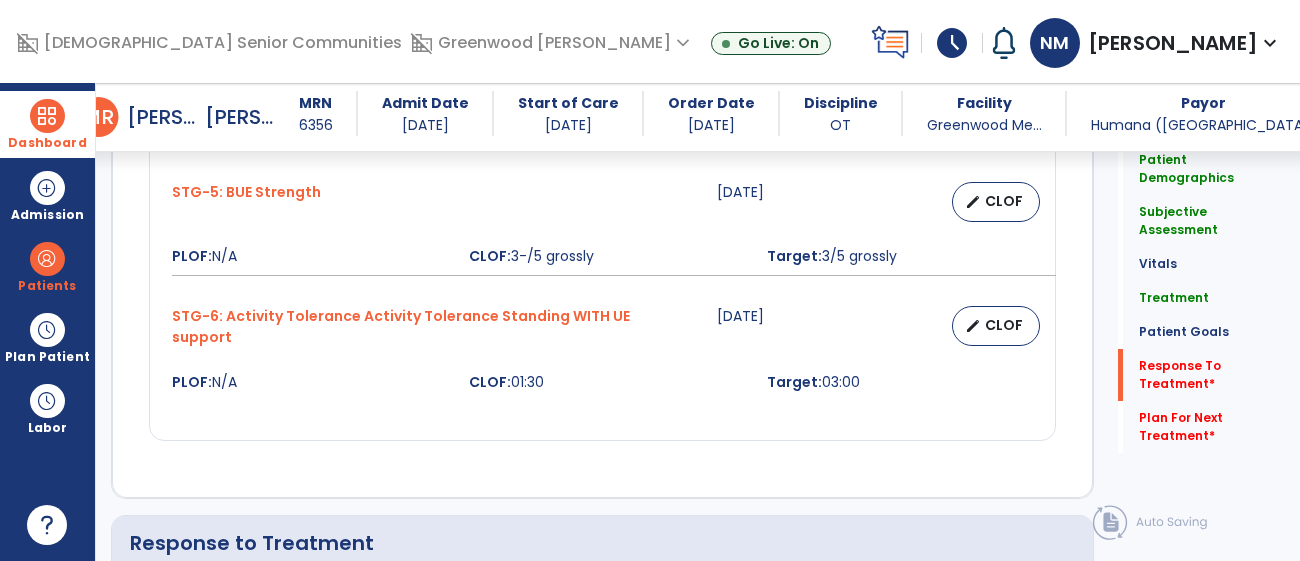 scroll, scrollTop: 2804, scrollLeft: 0, axis: vertical 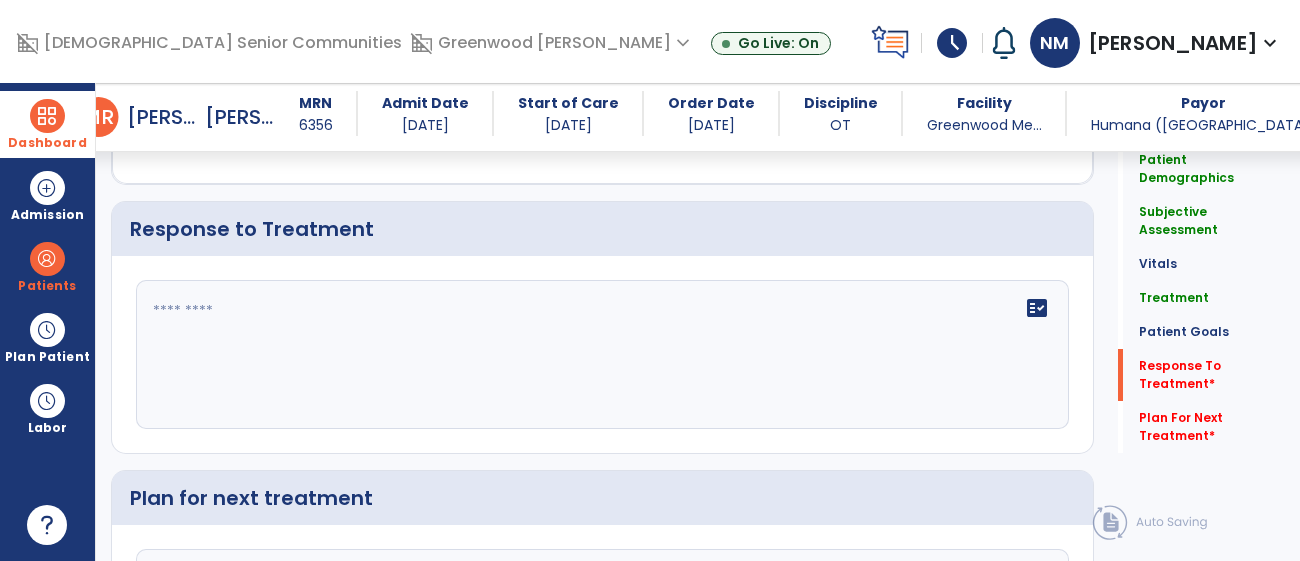 click 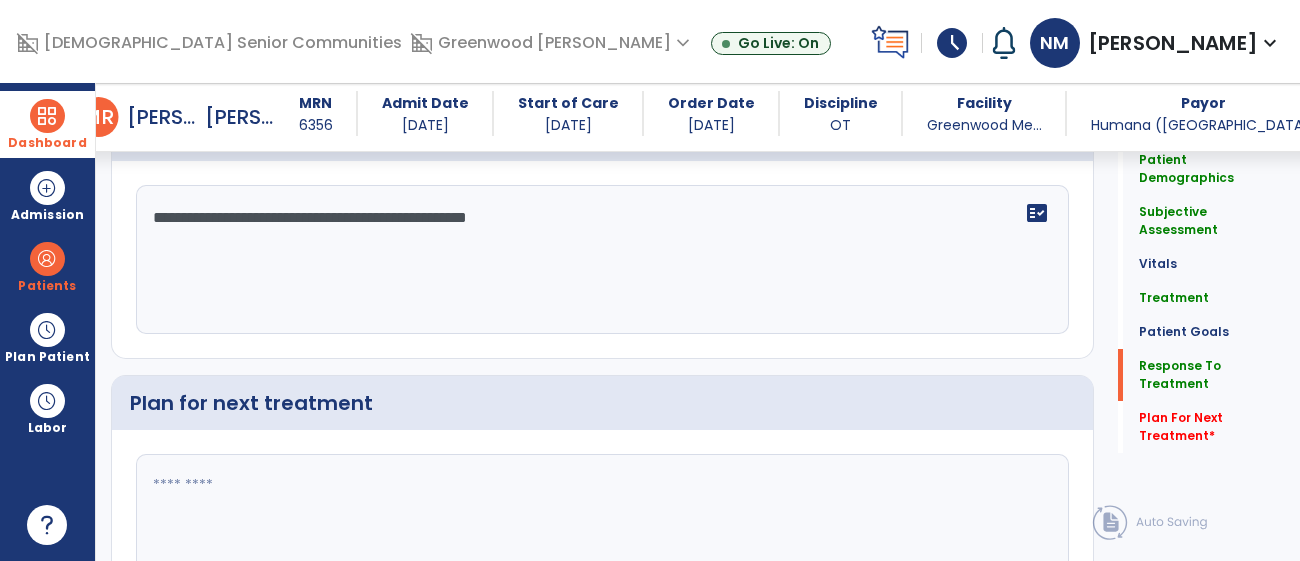 scroll, scrollTop: 2959, scrollLeft: 0, axis: vertical 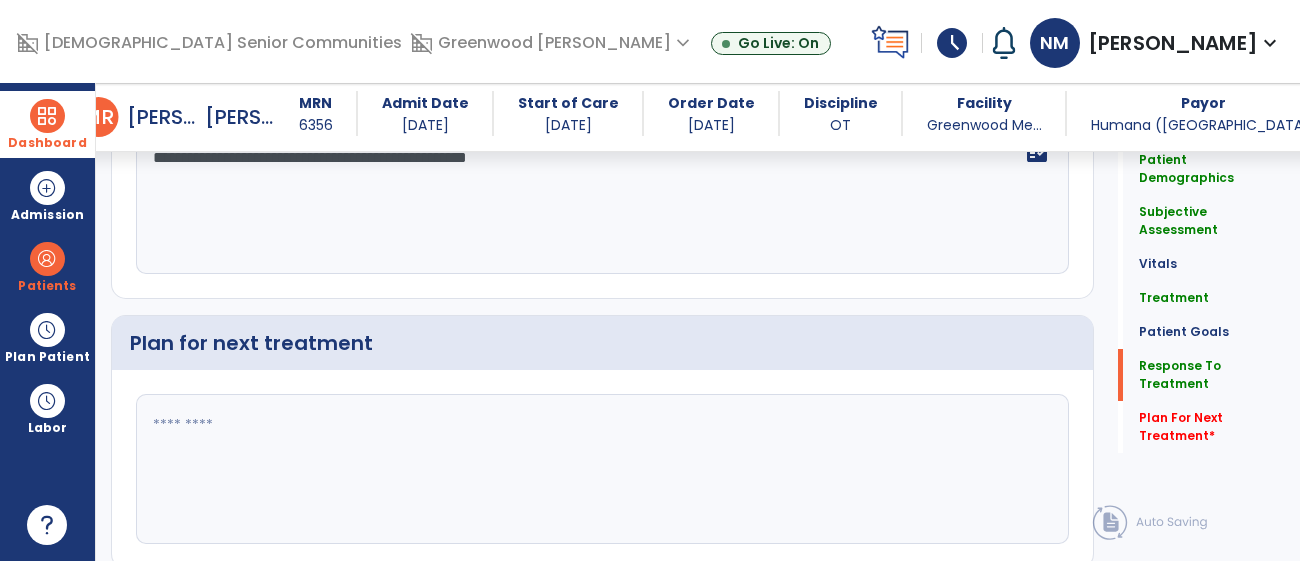 type on "**********" 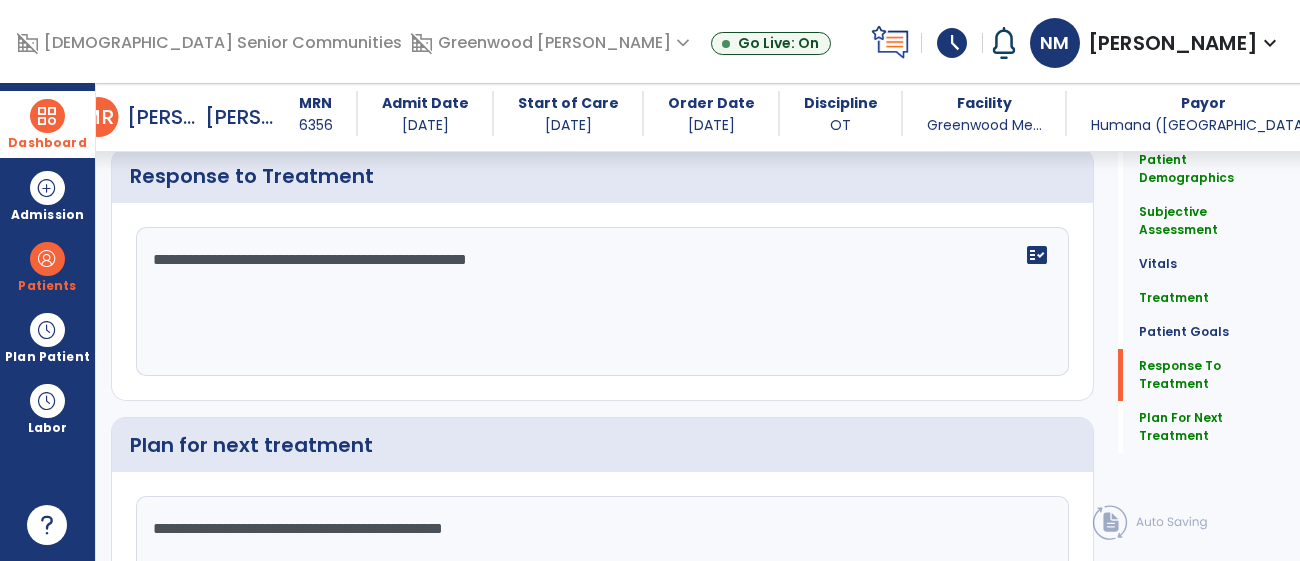 scroll, scrollTop: 2959, scrollLeft: 0, axis: vertical 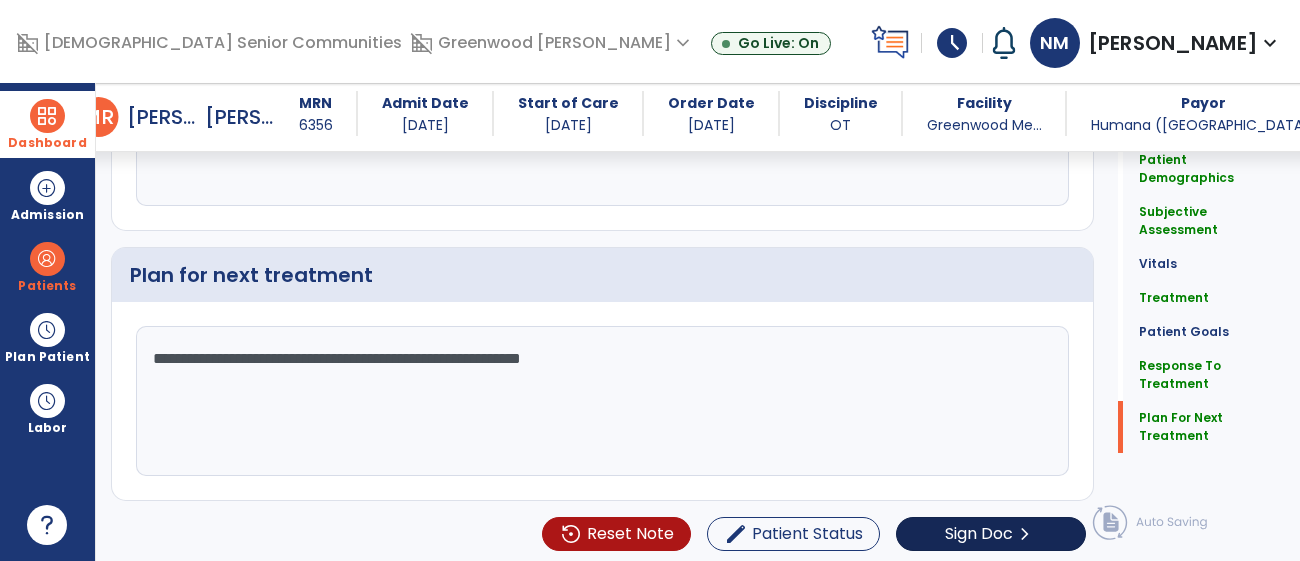 type on "**********" 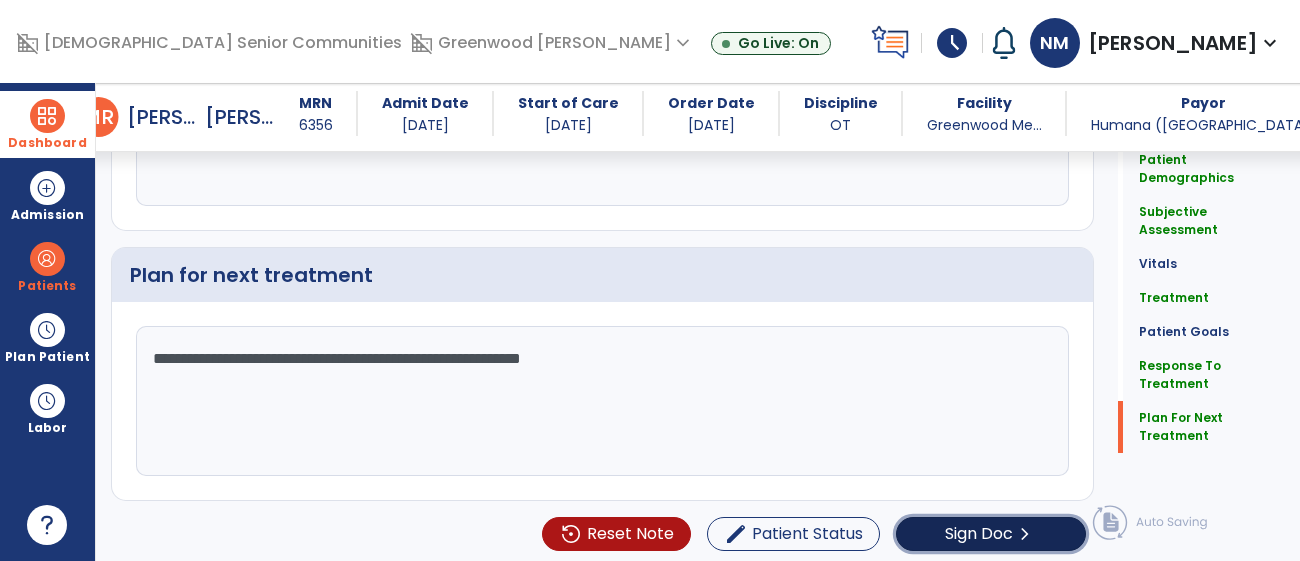 click on "Sign Doc  chevron_right" 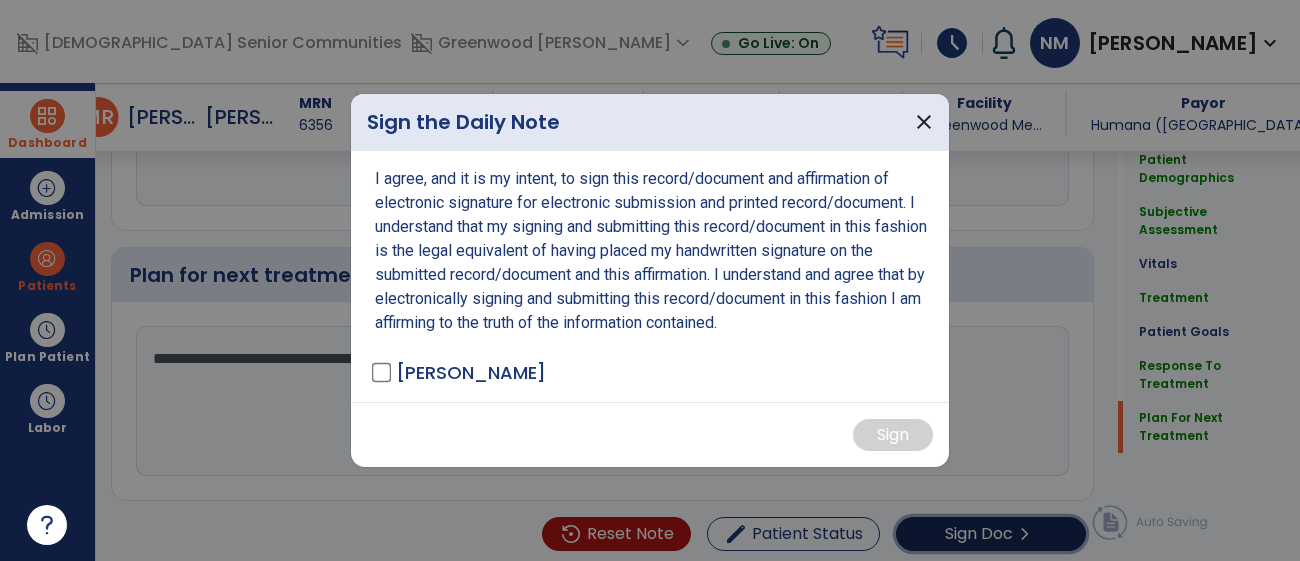 scroll, scrollTop: 3027, scrollLeft: 0, axis: vertical 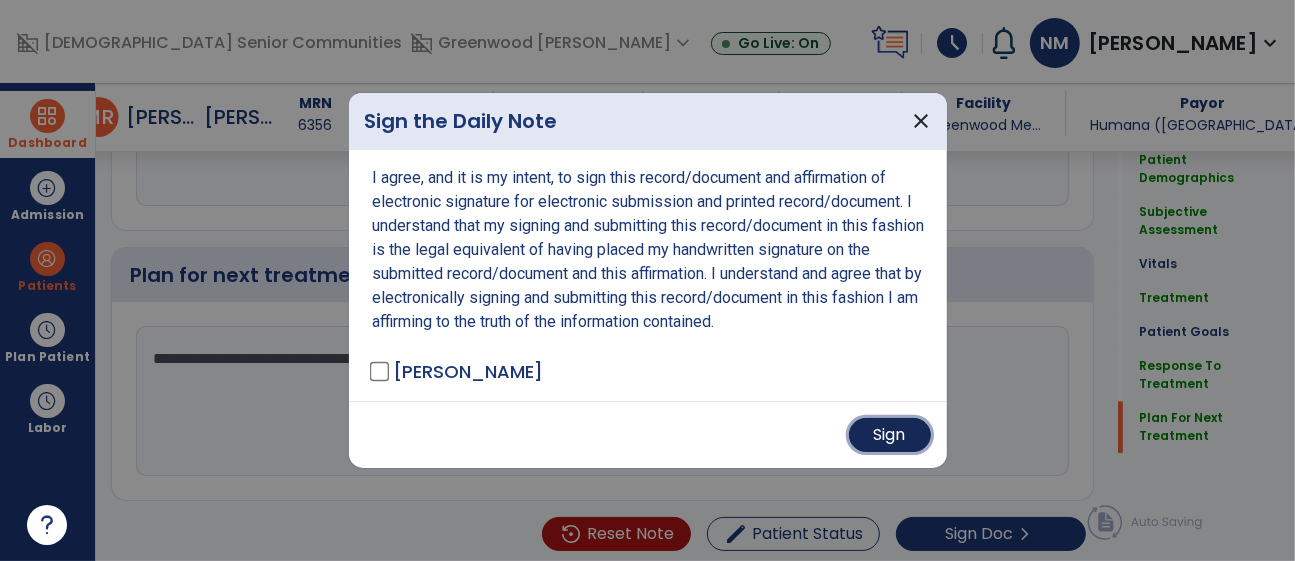 click on "Sign" at bounding box center [890, 435] 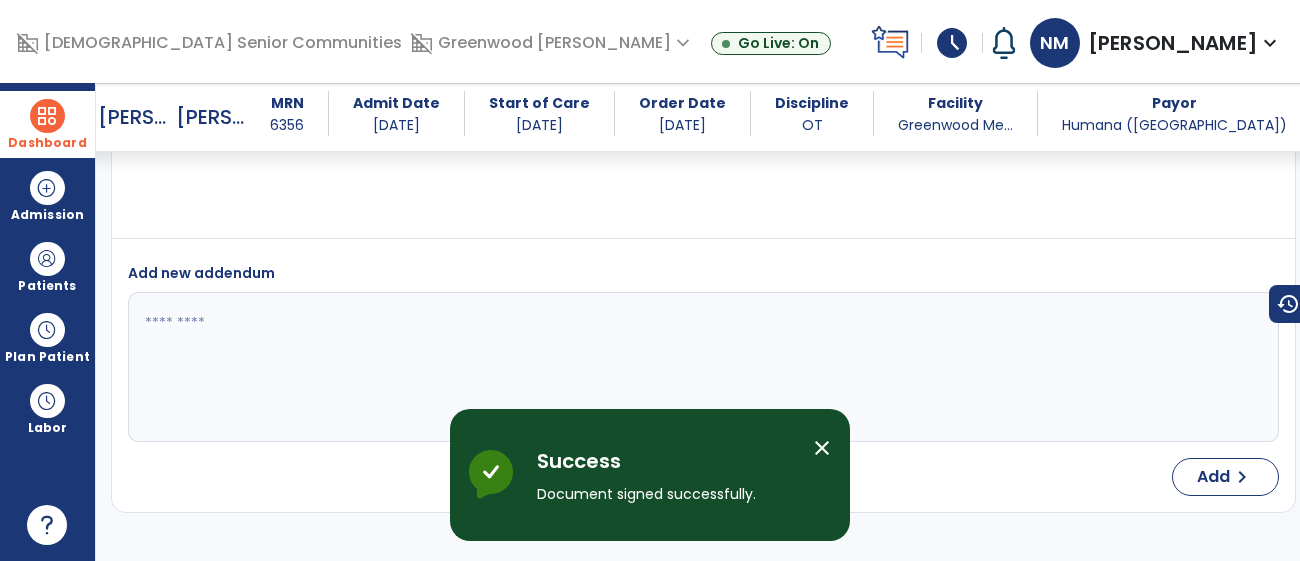 scroll, scrollTop: 4378, scrollLeft: 0, axis: vertical 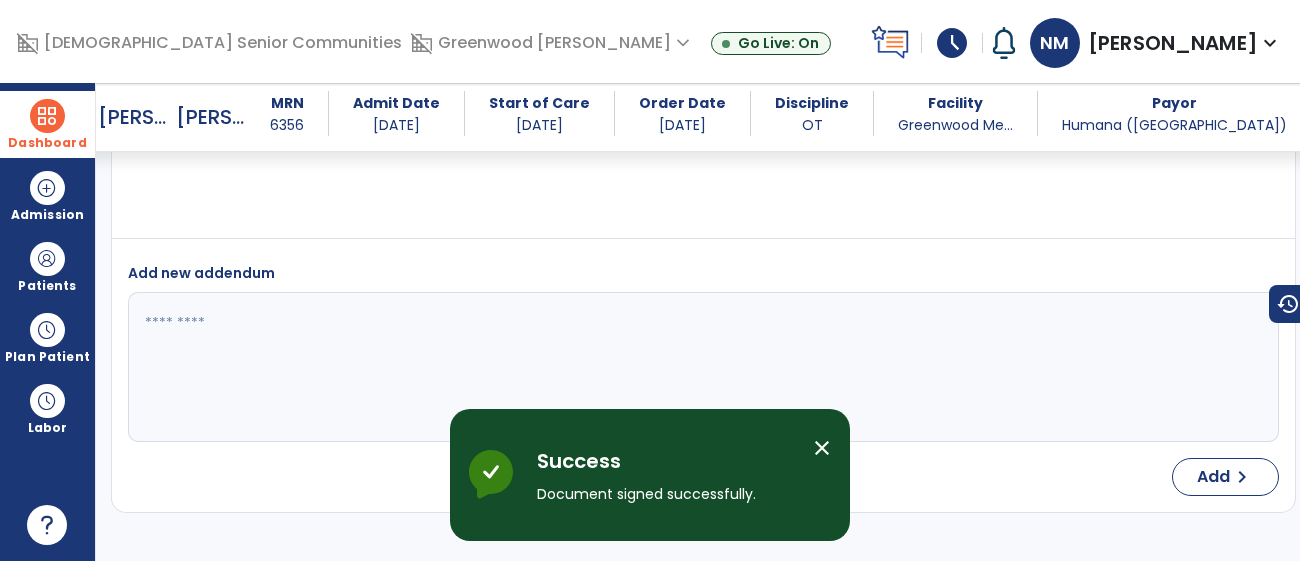 click on "Dashboard" at bounding box center [47, 124] 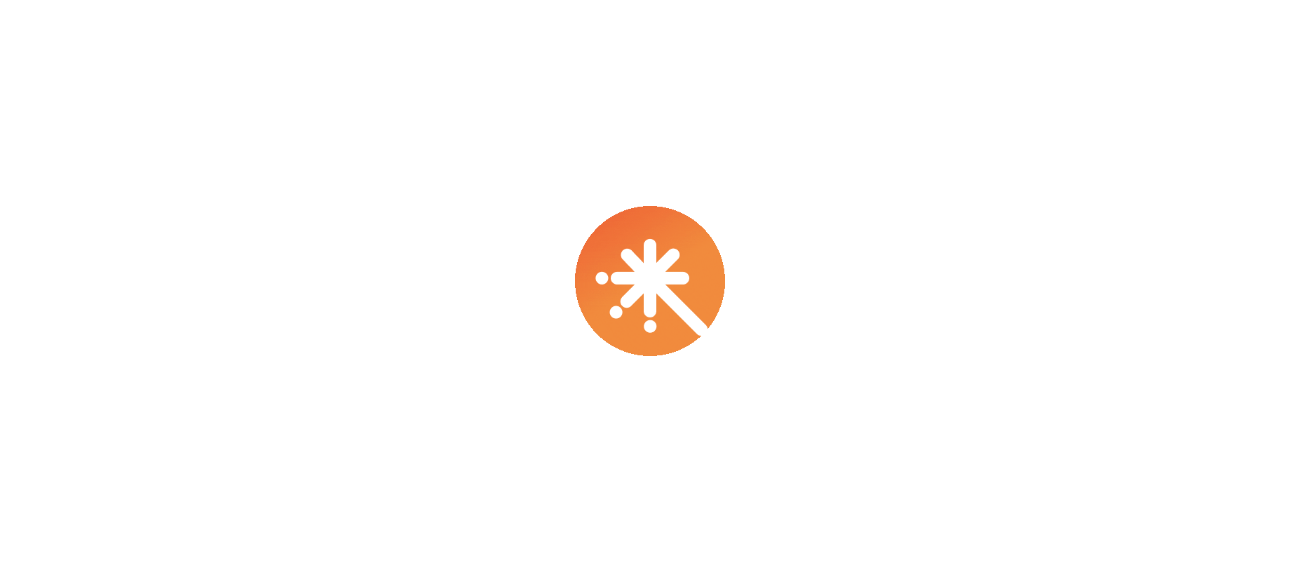 scroll, scrollTop: 0, scrollLeft: 0, axis: both 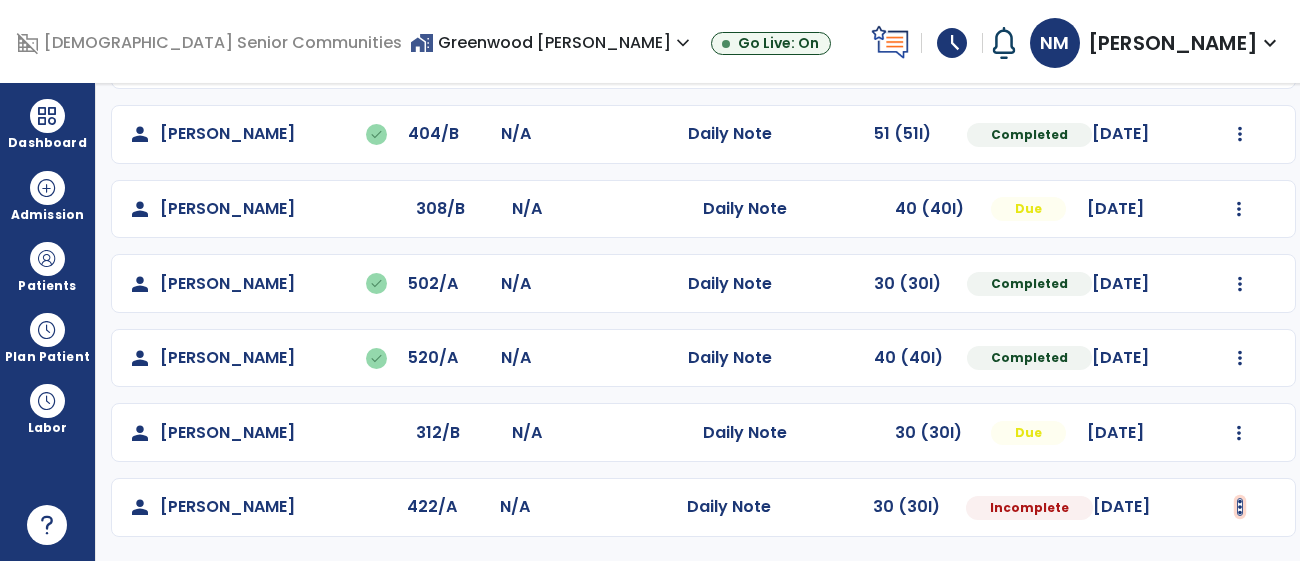 click at bounding box center [1240, -313] 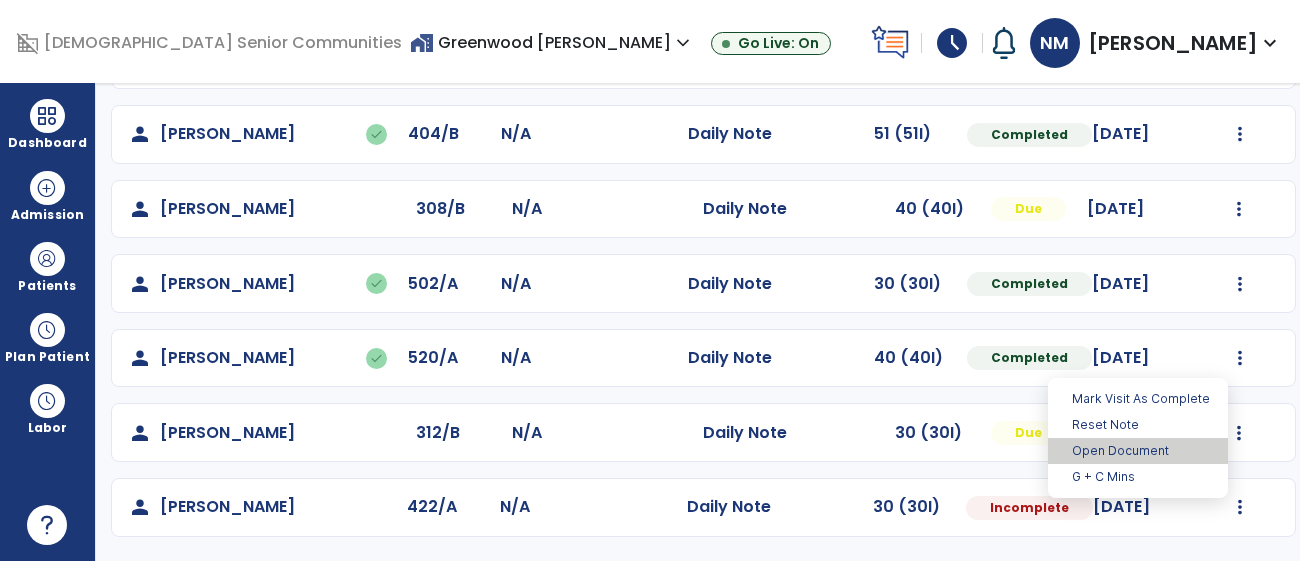 click on "Open Document" at bounding box center [1138, 451] 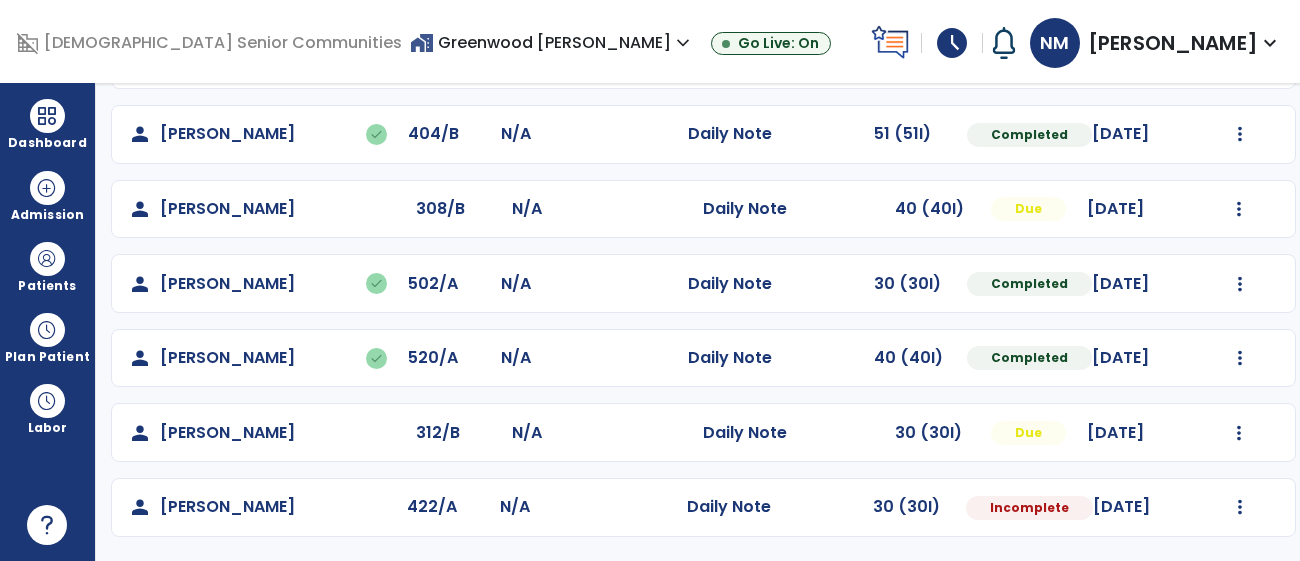 select on "*" 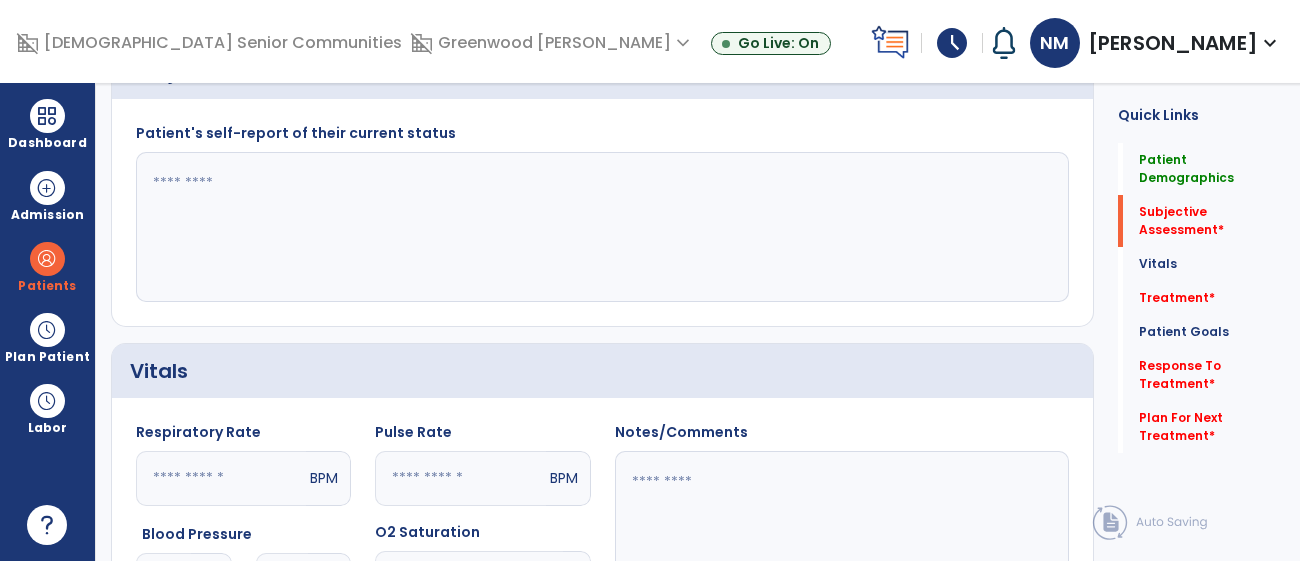 scroll, scrollTop: 618, scrollLeft: 0, axis: vertical 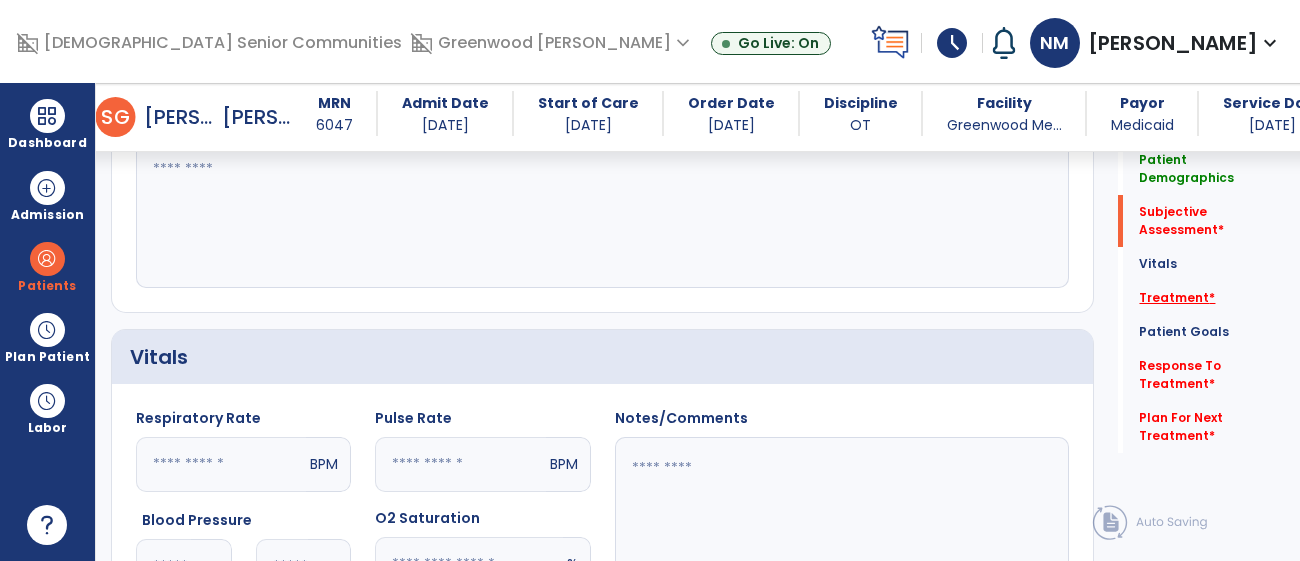 drag, startPoint x: 1169, startPoint y: 277, endPoint x: 1163, endPoint y: 286, distance: 10.816654 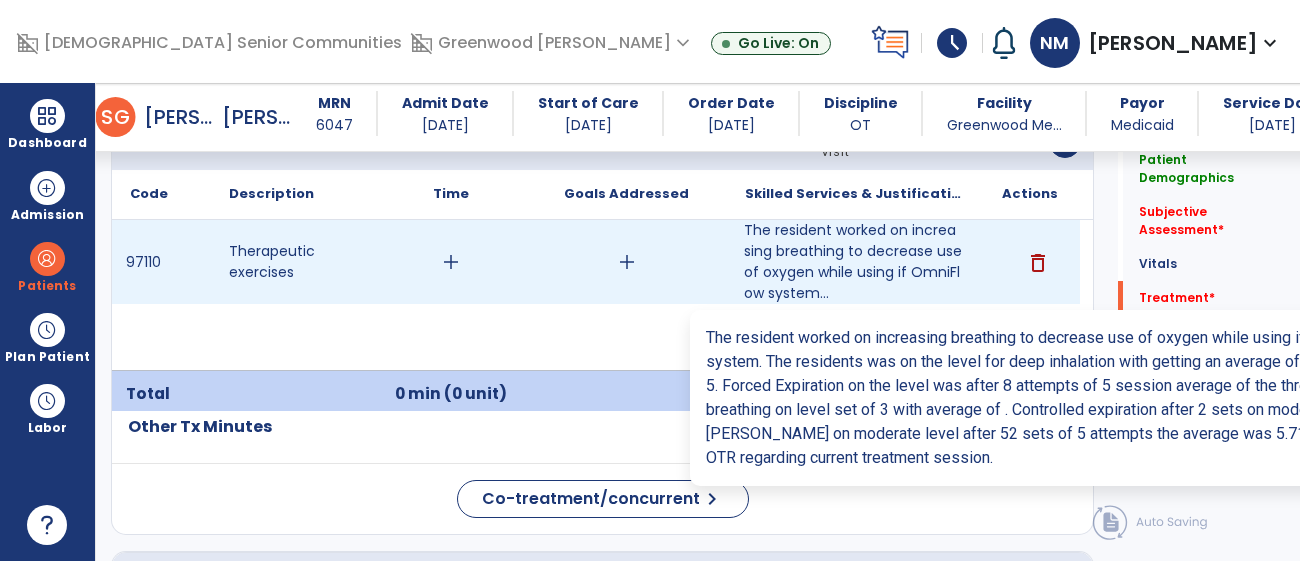 click on "The resident worked on increasing breathing to decrease use of oxygen while using if OmniFlow system..." at bounding box center (853, 262) 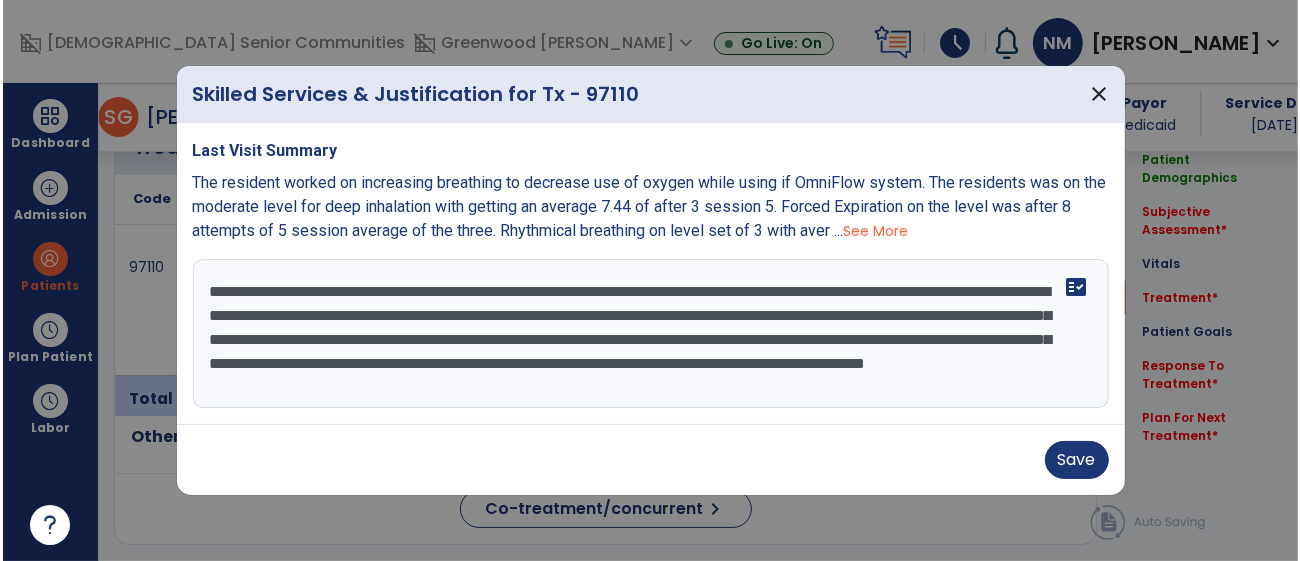 scroll, scrollTop: 1256, scrollLeft: 0, axis: vertical 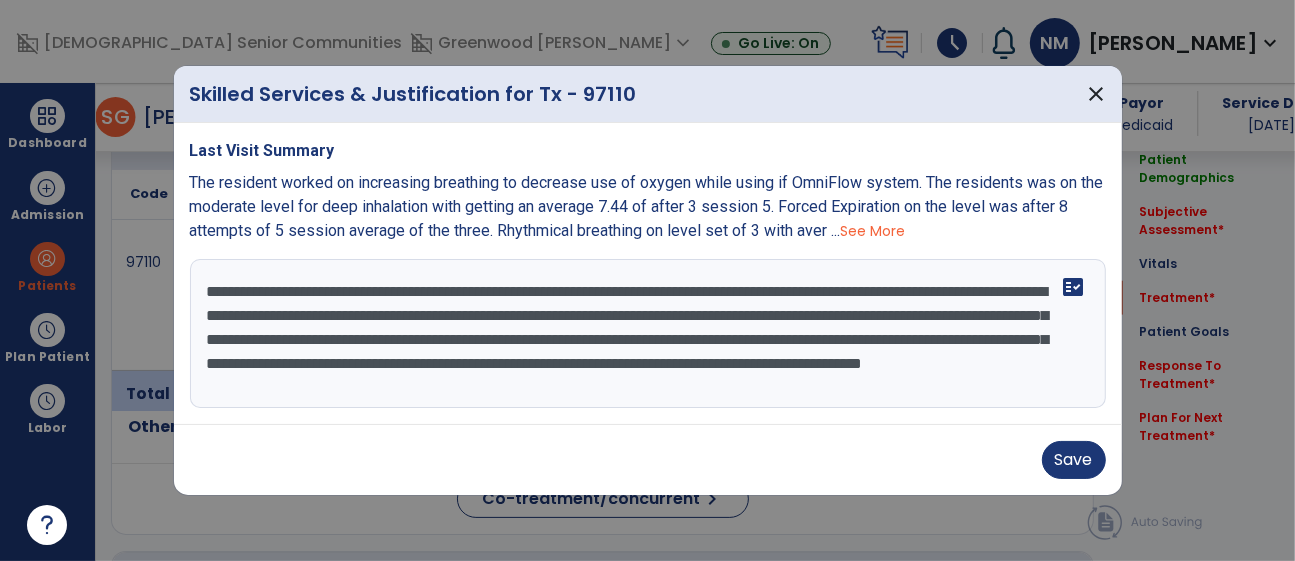 click on "**********" at bounding box center [648, 334] 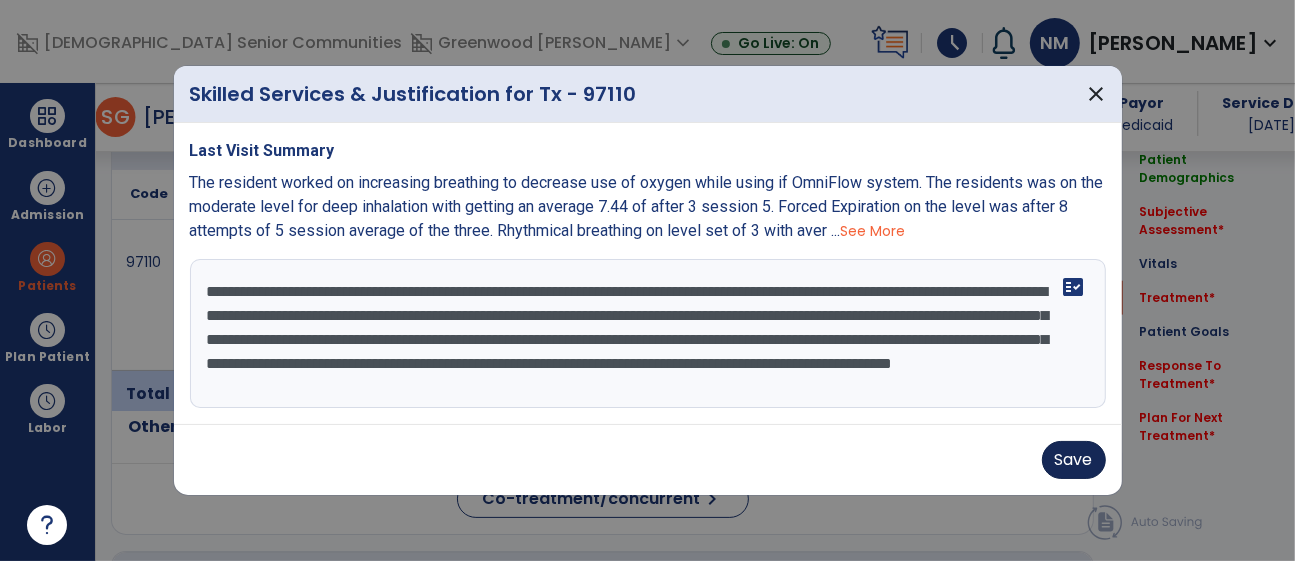 type on "**********" 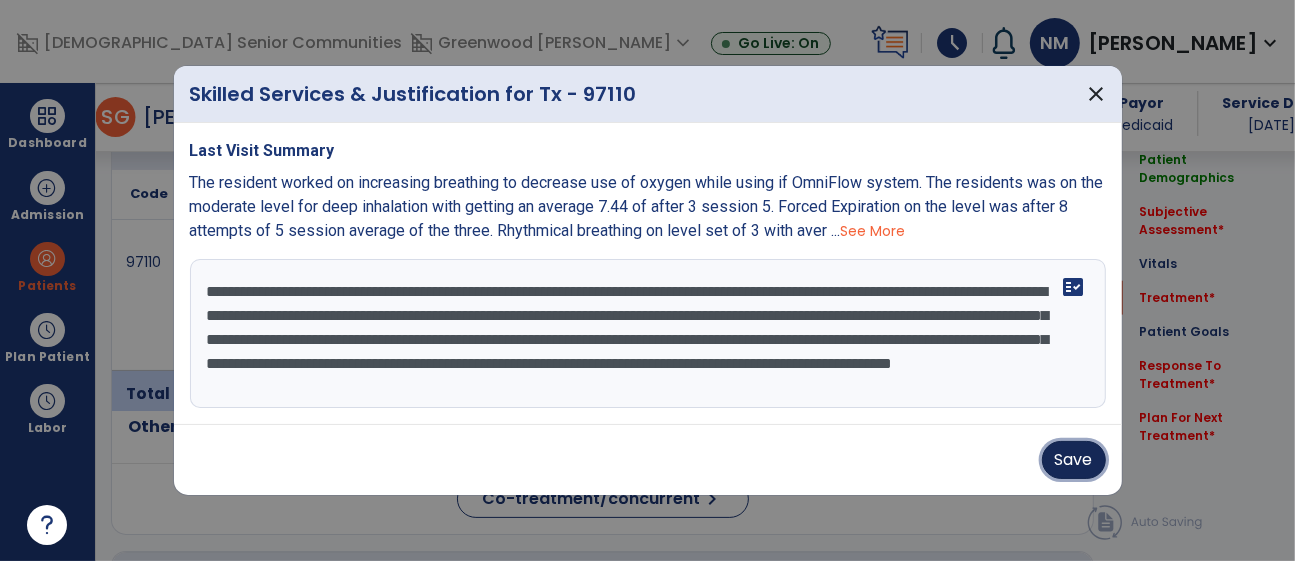 click on "Save" at bounding box center (1074, 460) 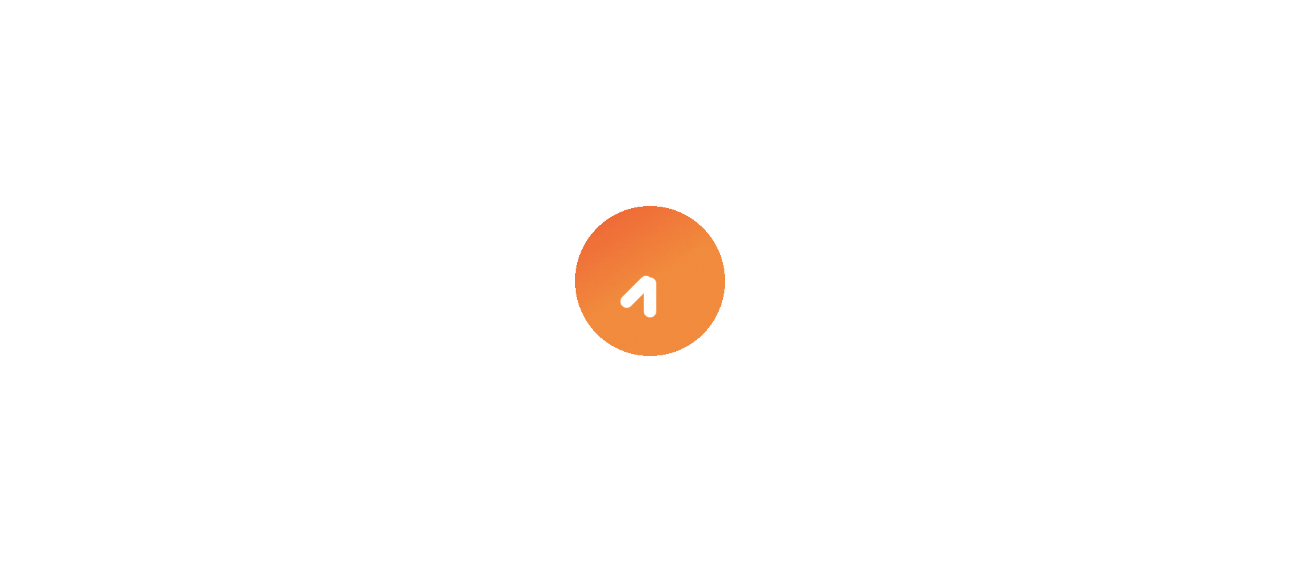 scroll, scrollTop: 0, scrollLeft: 0, axis: both 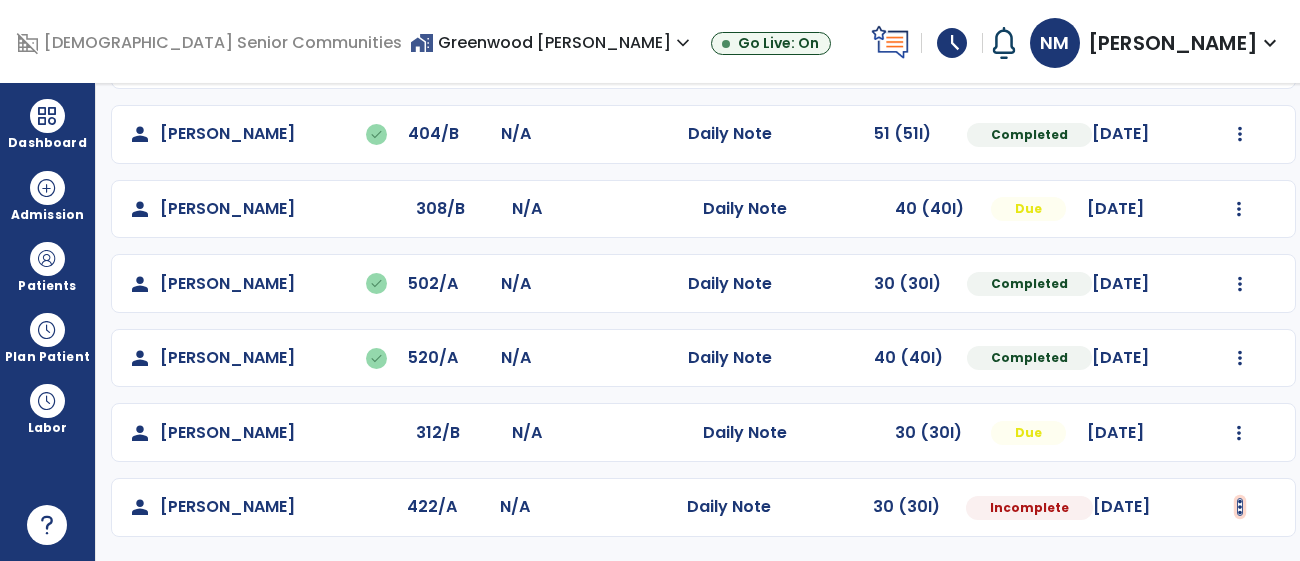 click at bounding box center [1240, -313] 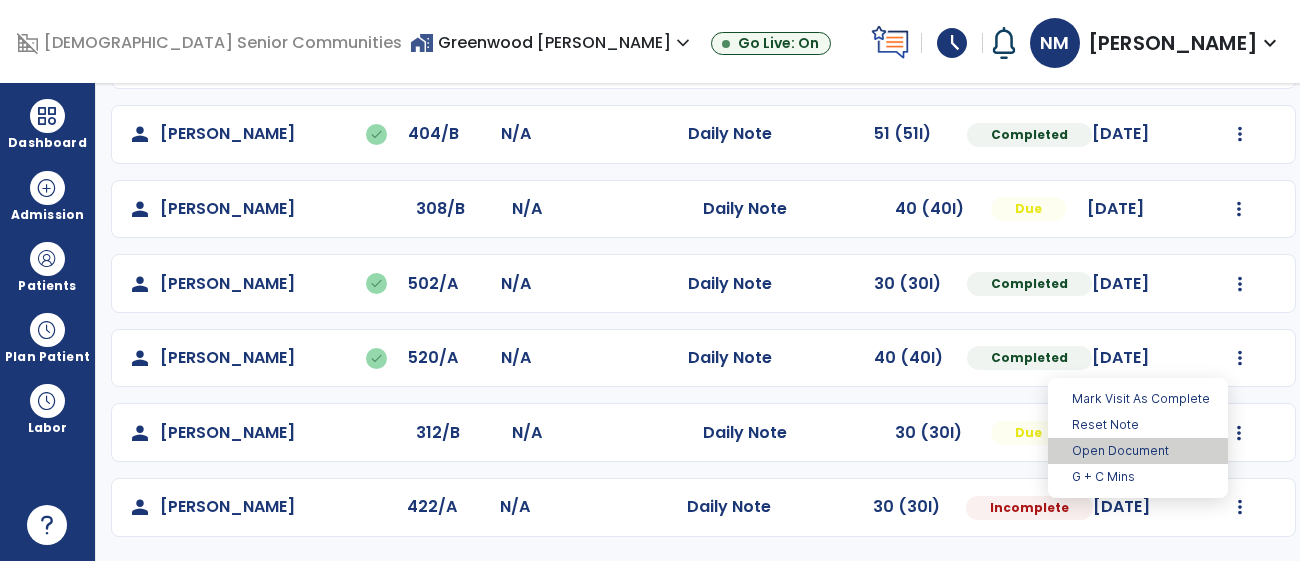 click on "Open Document" at bounding box center (1138, 451) 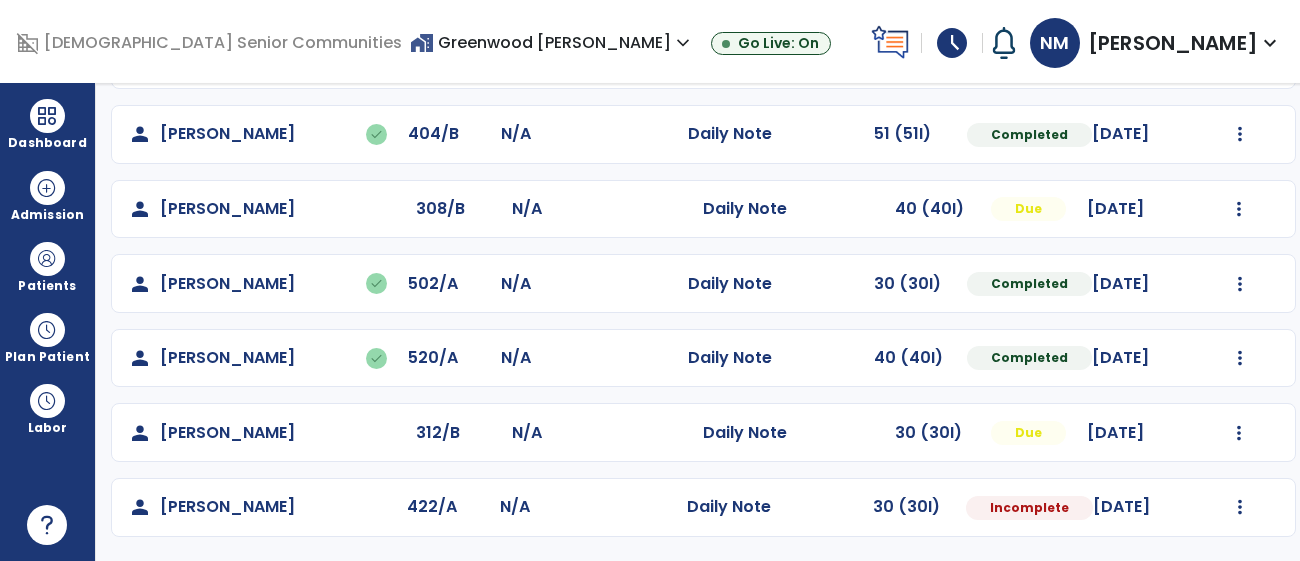 select on "*" 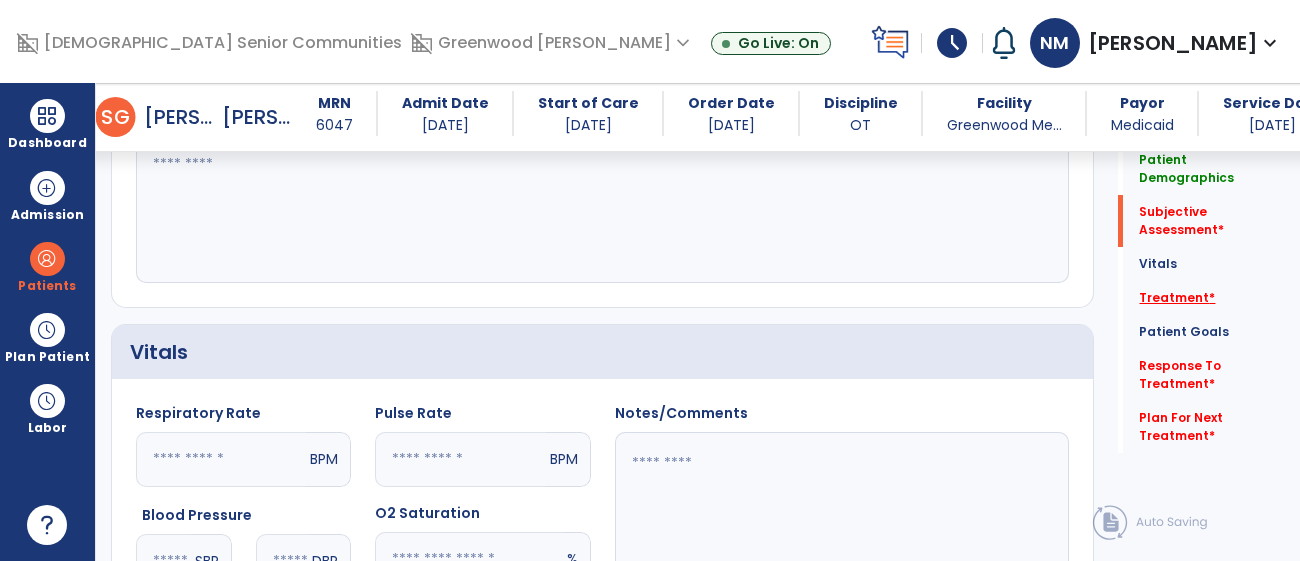 scroll, scrollTop: 618, scrollLeft: 0, axis: vertical 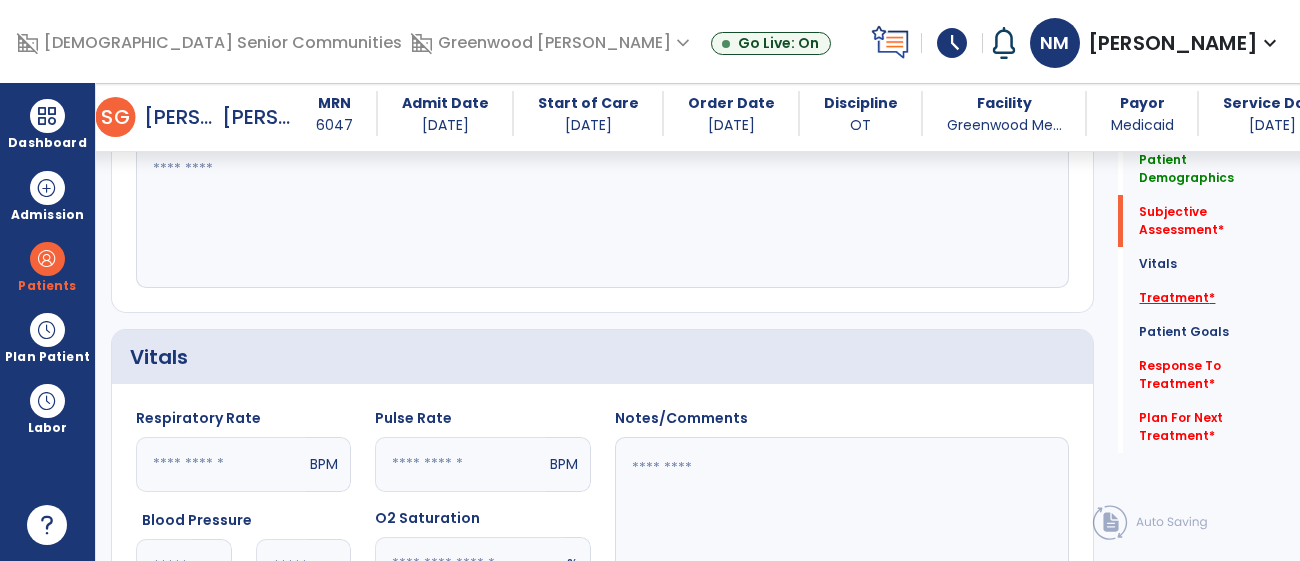 click on "Treatment   *" 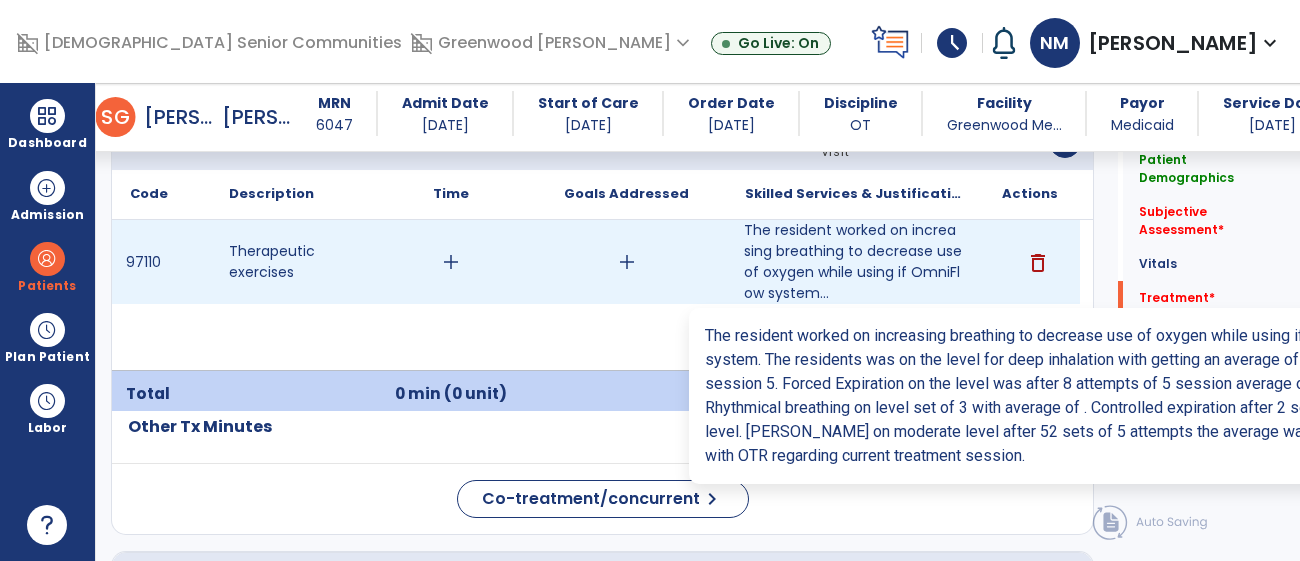click on "The resident worked on increasing breathing to decrease use of oxygen while using if OmniFlow system..." at bounding box center (853, 262) 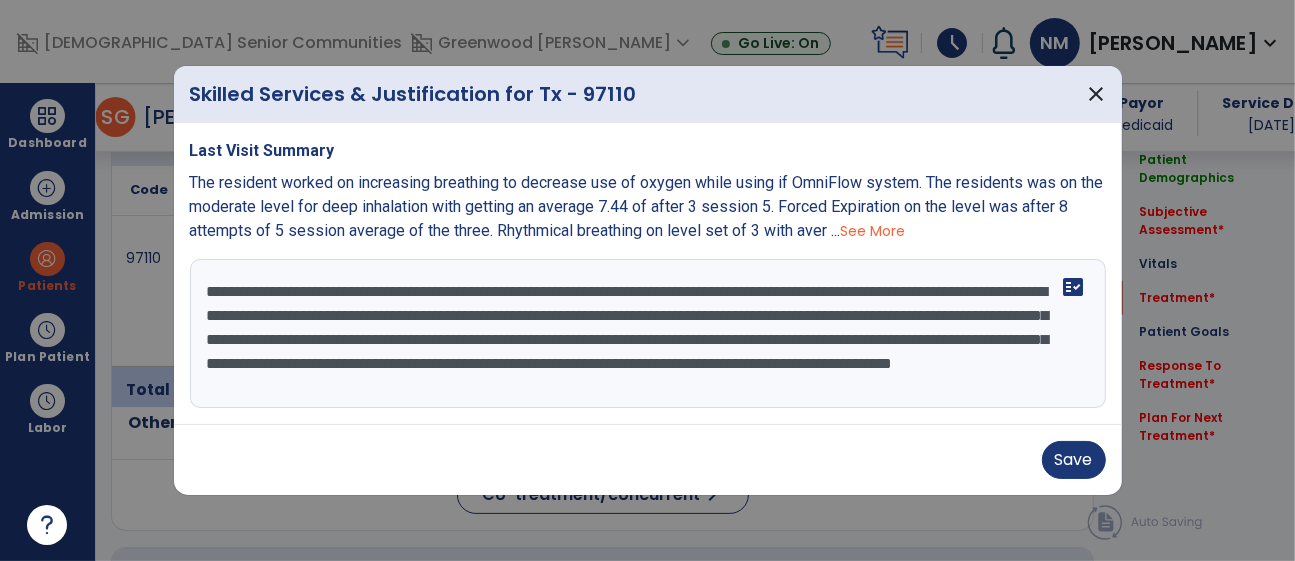 scroll, scrollTop: 1256, scrollLeft: 0, axis: vertical 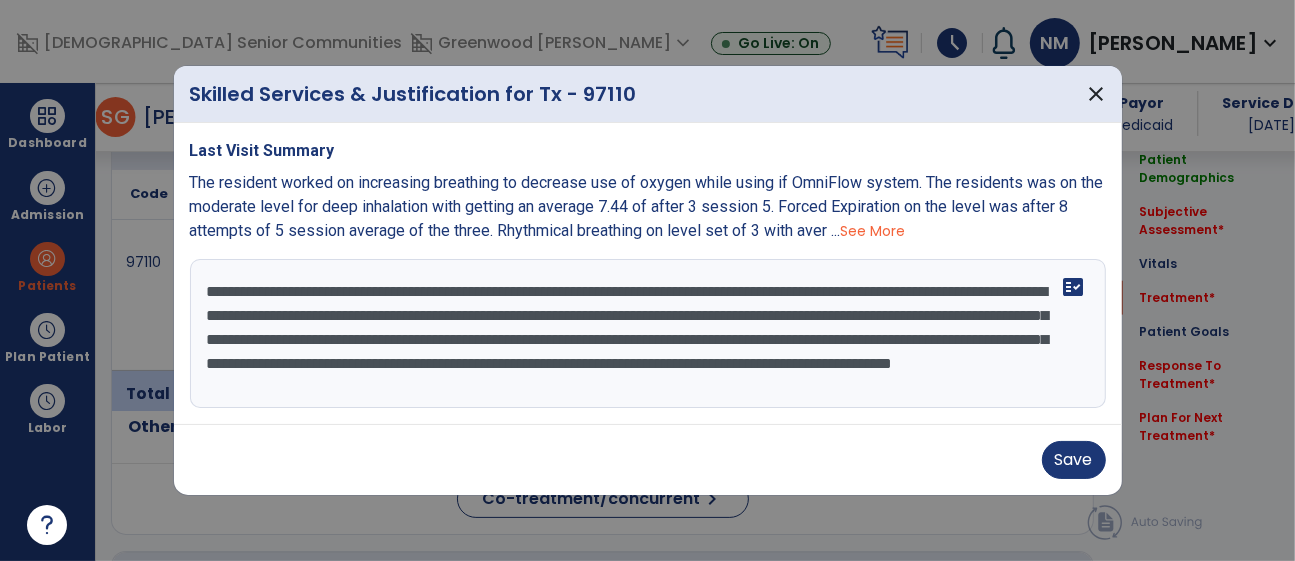 click on "**********" at bounding box center [648, 334] 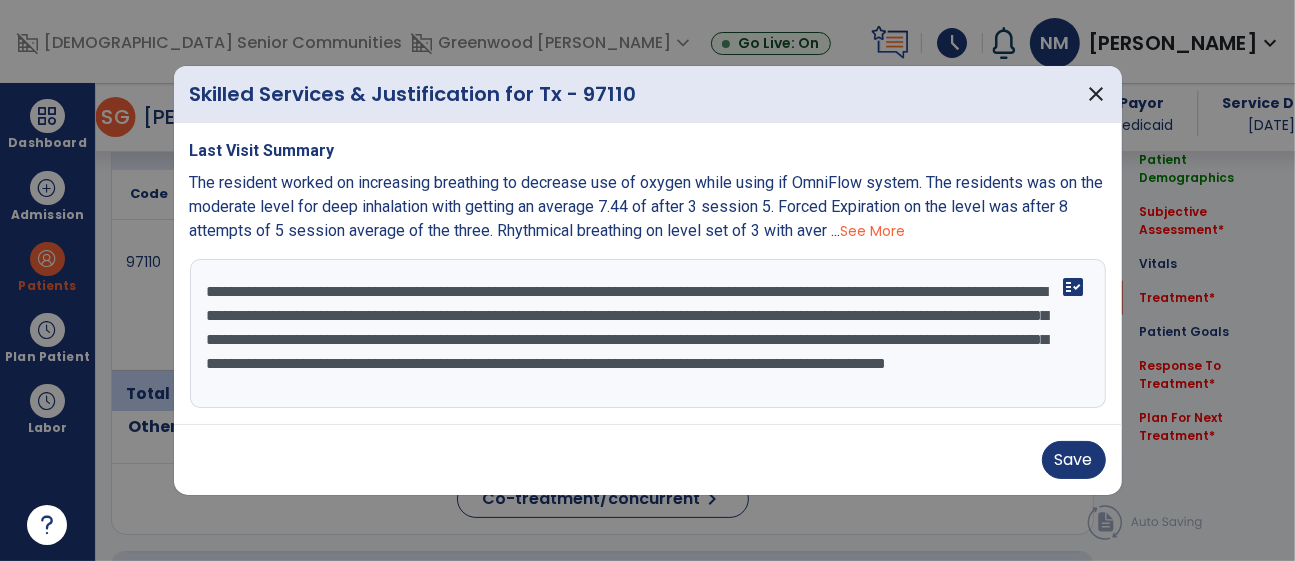 click on "**********" at bounding box center (648, 334) 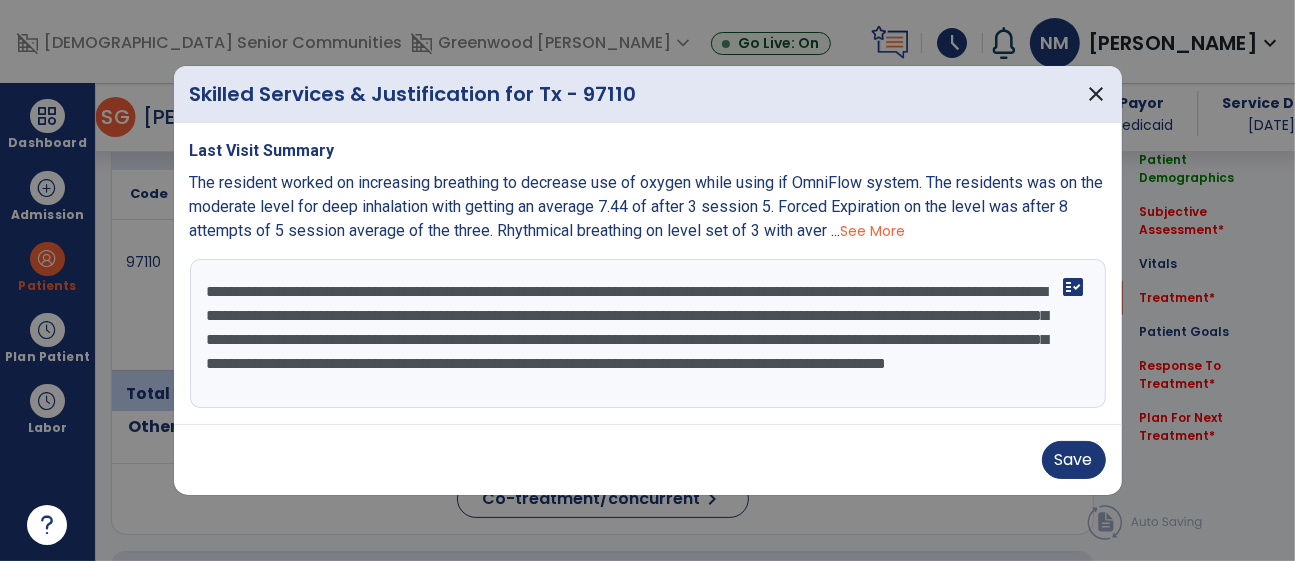 click on "**********" at bounding box center [648, 334] 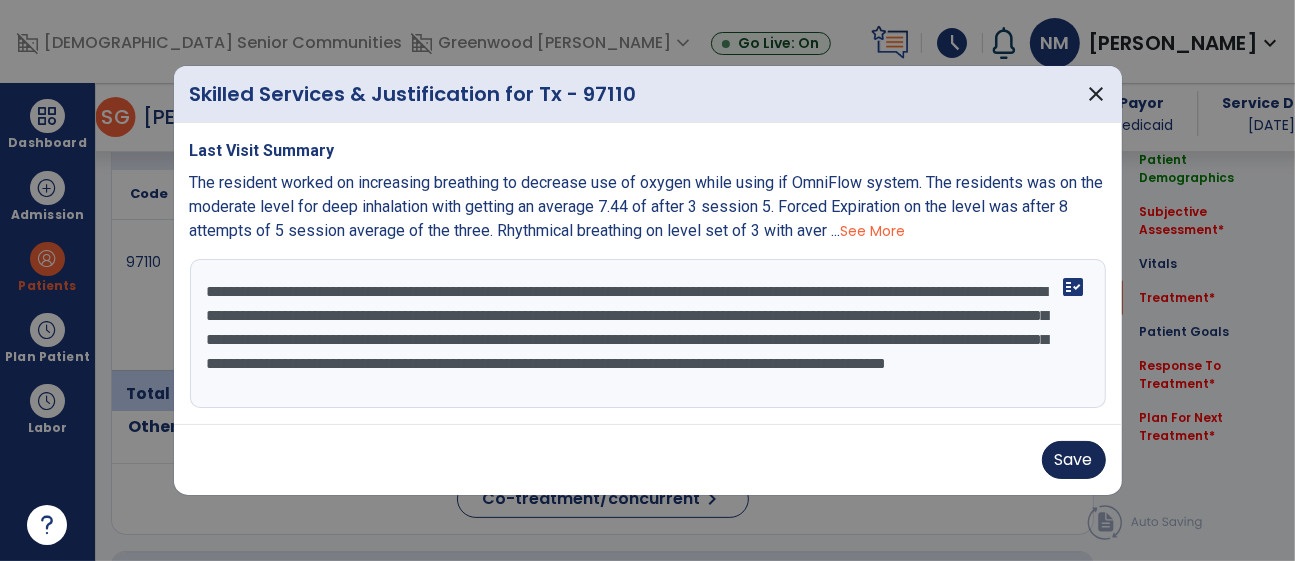 type on "**********" 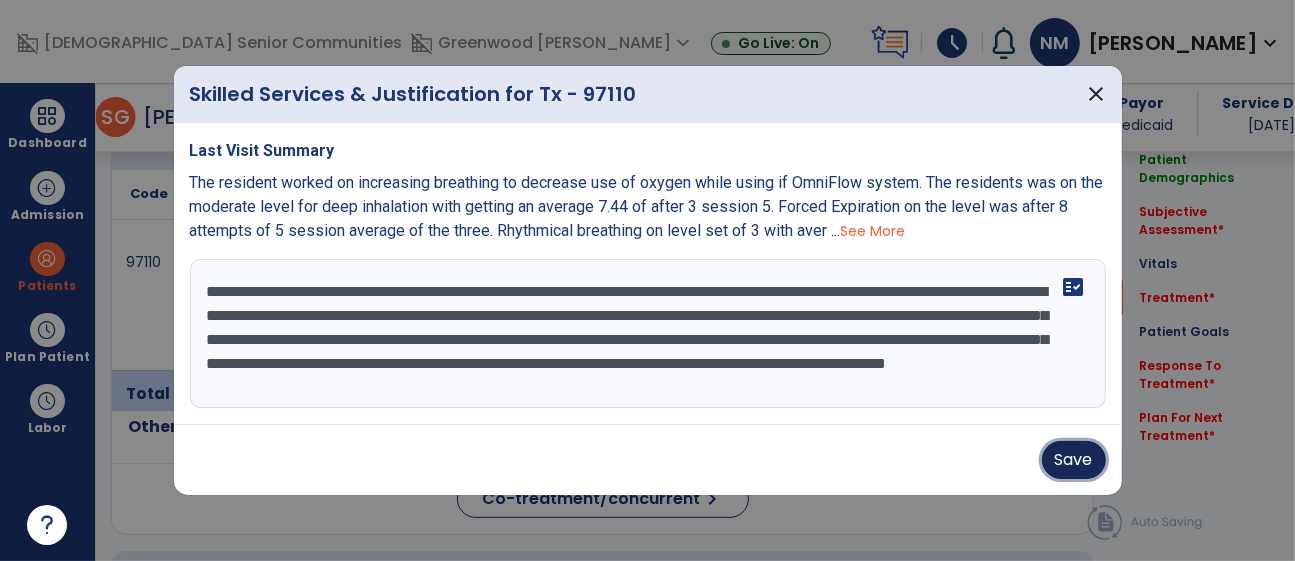 click on "Save" at bounding box center [1074, 460] 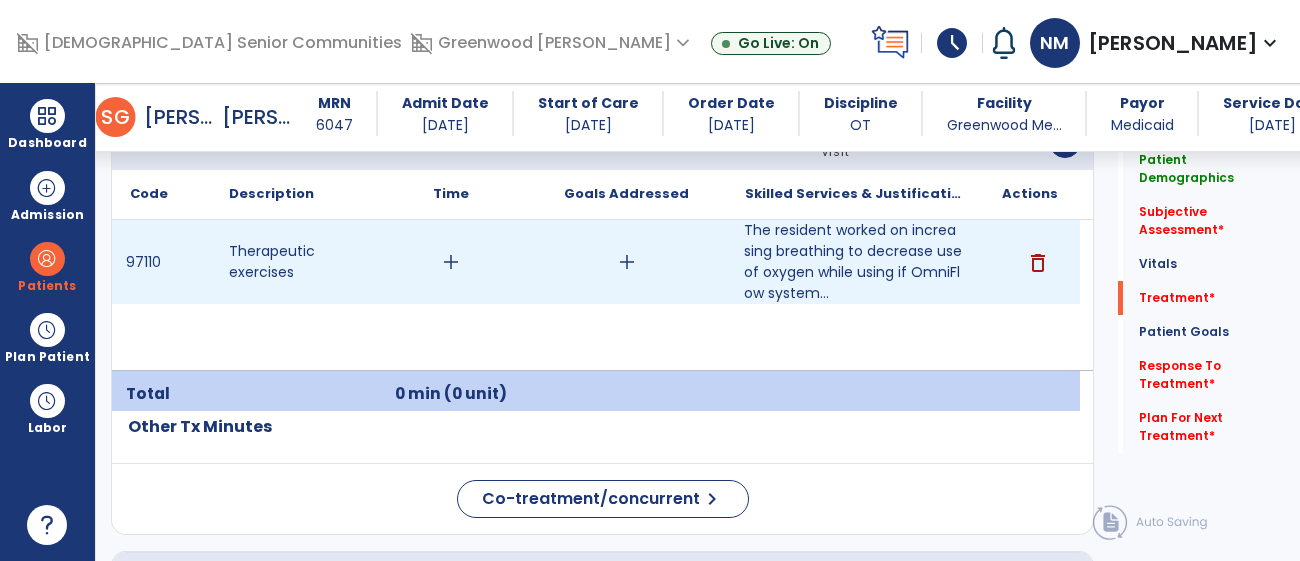 click on "add" at bounding box center (451, 262) 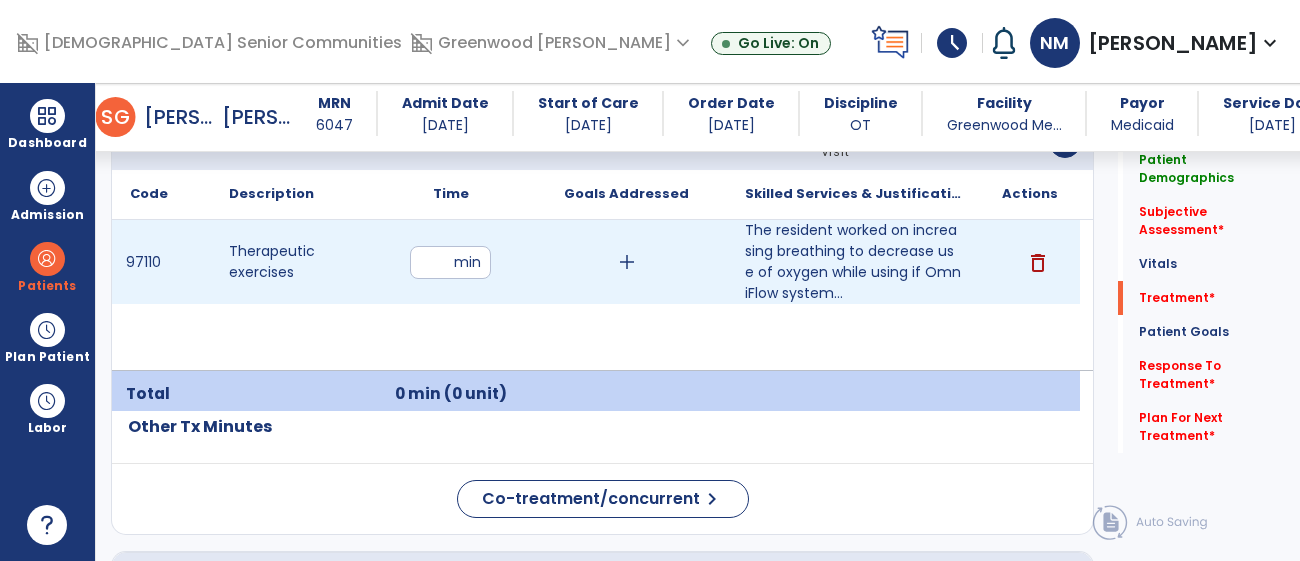 type on "**" 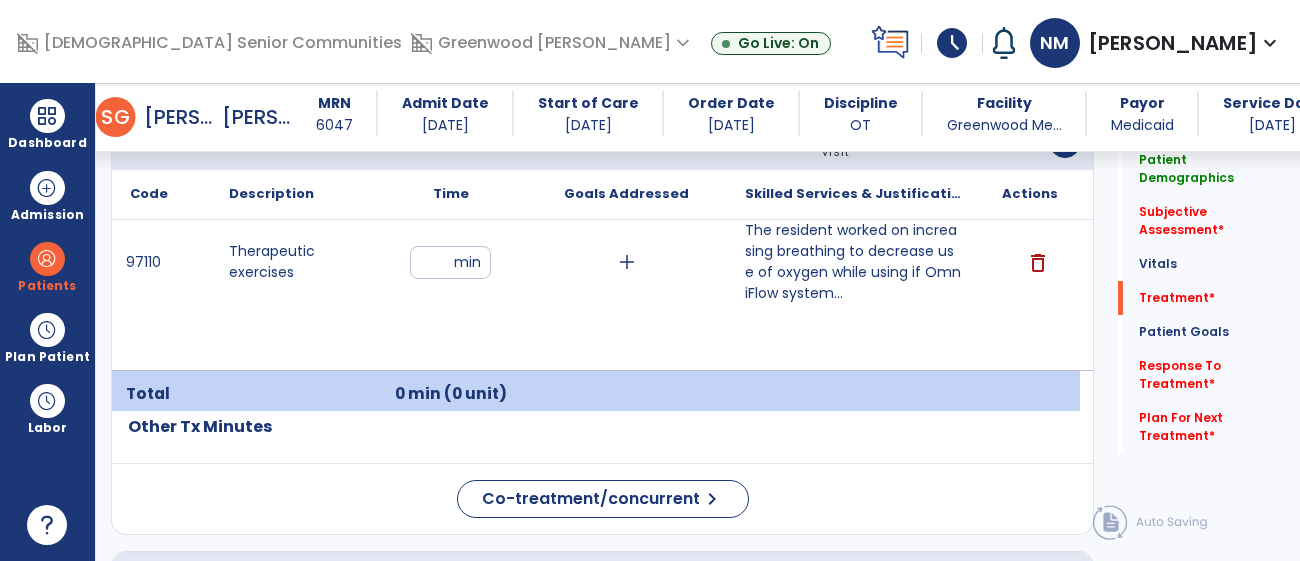 click on "Subjective Assessment   *" 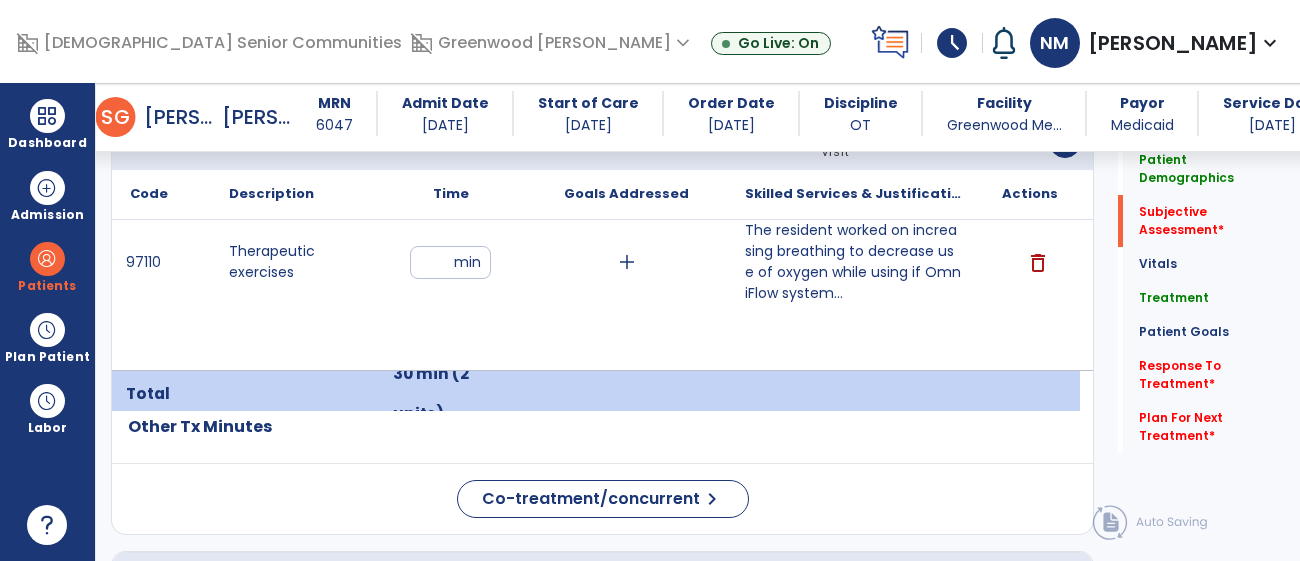 scroll, scrollTop: 466, scrollLeft: 0, axis: vertical 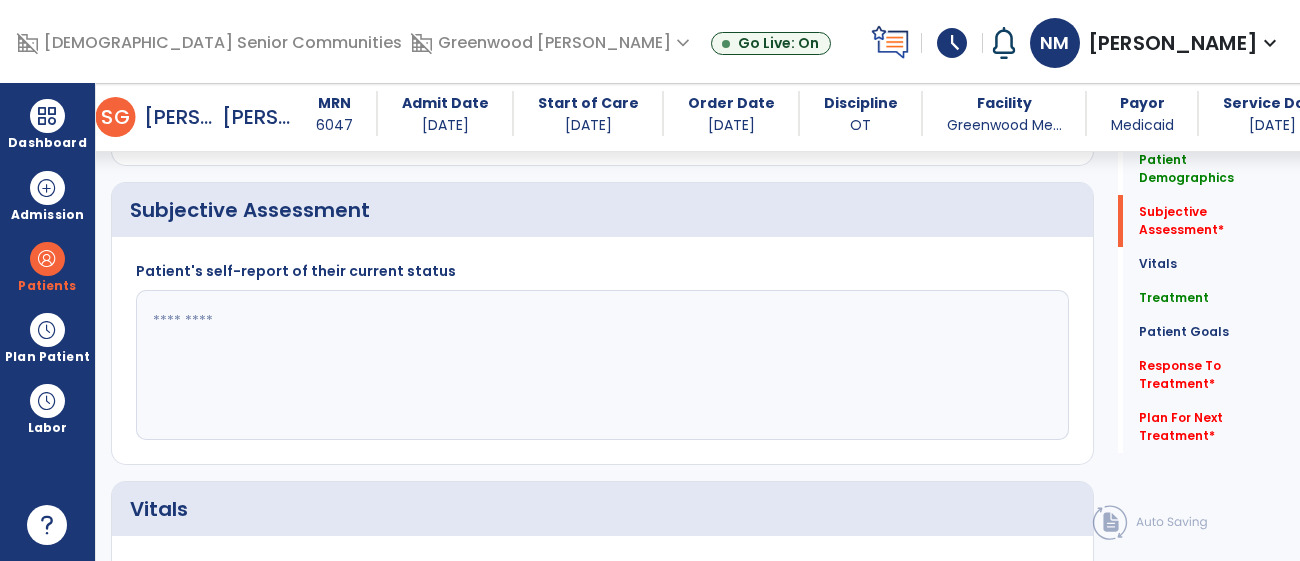 click 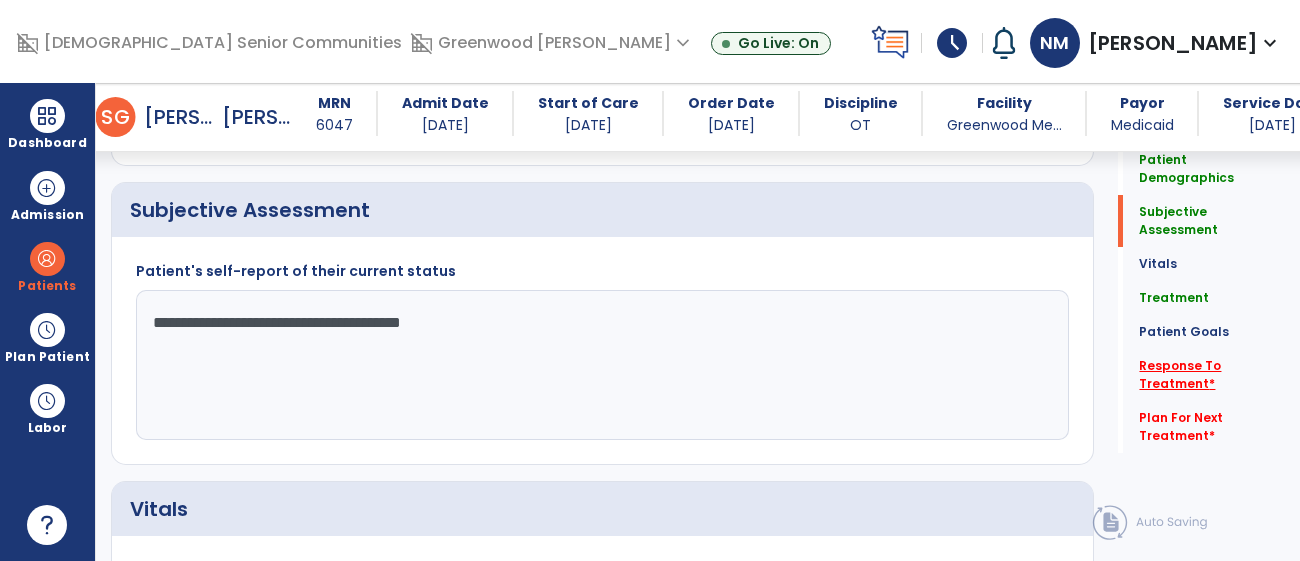 type on "**********" 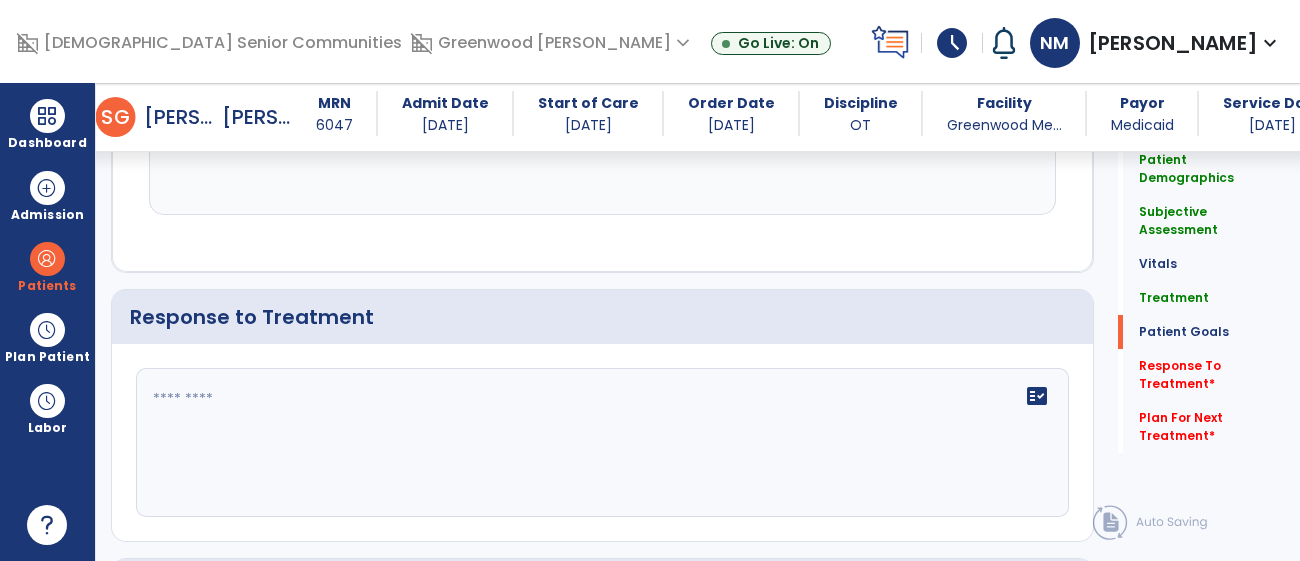 scroll, scrollTop: 2623, scrollLeft: 0, axis: vertical 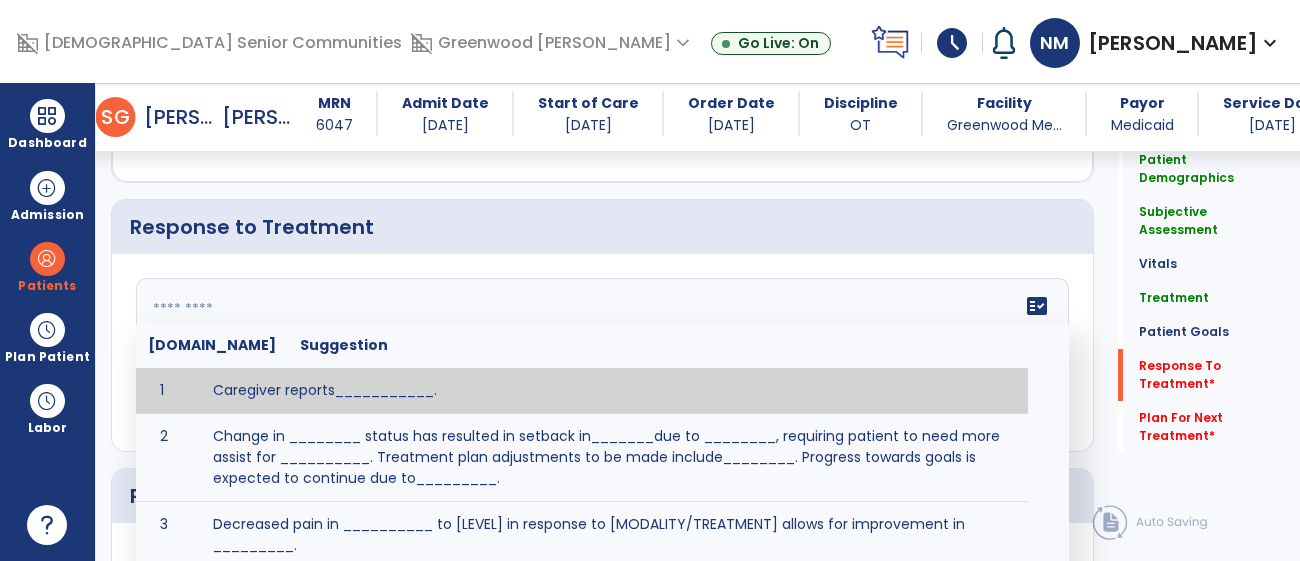 click on "fact_check  [DOMAIN_NAME] Suggestion 1 Caregiver reports___________. 2 Change in ________ status has resulted in setback in_______due to ________, requiring patient to need more assist for __________.   Treatment plan adjustments to be made include________.  Progress towards goals is expected to continue due to_________. 3 Decreased pain in __________ to [LEVEL] in response to [MODALITY/TREATMENT] allows for improvement in _________. 4 Functional gains in _______ have impacted the patient's ability to perform_________ with a reduction in assist levels to_________. 5 Functional progress this week has been significant due to__________. 6 Gains in ________ have improved the patient's ability to perform ______with decreased levels of assist to___________. 7 Improvement in ________allows patient to tolerate higher levels of challenges in_________. 8 Pain in [AREA] has decreased to [LEVEL] in response to [TREATMENT/MODALITY], allowing fore ease in completing__________. 9 10 11 12 13 14 15 16 17 18 19 20 21" 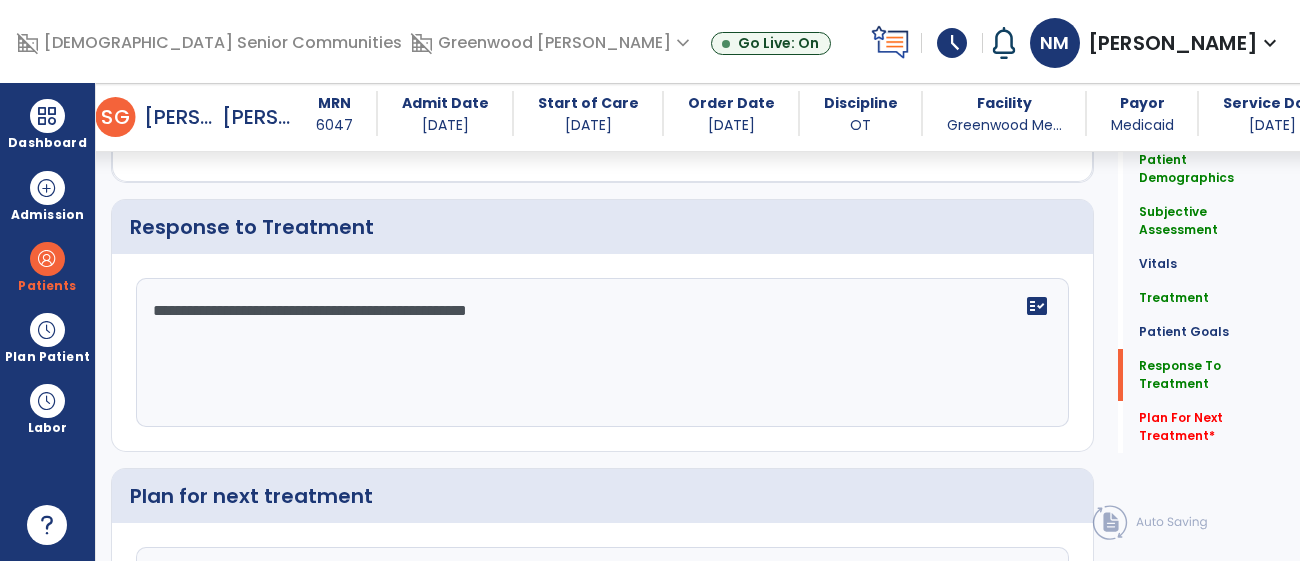 scroll, scrollTop: 2846, scrollLeft: 0, axis: vertical 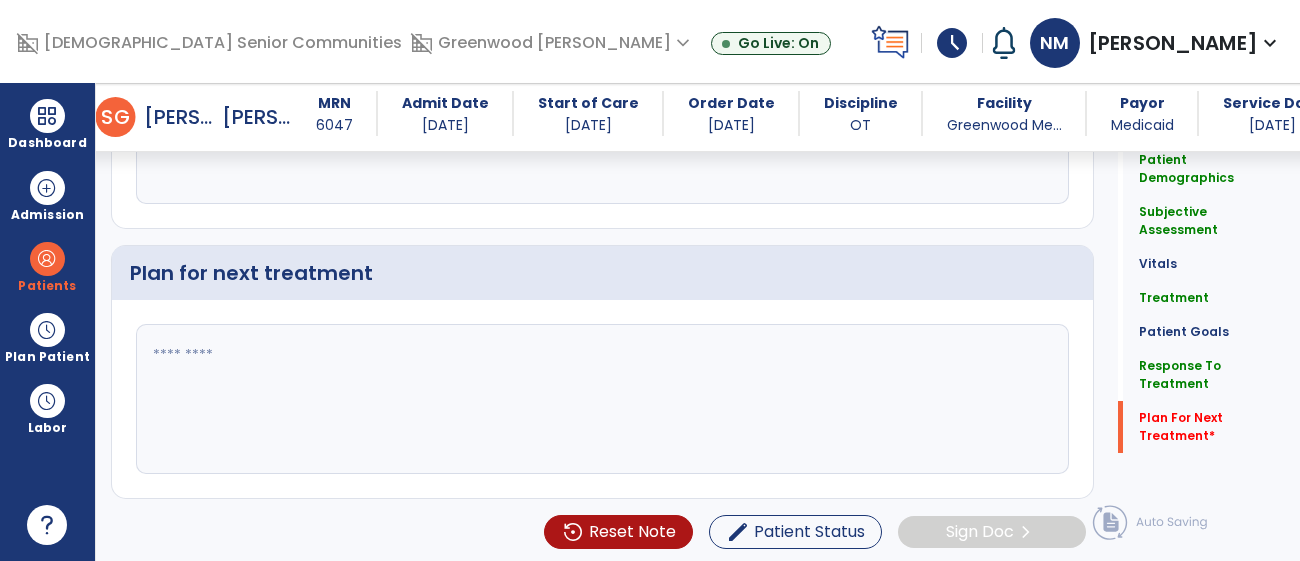 type on "**********" 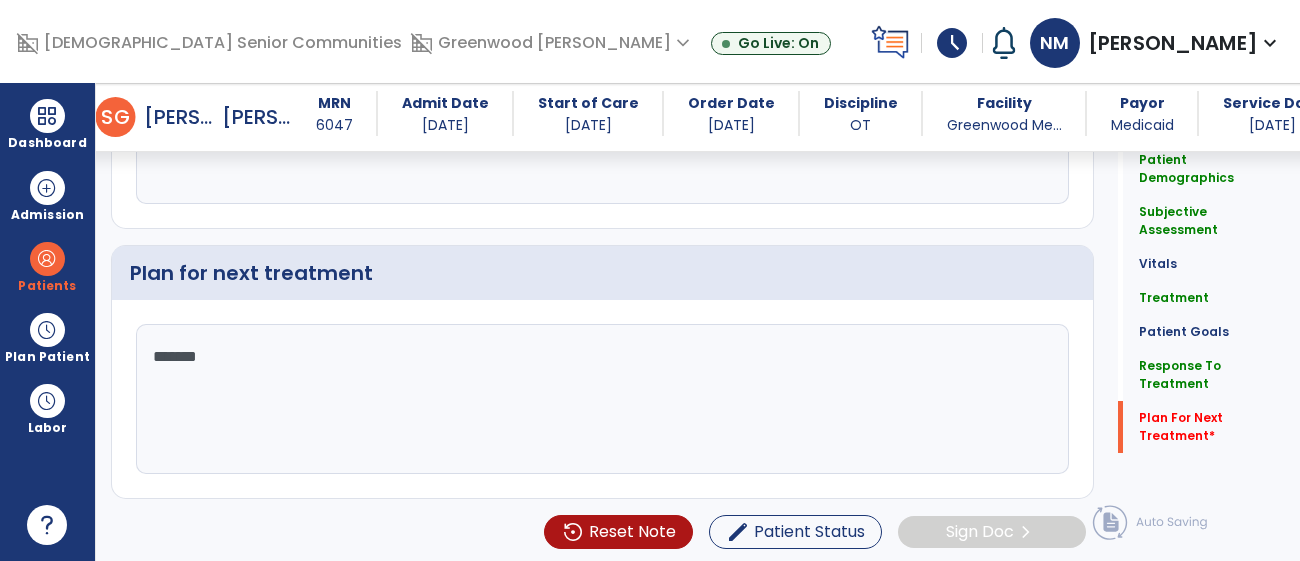 type on "********" 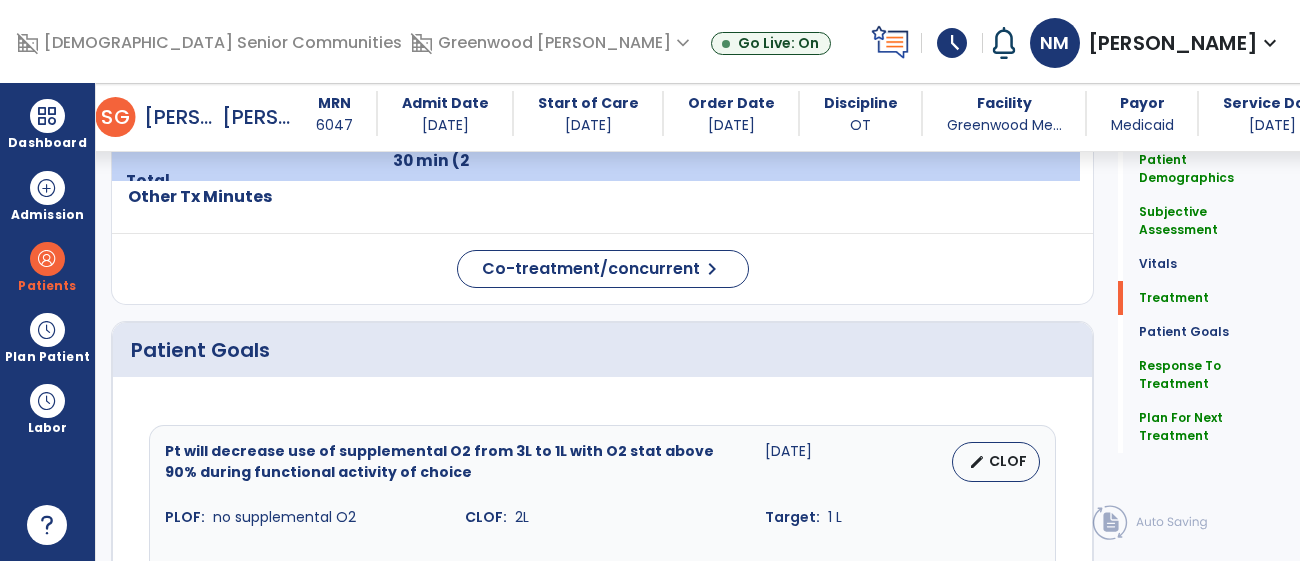 scroll, scrollTop: 1422, scrollLeft: 0, axis: vertical 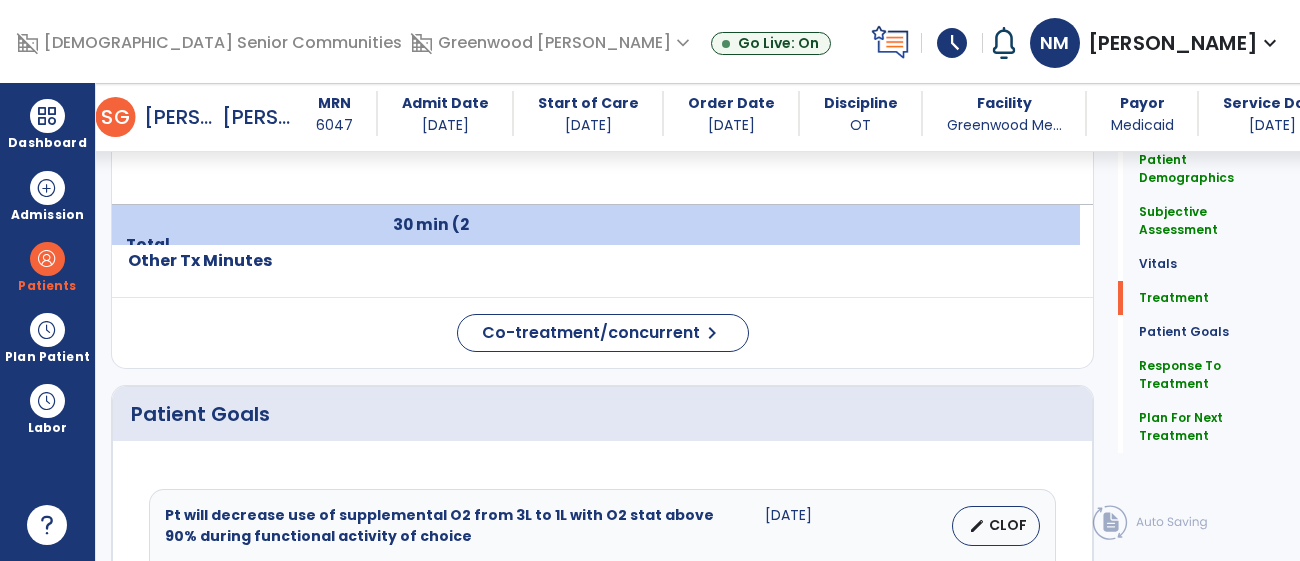 type on "**********" 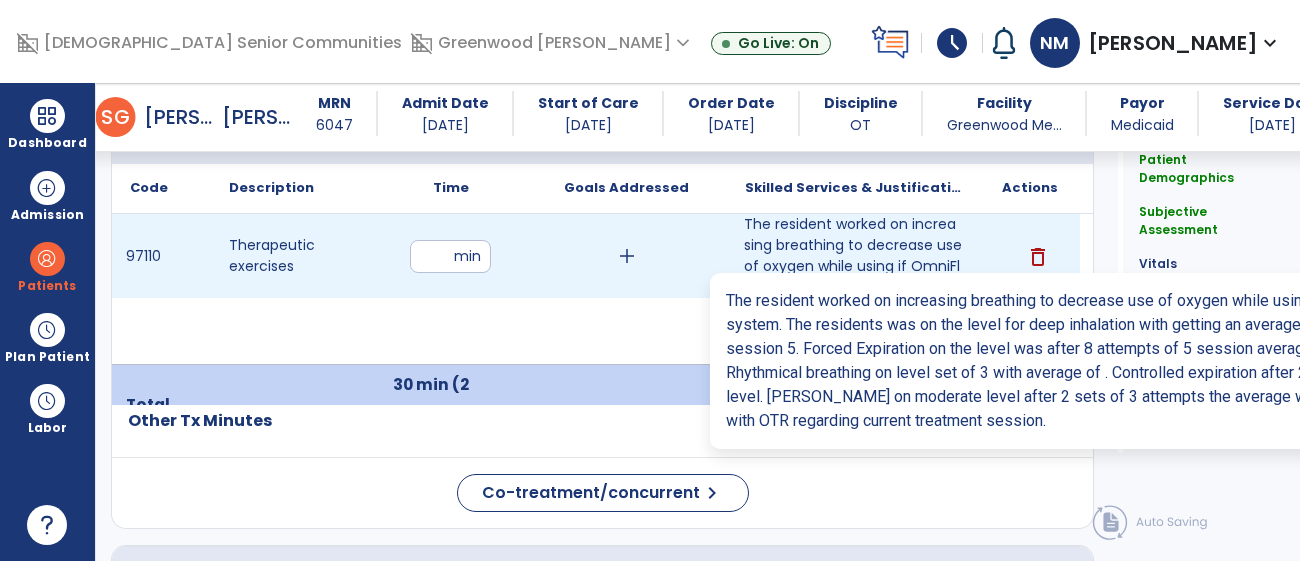 click on "The resident worked on increasing breathing to decrease use of oxygen while using if OmniFlow system..." at bounding box center (853, 256) 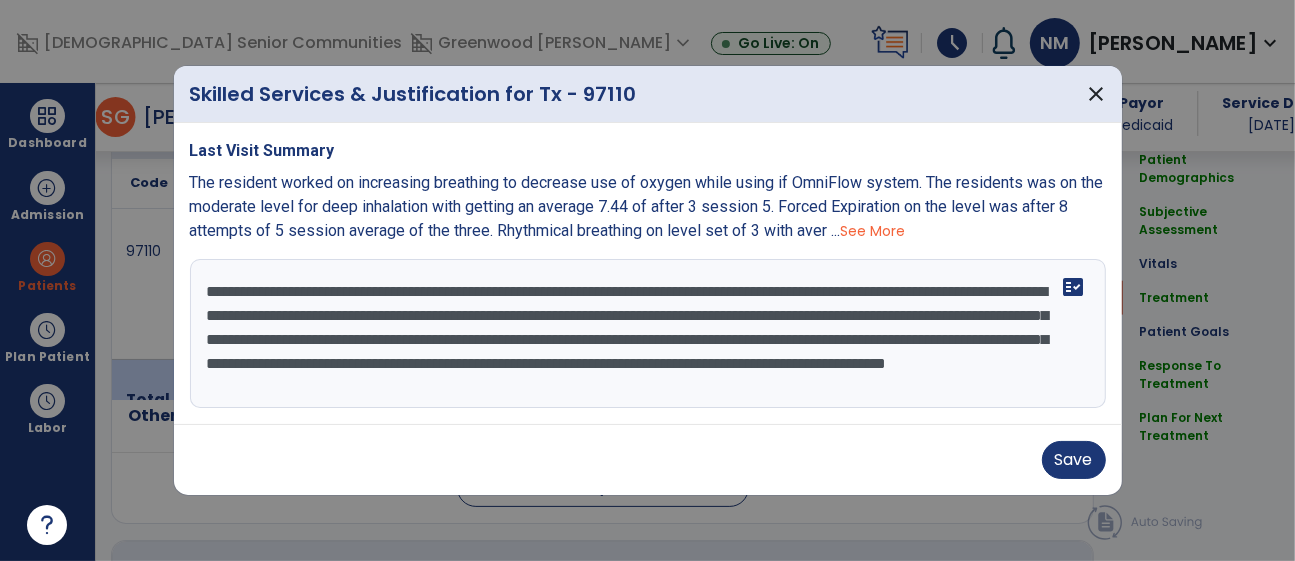 scroll, scrollTop: 1262, scrollLeft: 0, axis: vertical 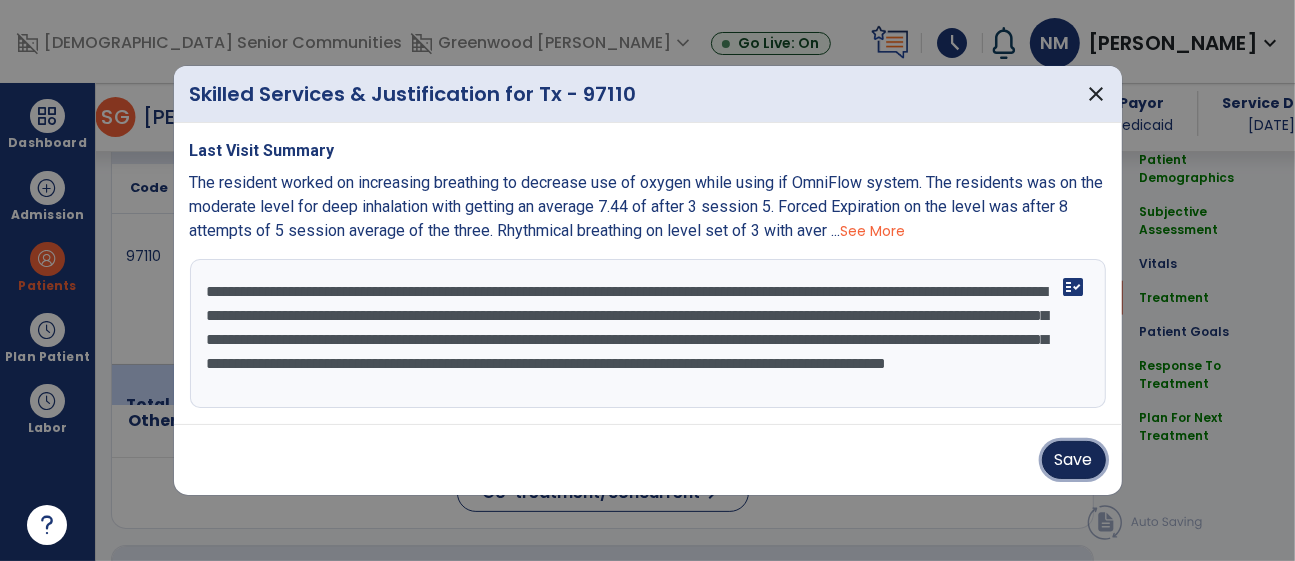 click on "Save" at bounding box center [1074, 460] 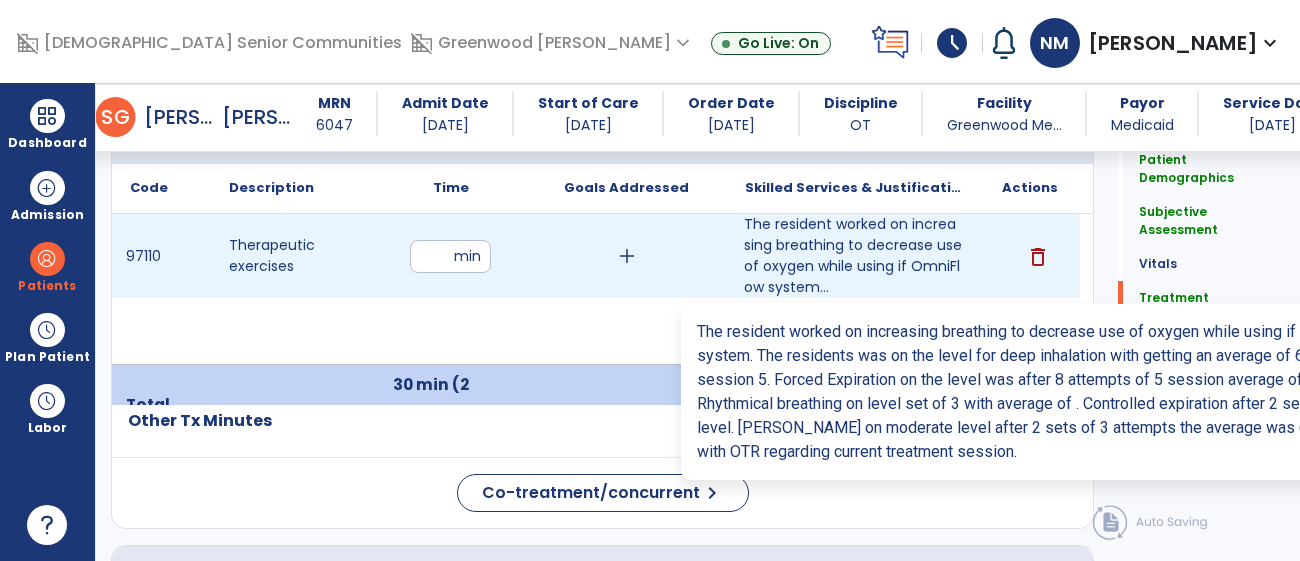 click on "The resident worked on increasing breathing to decrease use of oxygen while using if OmniFlow system..." at bounding box center [853, 256] 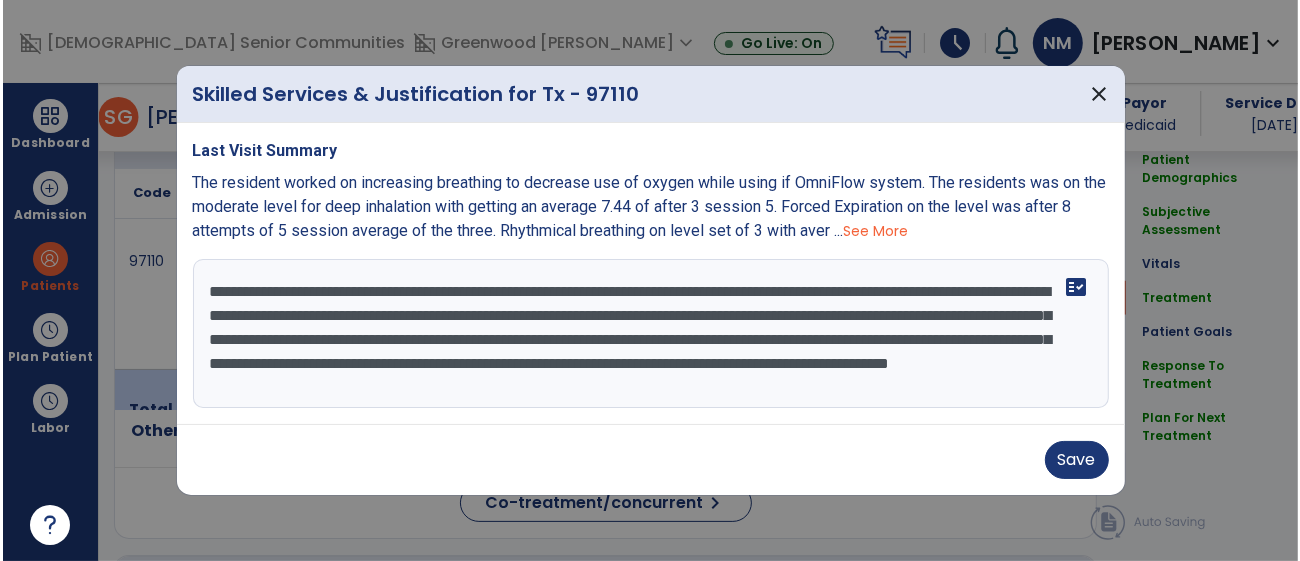scroll, scrollTop: 1262, scrollLeft: 0, axis: vertical 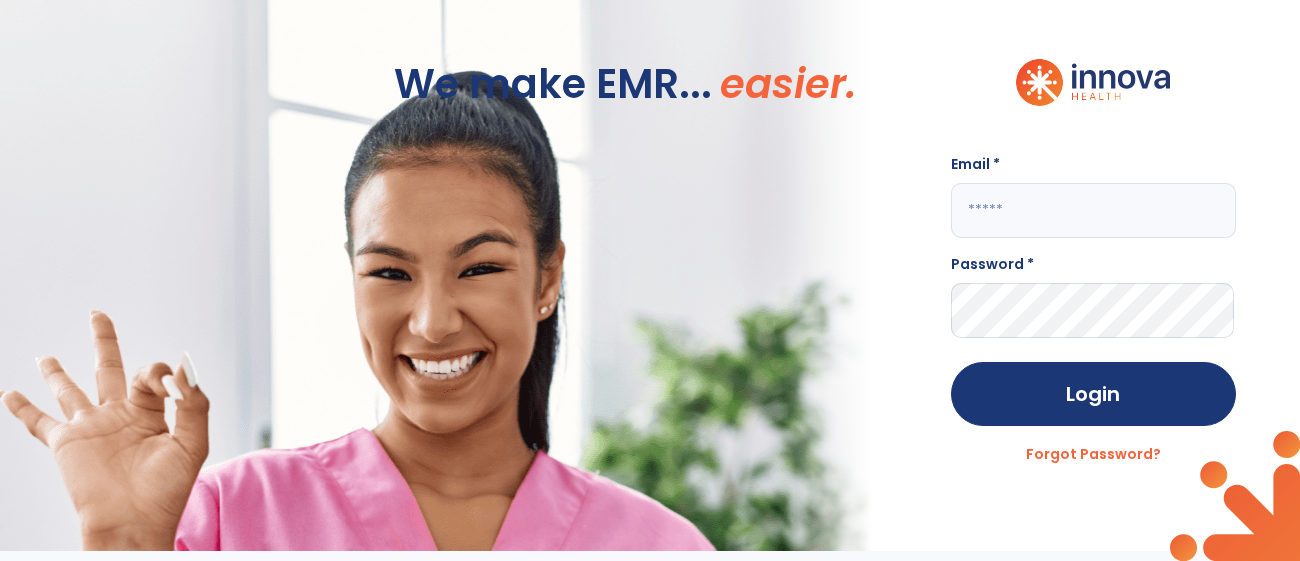 click 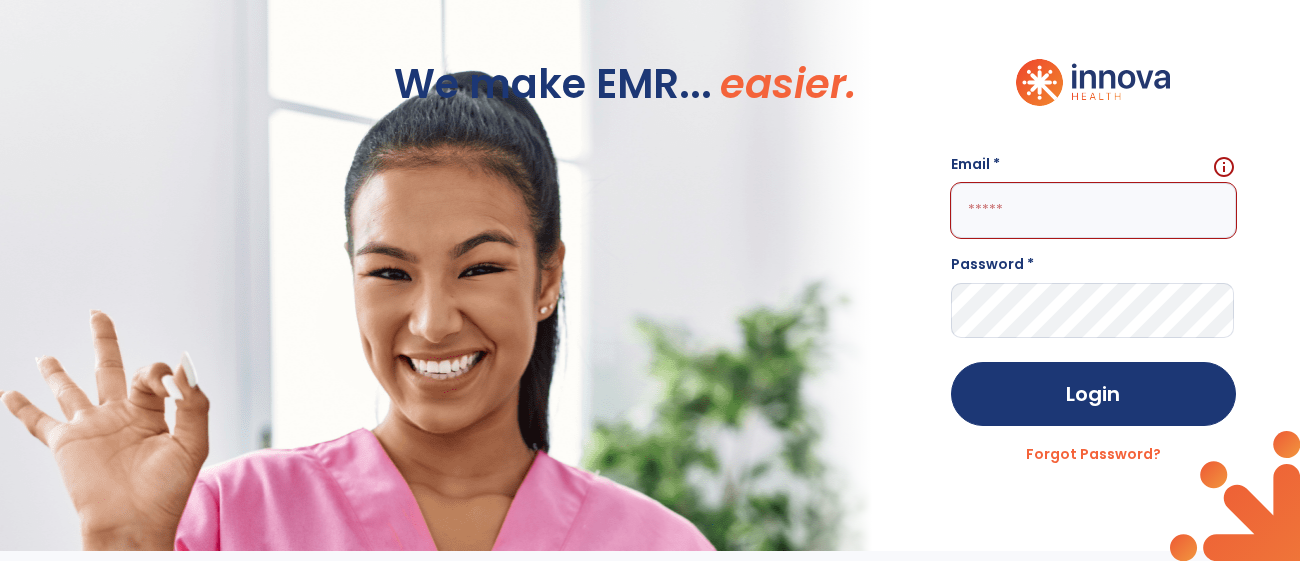 paste on "**********" 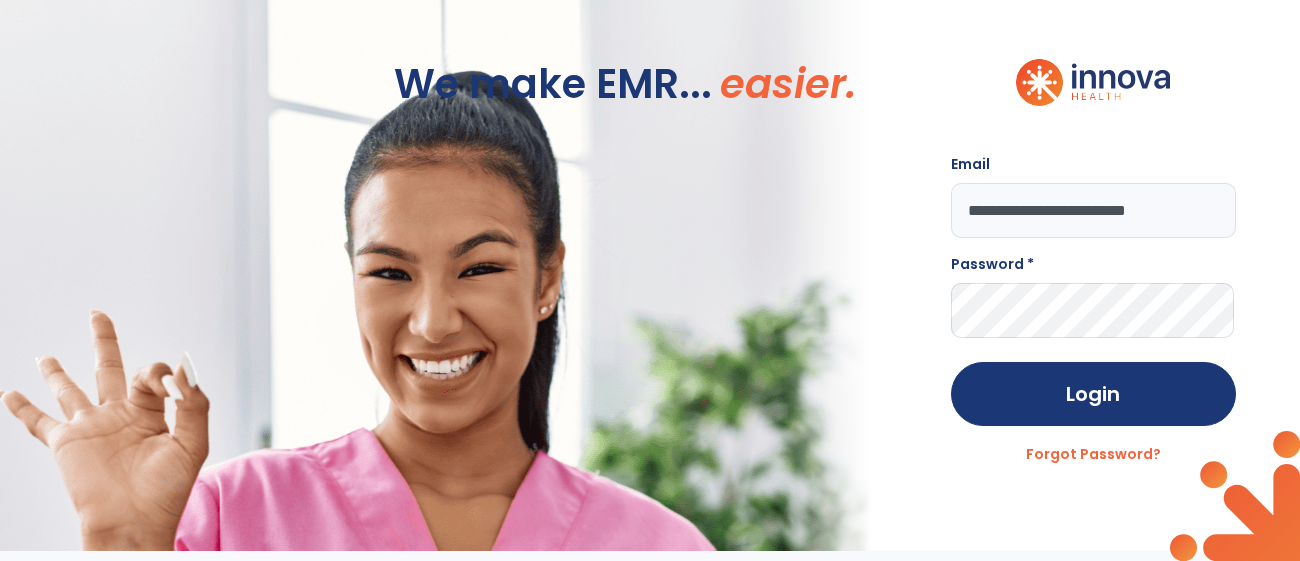 type on "**********" 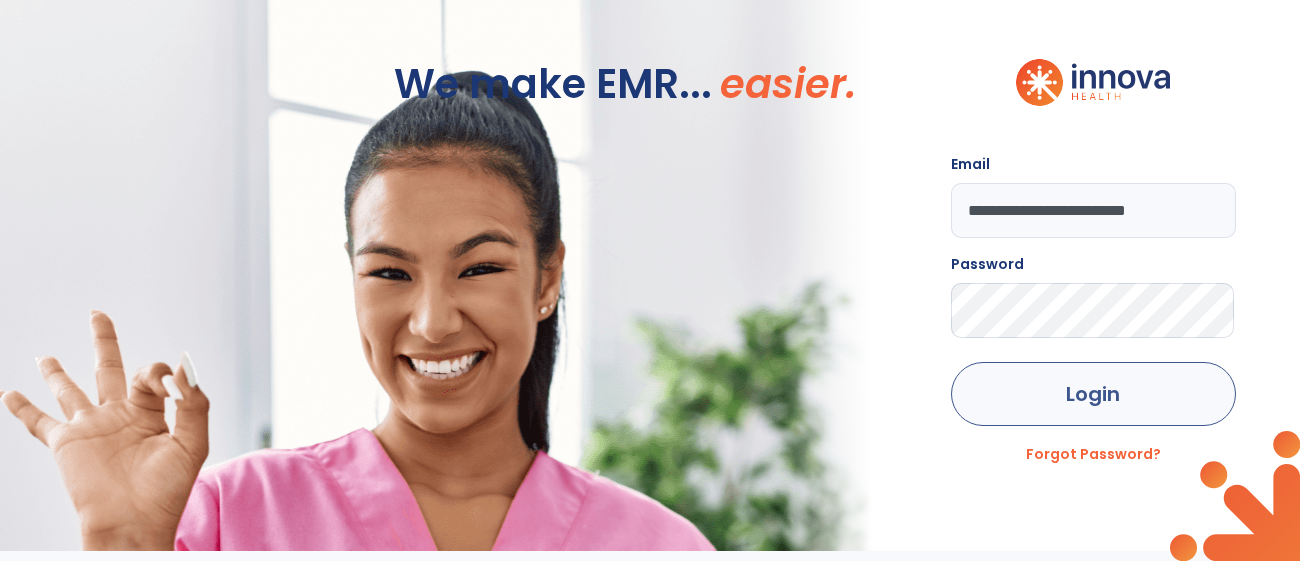 click on "Login" 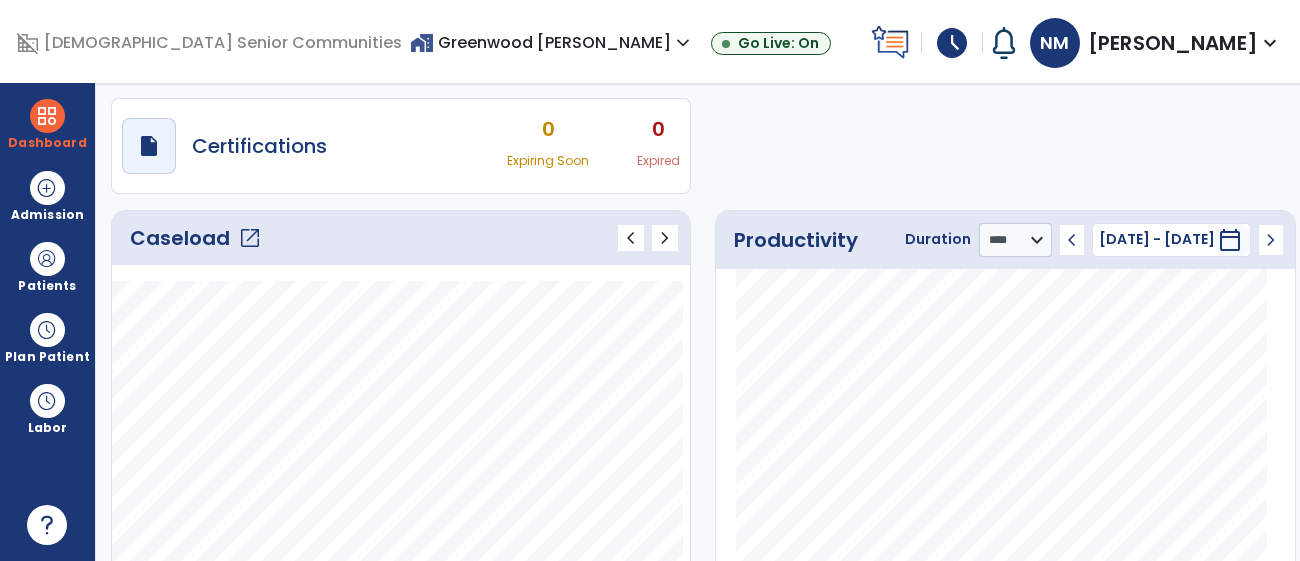 scroll, scrollTop: 173, scrollLeft: 0, axis: vertical 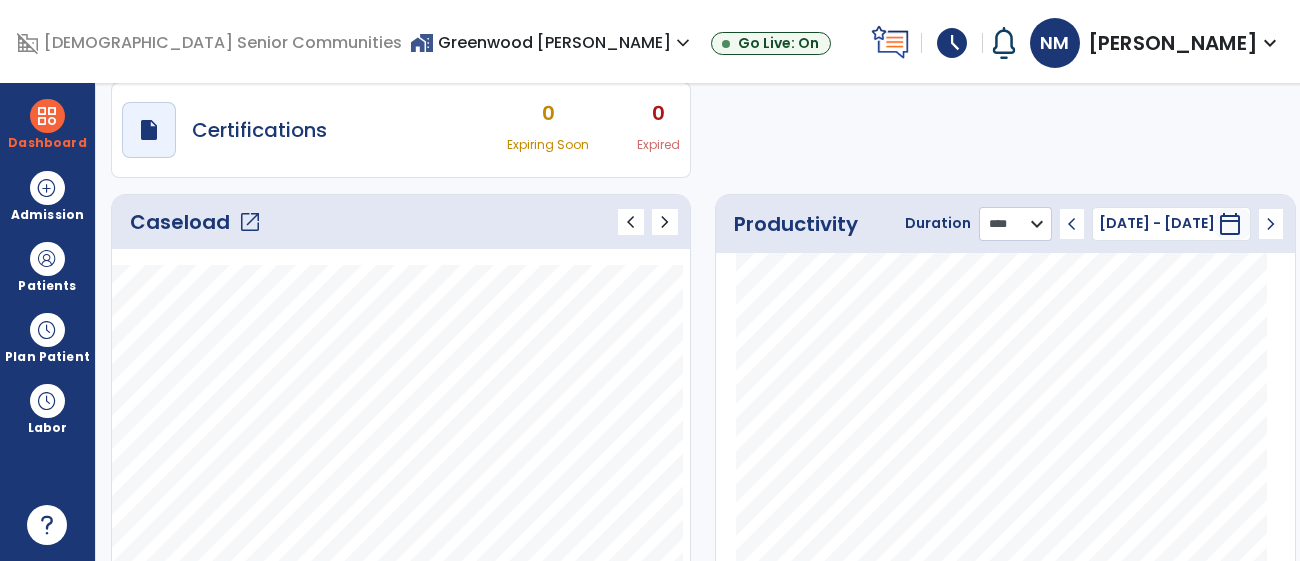 click on "******** **** ***" 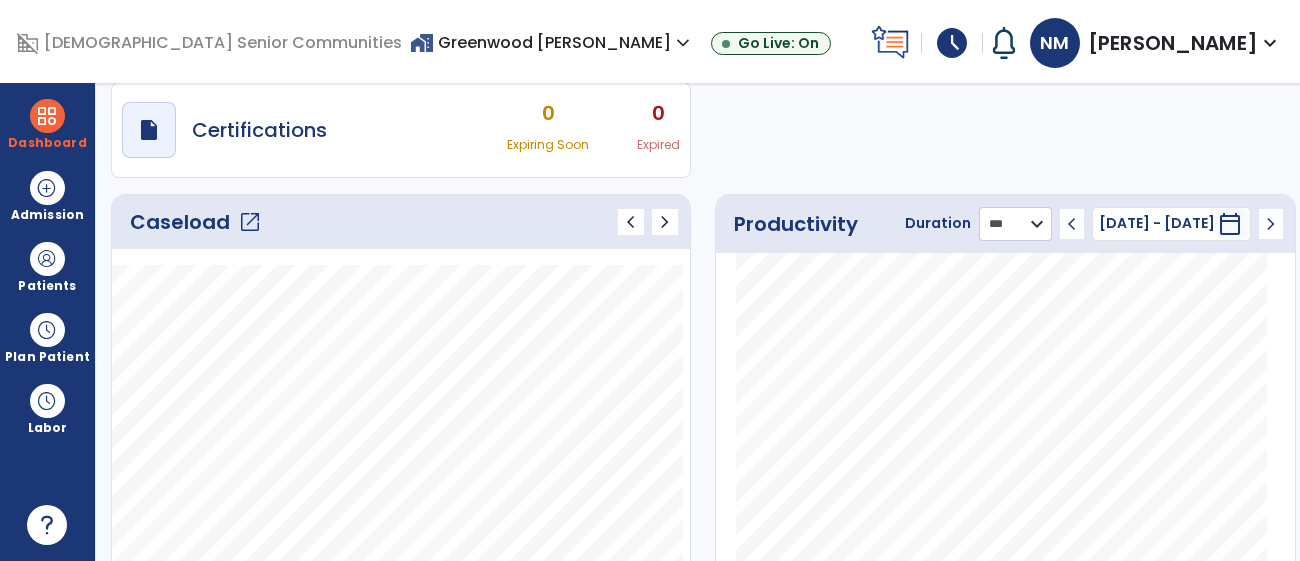 click on "******** **** ***" 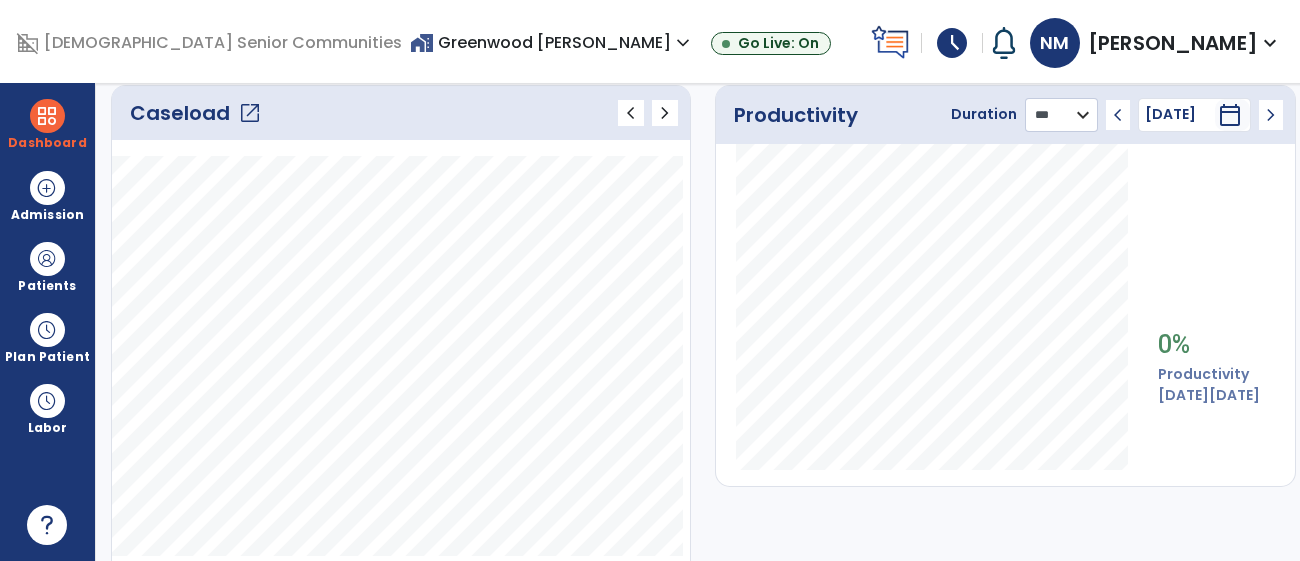 scroll, scrollTop: 284, scrollLeft: 0, axis: vertical 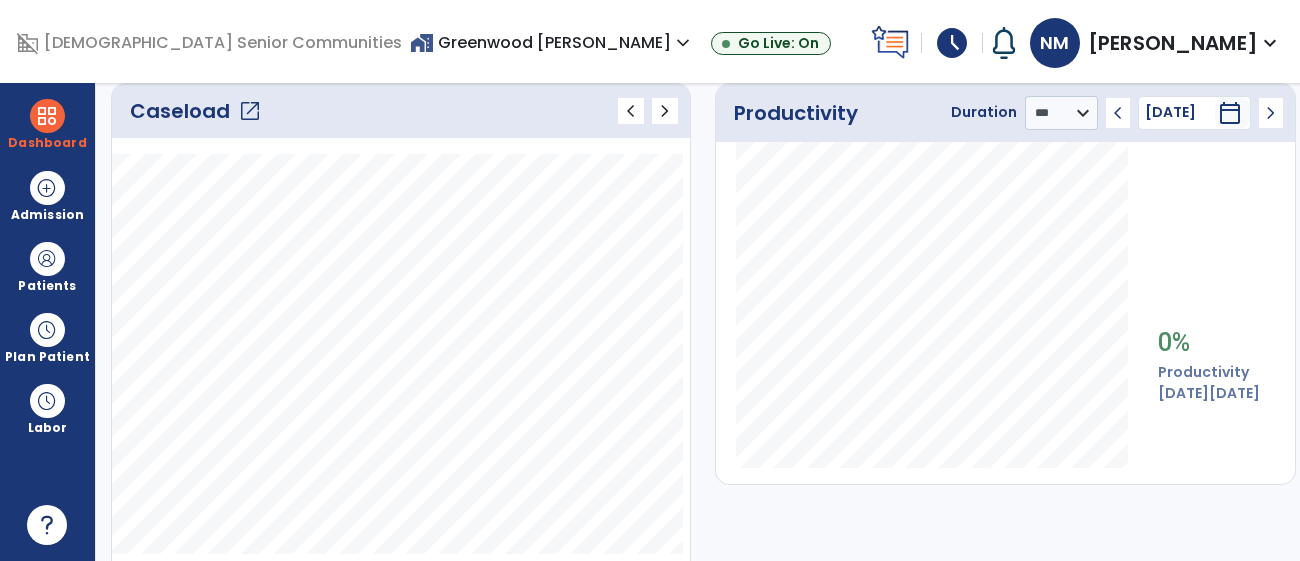 click on "open_in_new" 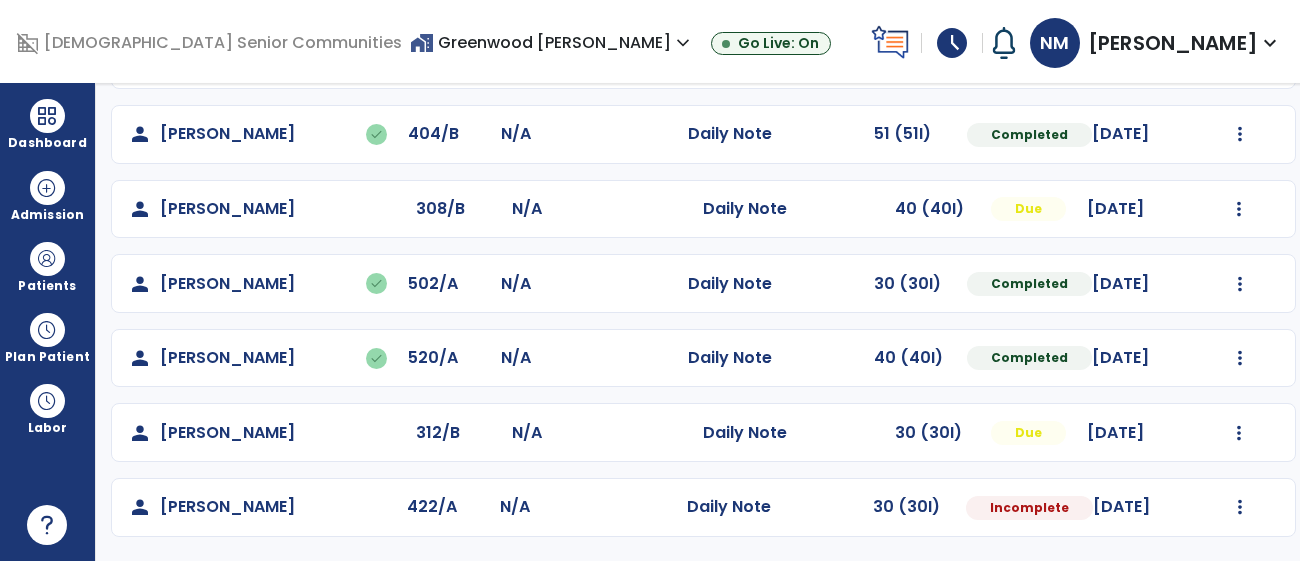 scroll, scrollTop: 623, scrollLeft: 0, axis: vertical 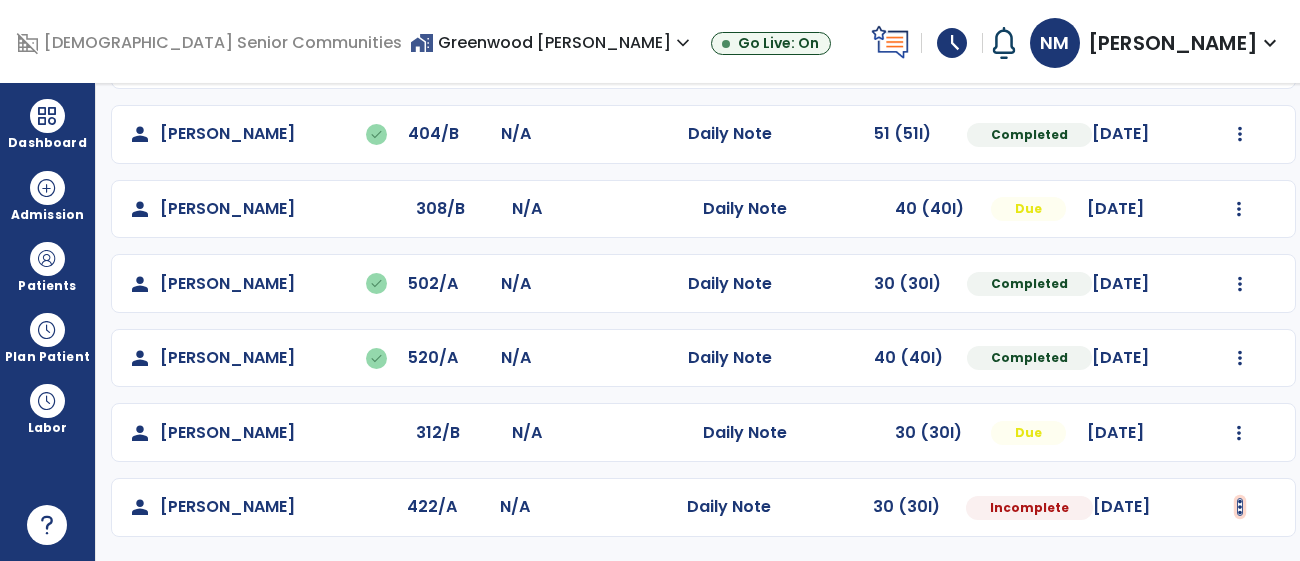 click at bounding box center (1240, -313) 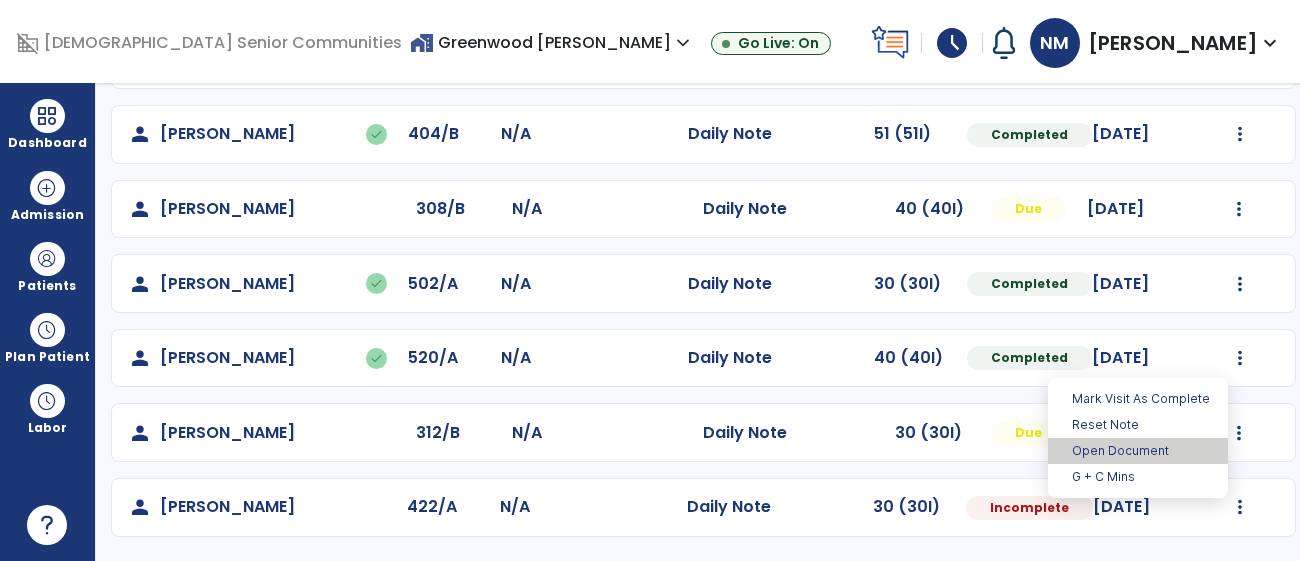 click on "Open Document" at bounding box center [1138, 451] 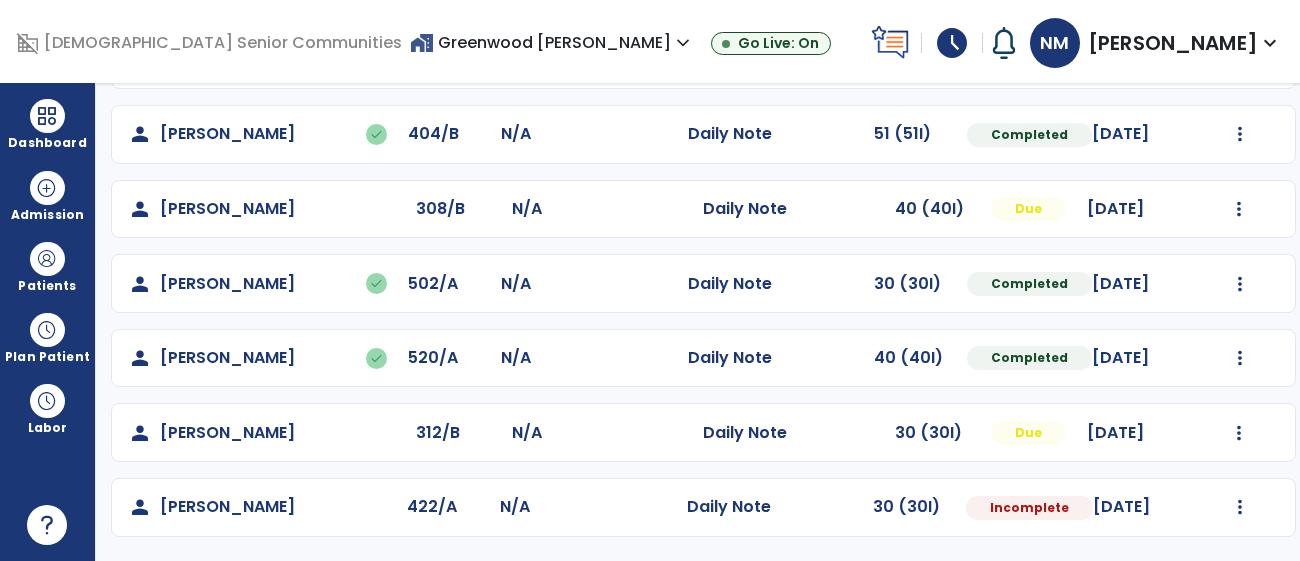 select on "*" 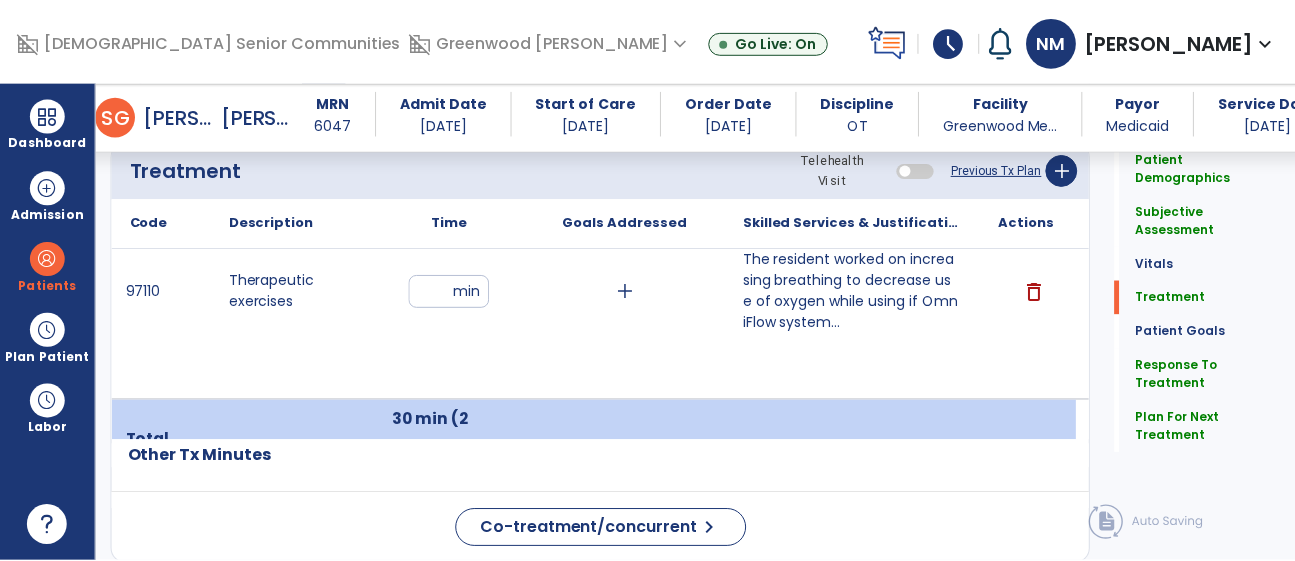 scroll, scrollTop: 1232, scrollLeft: 0, axis: vertical 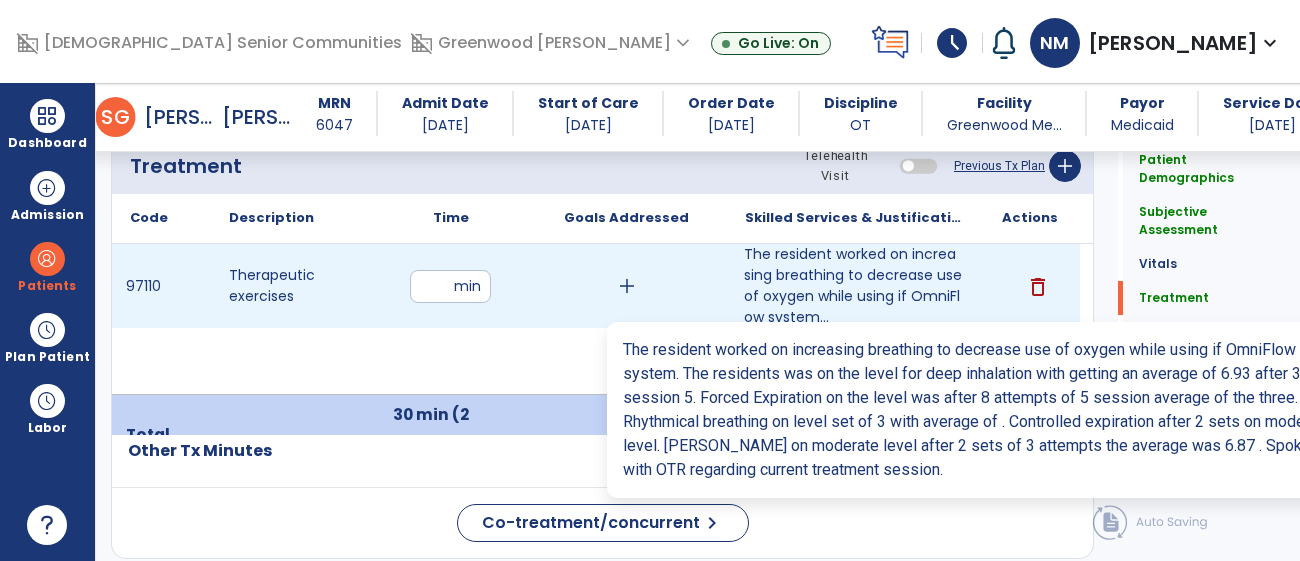 click on "The resident worked on increasing breathing to decrease use of oxygen while using if OmniFlow system..." at bounding box center (853, 286) 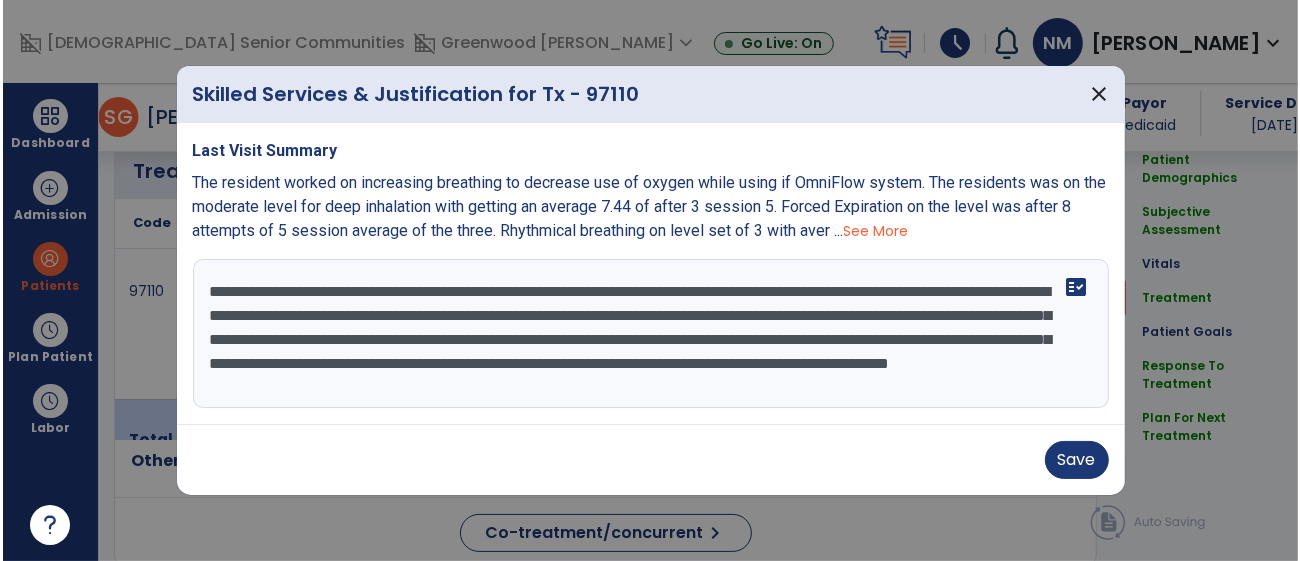 scroll, scrollTop: 1232, scrollLeft: 0, axis: vertical 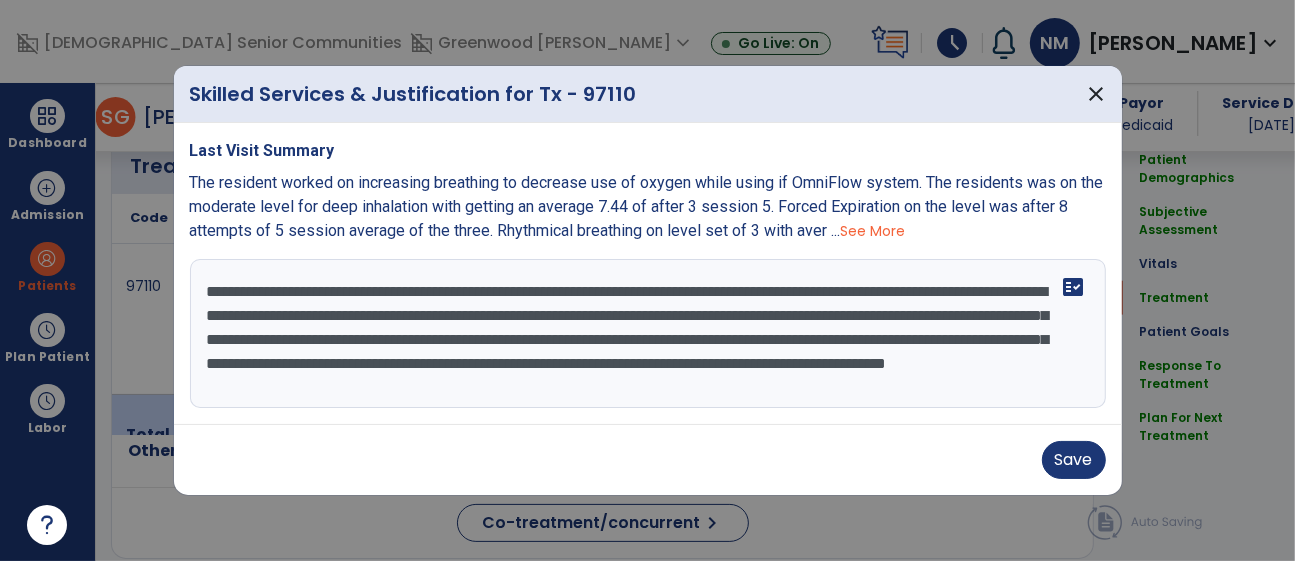 click on "**********" at bounding box center [648, 334] 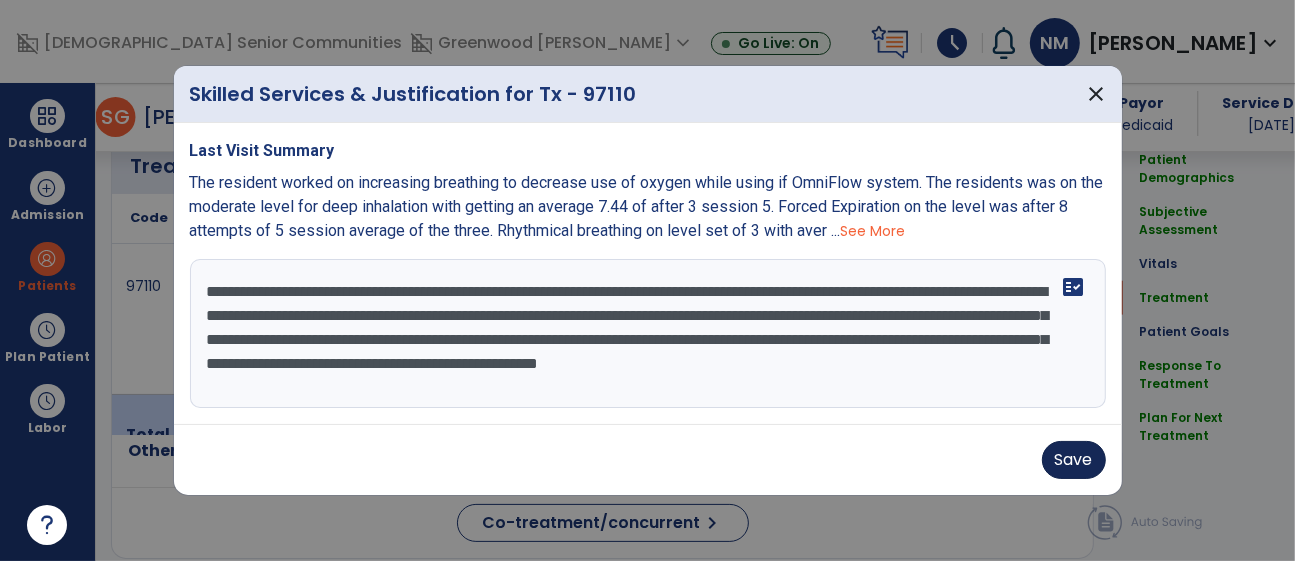 type on "**********" 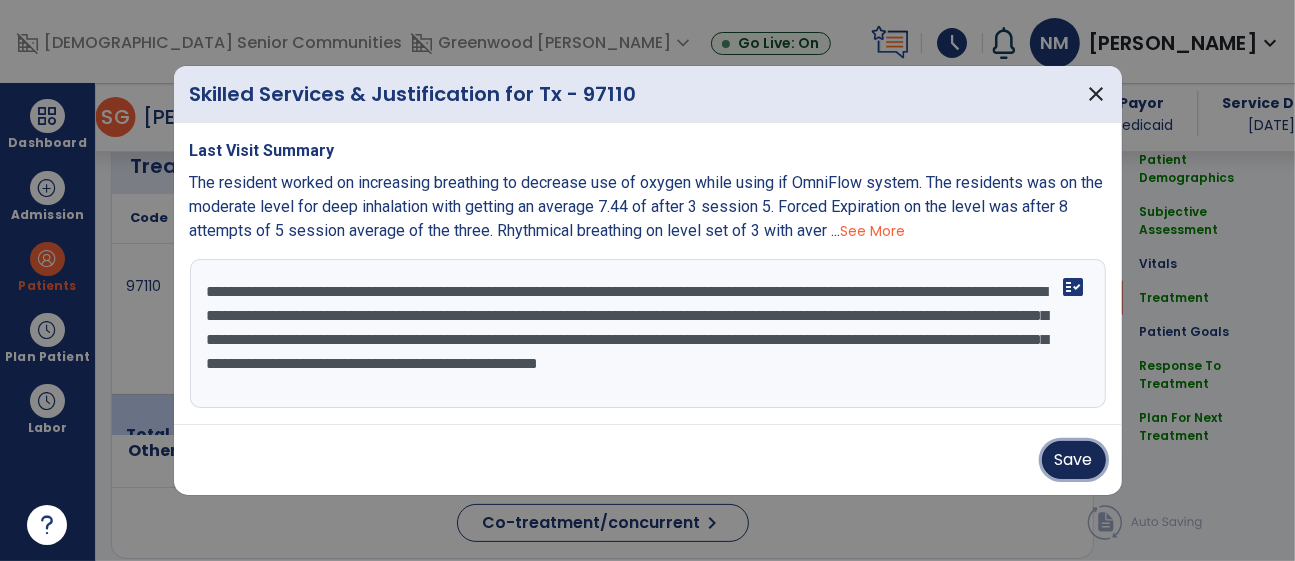 click on "Save" at bounding box center (1074, 460) 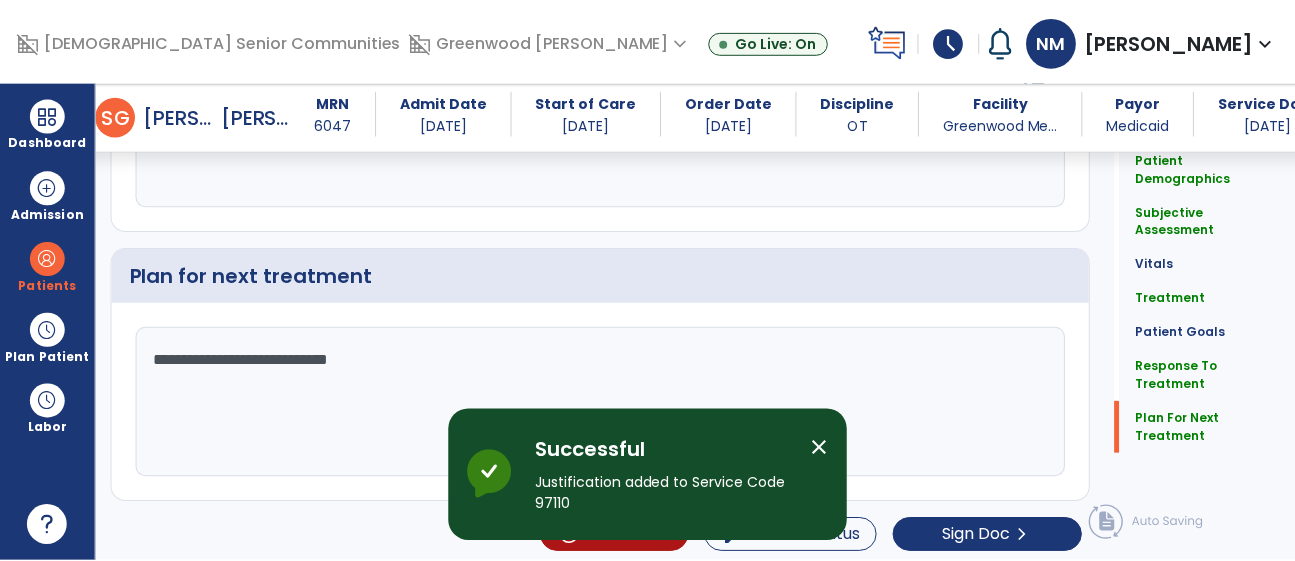scroll, scrollTop: 2846, scrollLeft: 0, axis: vertical 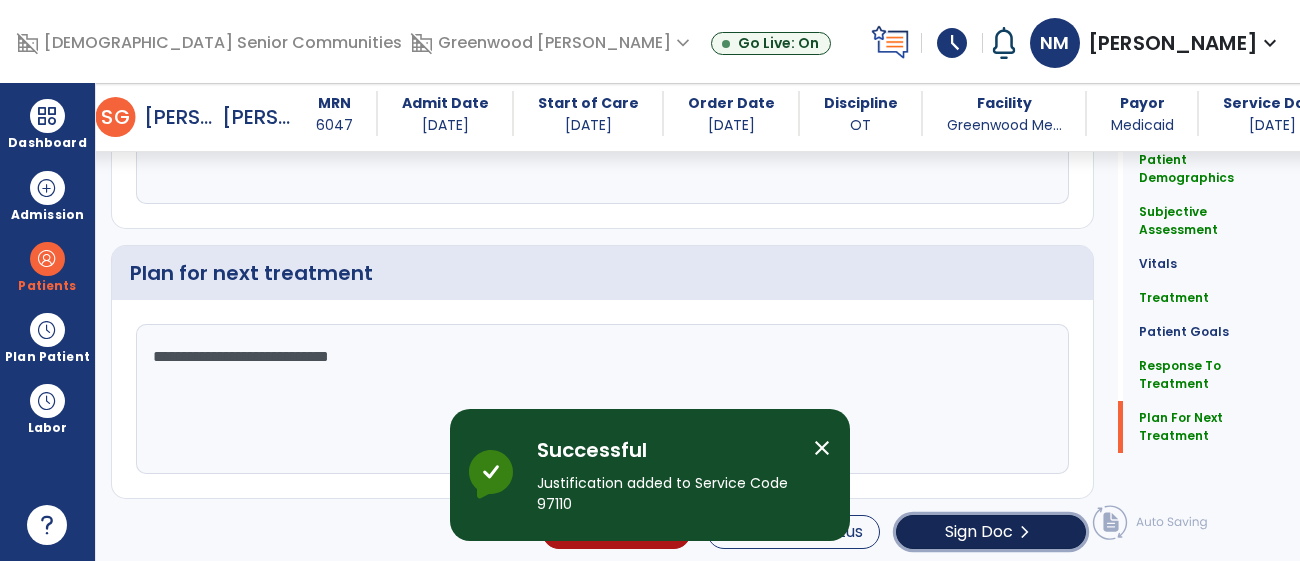 click on "Sign Doc" 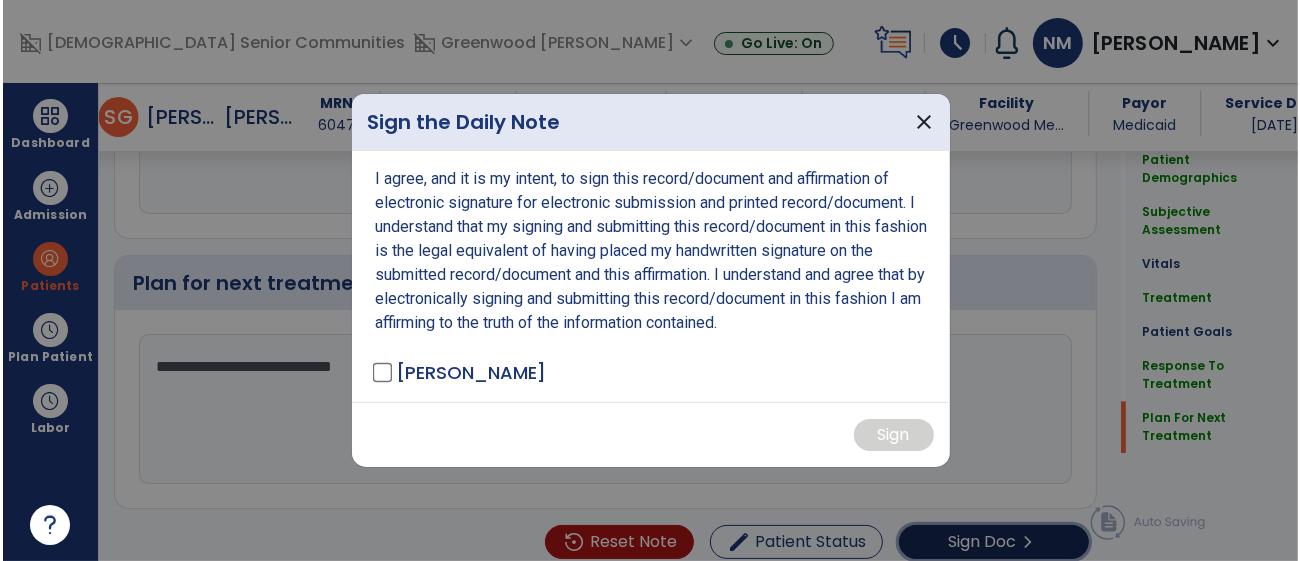scroll, scrollTop: 2846, scrollLeft: 0, axis: vertical 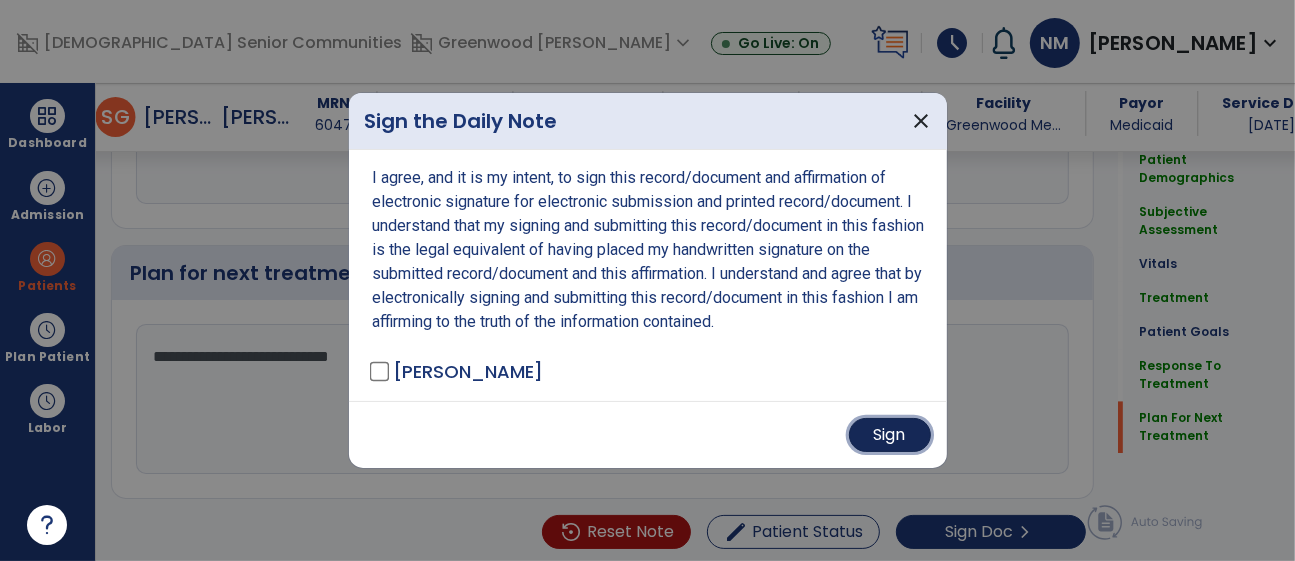 click on "Sign" at bounding box center [890, 435] 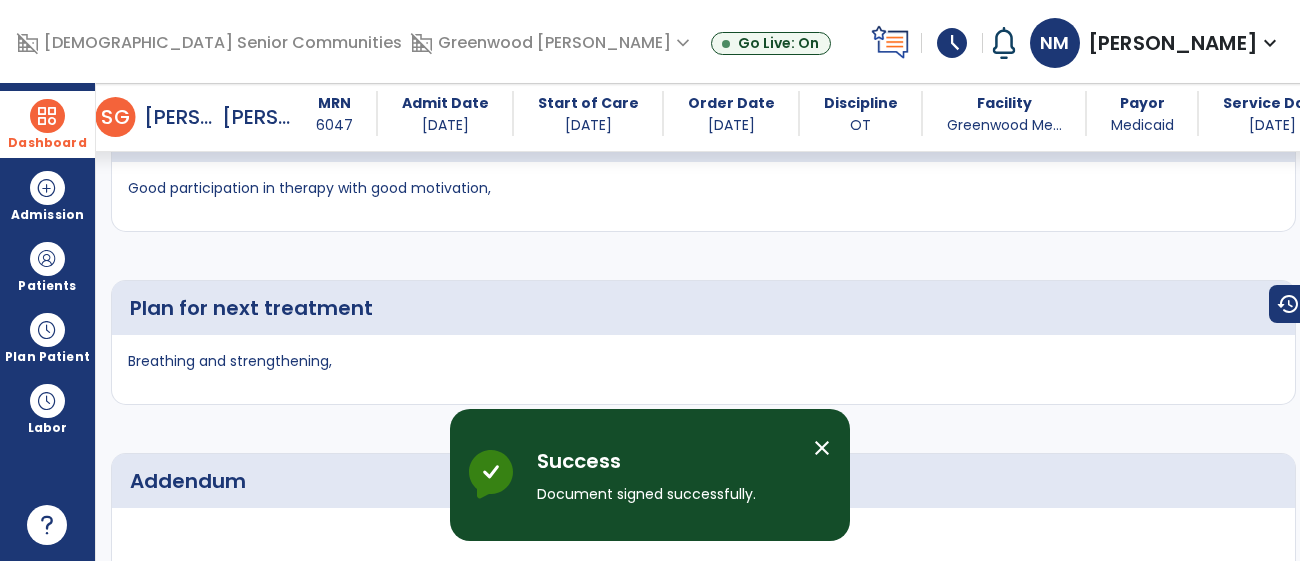 click at bounding box center (47, 116) 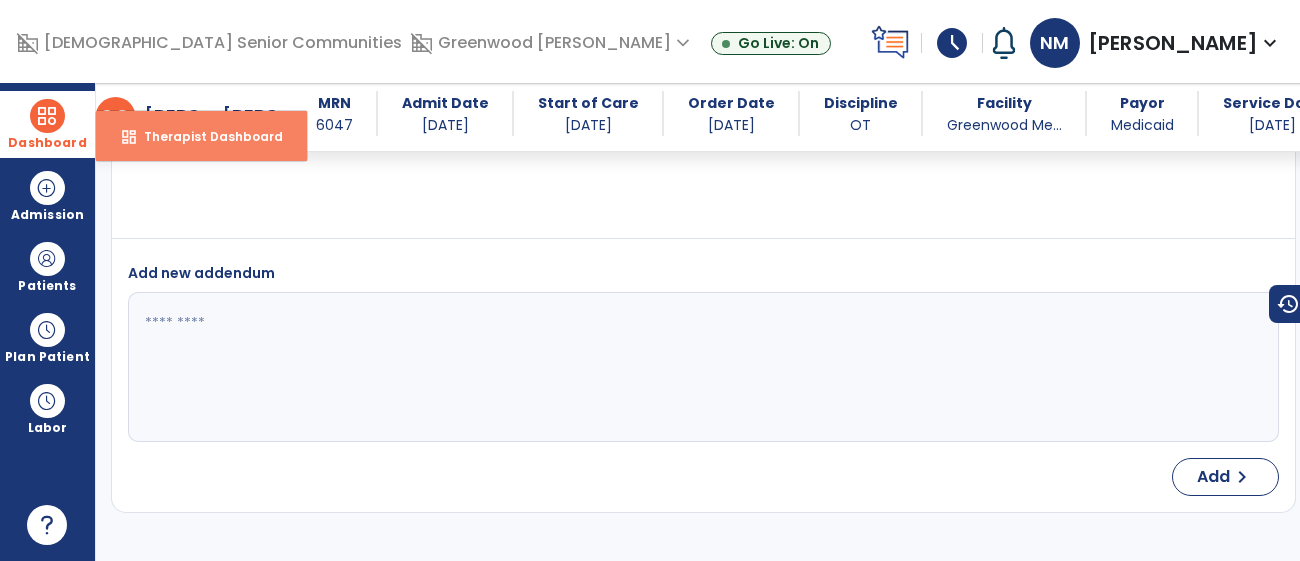 click on "dashboard" at bounding box center [129, 137] 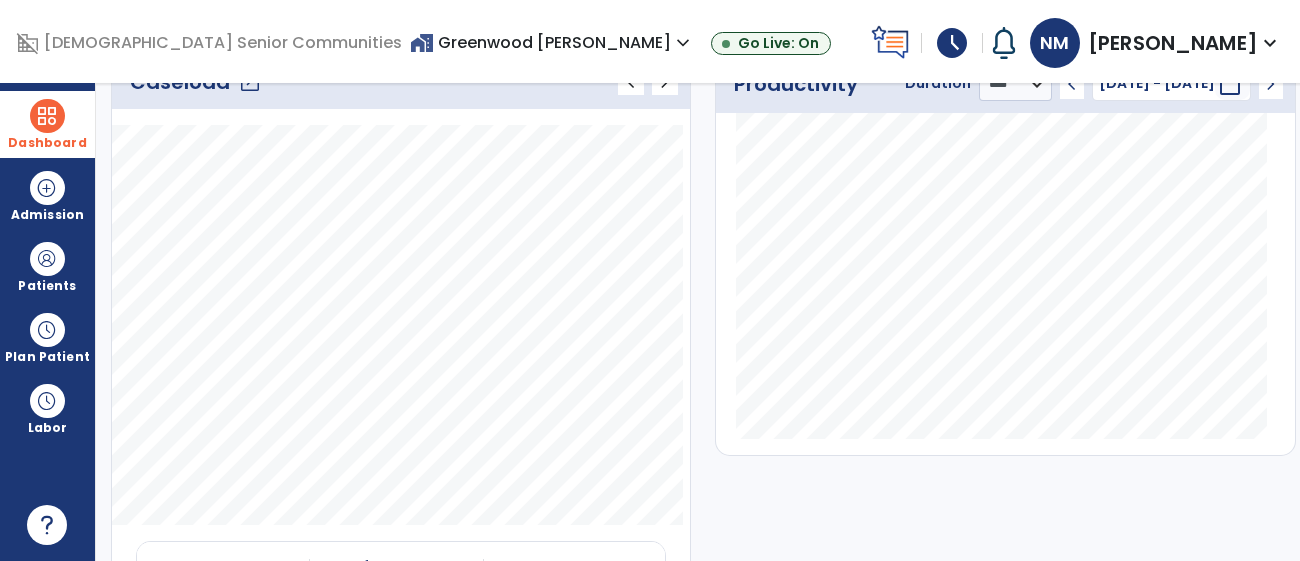 scroll, scrollTop: 243, scrollLeft: 0, axis: vertical 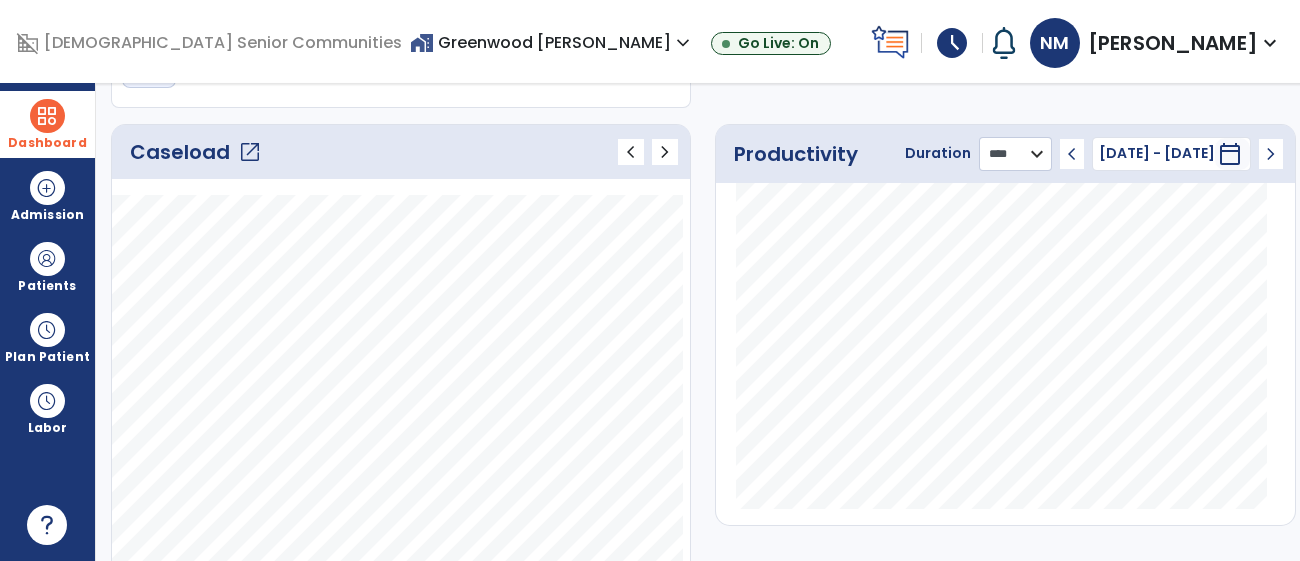 click on "******** **** ***" 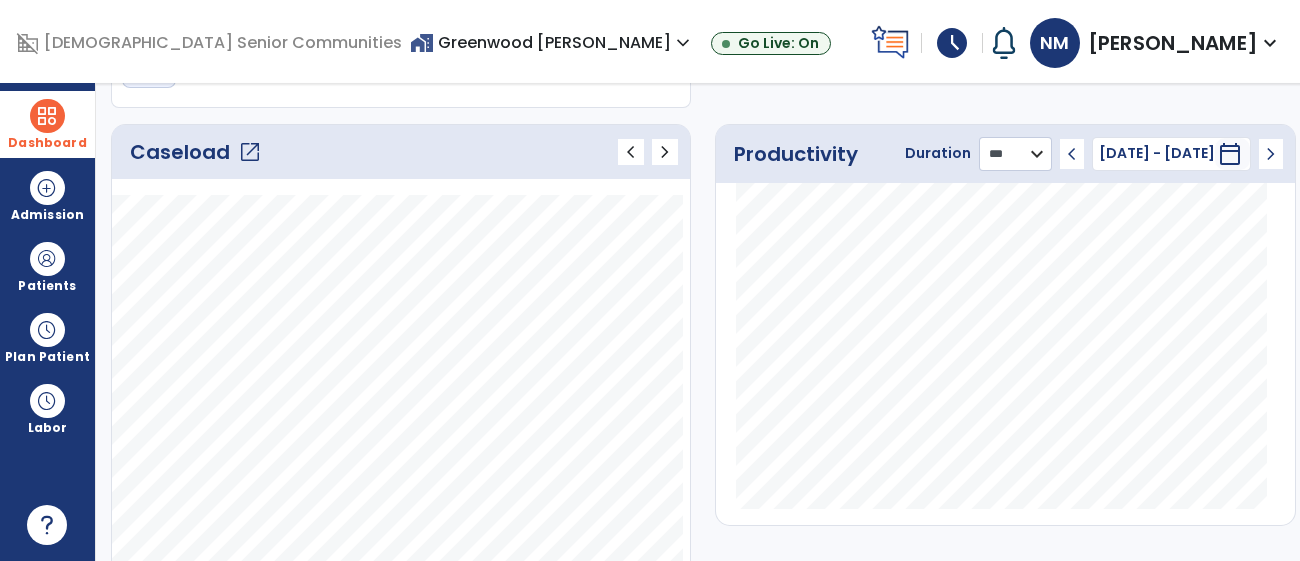 click on "******** **** ***" 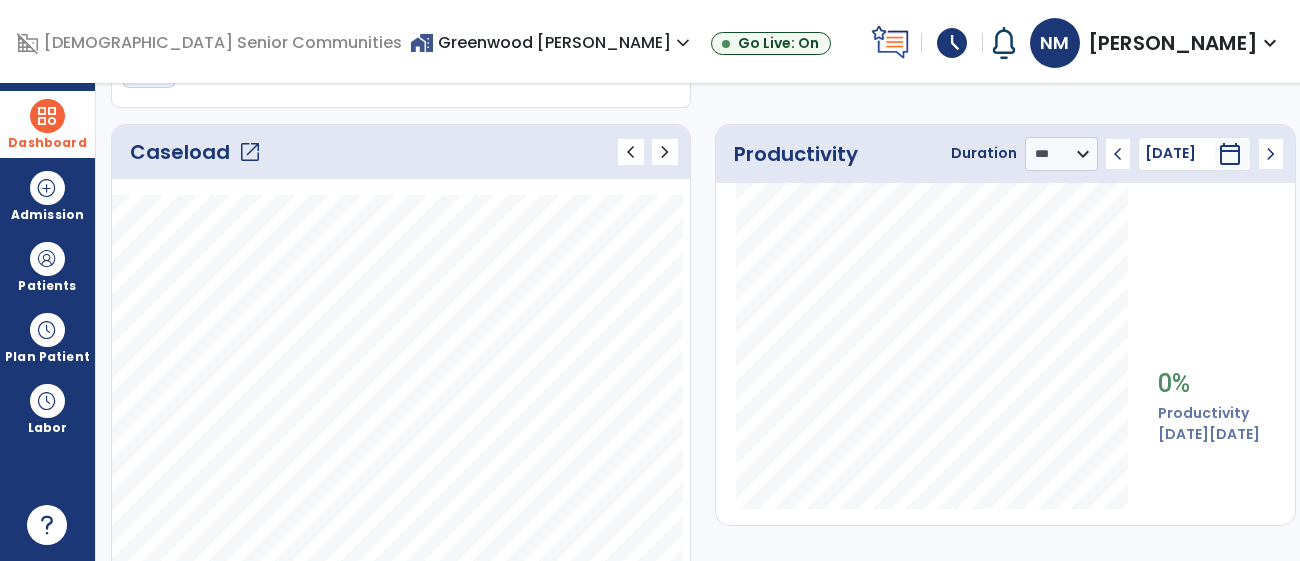 click on "open_in_new" 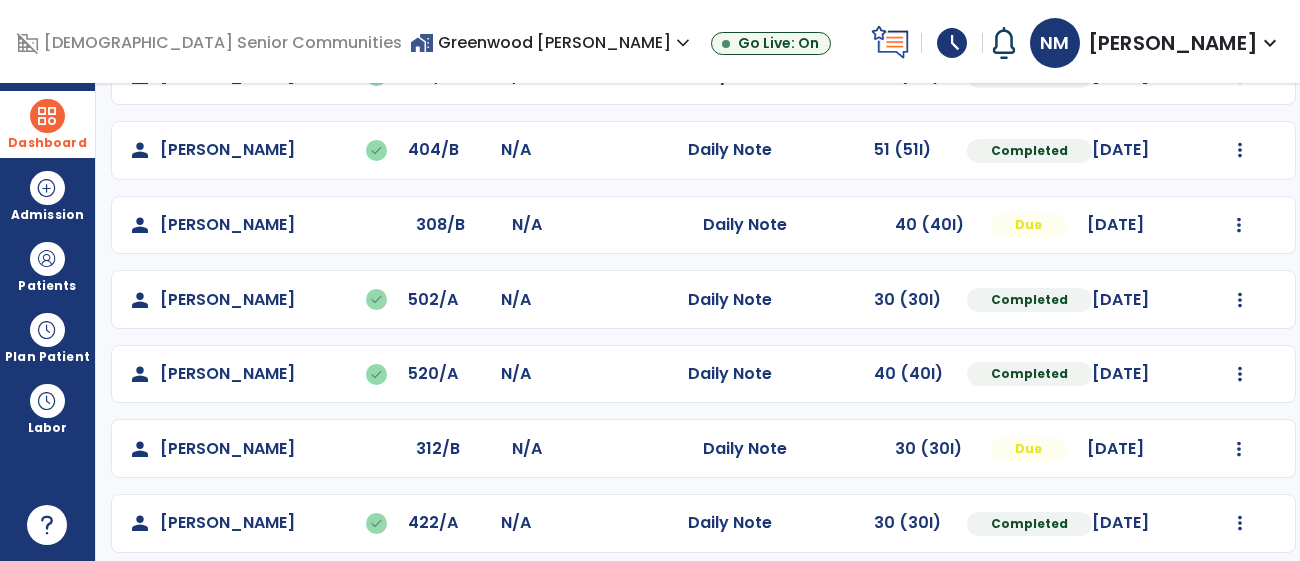 scroll, scrollTop: 623, scrollLeft: 0, axis: vertical 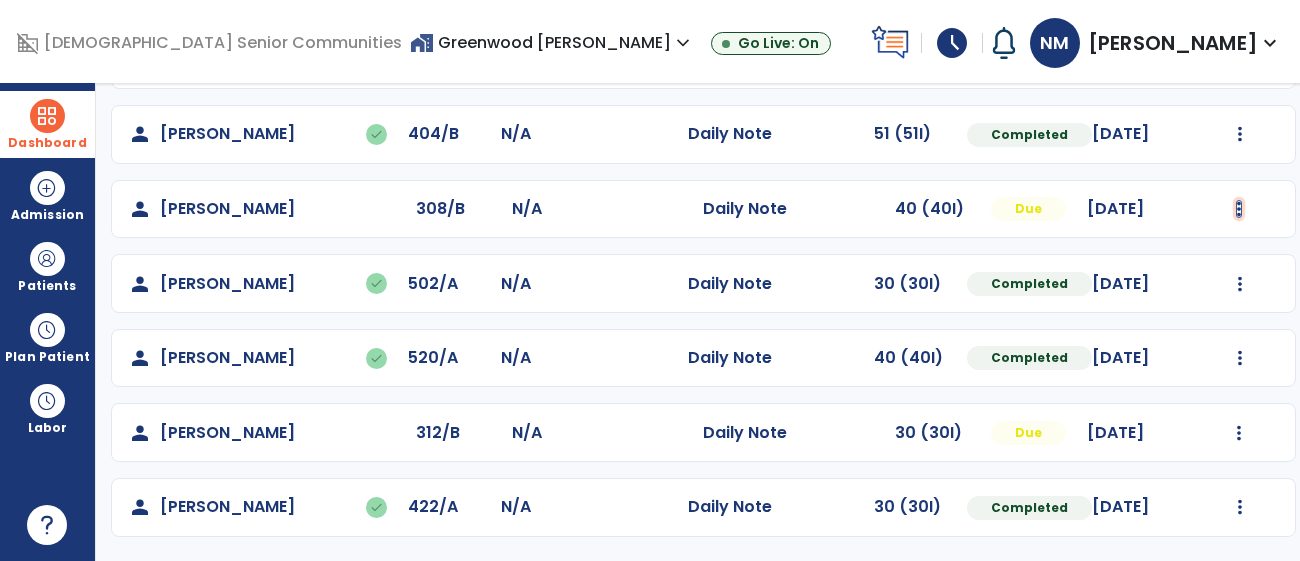 click at bounding box center [1240, -313] 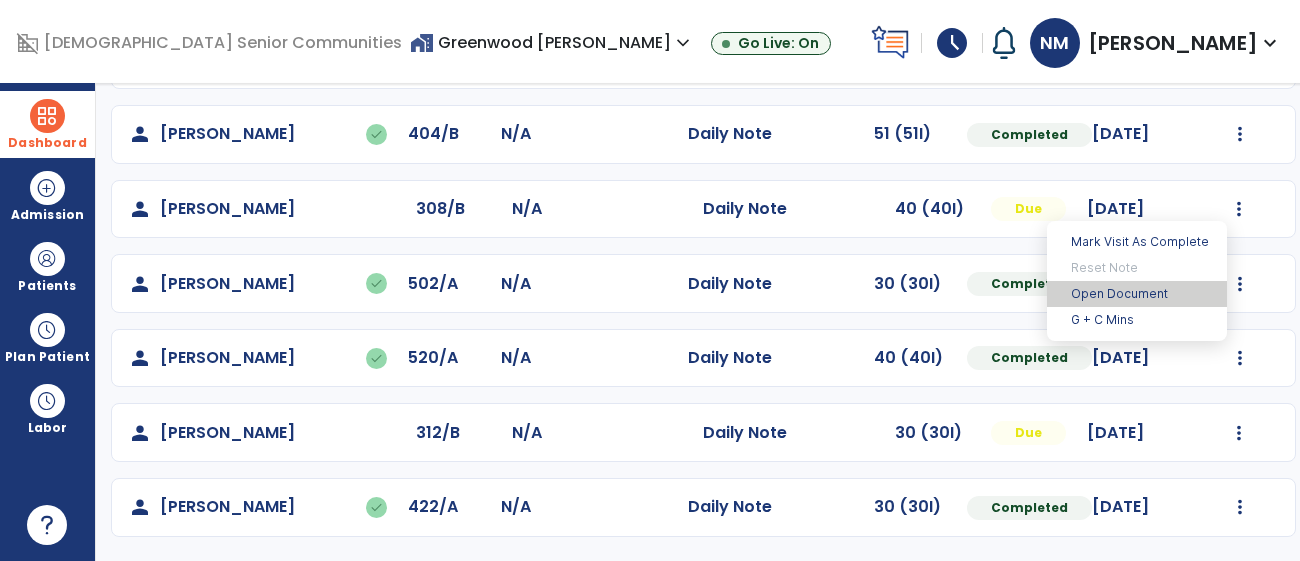 click on "Open Document" at bounding box center (1137, 294) 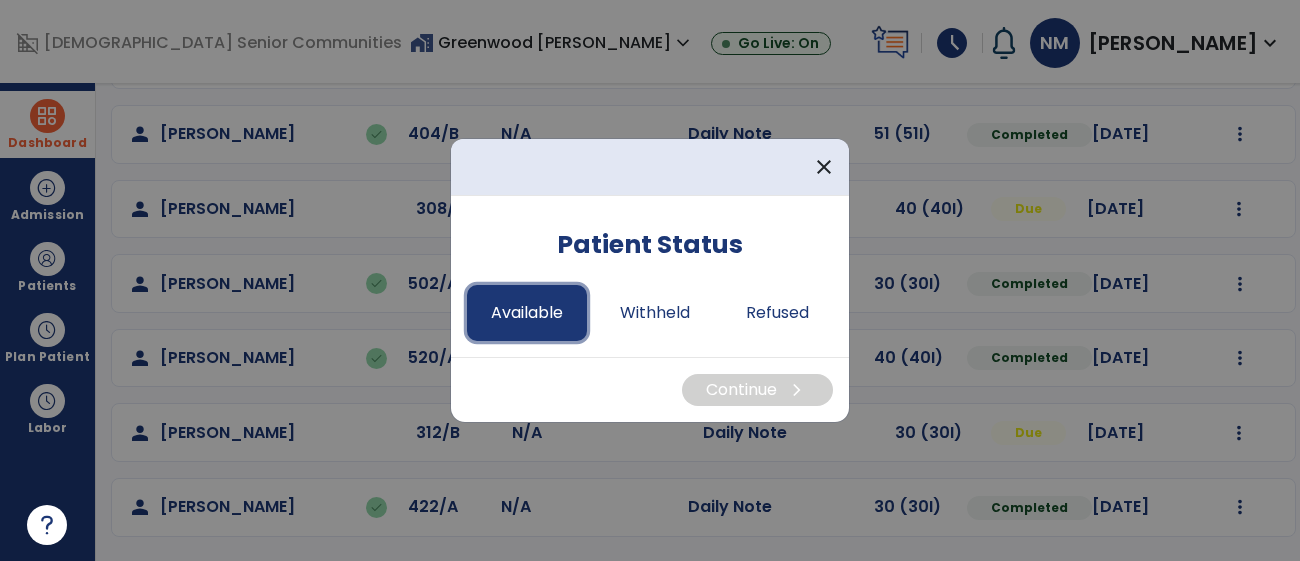 click on "Available" at bounding box center [527, 313] 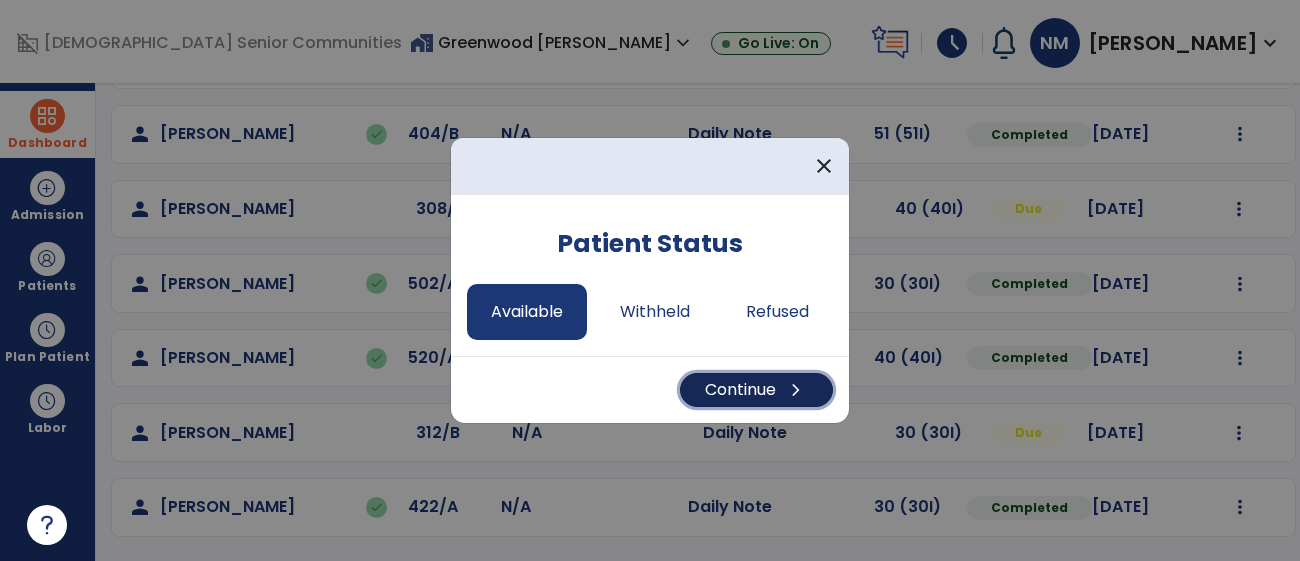 click on "Continue   chevron_right" at bounding box center [756, 390] 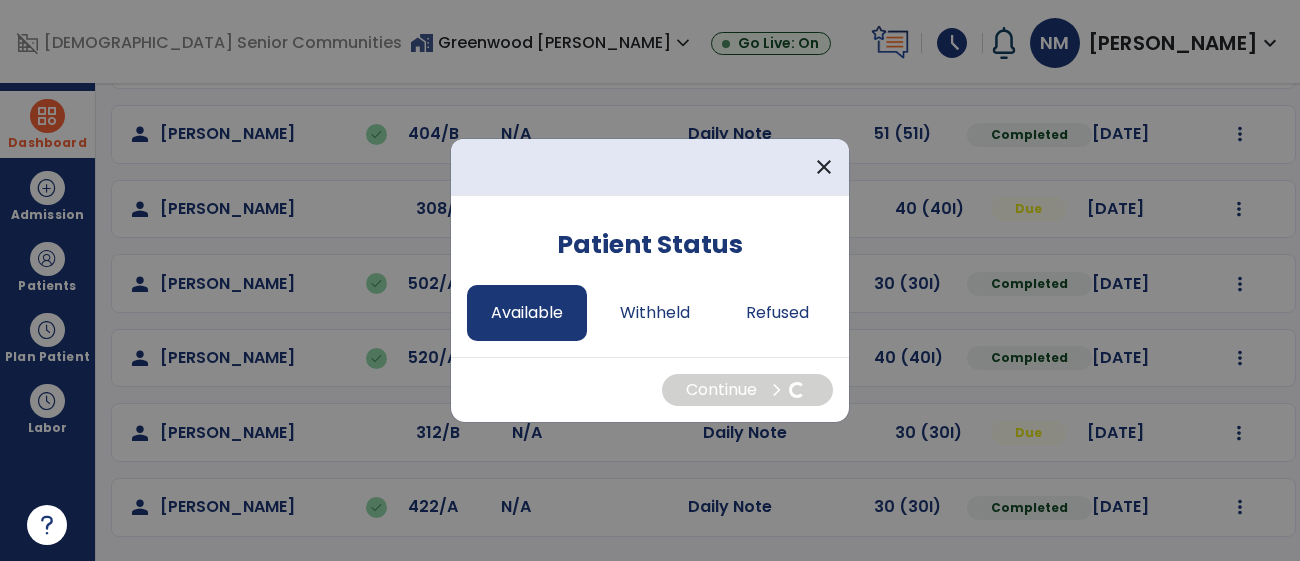 select on "*" 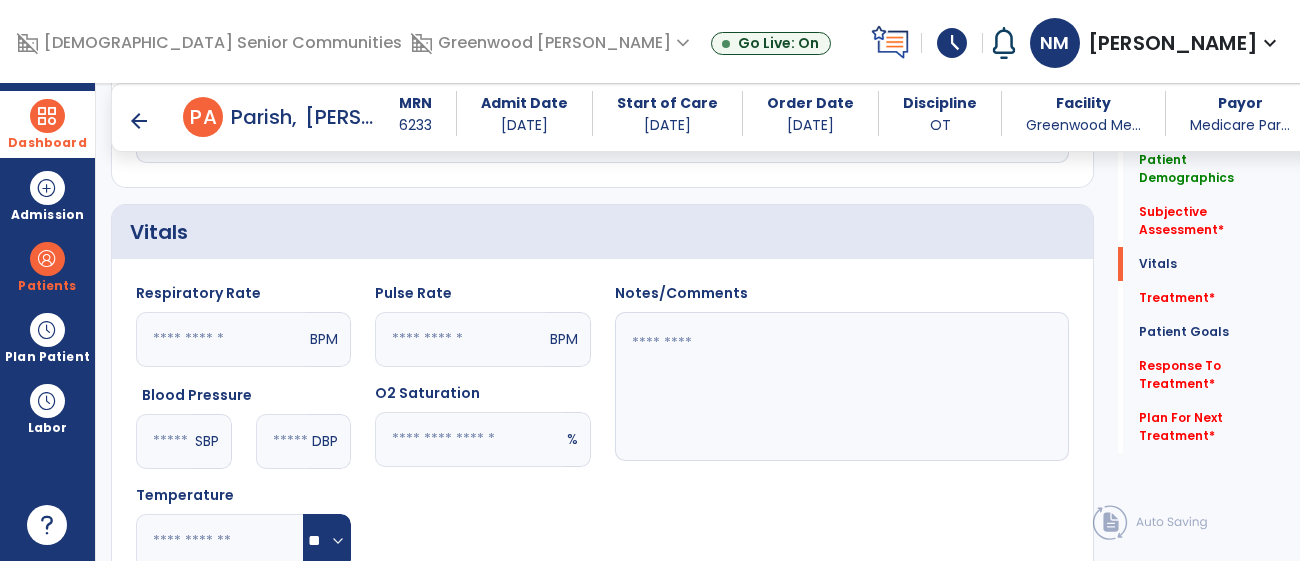 scroll, scrollTop: 617, scrollLeft: 0, axis: vertical 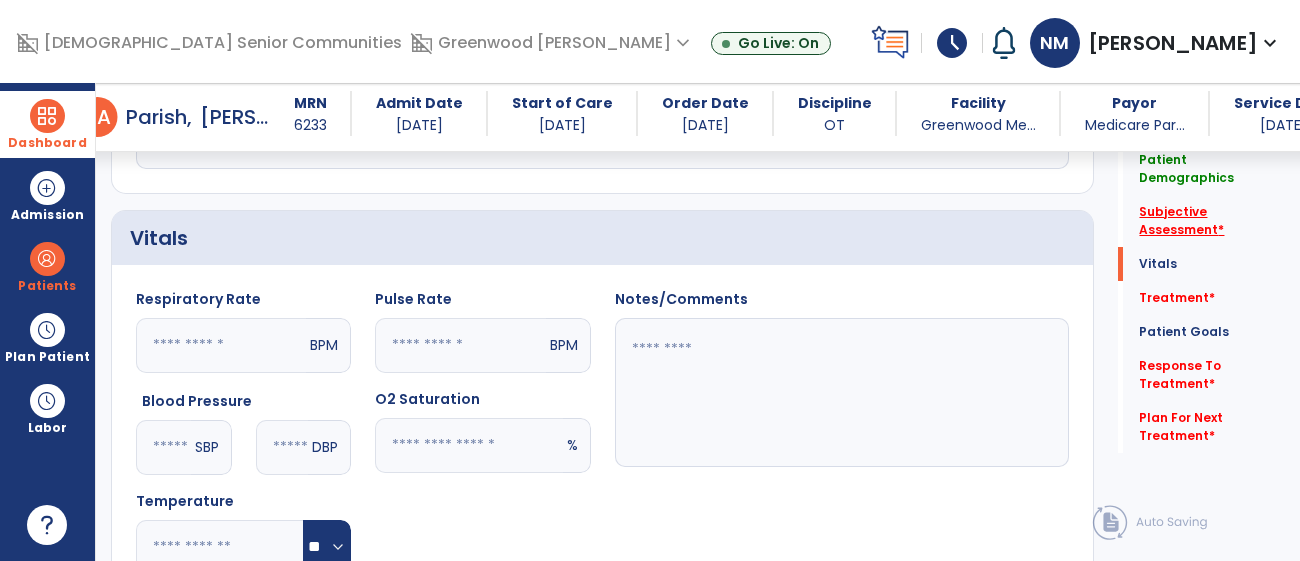 click on "Subjective Assessment   *" 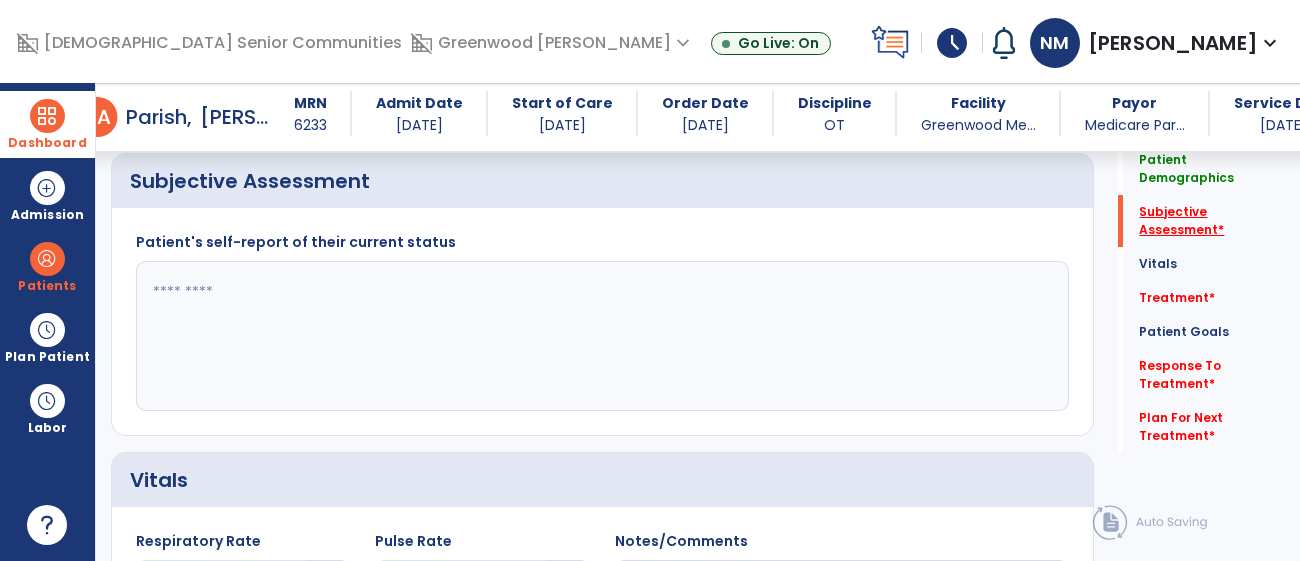 scroll, scrollTop: 346, scrollLeft: 0, axis: vertical 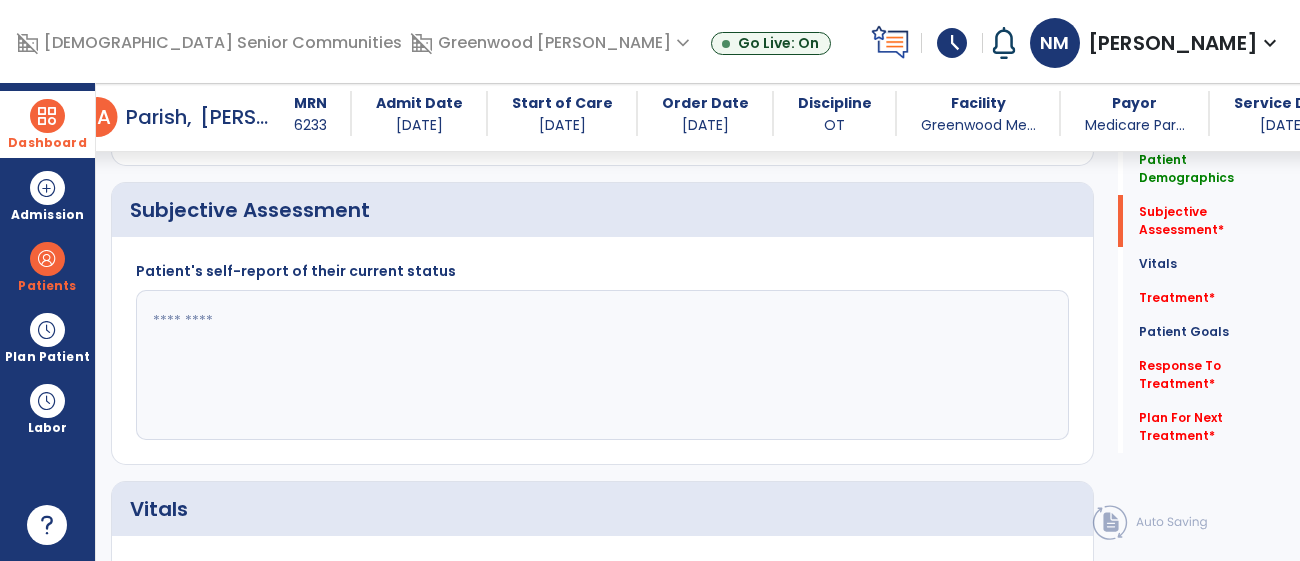 click 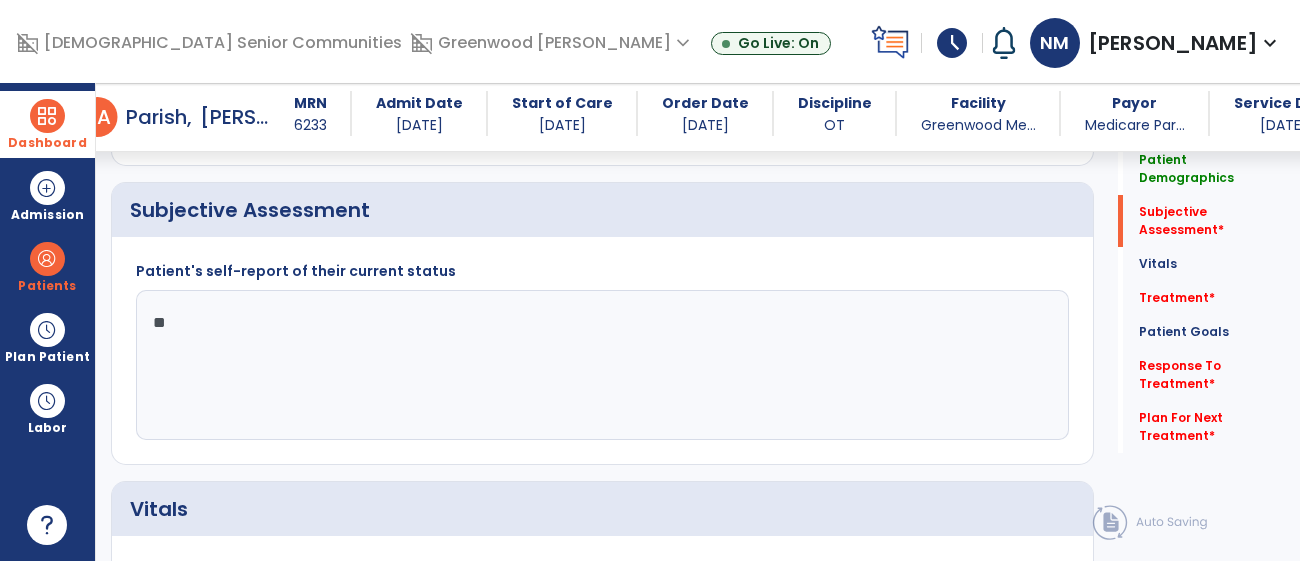 type on "*" 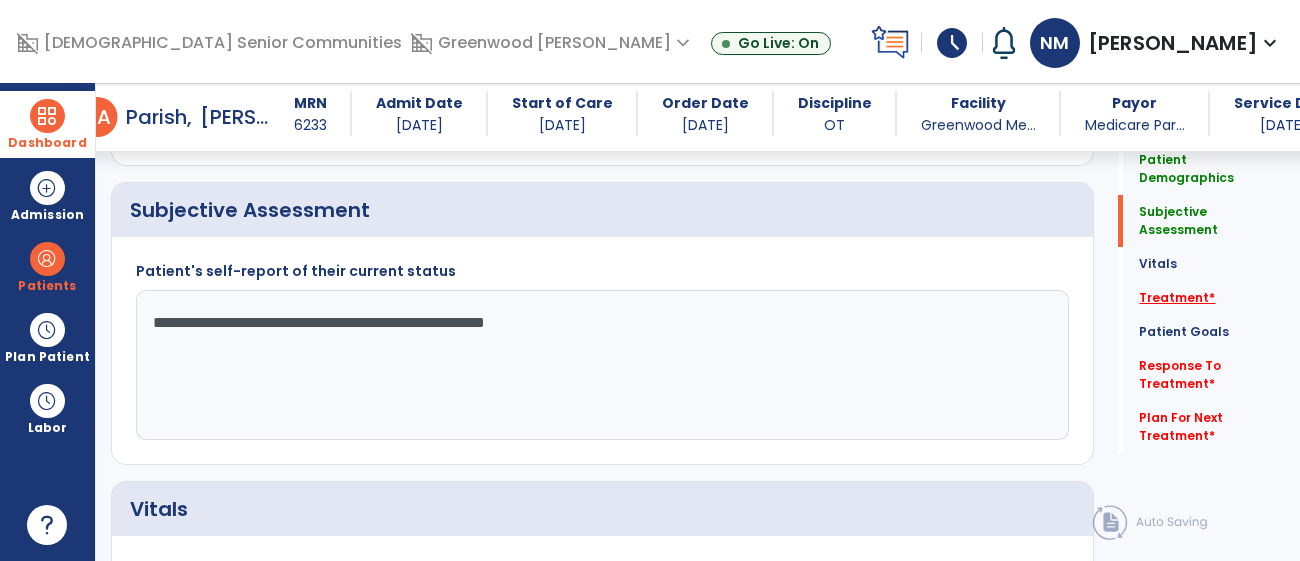 type on "**********" 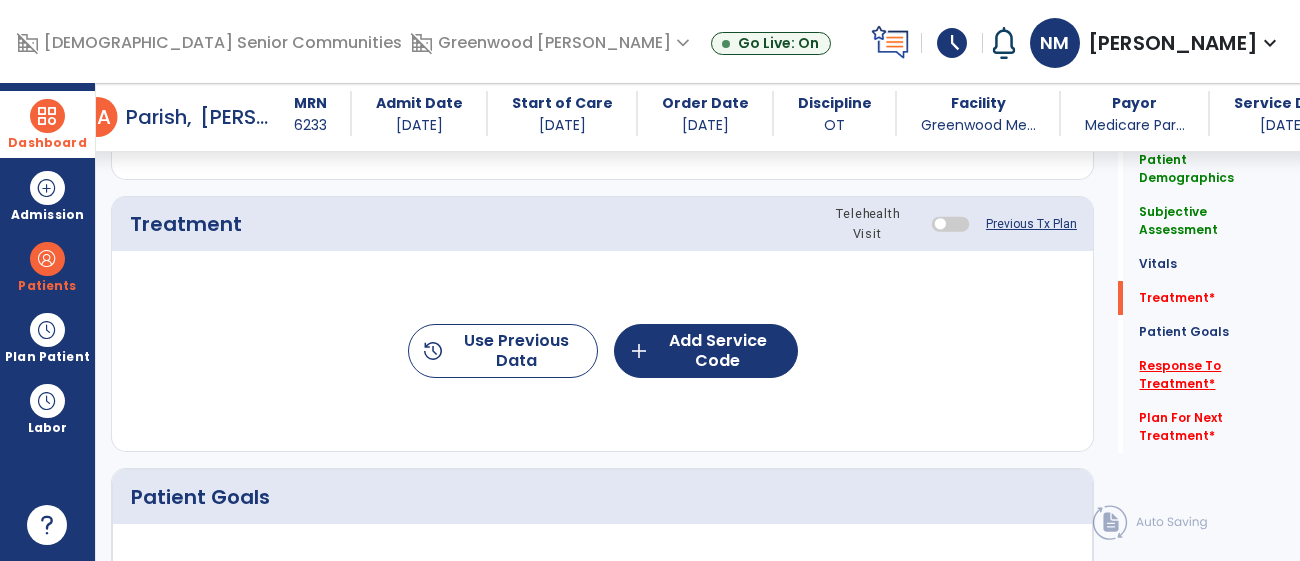 click on "Response To Treatment   *" 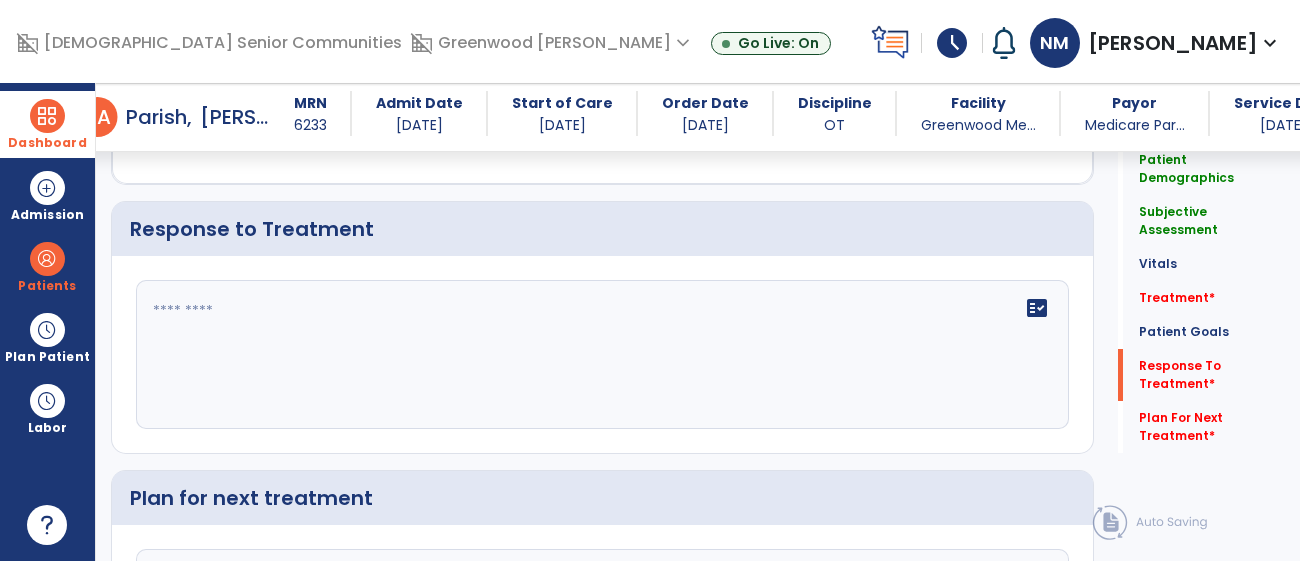 scroll, scrollTop: 3030, scrollLeft: 0, axis: vertical 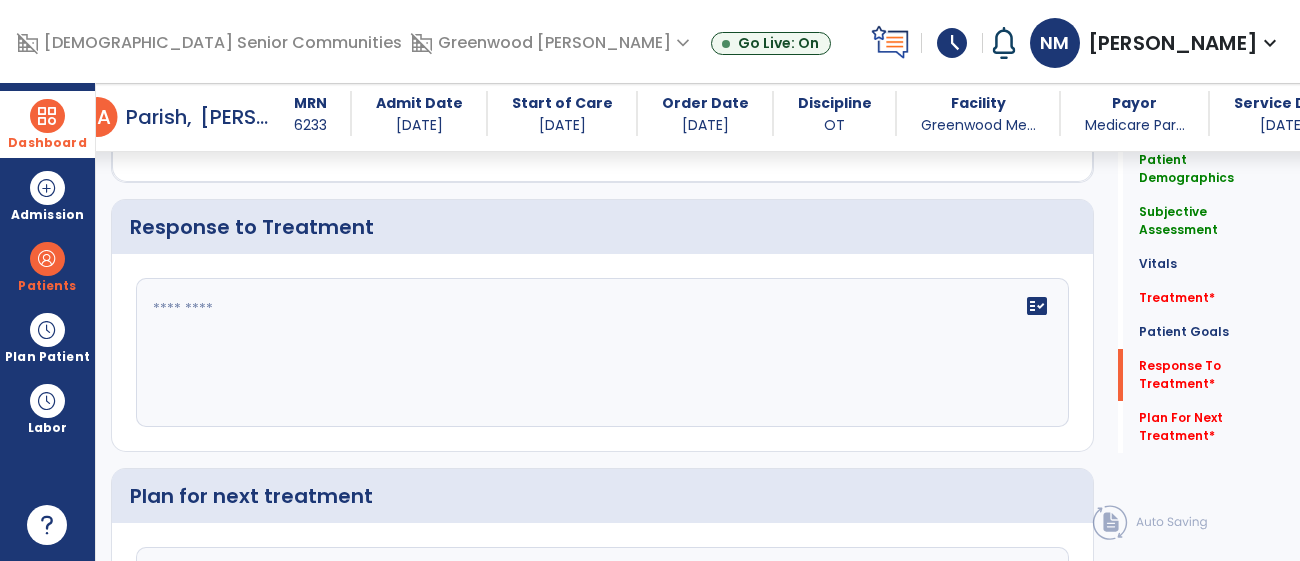 click 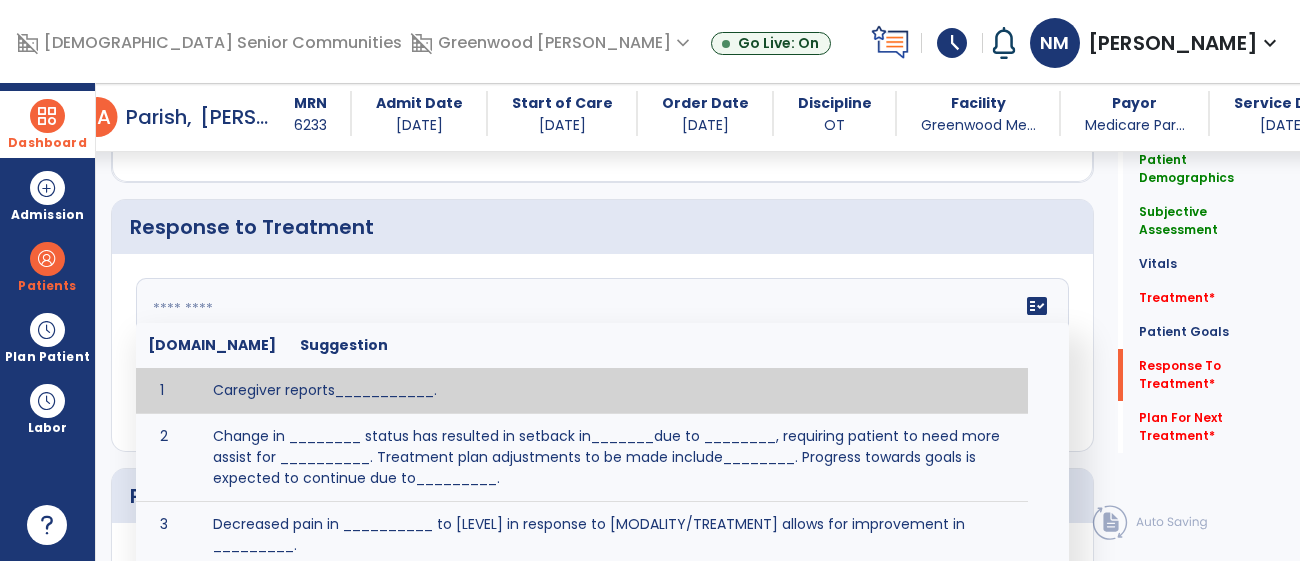 click 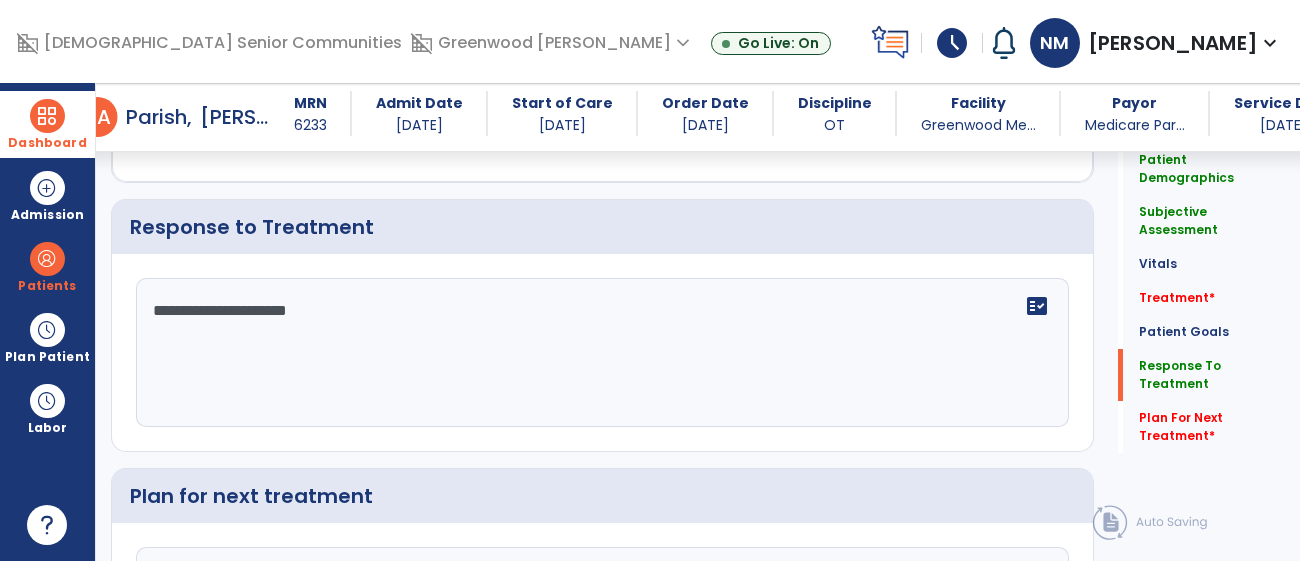 click on "**********" 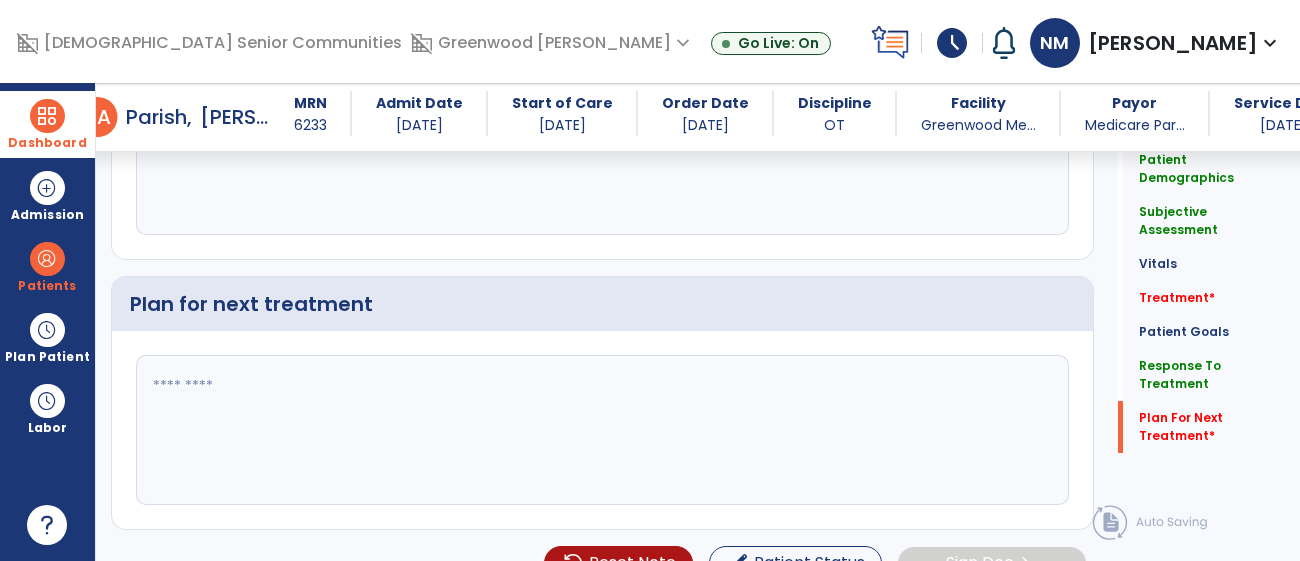 scroll, scrollTop: 3252, scrollLeft: 0, axis: vertical 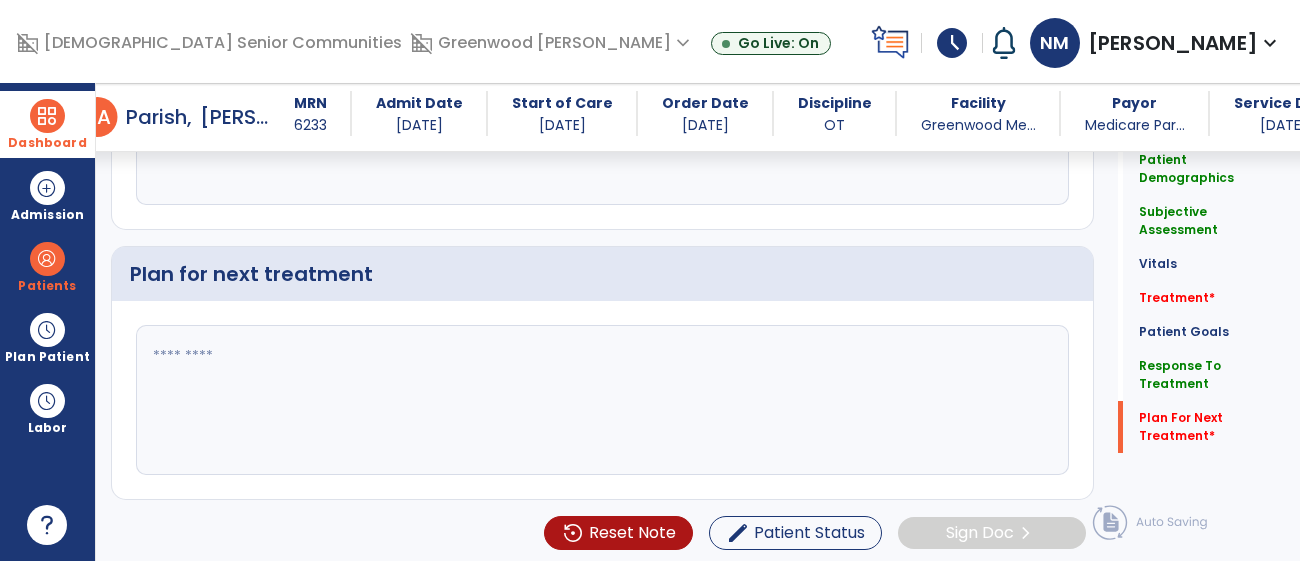 type on "**********" 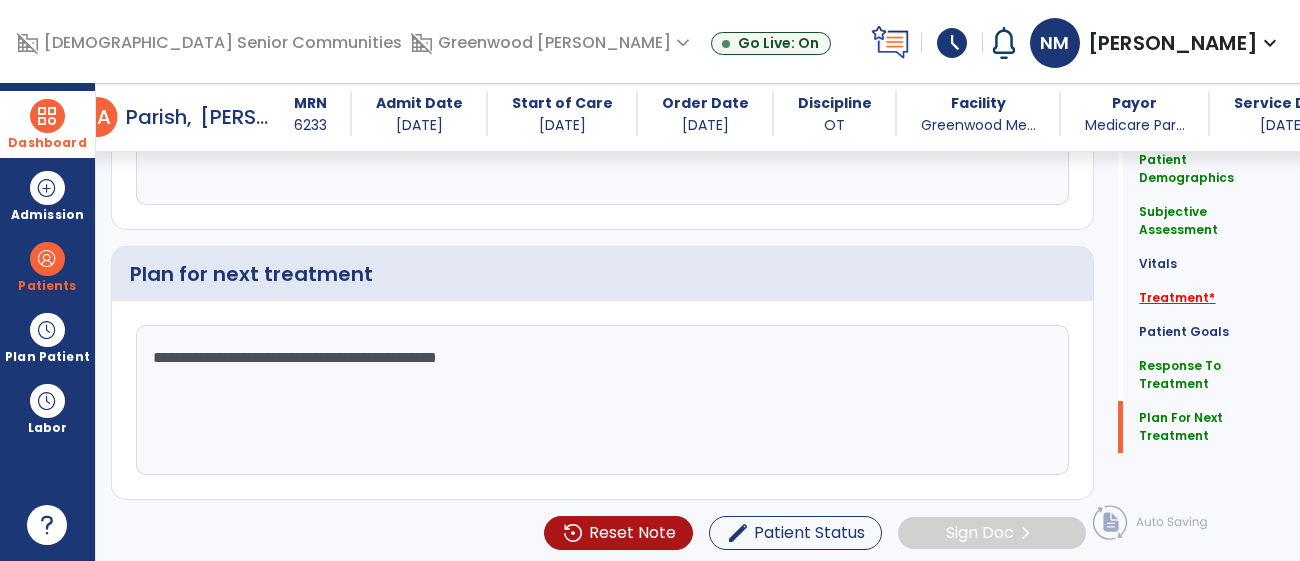 type on "**********" 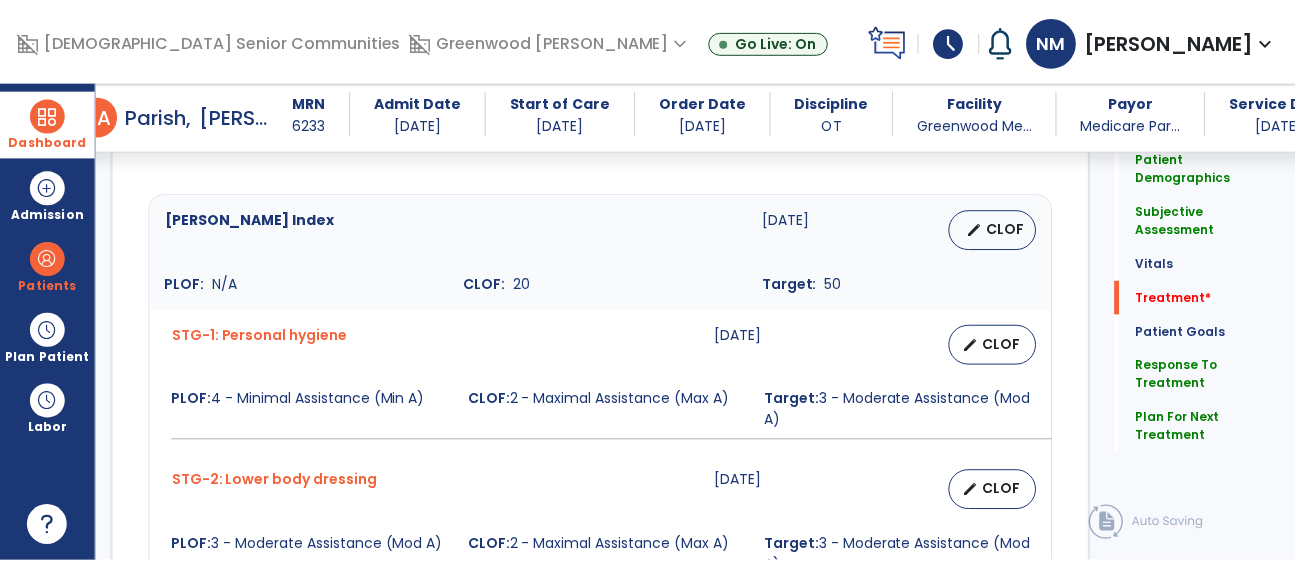 scroll, scrollTop: 1053, scrollLeft: 0, axis: vertical 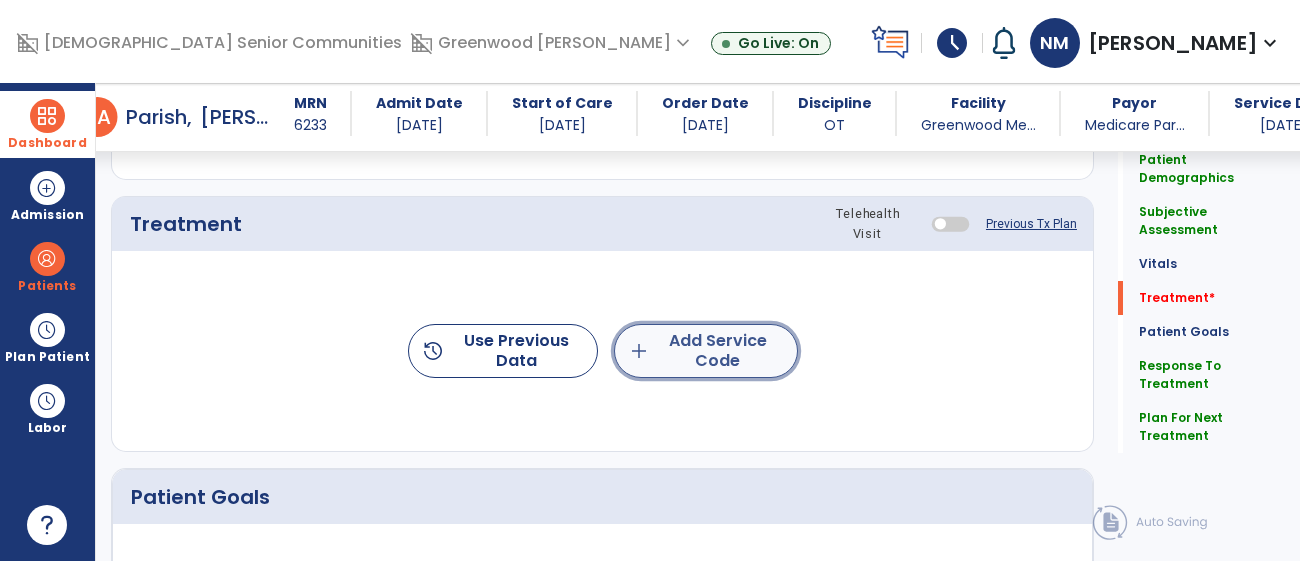 click on "add  Add Service Code" 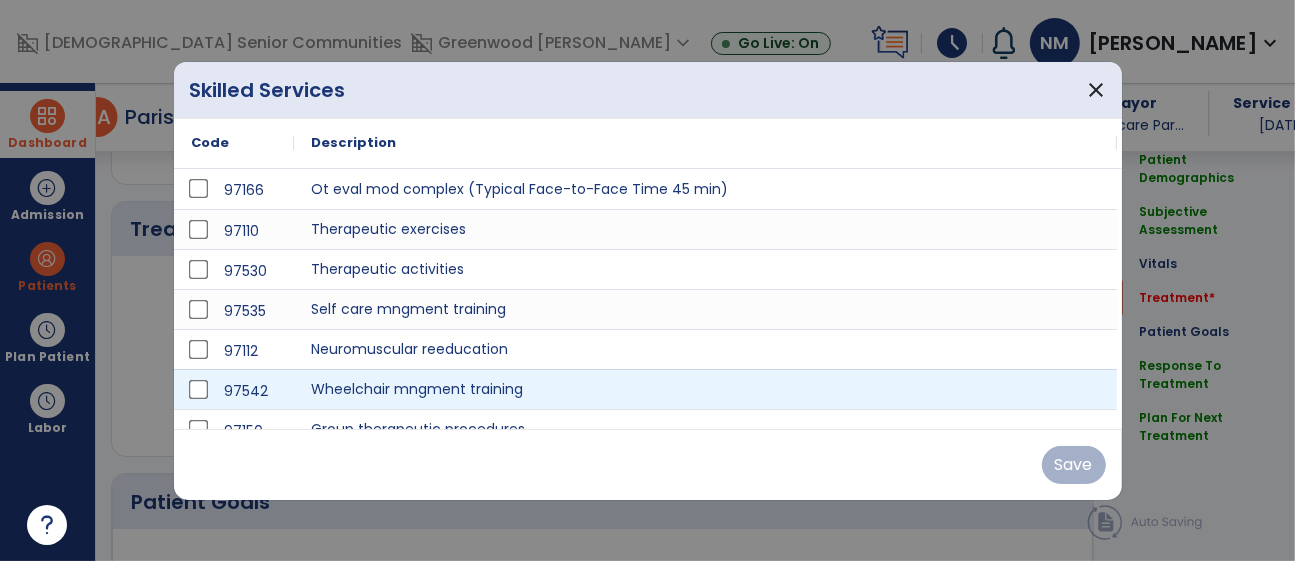 scroll, scrollTop: 1053, scrollLeft: 0, axis: vertical 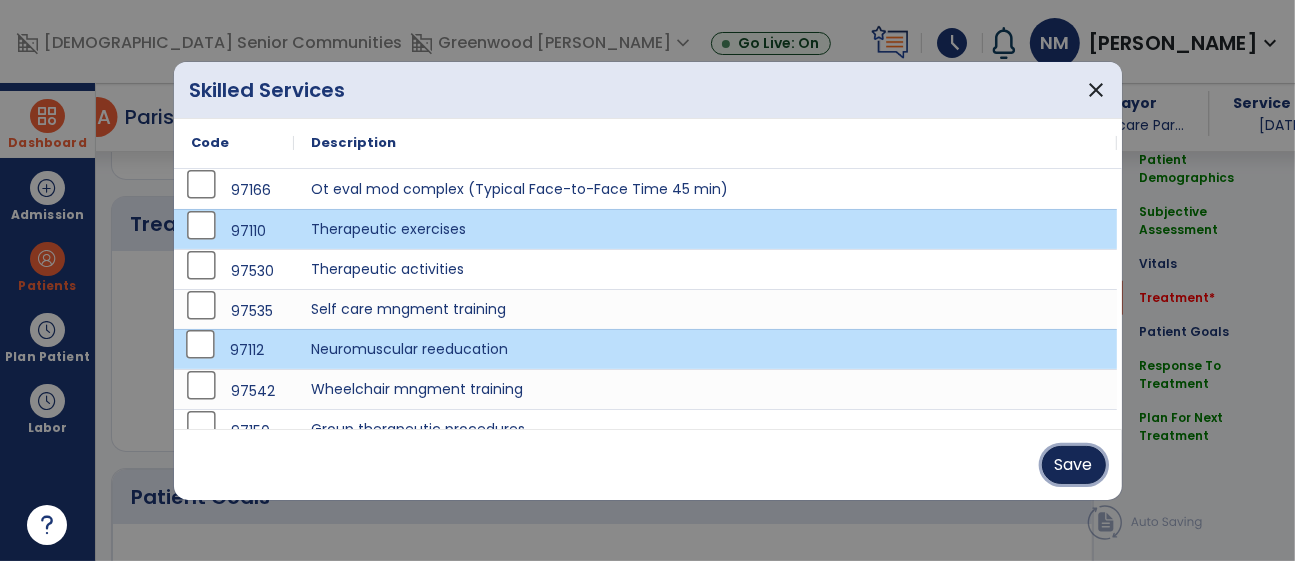 click on "Save" at bounding box center (1074, 465) 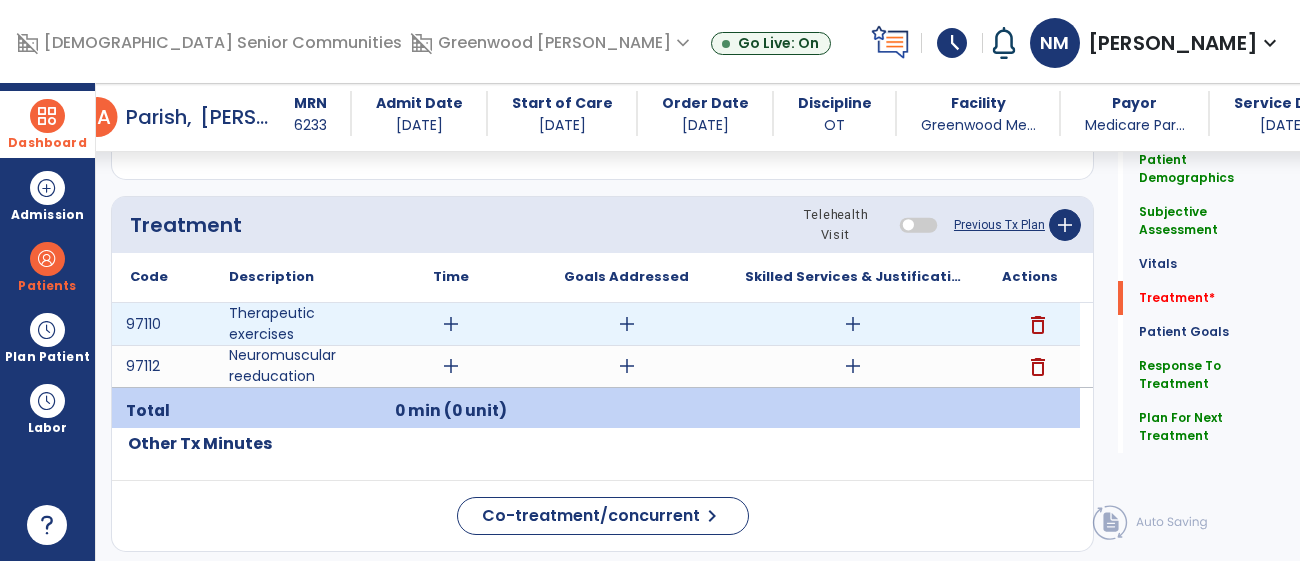 click on "add" at bounding box center (853, 324) 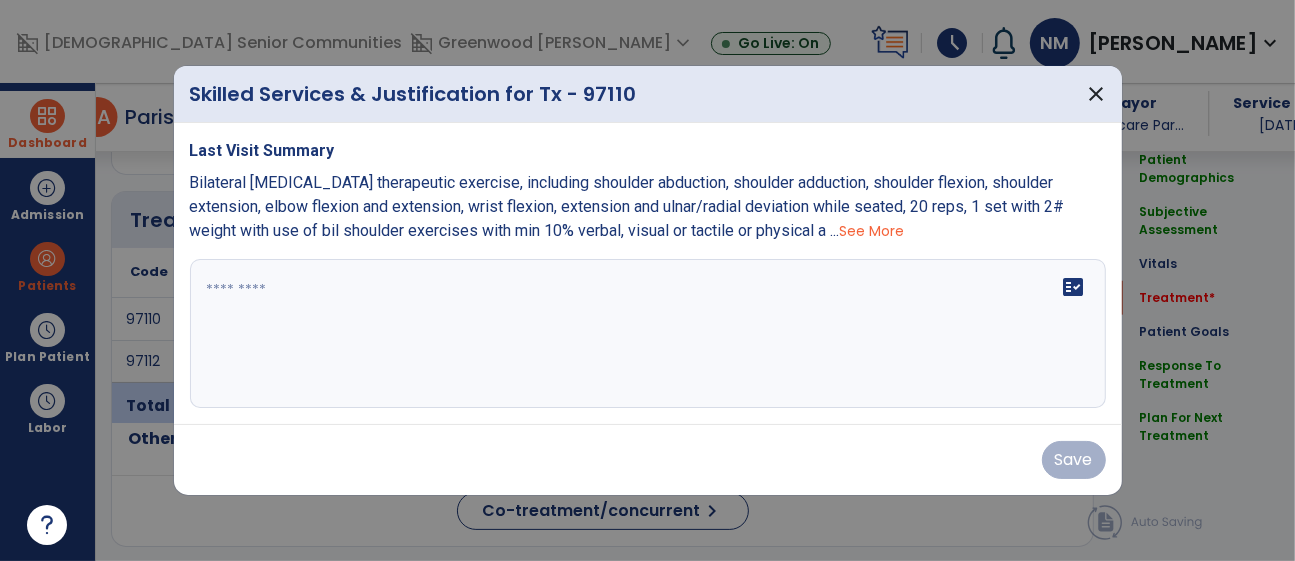 click on "fact_check" at bounding box center (648, 334) 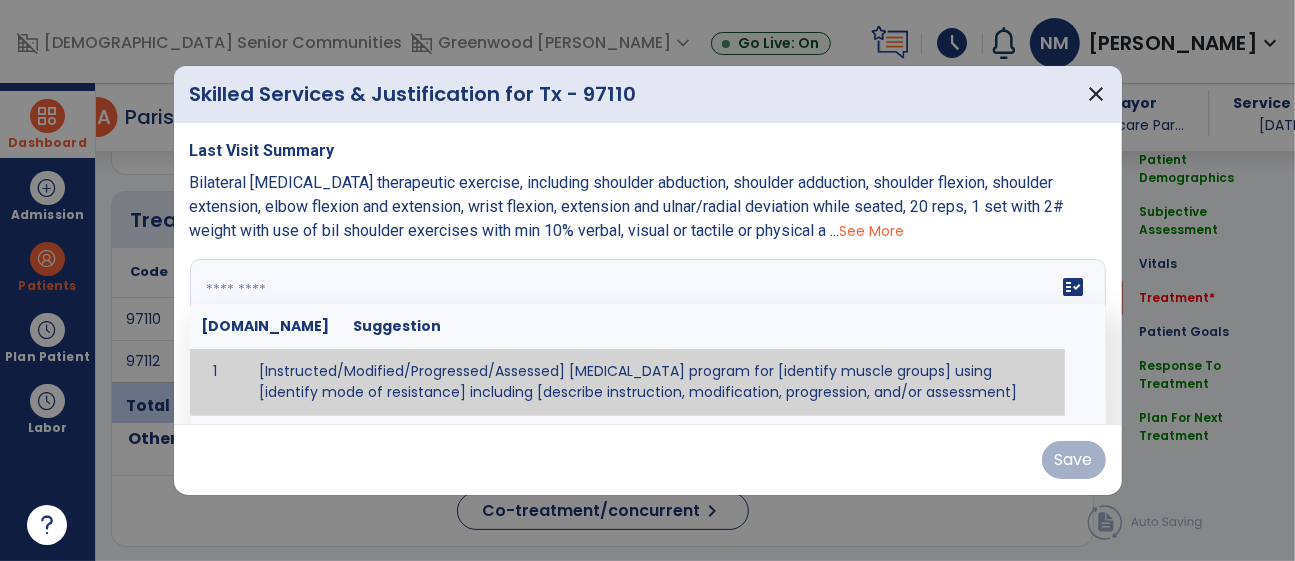 scroll, scrollTop: 1053, scrollLeft: 0, axis: vertical 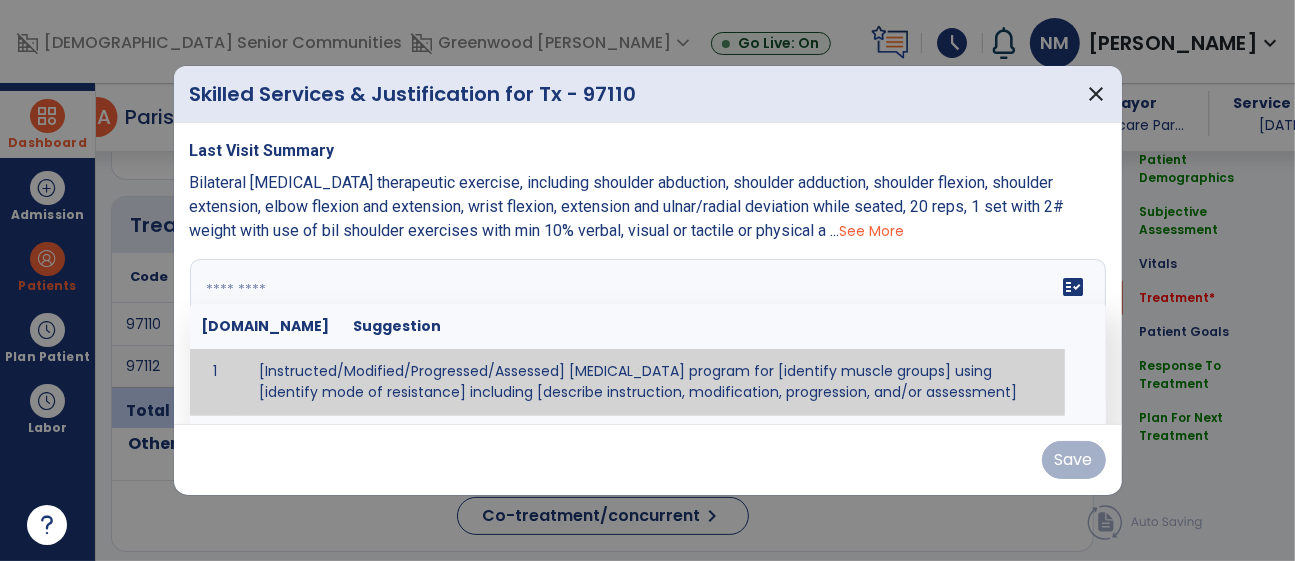 paste on "**********" 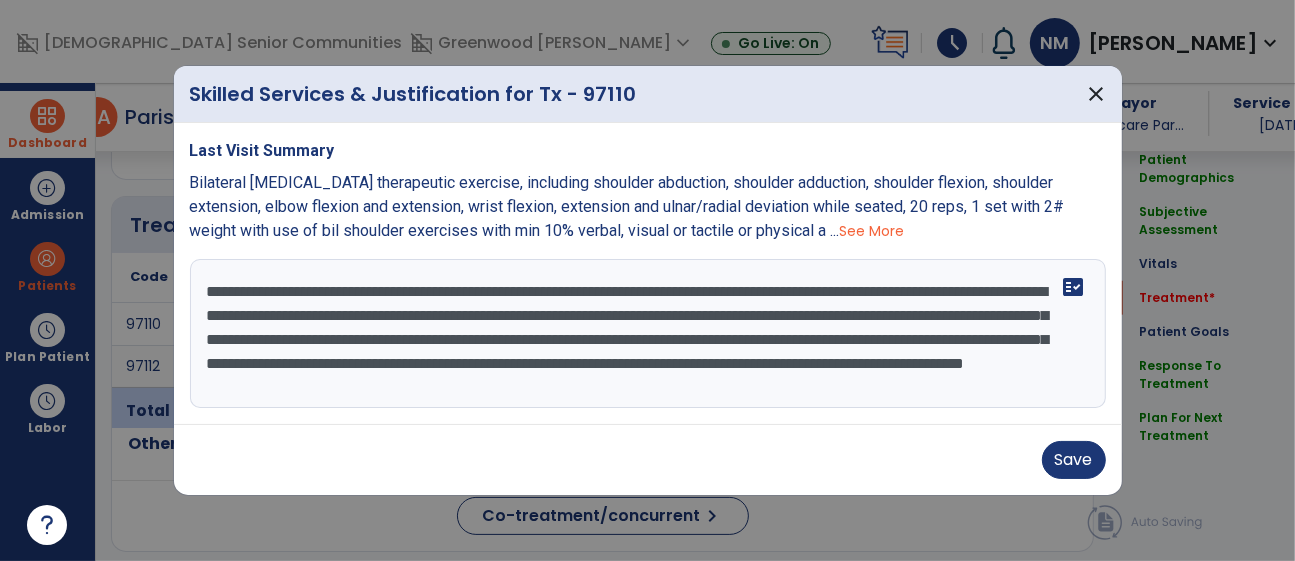 scroll, scrollTop: 136, scrollLeft: 0, axis: vertical 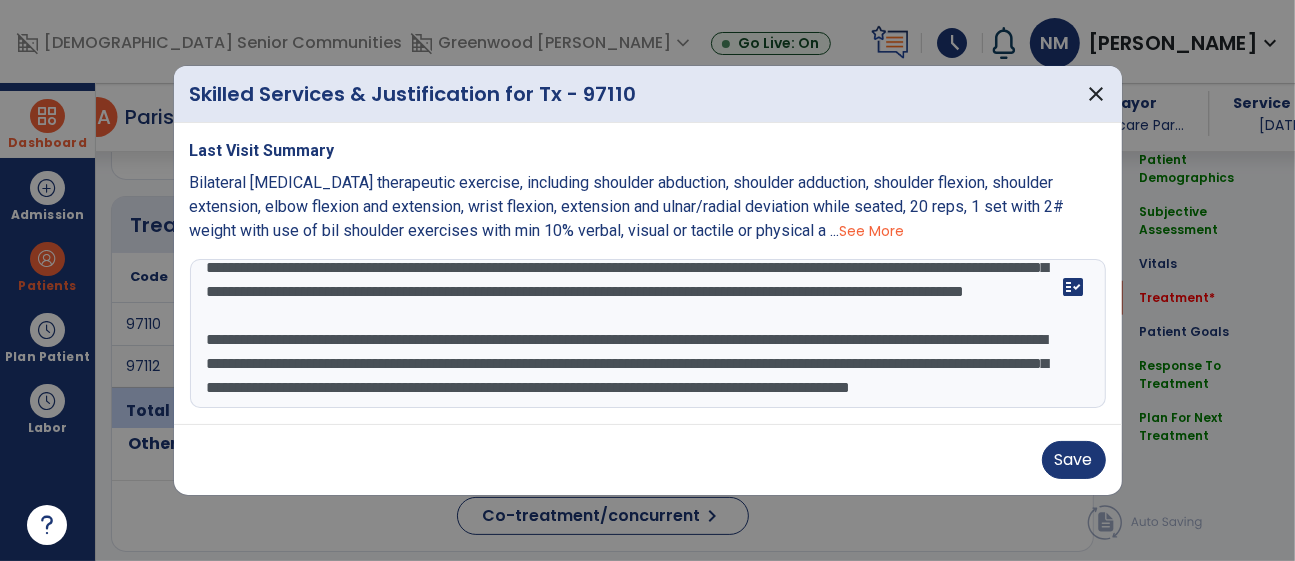 drag, startPoint x: 215, startPoint y: 293, endPoint x: 717, endPoint y: 419, distance: 517.5712 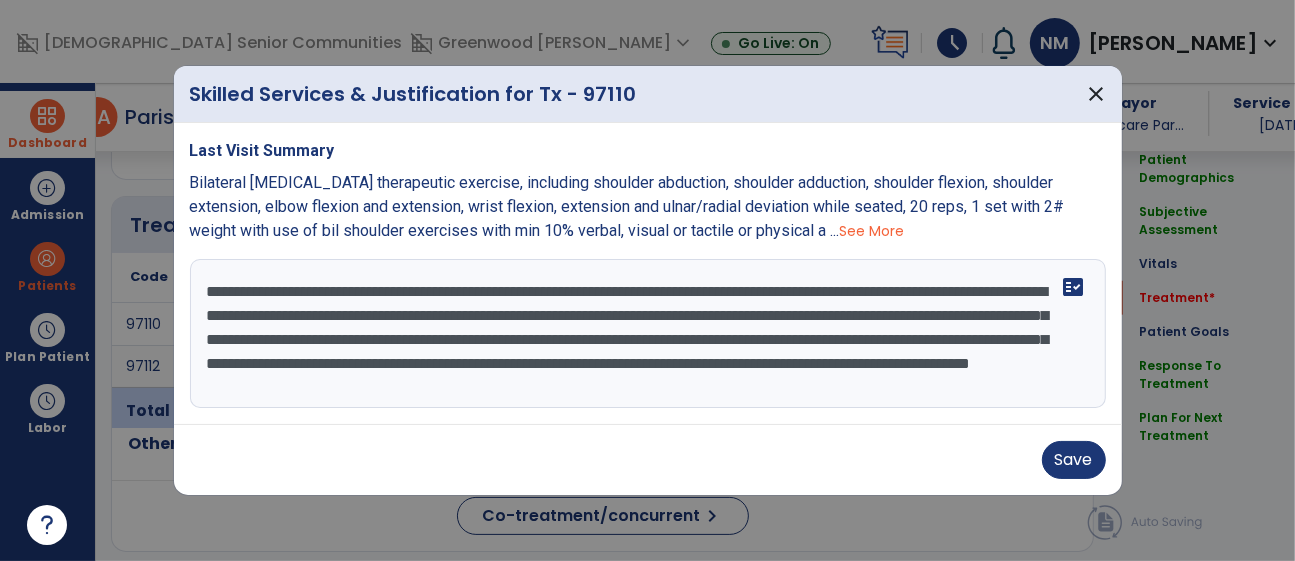 scroll, scrollTop: 48, scrollLeft: 0, axis: vertical 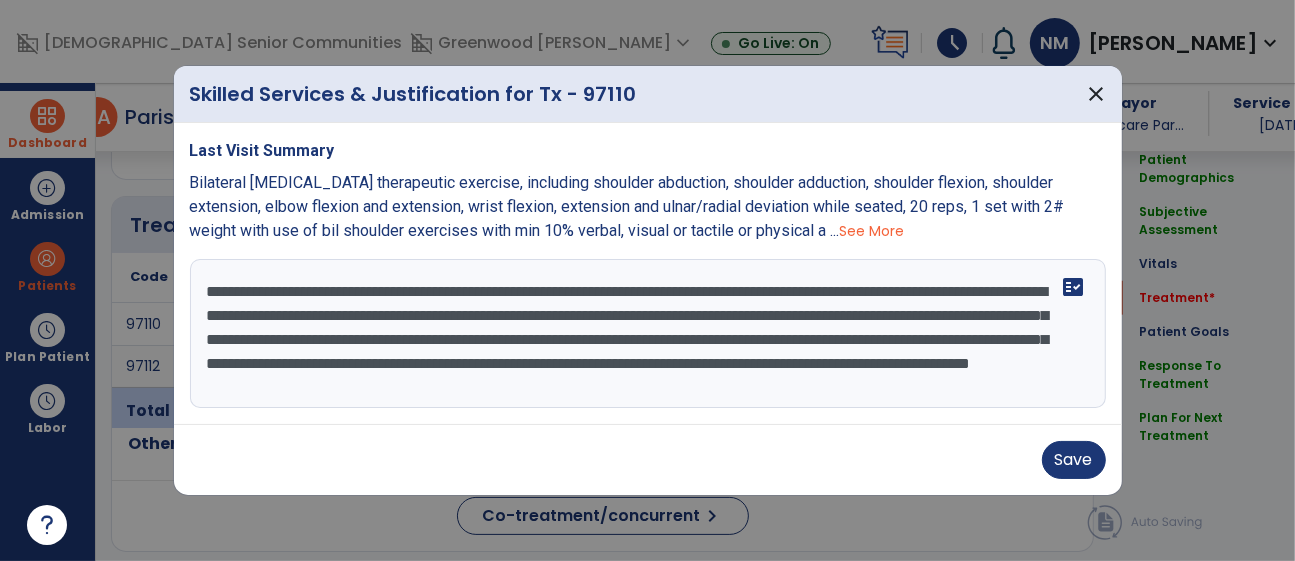 click on "**********" at bounding box center [648, 334] 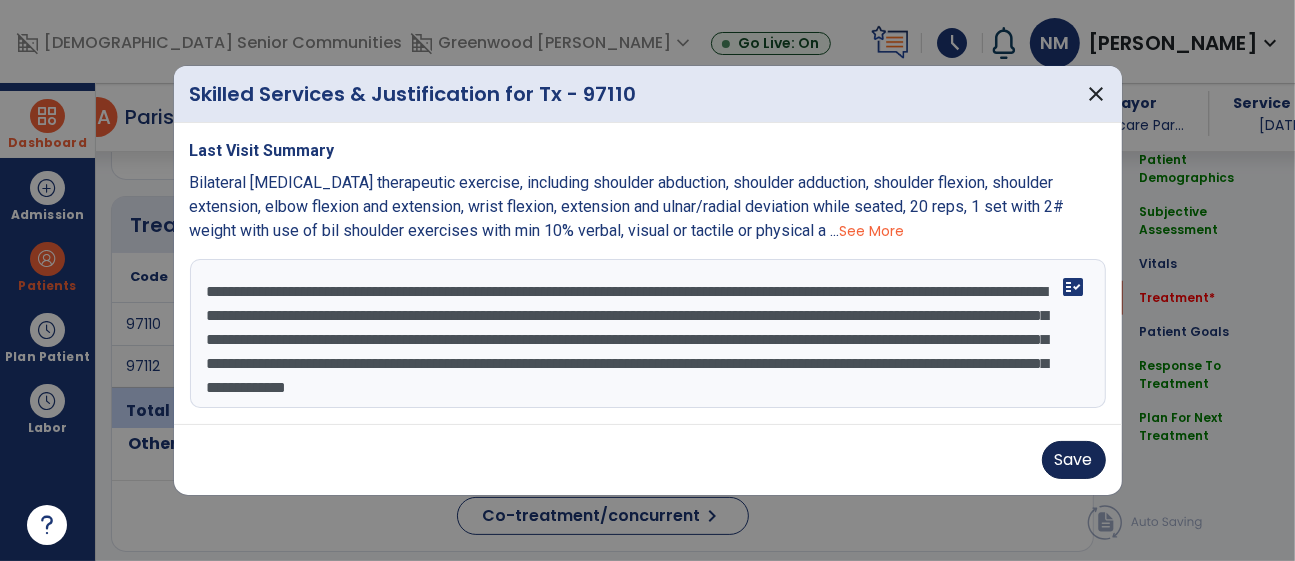 type on "**********" 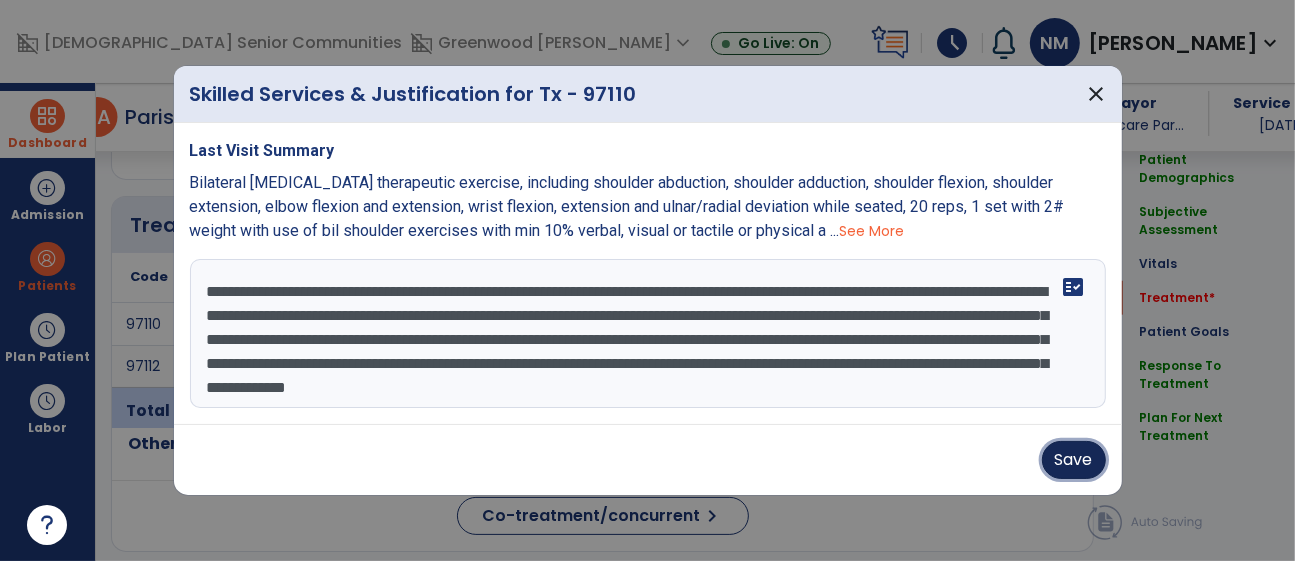 click on "Save" at bounding box center (1074, 460) 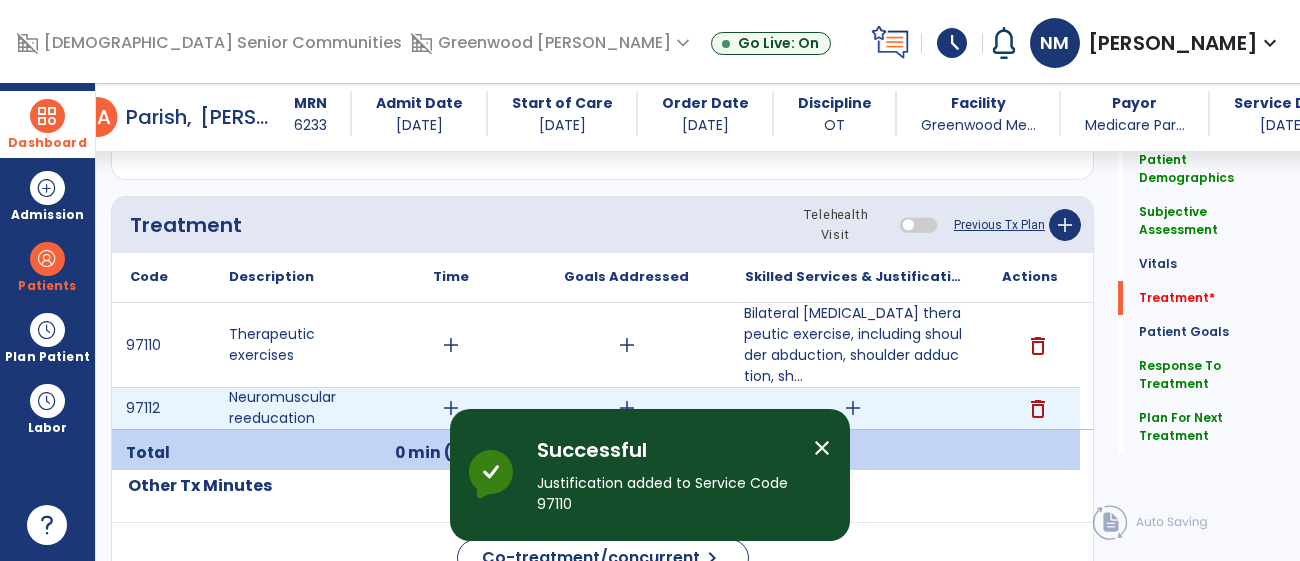 click on "add" at bounding box center [853, 408] 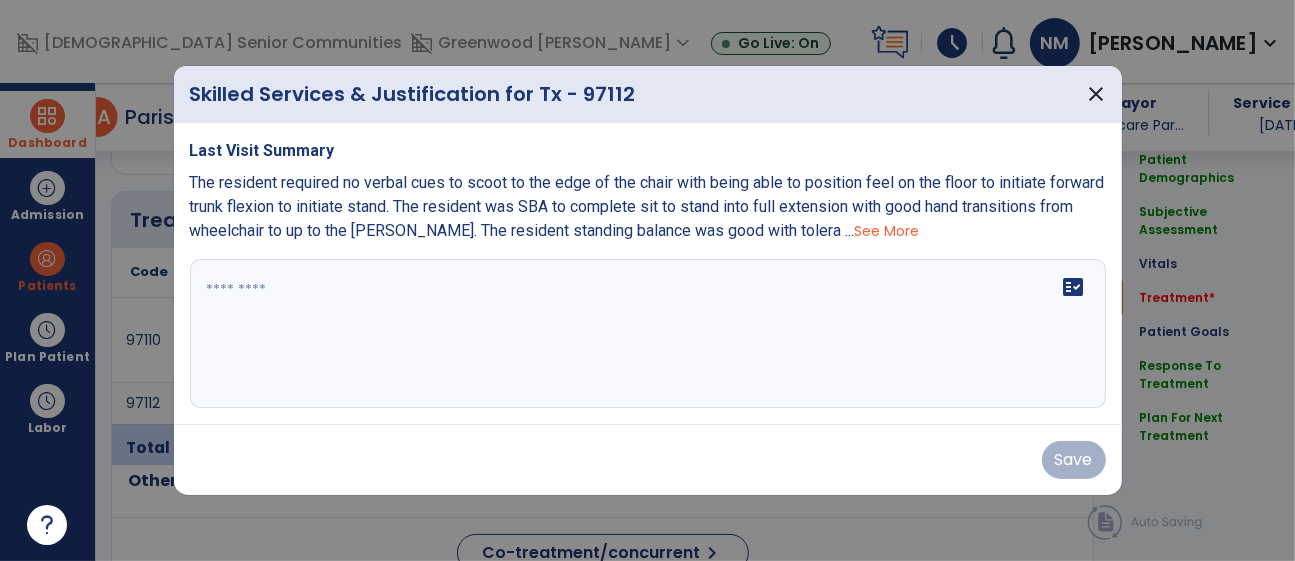 scroll, scrollTop: 1053, scrollLeft: 0, axis: vertical 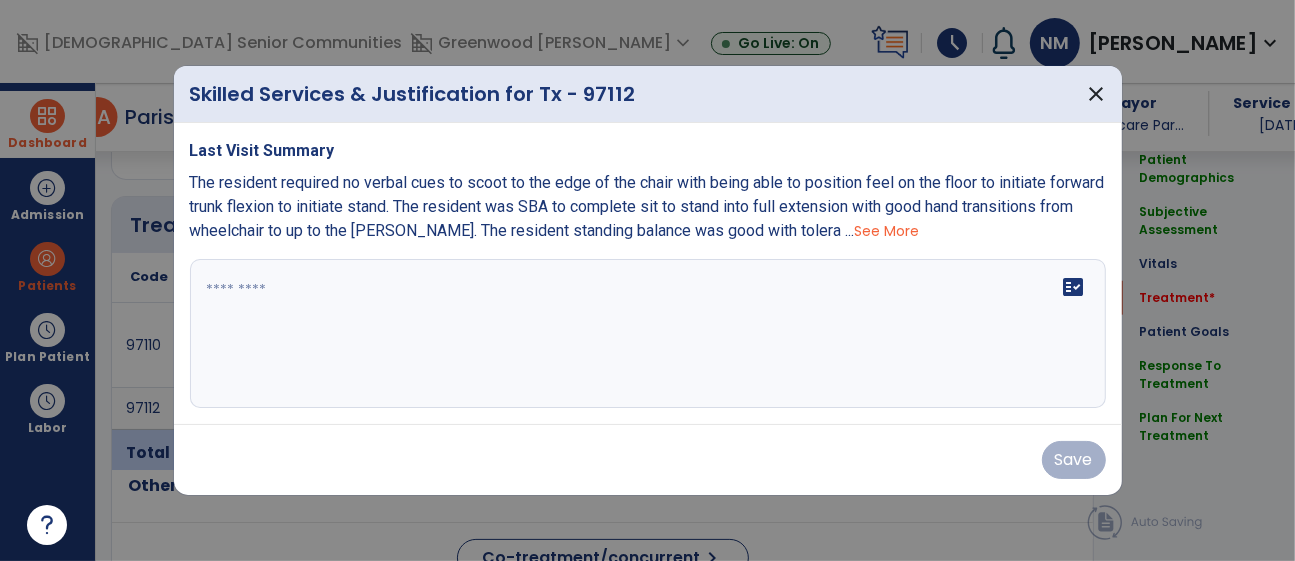 click on "fact_check" at bounding box center (648, 334) 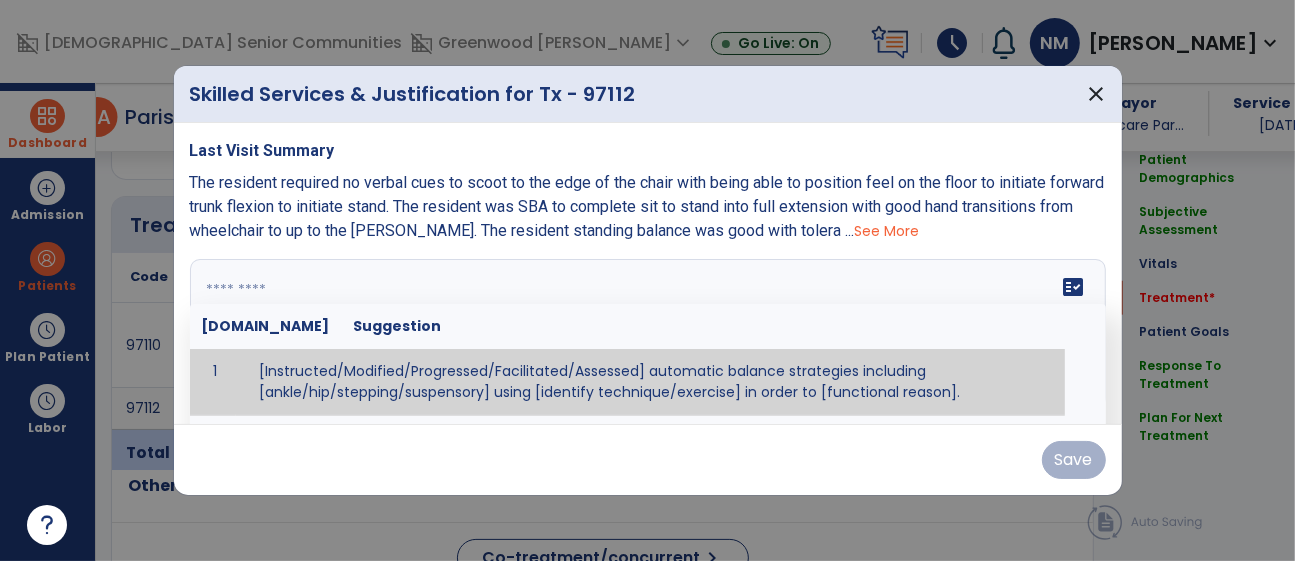 paste on "**********" 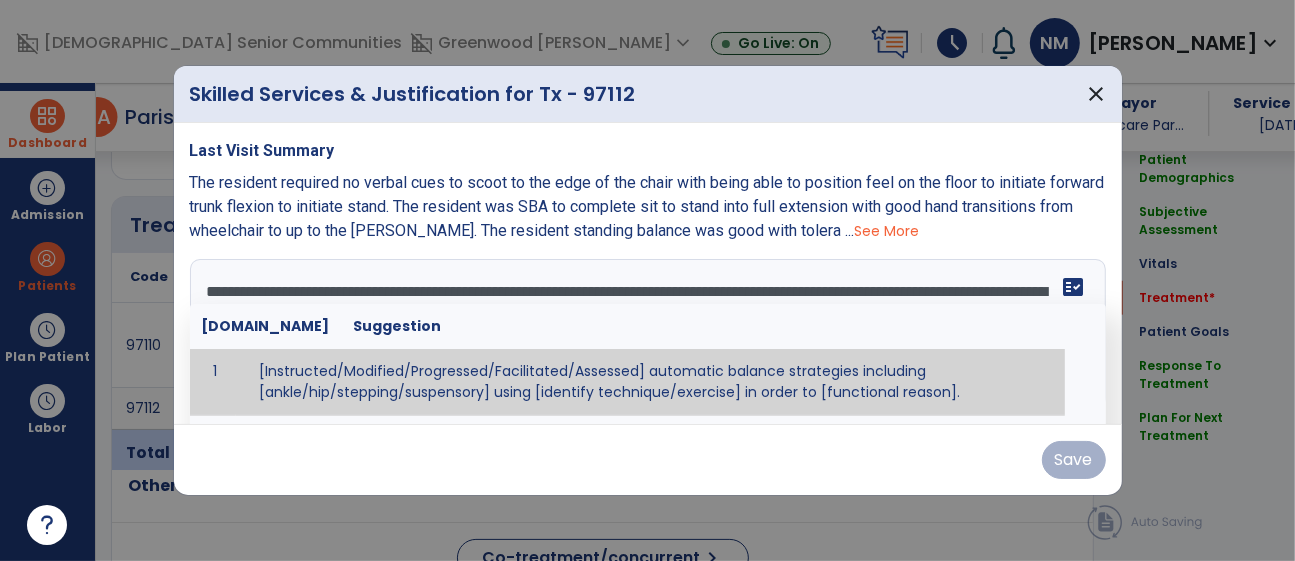 scroll, scrollTop: 136, scrollLeft: 0, axis: vertical 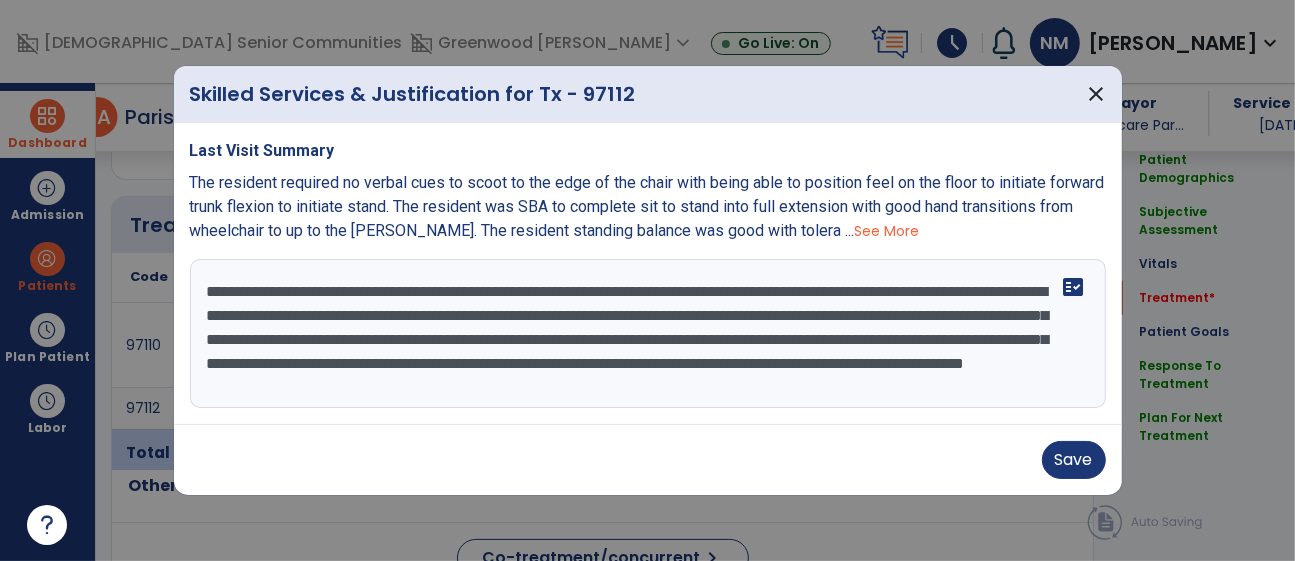 drag, startPoint x: 207, startPoint y: 312, endPoint x: 168, endPoint y: 258, distance: 66.61081 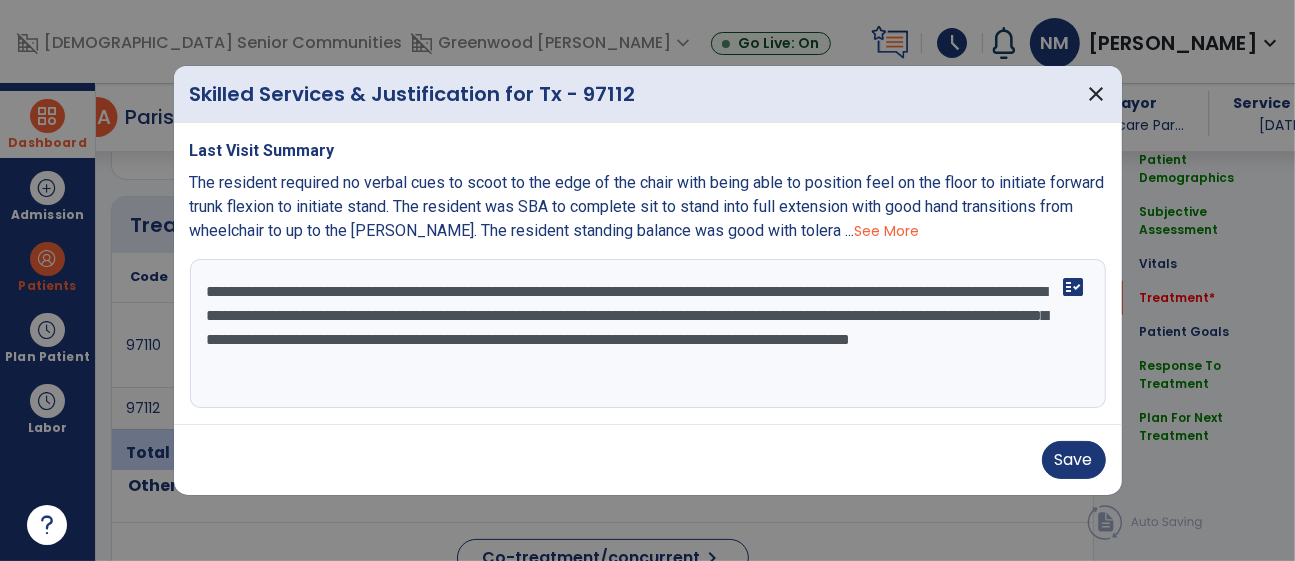 click on "**********" at bounding box center [648, 334] 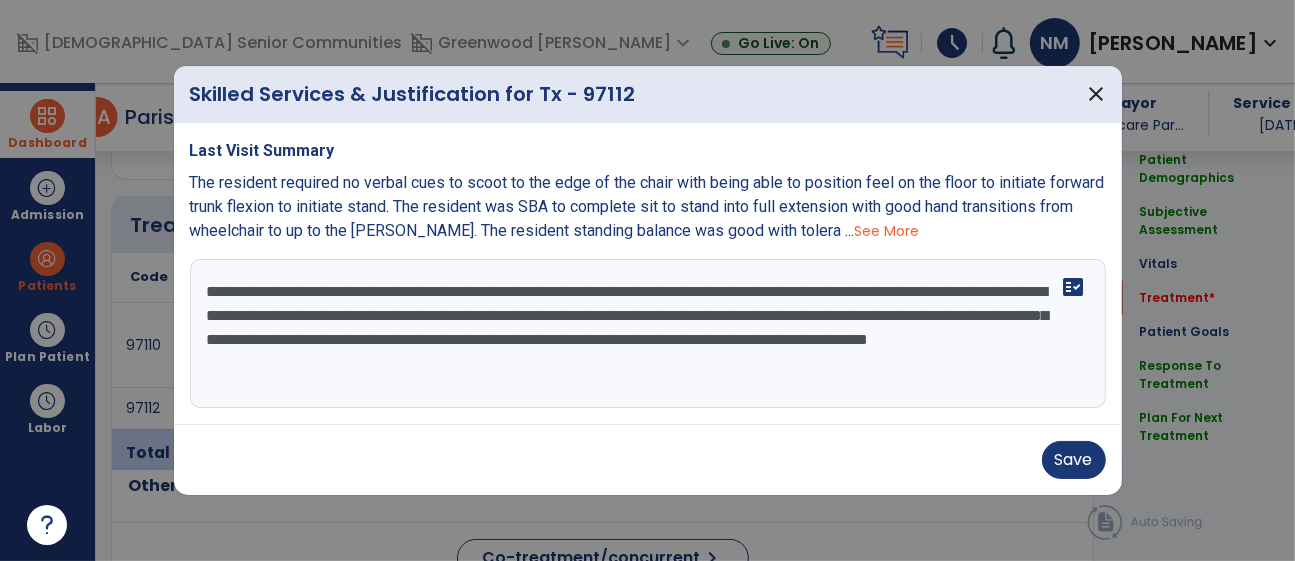 click on "**********" at bounding box center (648, 334) 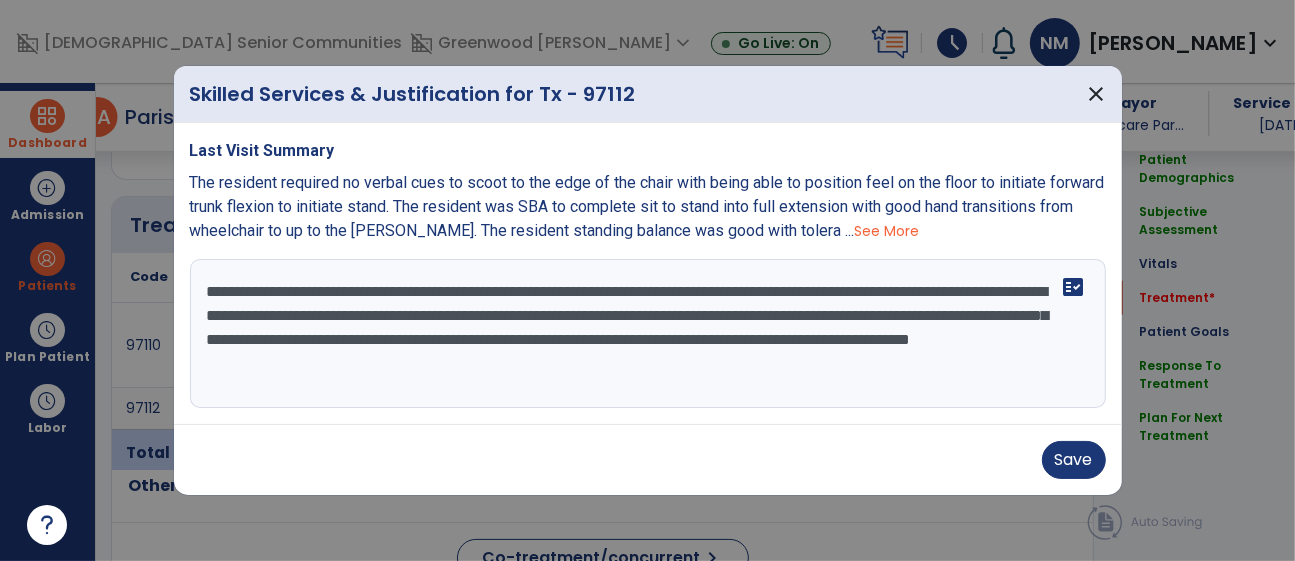 type on "**********" 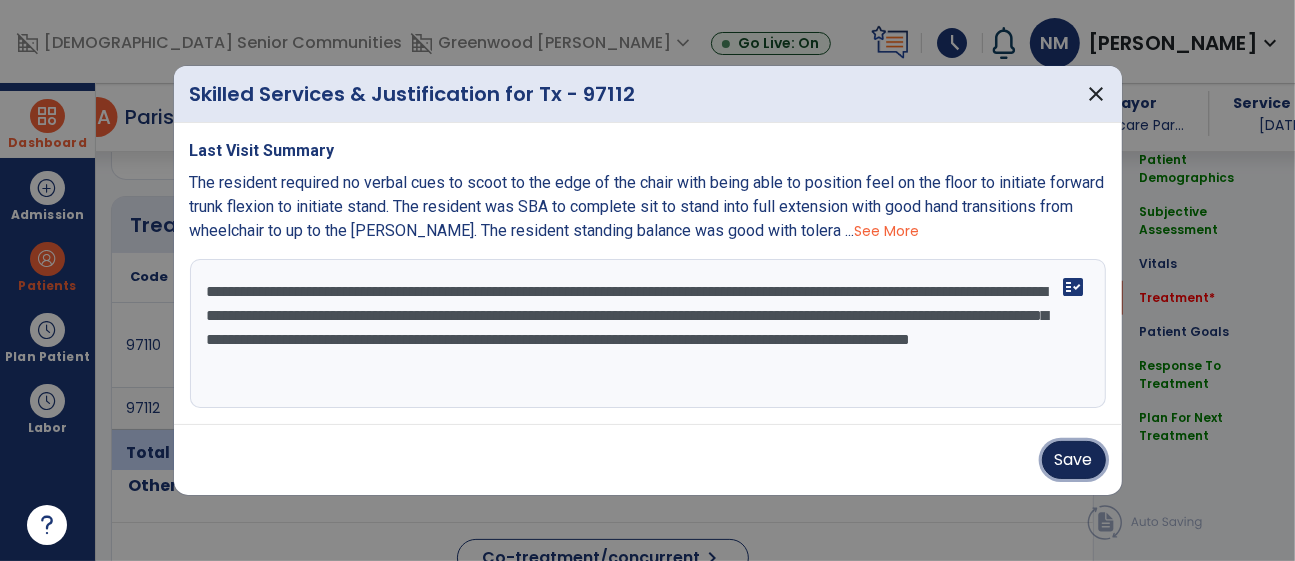 click on "Save" at bounding box center (1074, 460) 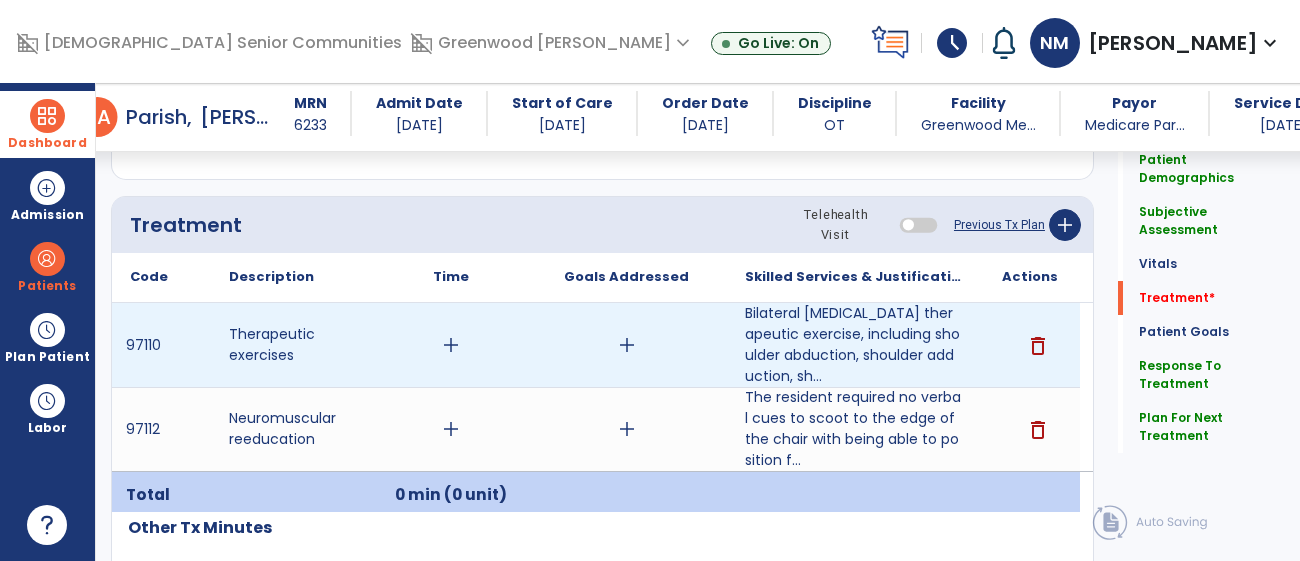 click on "add" at bounding box center (451, 345) 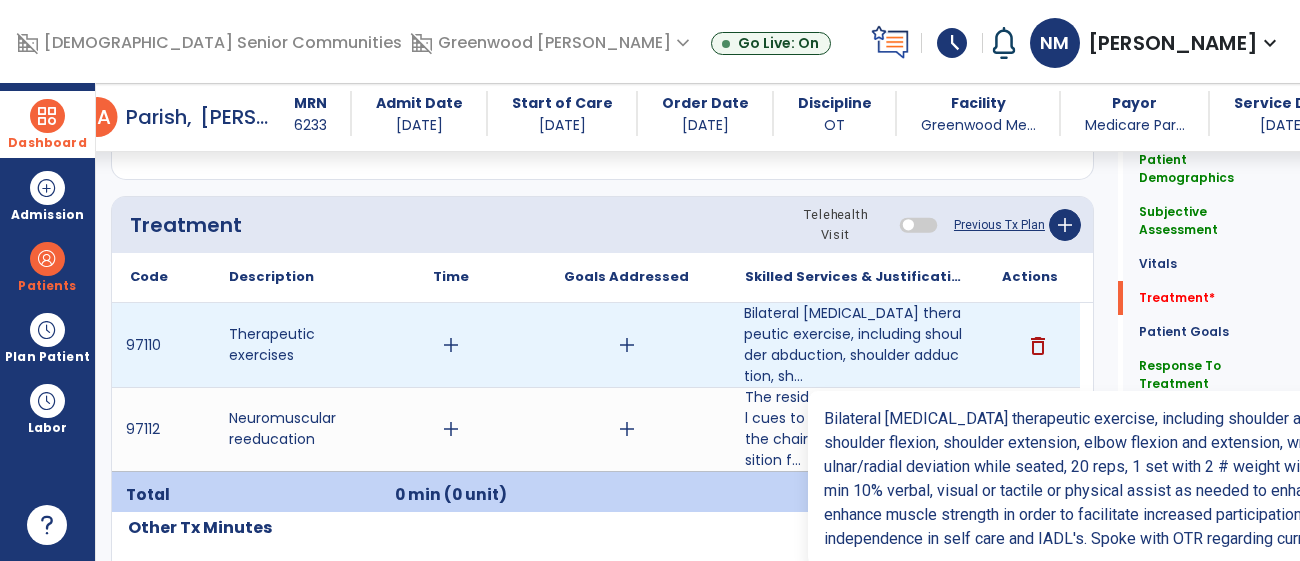 click on "Bilateral [MEDICAL_DATA] therapeutic exercise, including shoulder abduction, shoulder adduction, sh..." at bounding box center [853, 345] 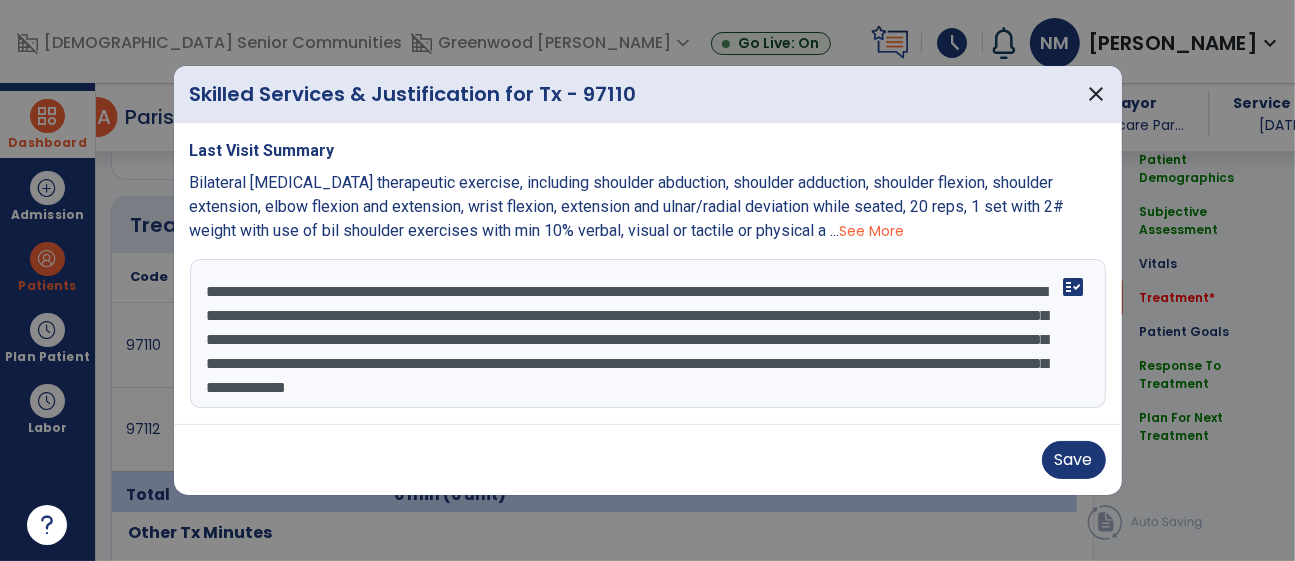 scroll, scrollTop: 1053, scrollLeft: 0, axis: vertical 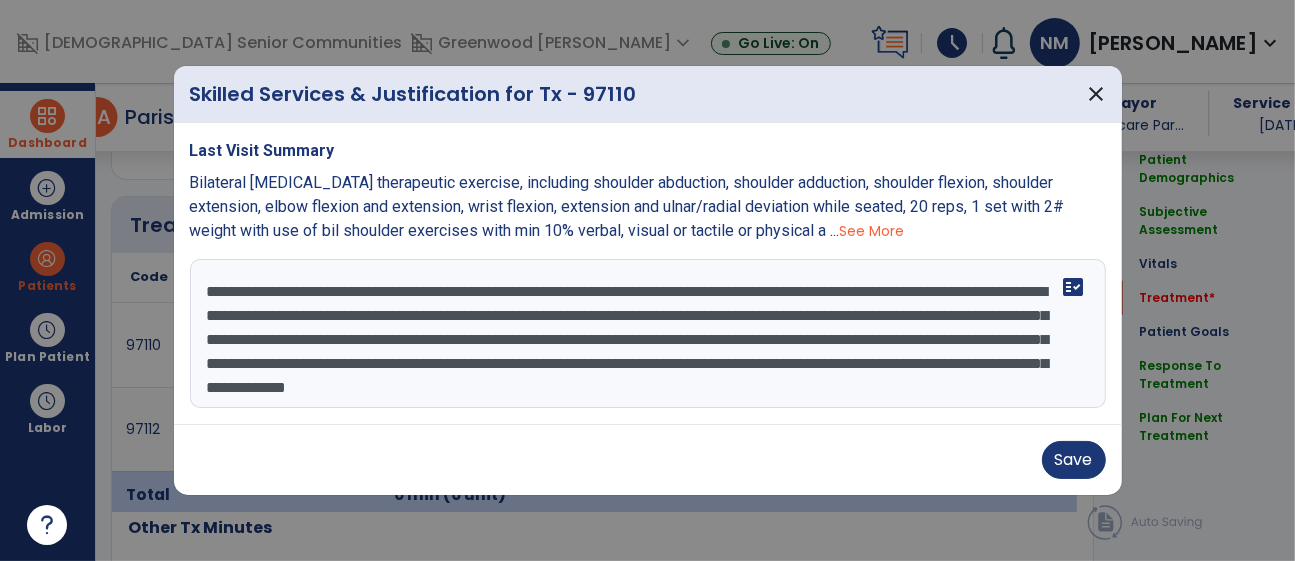 click on "**********" at bounding box center (648, 334) 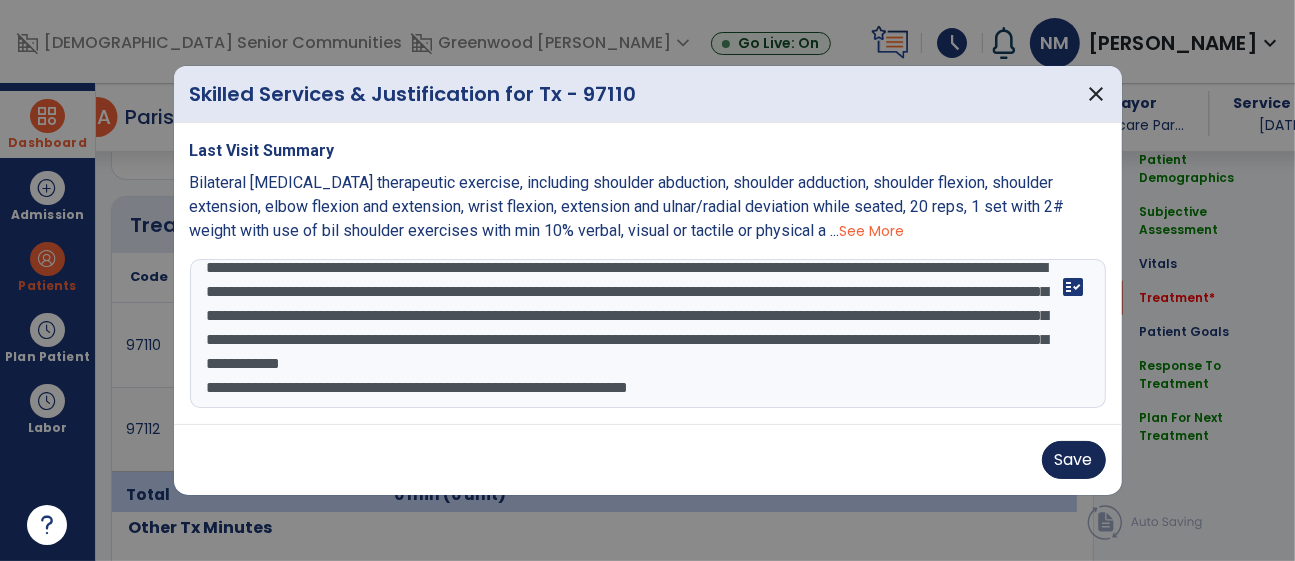 type on "**********" 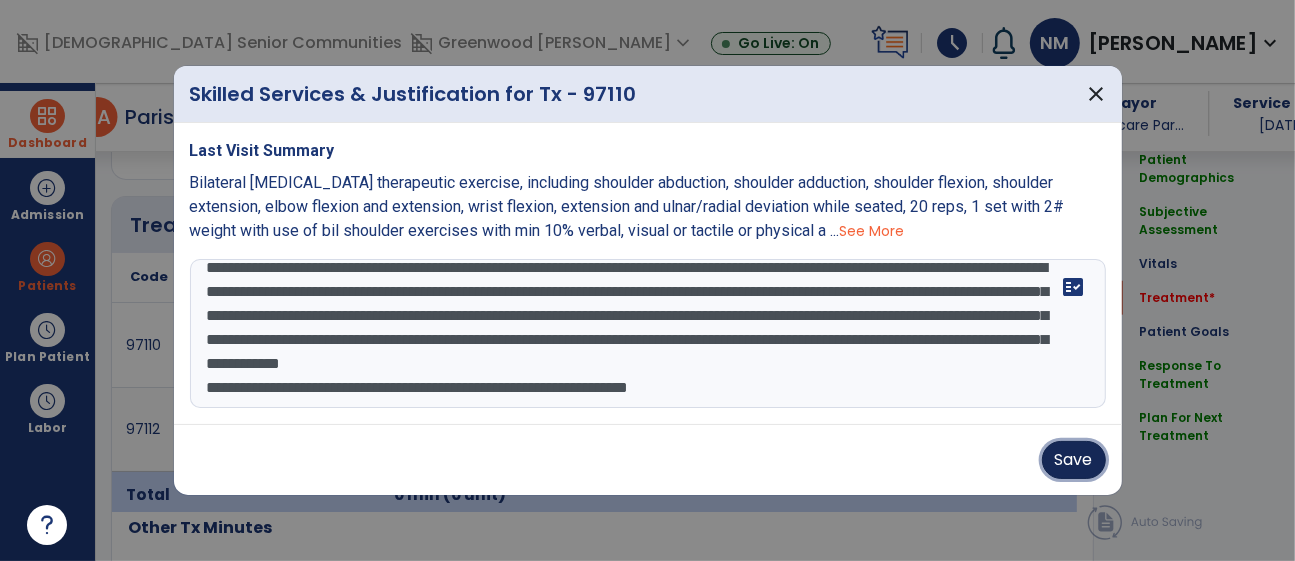 click on "Save" at bounding box center [1074, 460] 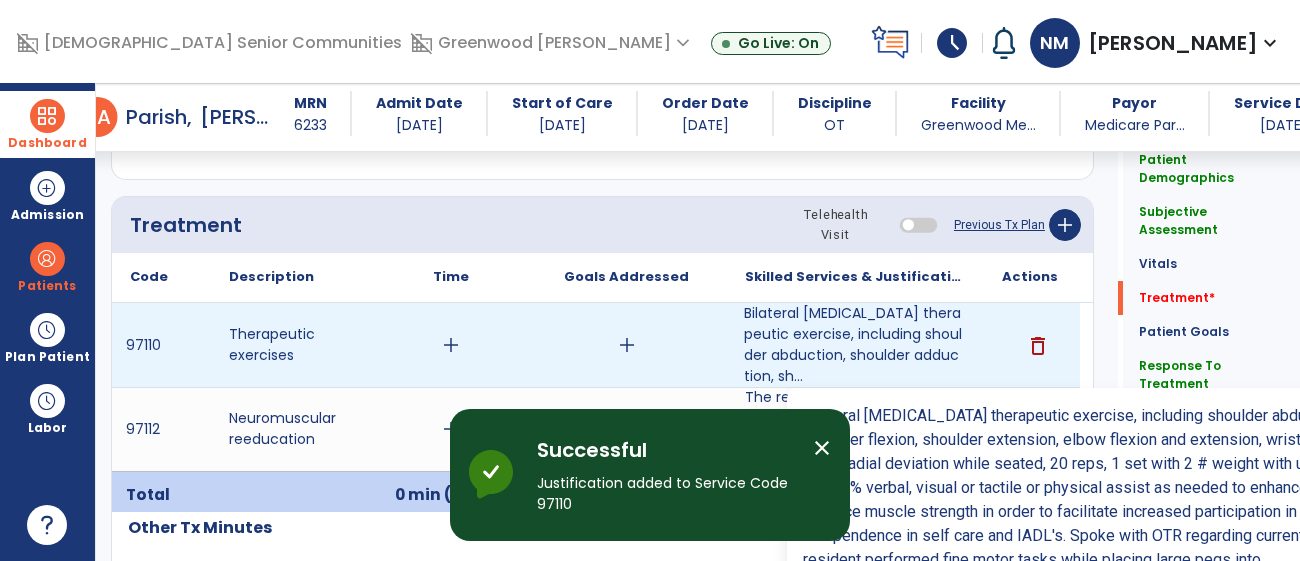 click on "Bilateral [MEDICAL_DATA] therapeutic exercise, including shoulder abduction, shoulder adduction, sh..." at bounding box center (853, 345) 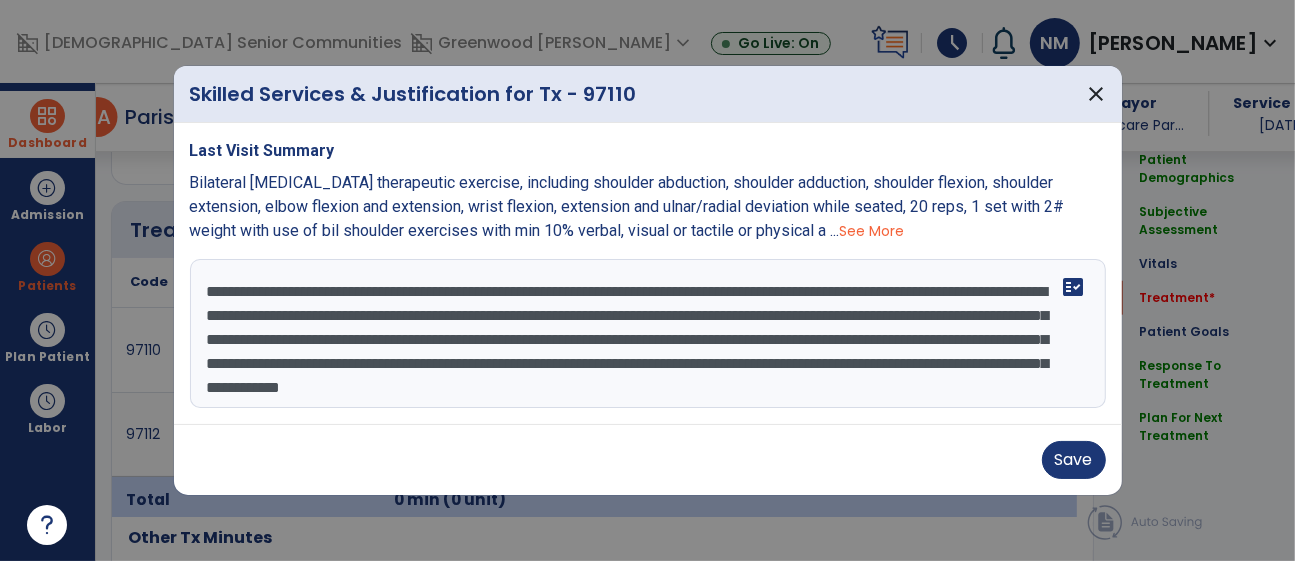 scroll, scrollTop: 1053, scrollLeft: 0, axis: vertical 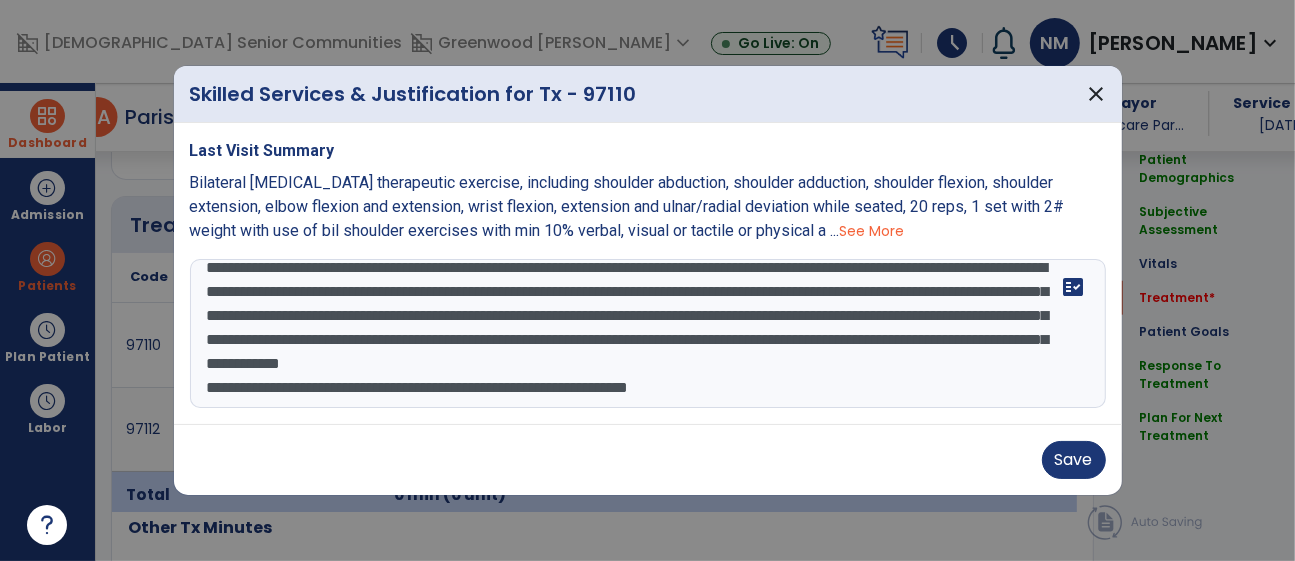 click on "**********" at bounding box center [648, 334] 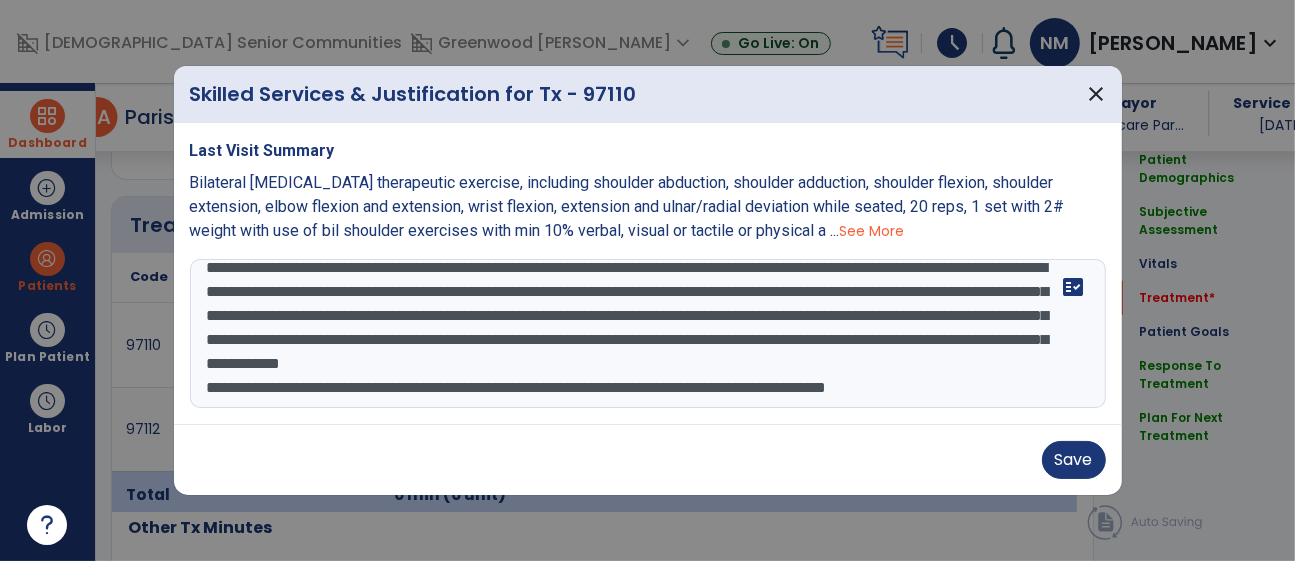 scroll, scrollTop: 63, scrollLeft: 0, axis: vertical 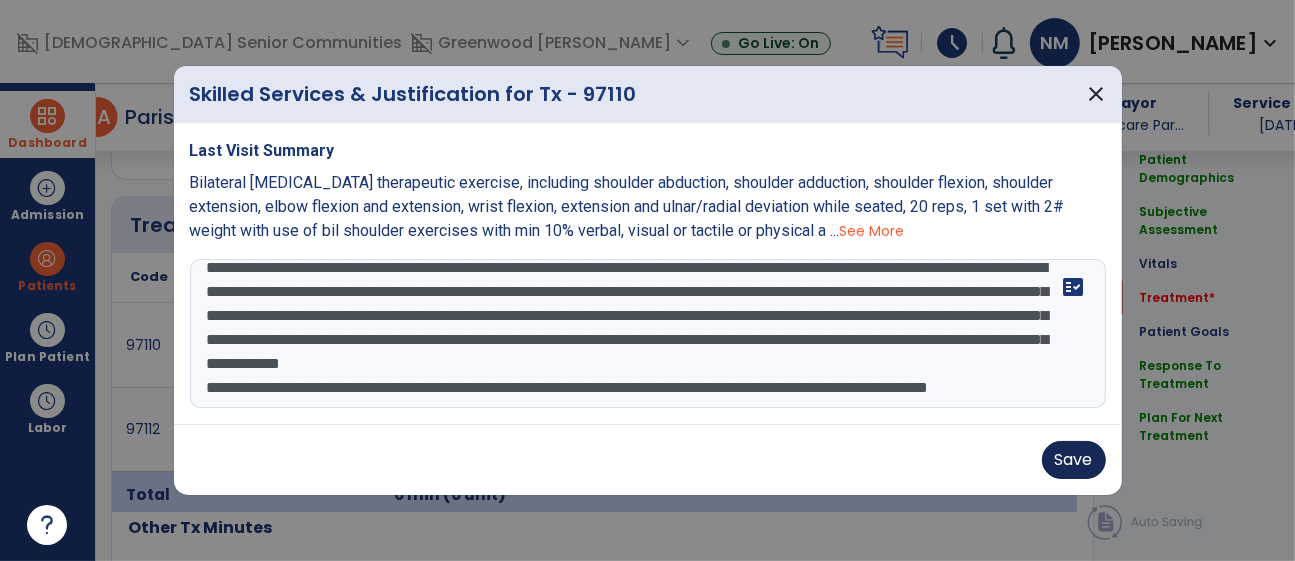 type on "**********" 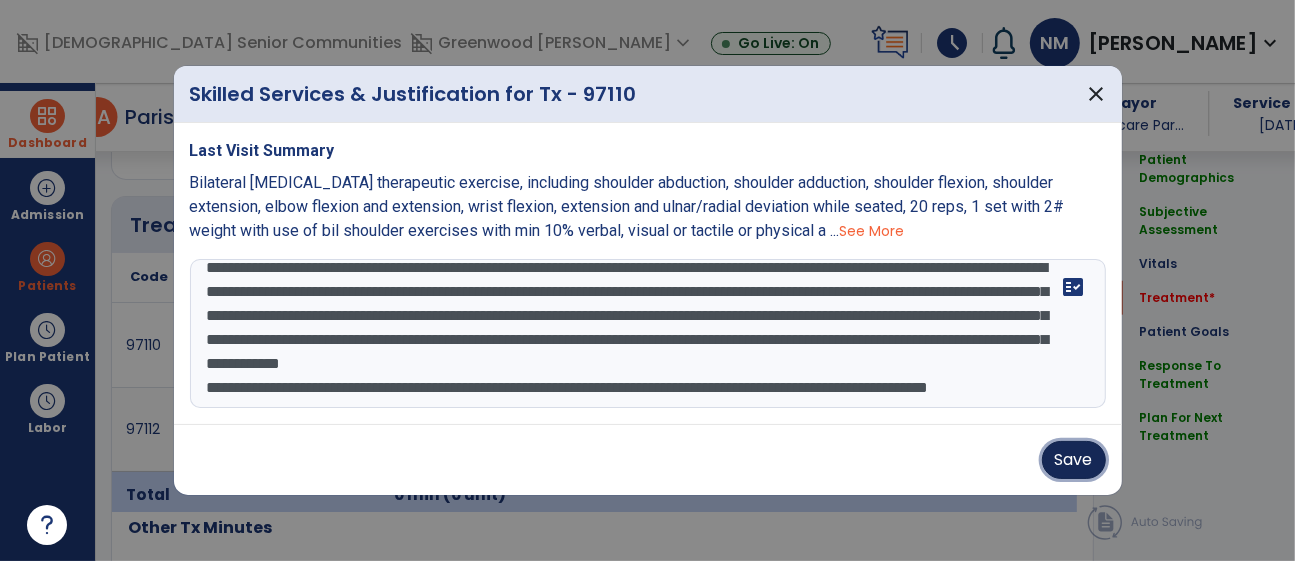click on "Save" at bounding box center (1074, 460) 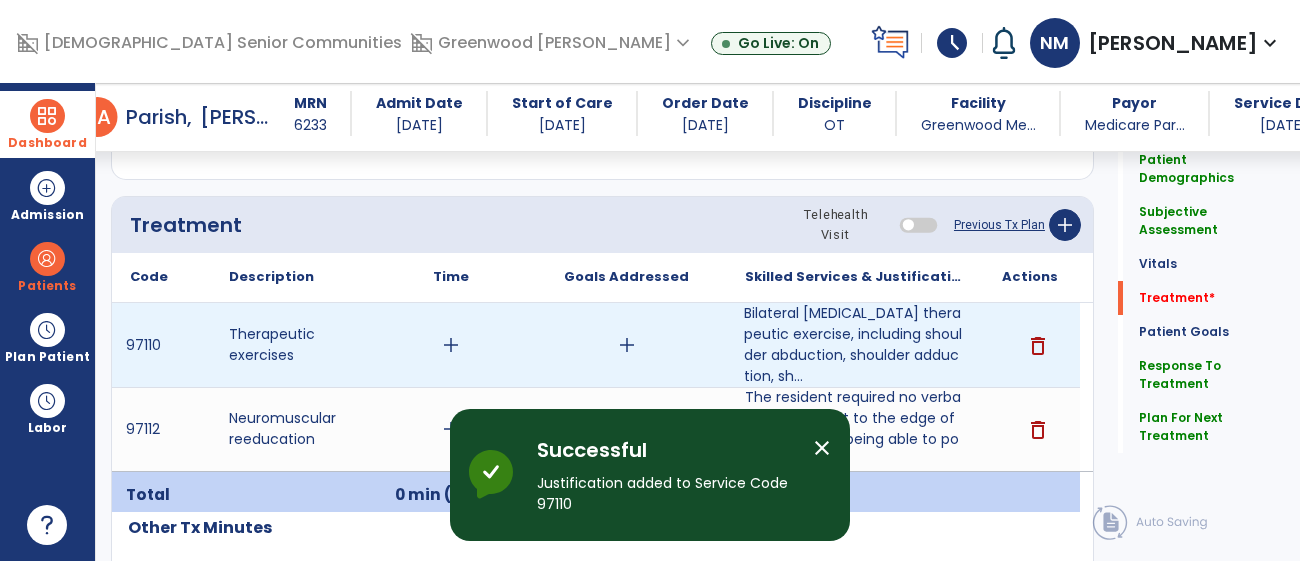 click on "add" at bounding box center (451, 345) 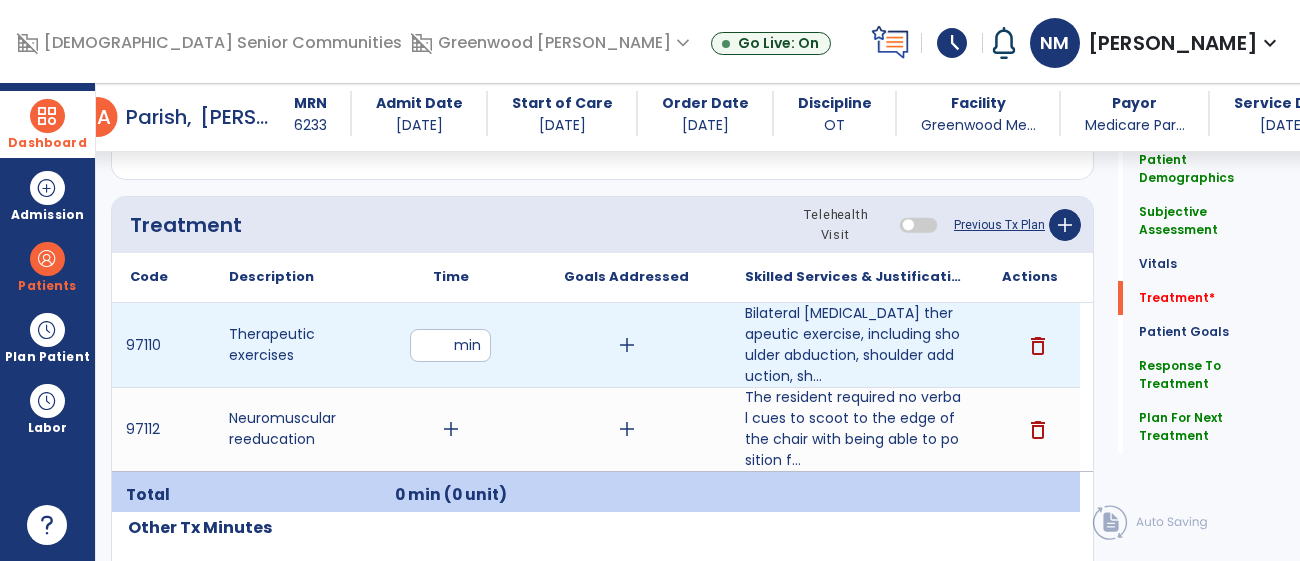 type on "**" 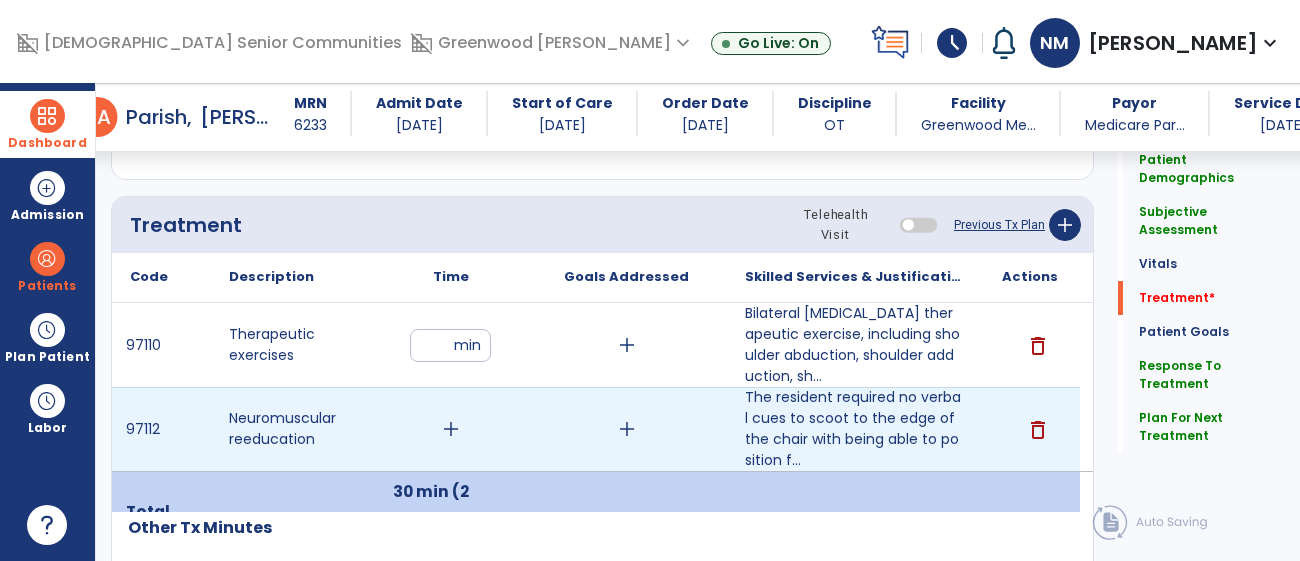 click on "add" at bounding box center (451, 429) 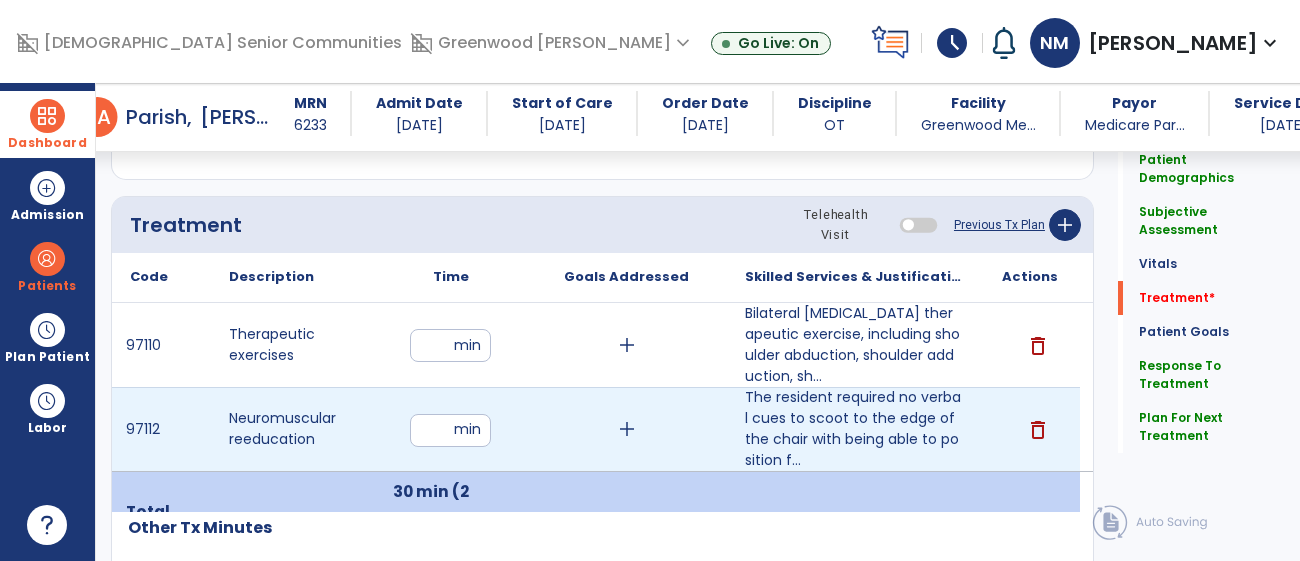 type on "**" 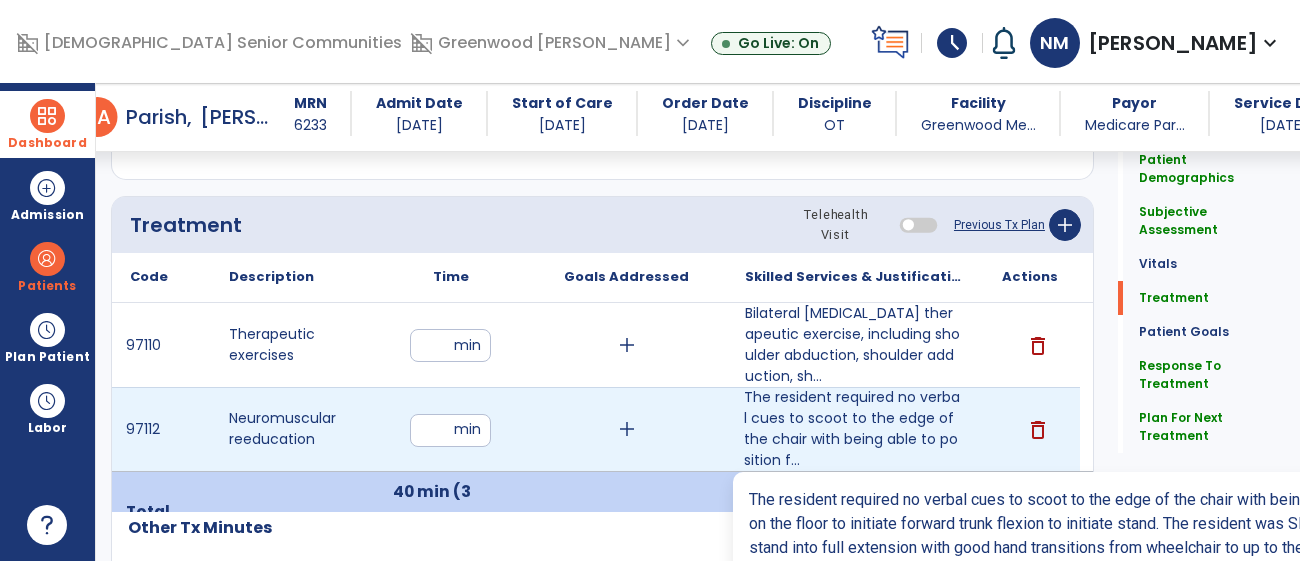 click on "The resident required no verbal cues to scoot to the edge of the chair with being able to position f..." at bounding box center [853, 429] 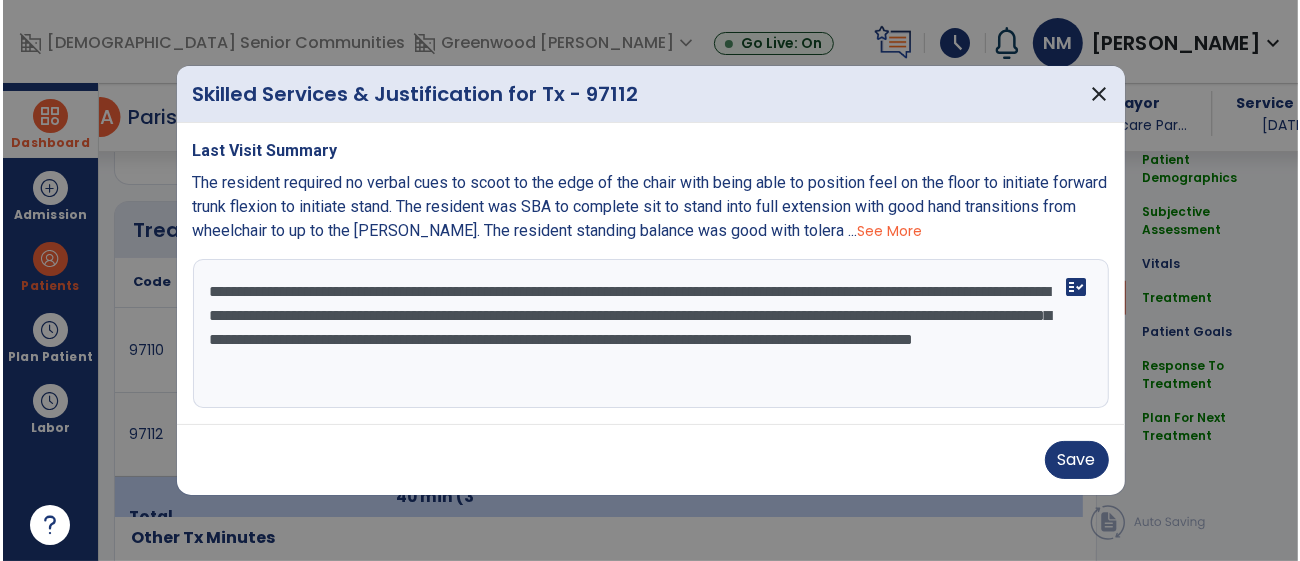 scroll, scrollTop: 1053, scrollLeft: 0, axis: vertical 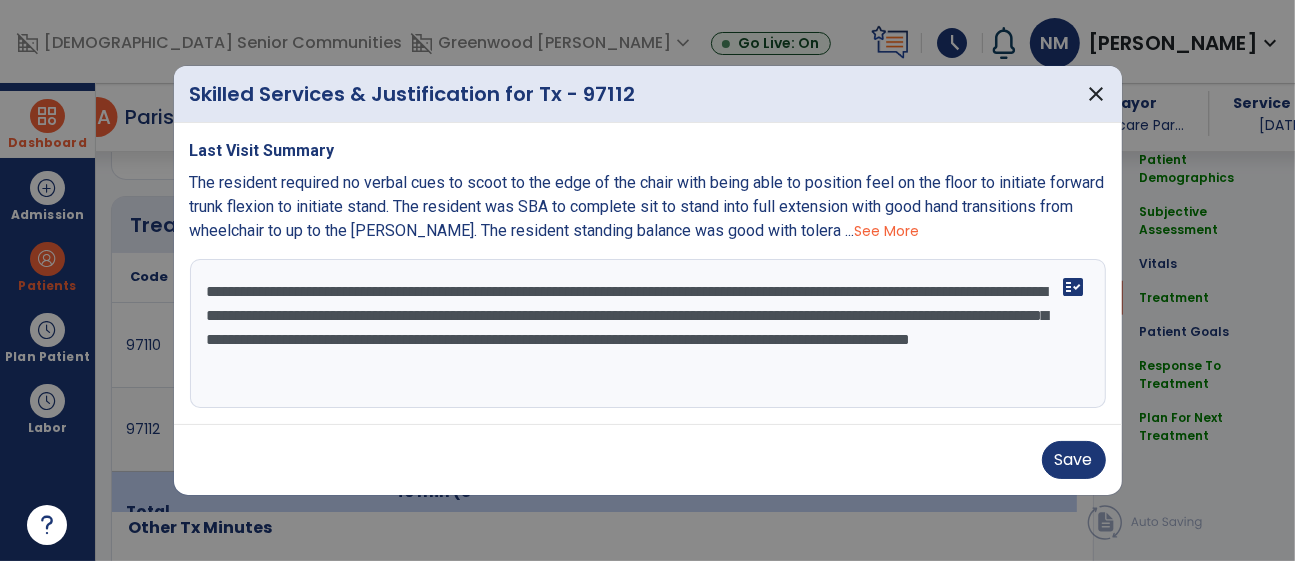 click on "**********" at bounding box center (648, 334) 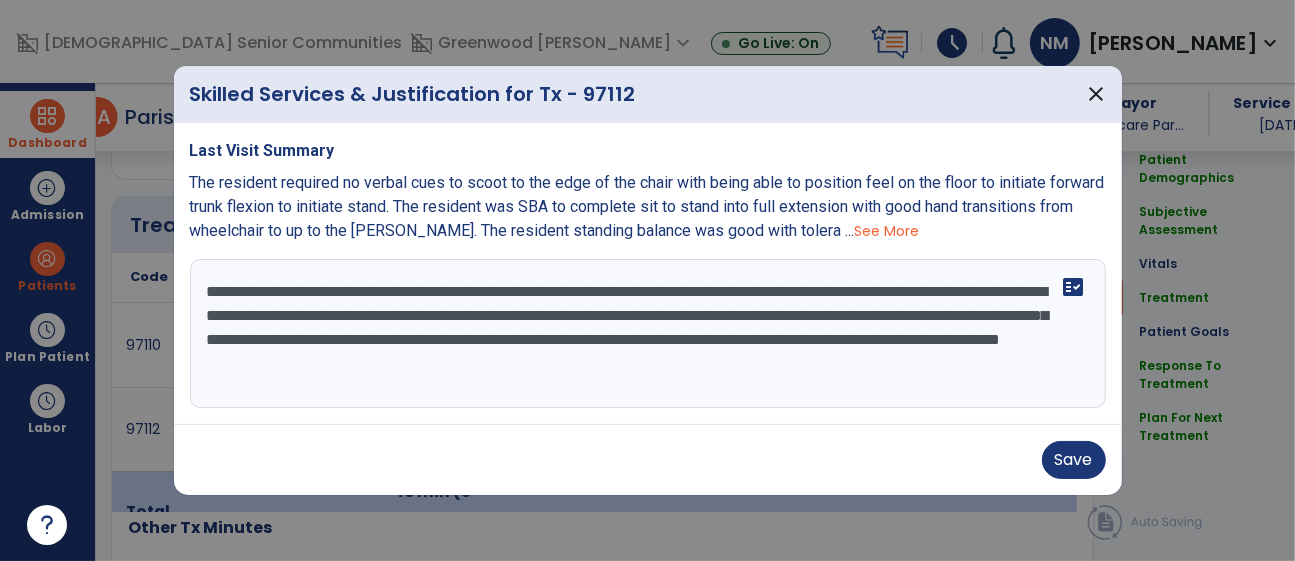 type on "**********" 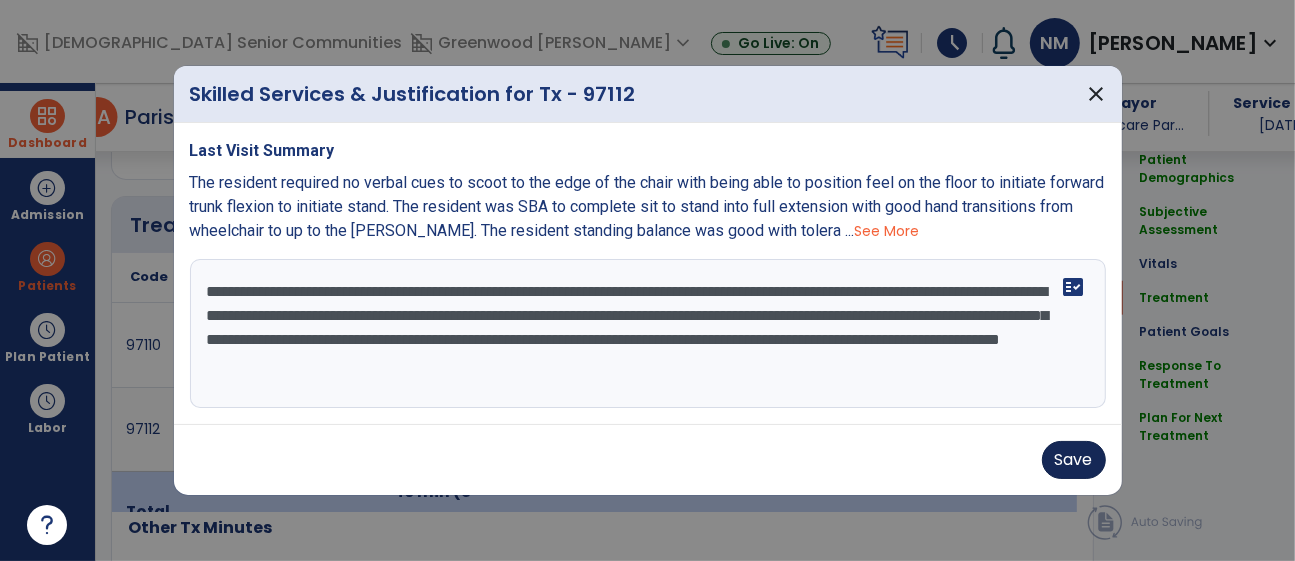 click on "Save" at bounding box center [648, 459] 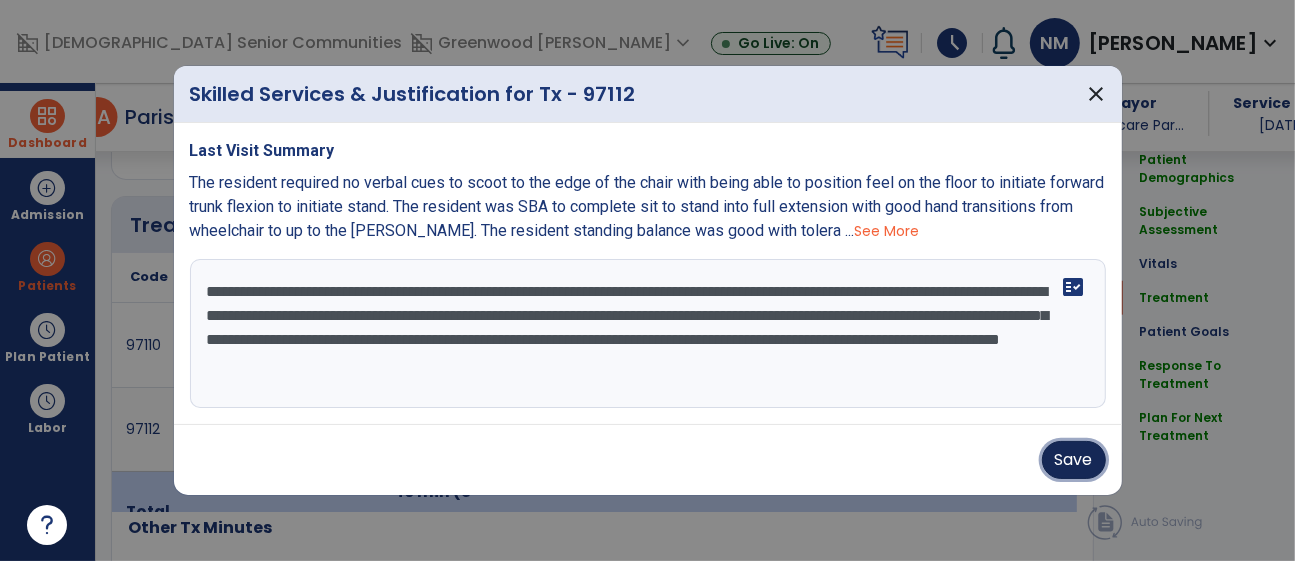 click on "Save" at bounding box center (1074, 460) 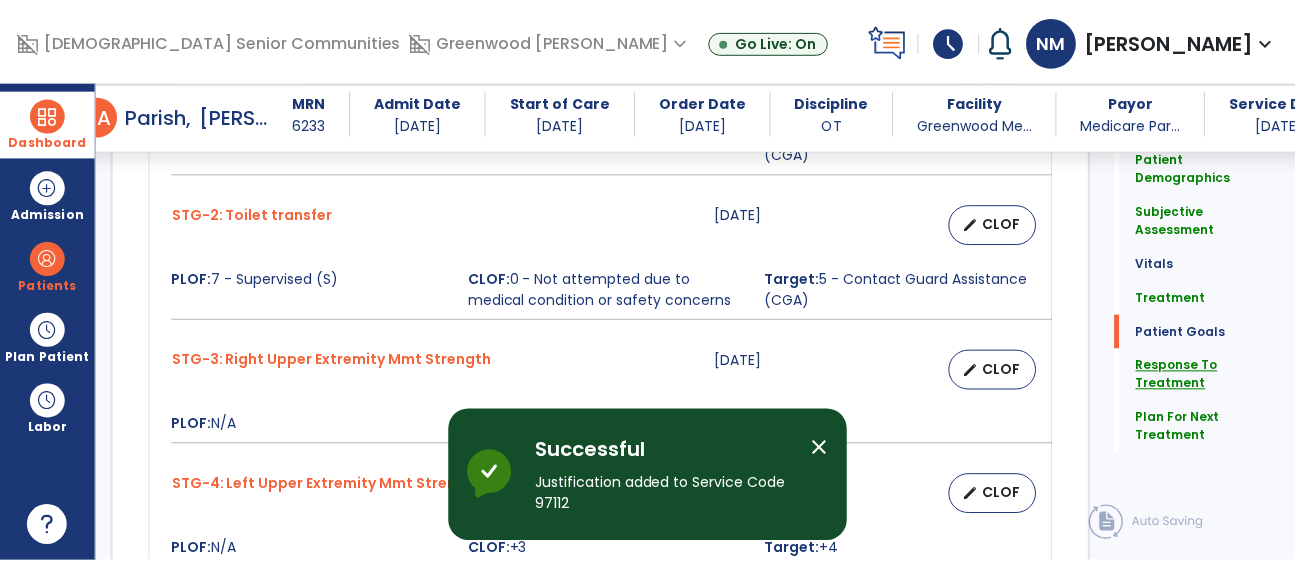 scroll, scrollTop: 3436, scrollLeft: 0, axis: vertical 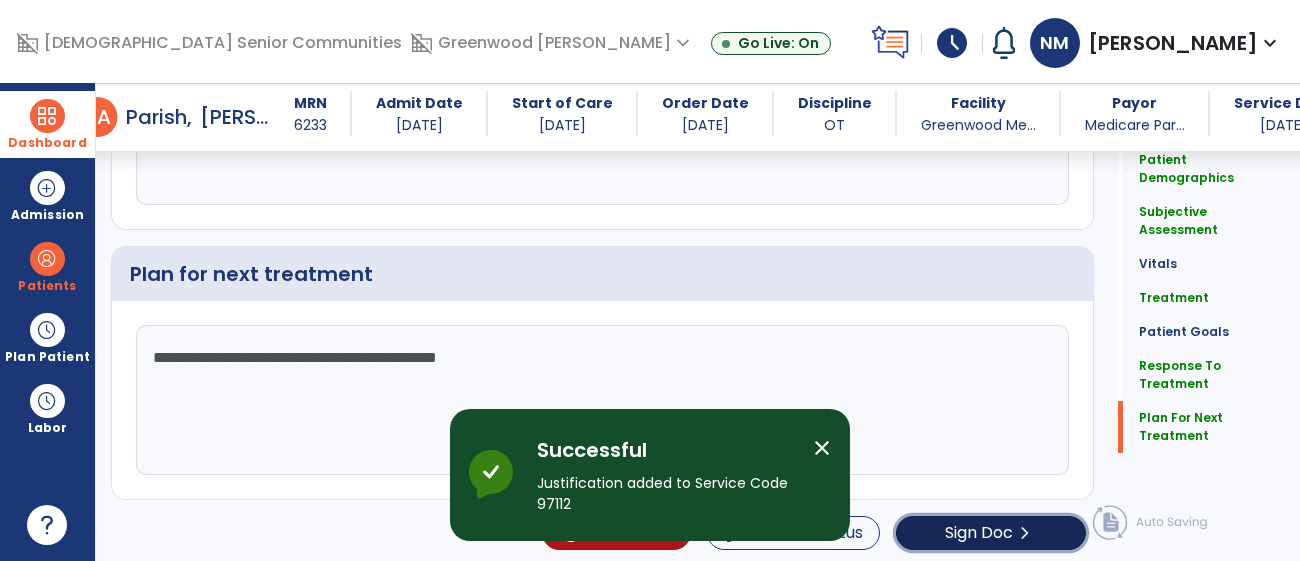 click on "Sign Doc" 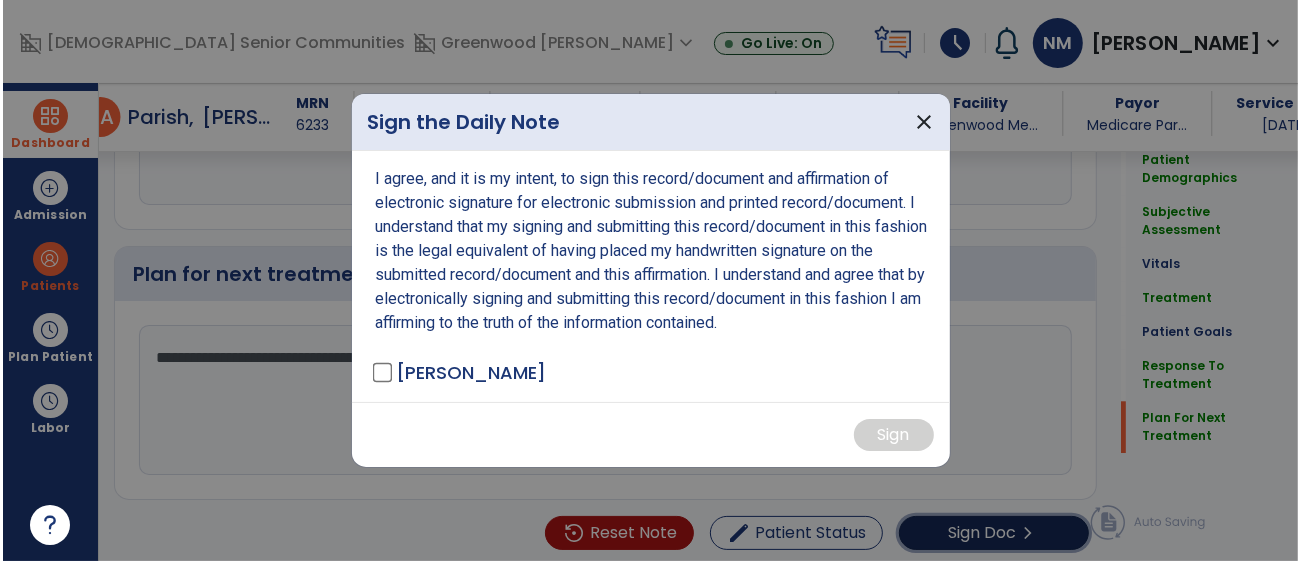 scroll, scrollTop: 3436, scrollLeft: 0, axis: vertical 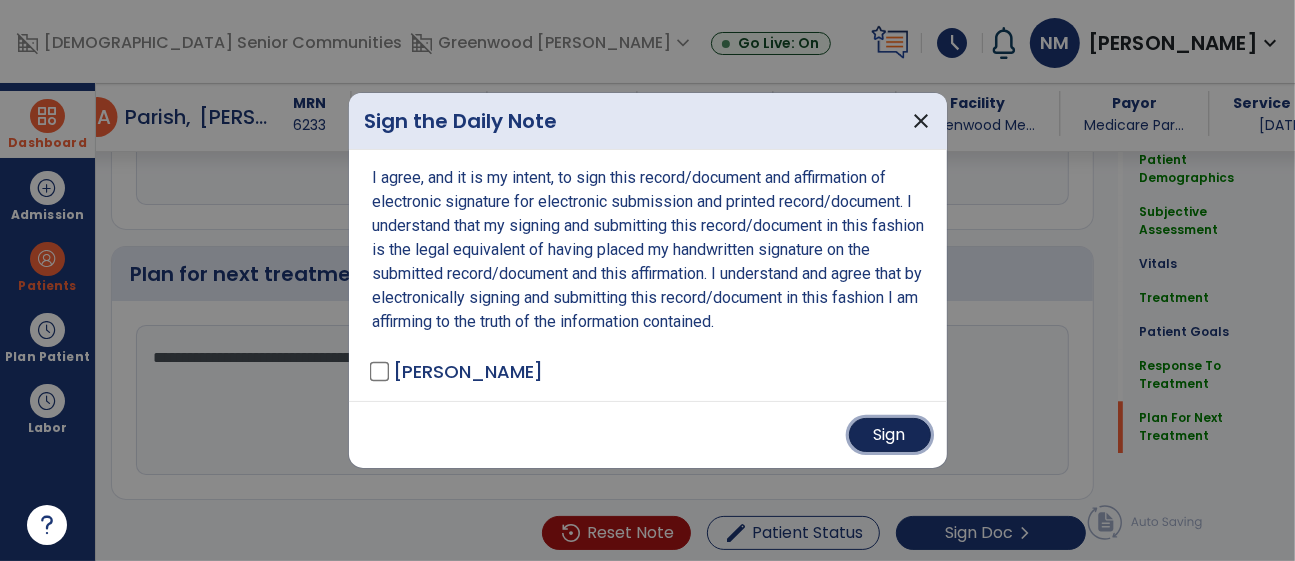 click on "Sign" at bounding box center (890, 435) 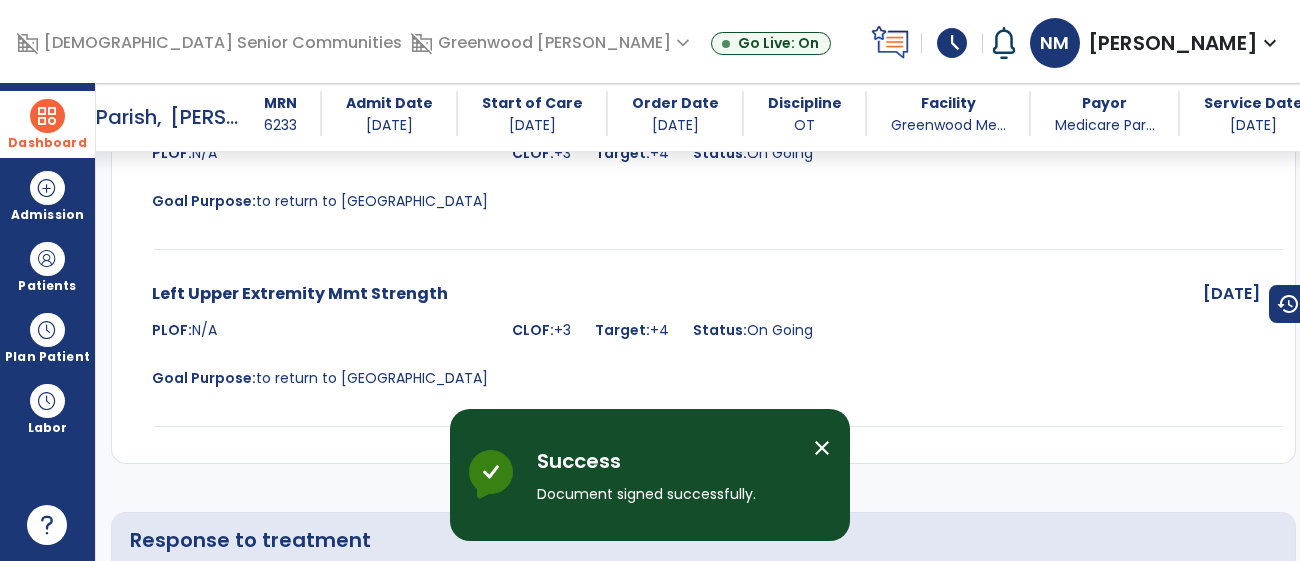 scroll, scrollTop: 5254, scrollLeft: 0, axis: vertical 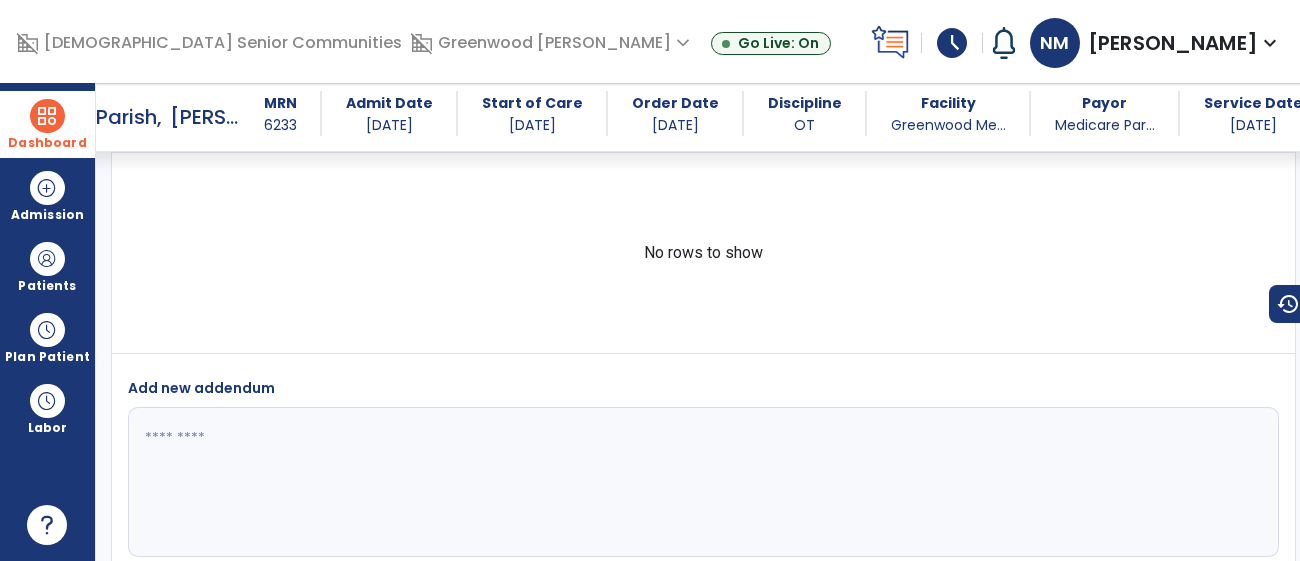 click at bounding box center [47, 116] 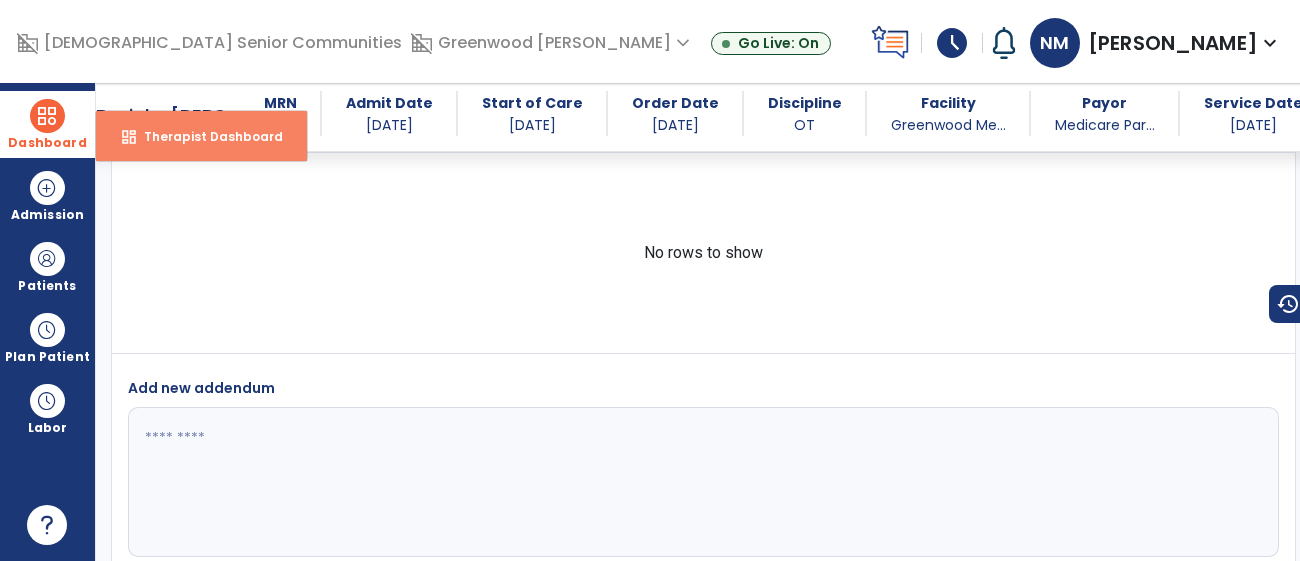 click on "dashboard" at bounding box center (129, 137) 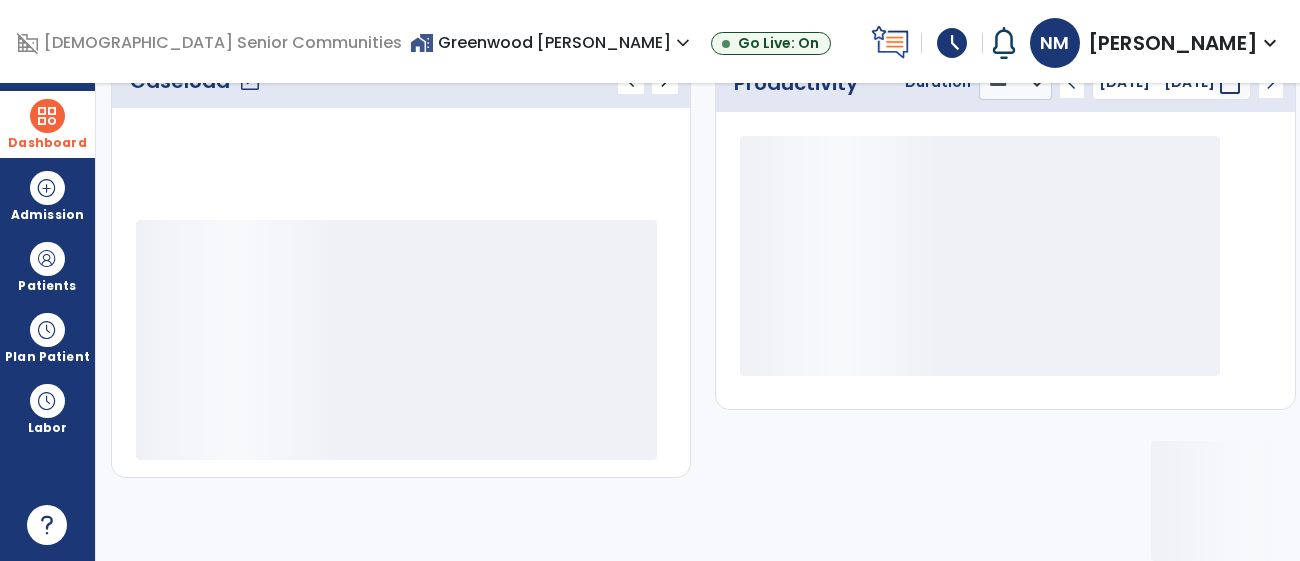 scroll, scrollTop: 314, scrollLeft: 0, axis: vertical 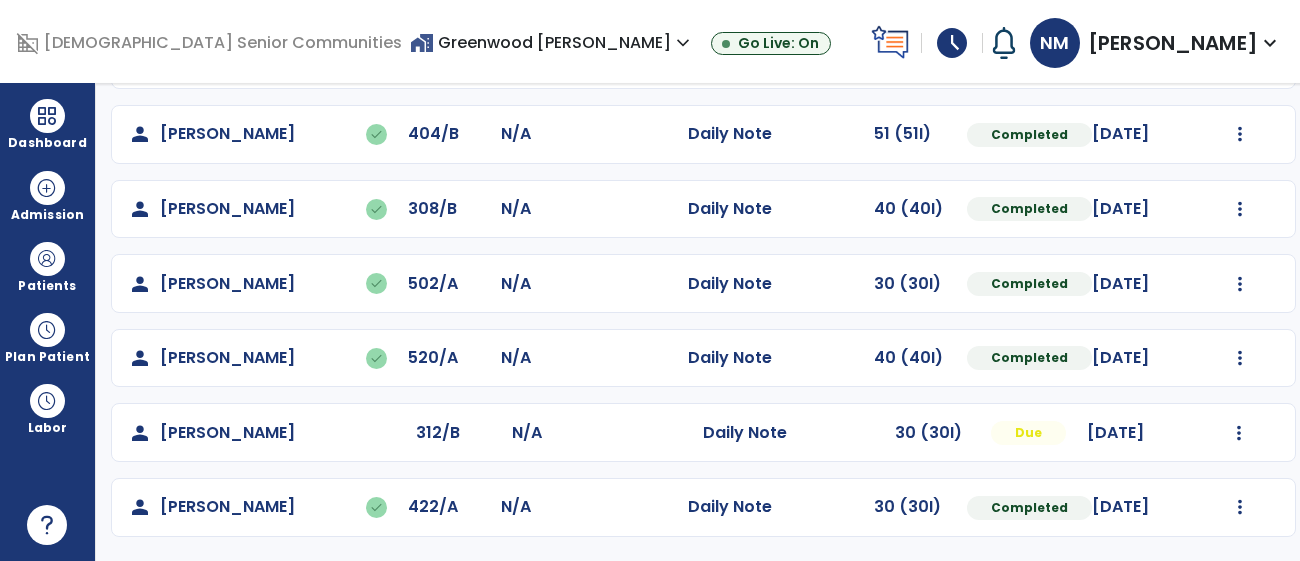 click on "Mark Visit As Complete   Reset Note   Open Document   G + C Mins" 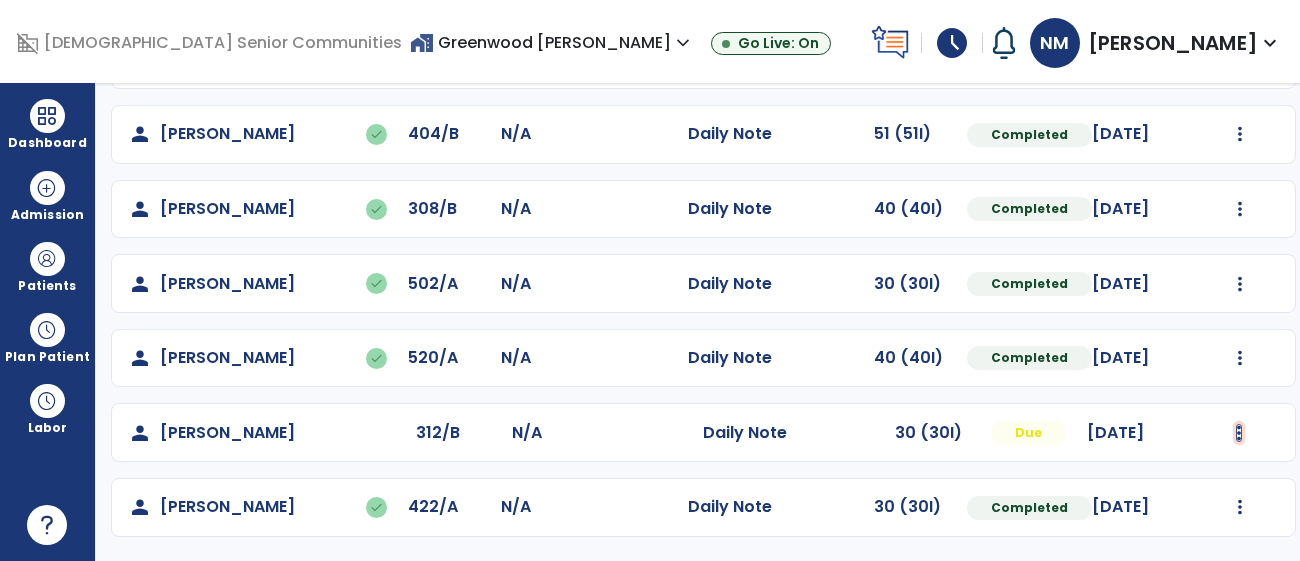 click at bounding box center [1240, -313] 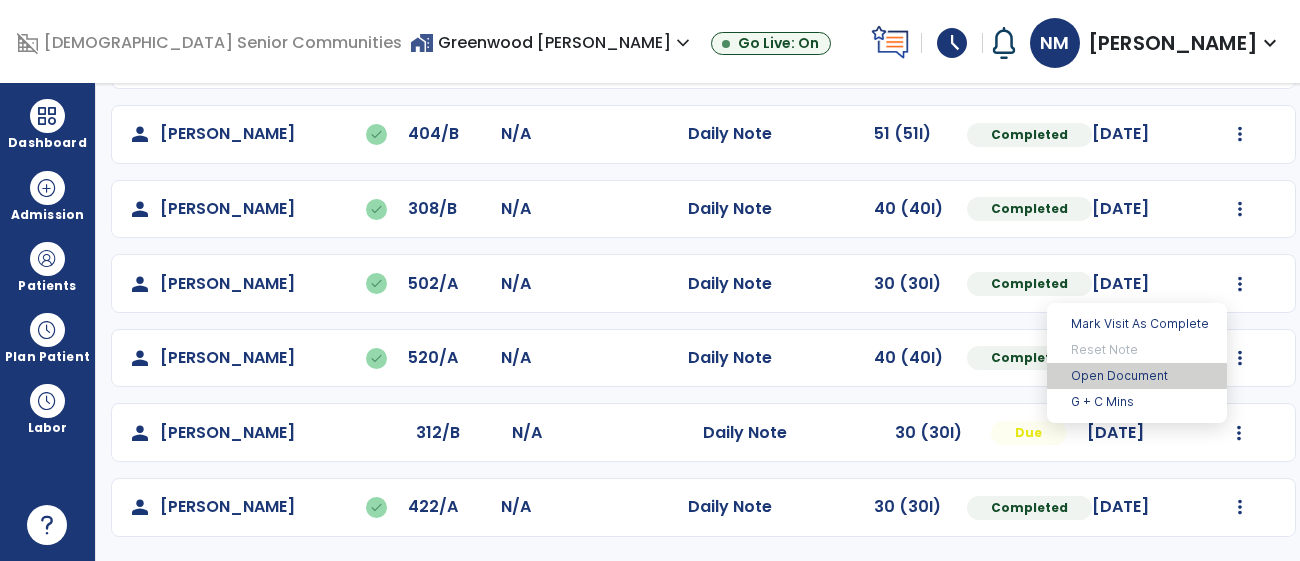 click on "Open Document" at bounding box center [1137, 376] 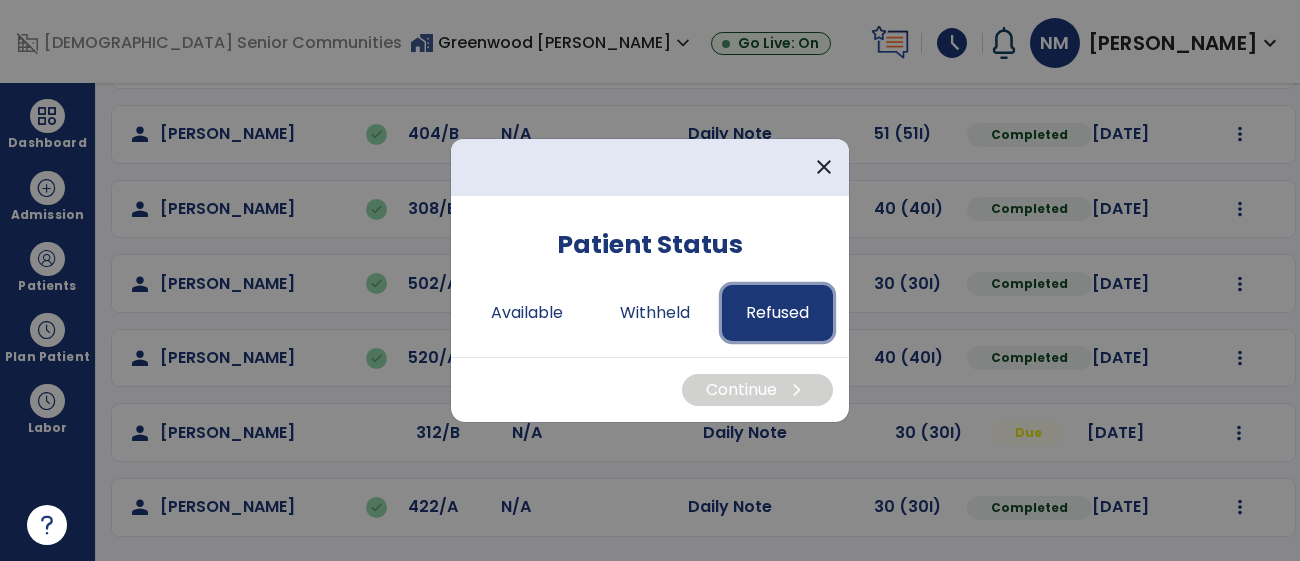 click on "Refused" at bounding box center [777, 313] 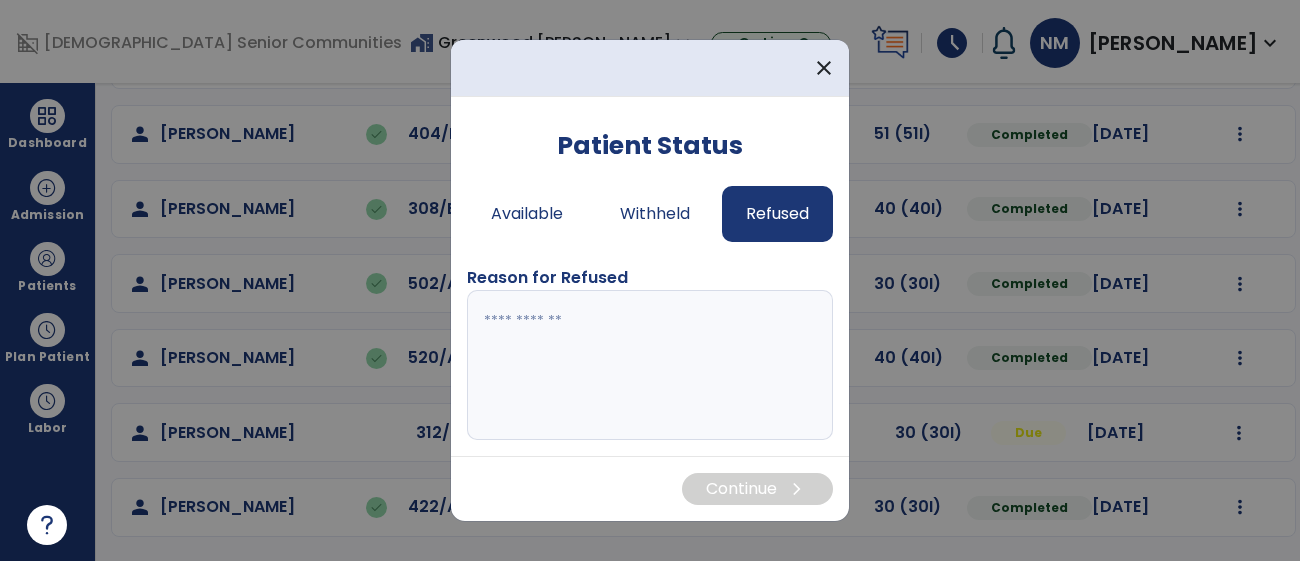 click at bounding box center (650, 365) 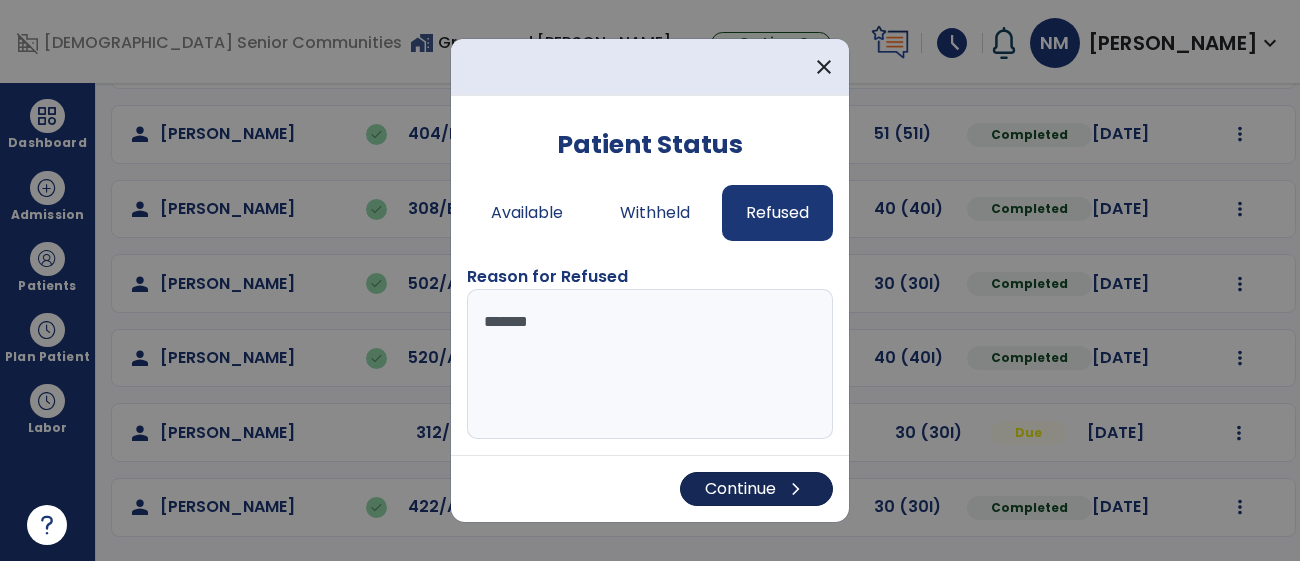 type on "*******" 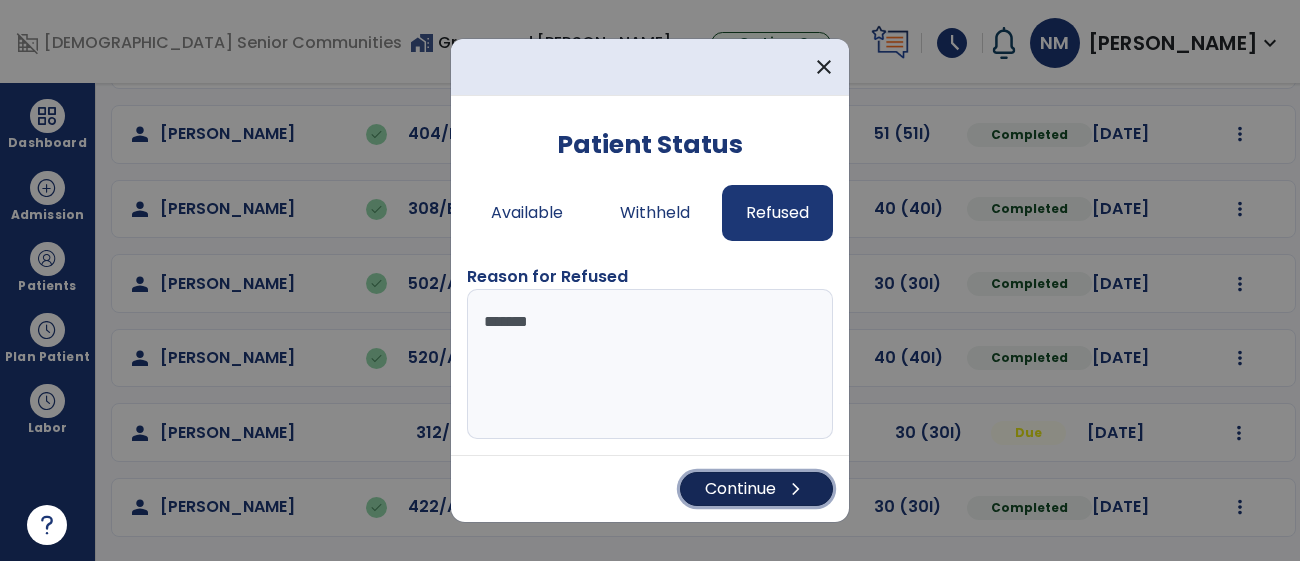 click on "chevron_right" at bounding box center (796, 489) 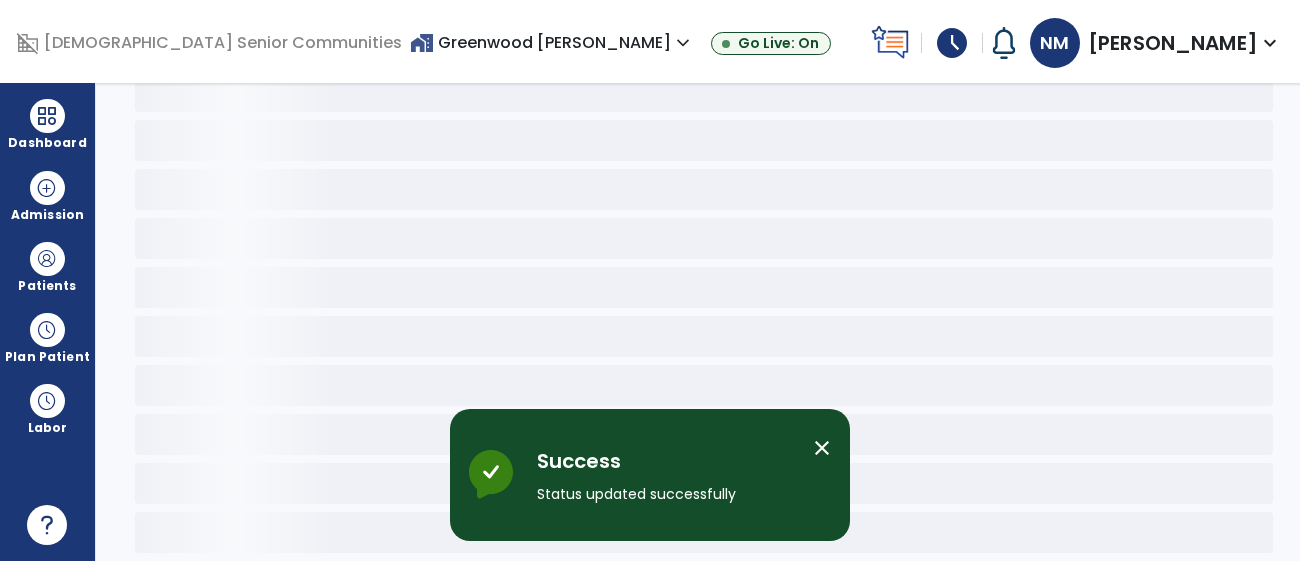 scroll, scrollTop: 123, scrollLeft: 0, axis: vertical 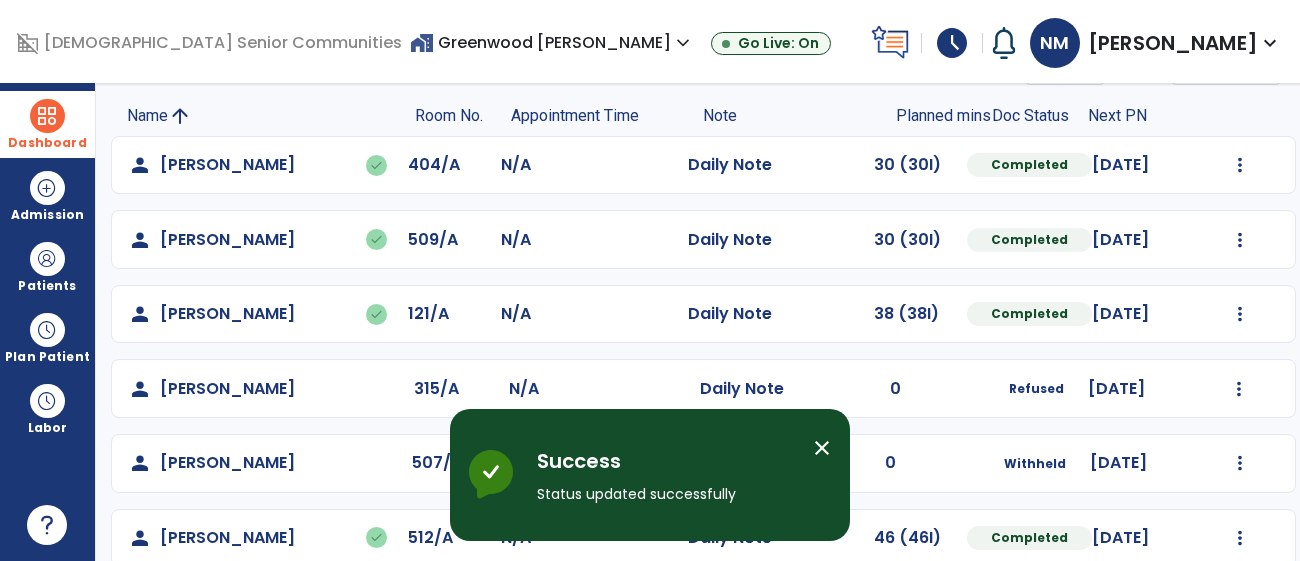 click at bounding box center [47, 116] 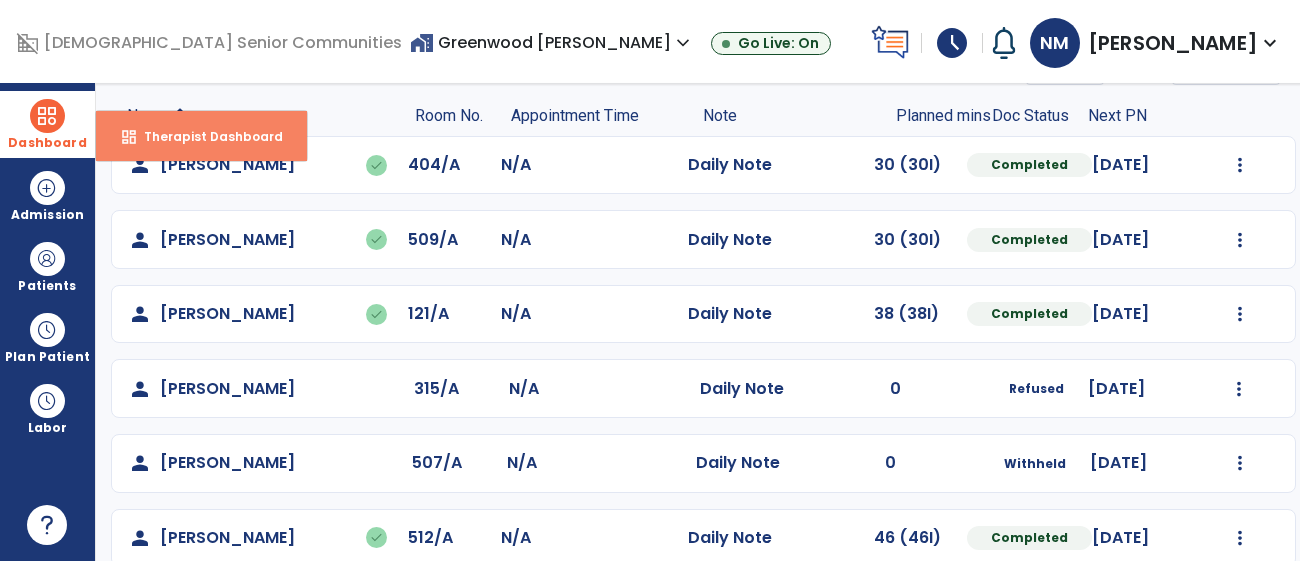 click on "dashboard" at bounding box center [129, 137] 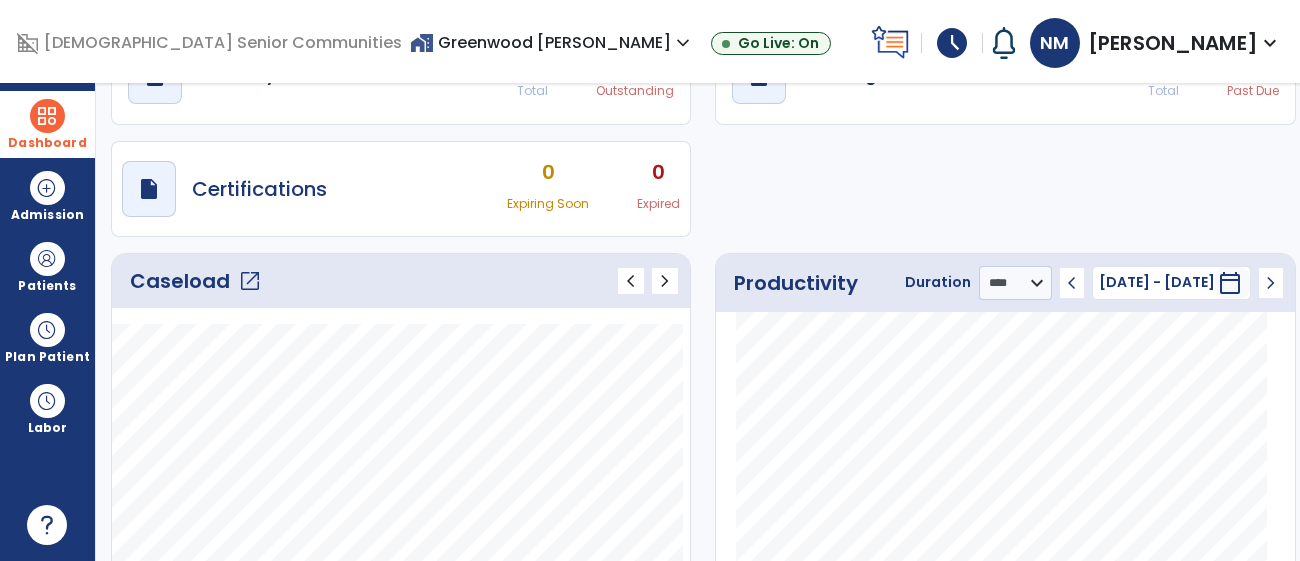 scroll, scrollTop: 103, scrollLeft: 0, axis: vertical 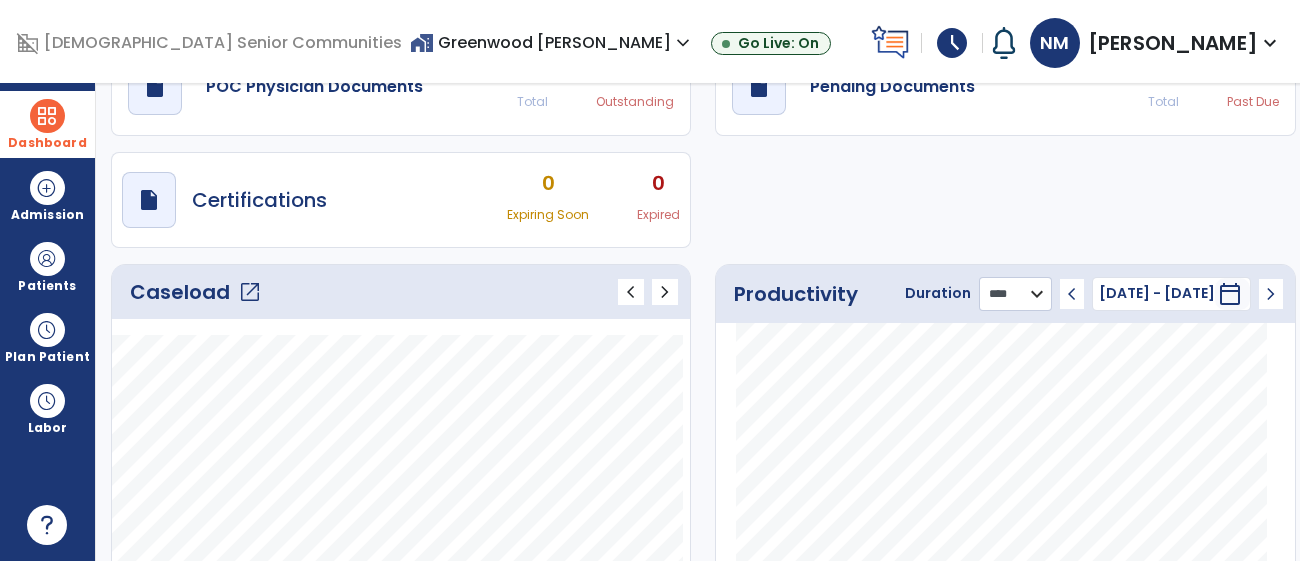 click on "******** **** ***" 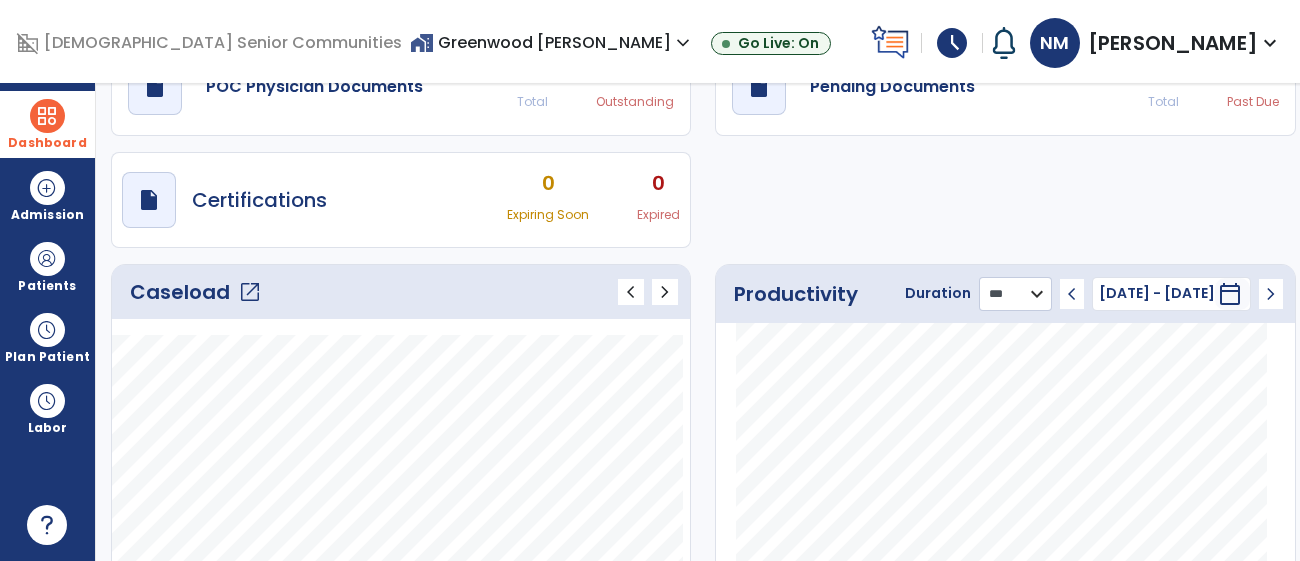 click on "******** **** ***" 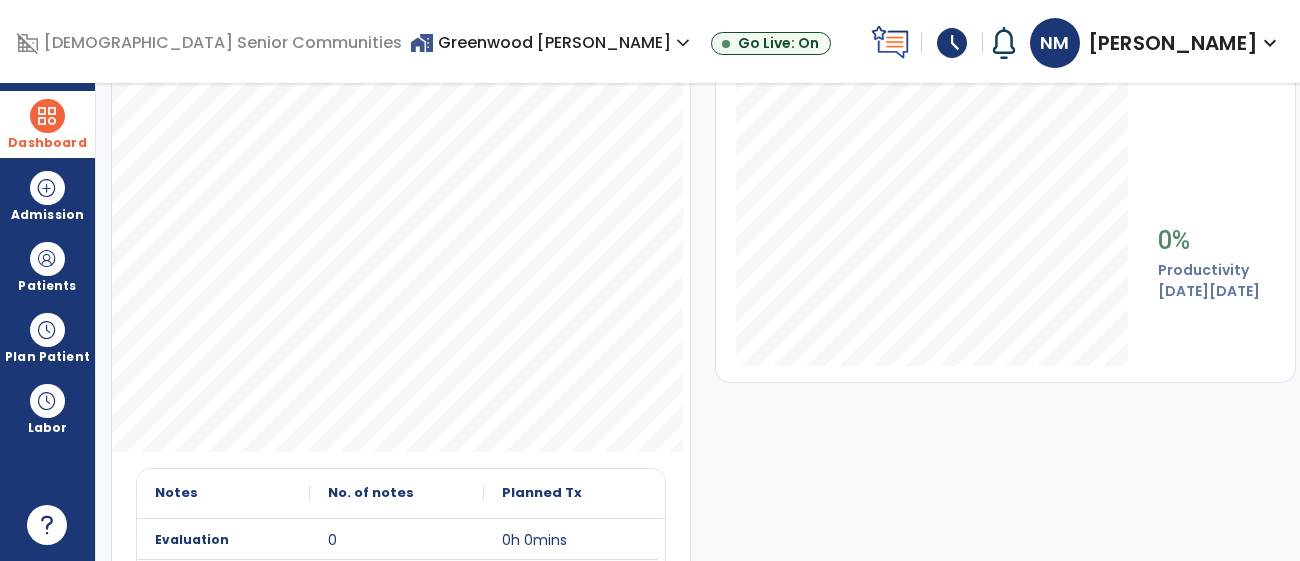 scroll, scrollTop: 411, scrollLeft: 0, axis: vertical 